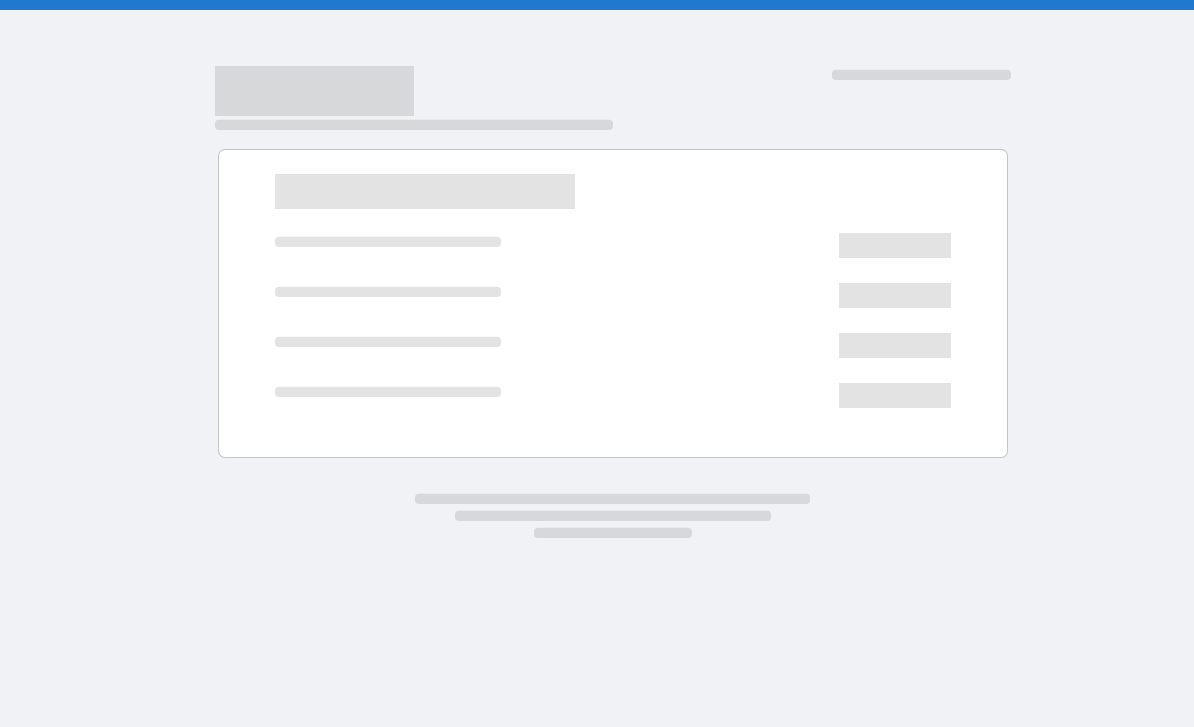 scroll, scrollTop: 0, scrollLeft: 0, axis: both 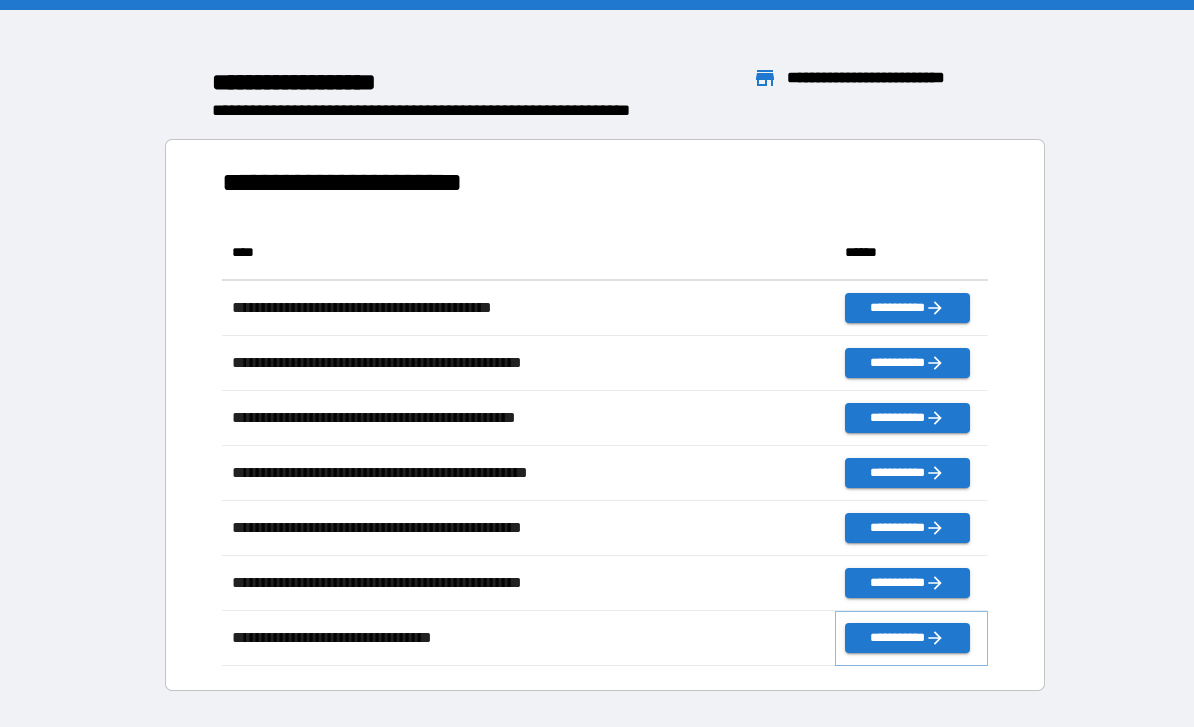click on "**********" at bounding box center (907, 638) 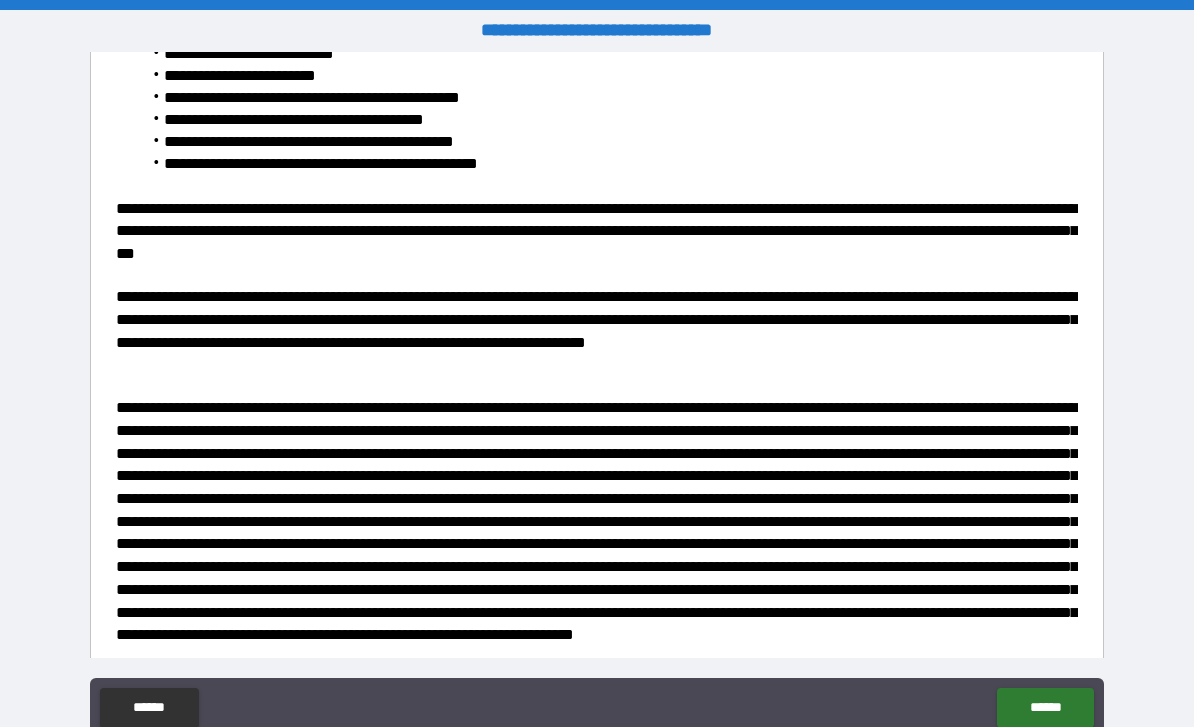 scroll, scrollTop: 1960, scrollLeft: 0, axis: vertical 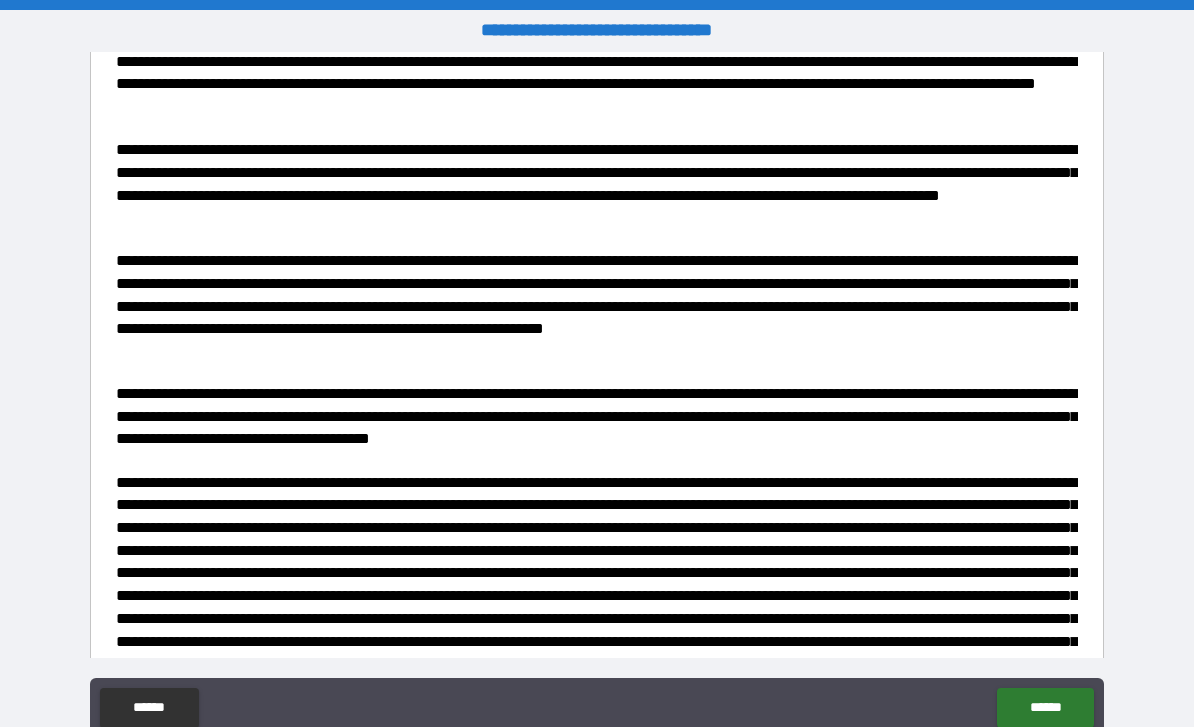 click on "**********" at bounding box center [597, 678] 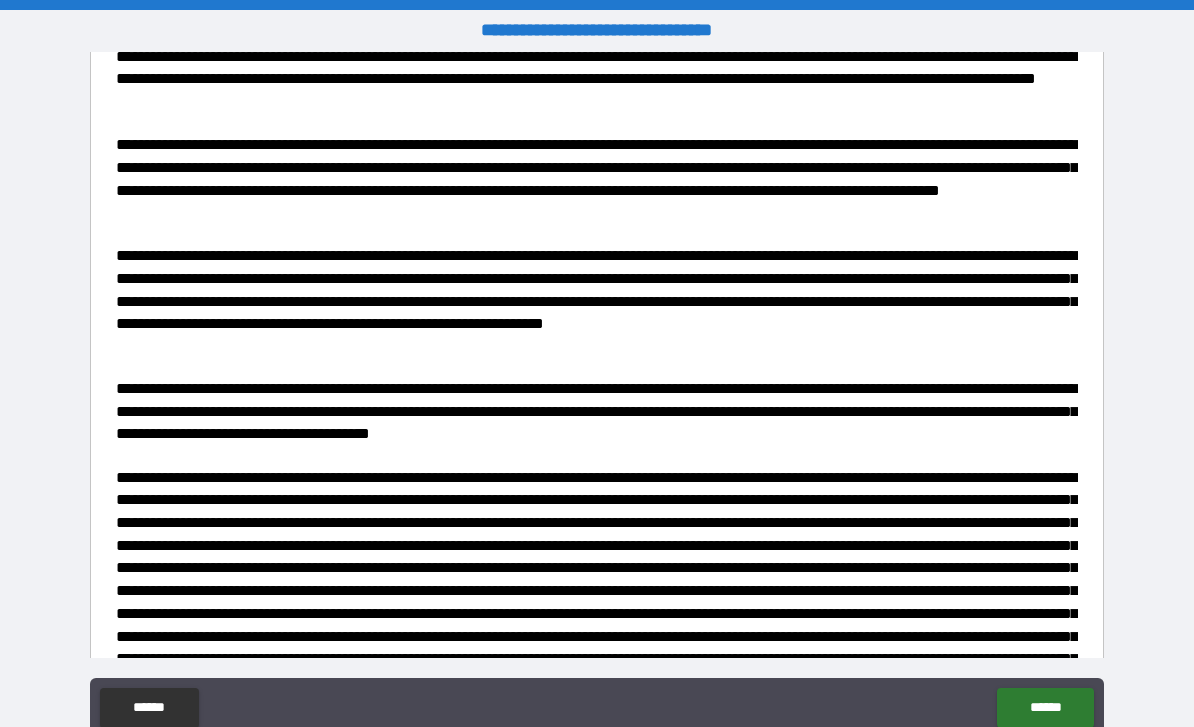 click on "**********" at bounding box center [597, 673] 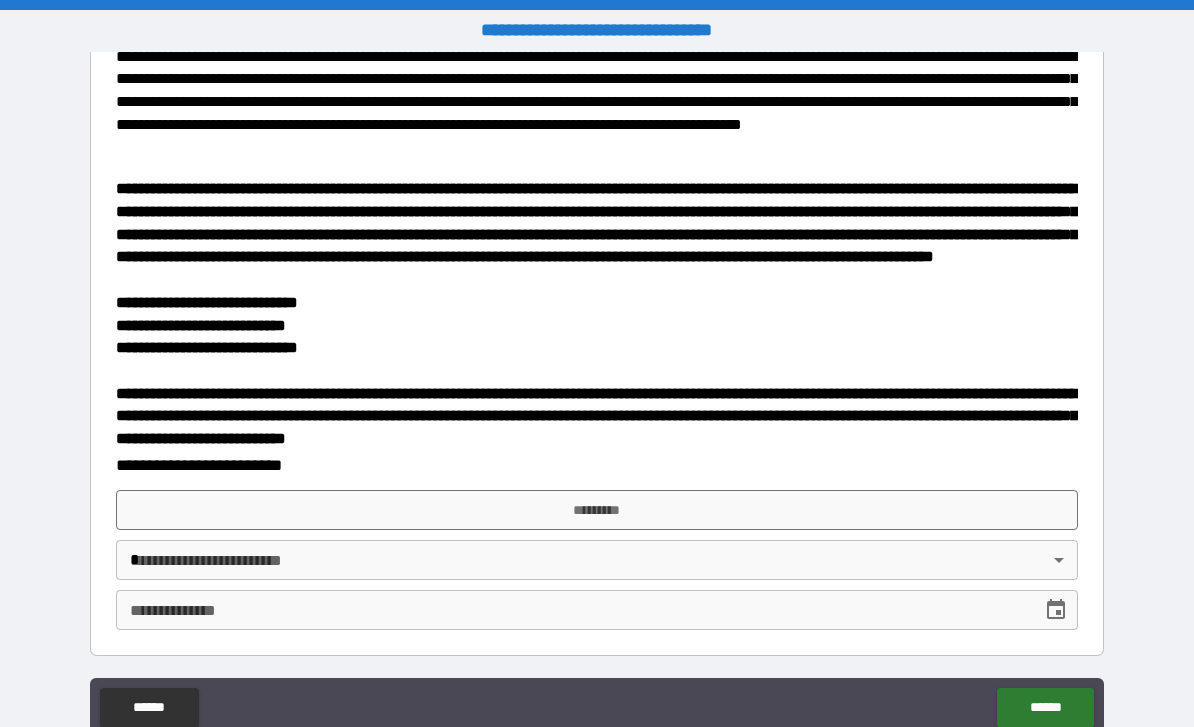 scroll, scrollTop: 2826, scrollLeft: 0, axis: vertical 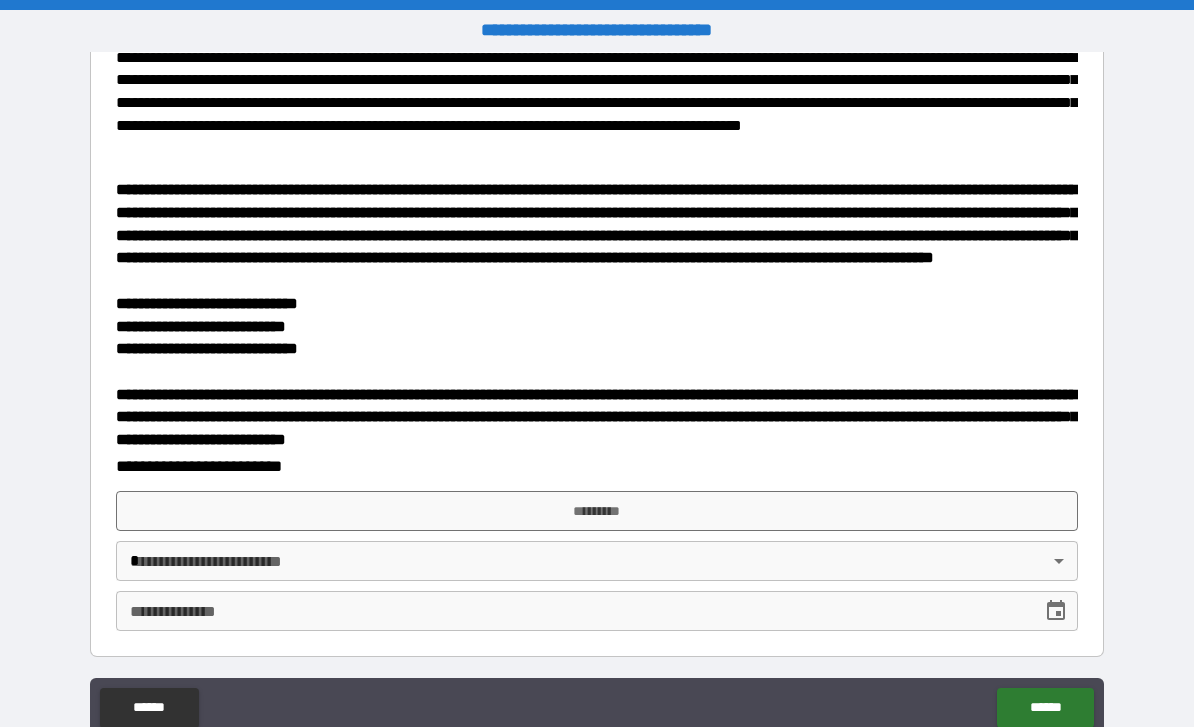 click on "*********" at bounding box center [597, 511] 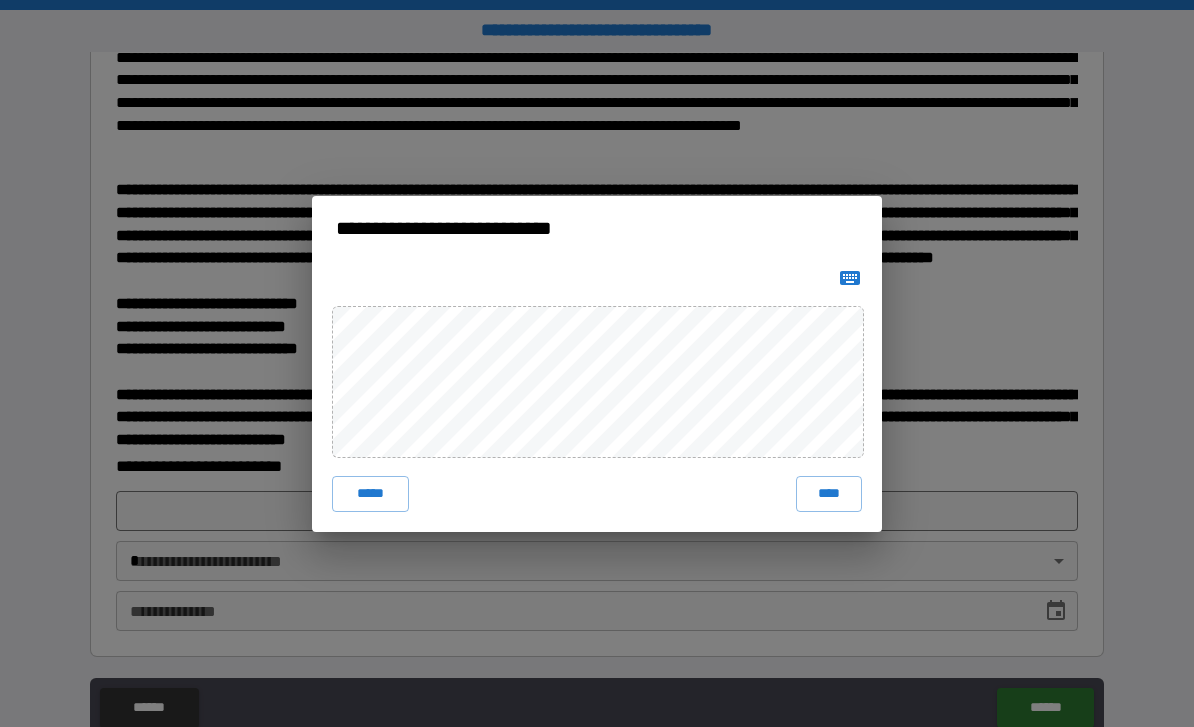 click on "****" at bounding box center [829, 494] 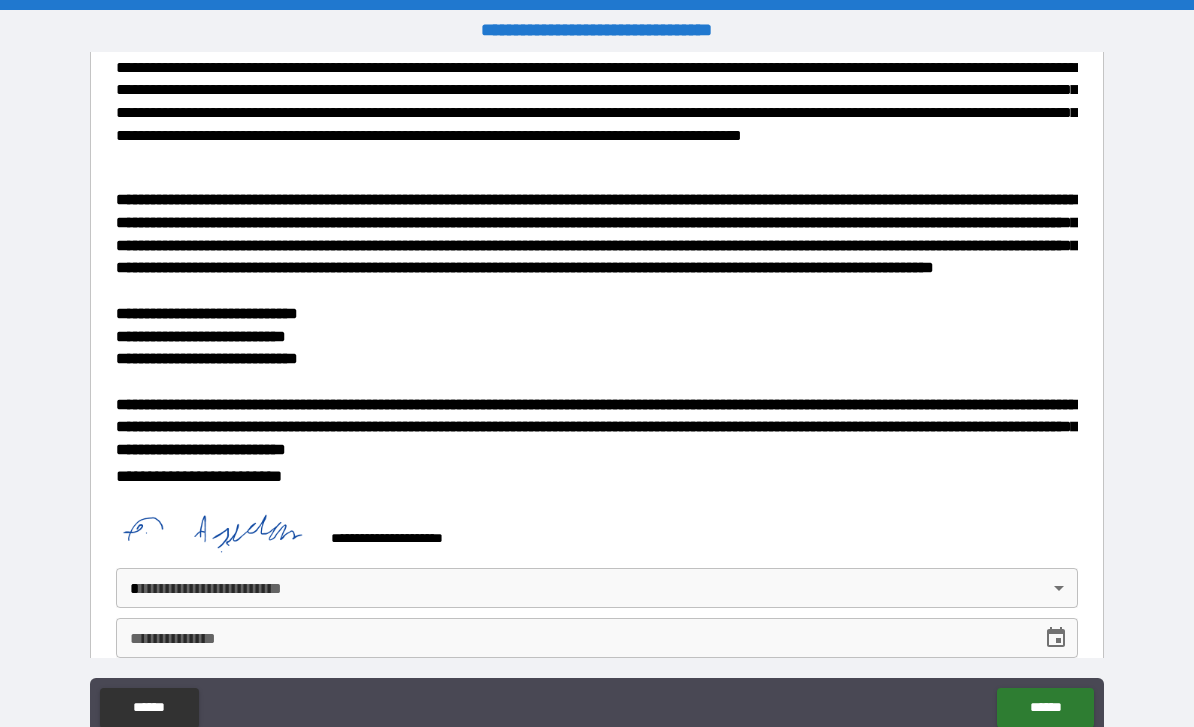 click on "**********" at bounding box center [572, 638] 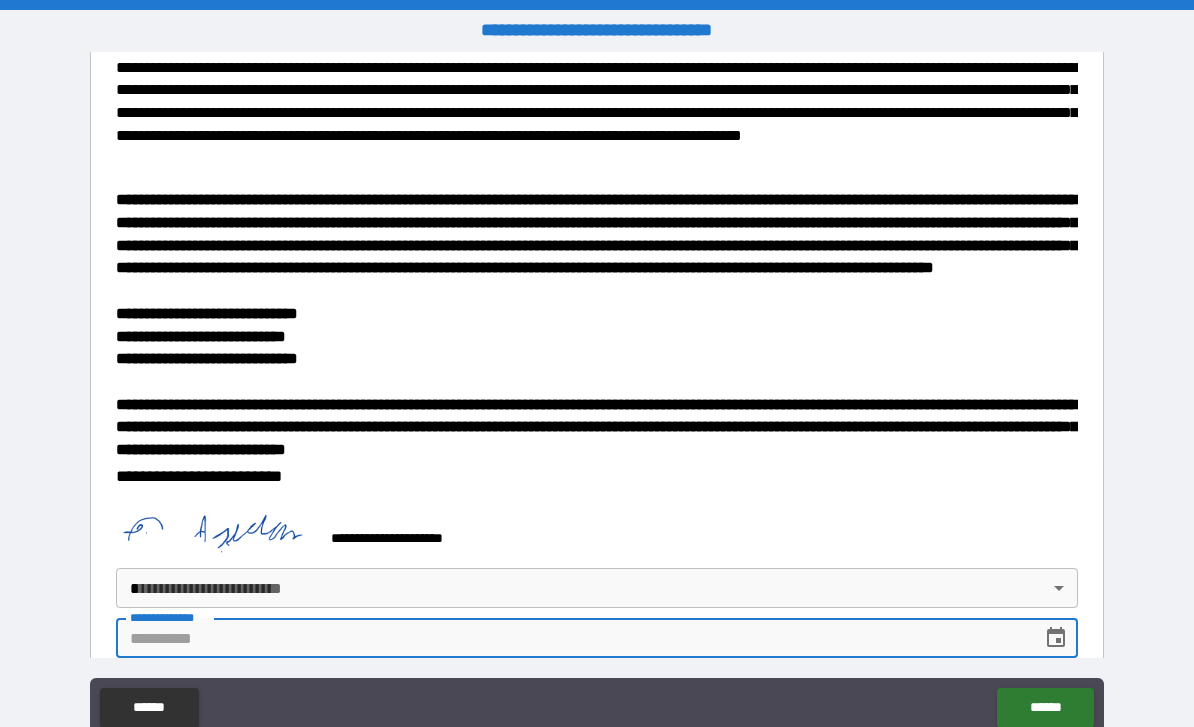 scroll, scrollTop: 64, scrollLeft: 0, axis: vertical 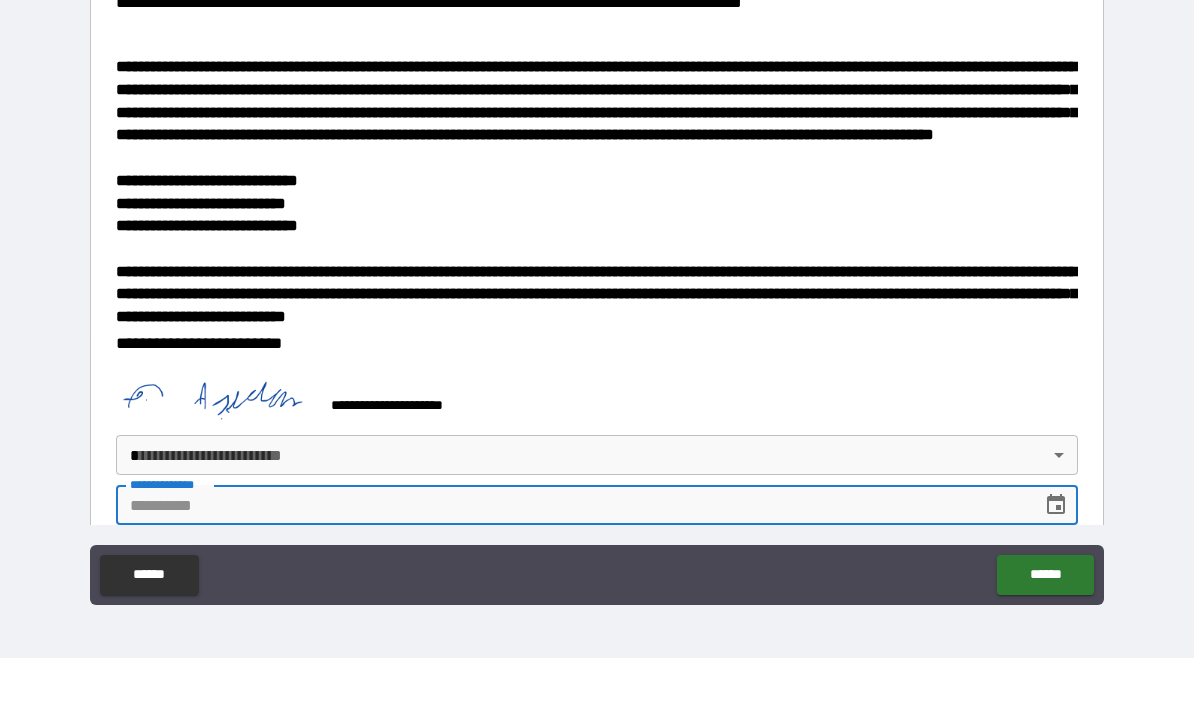click at bounding box center [1056, 574] 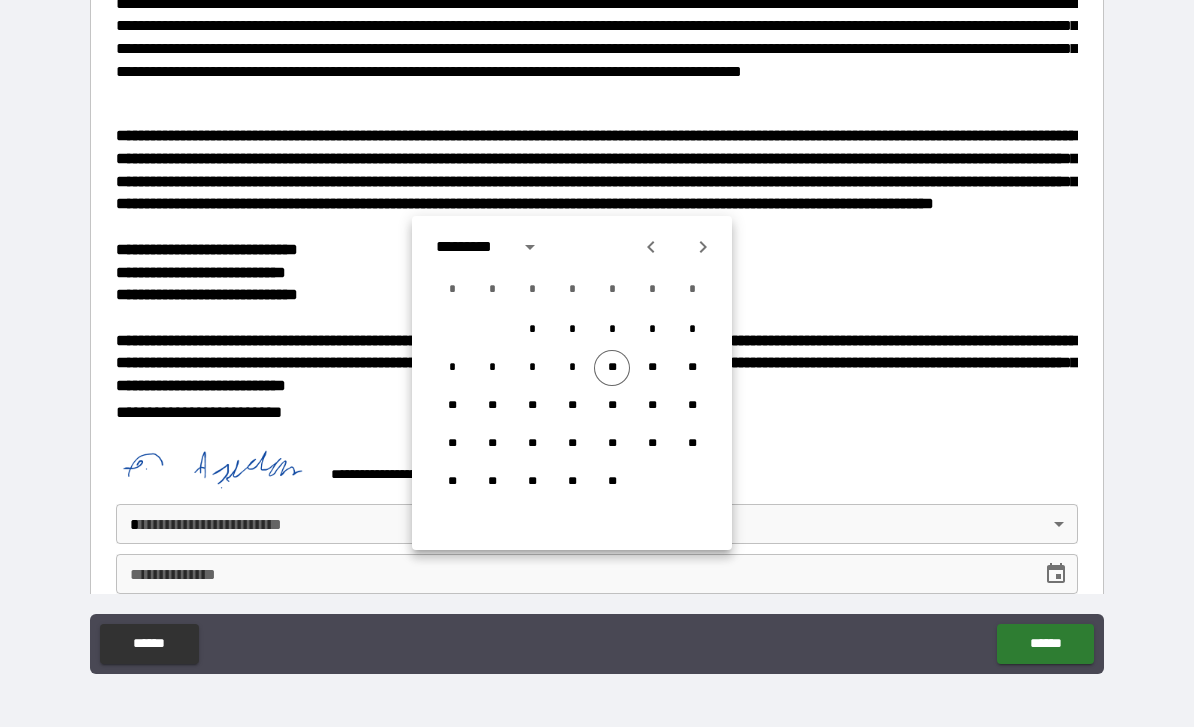 click on "**" at bounding box center [612, 368] 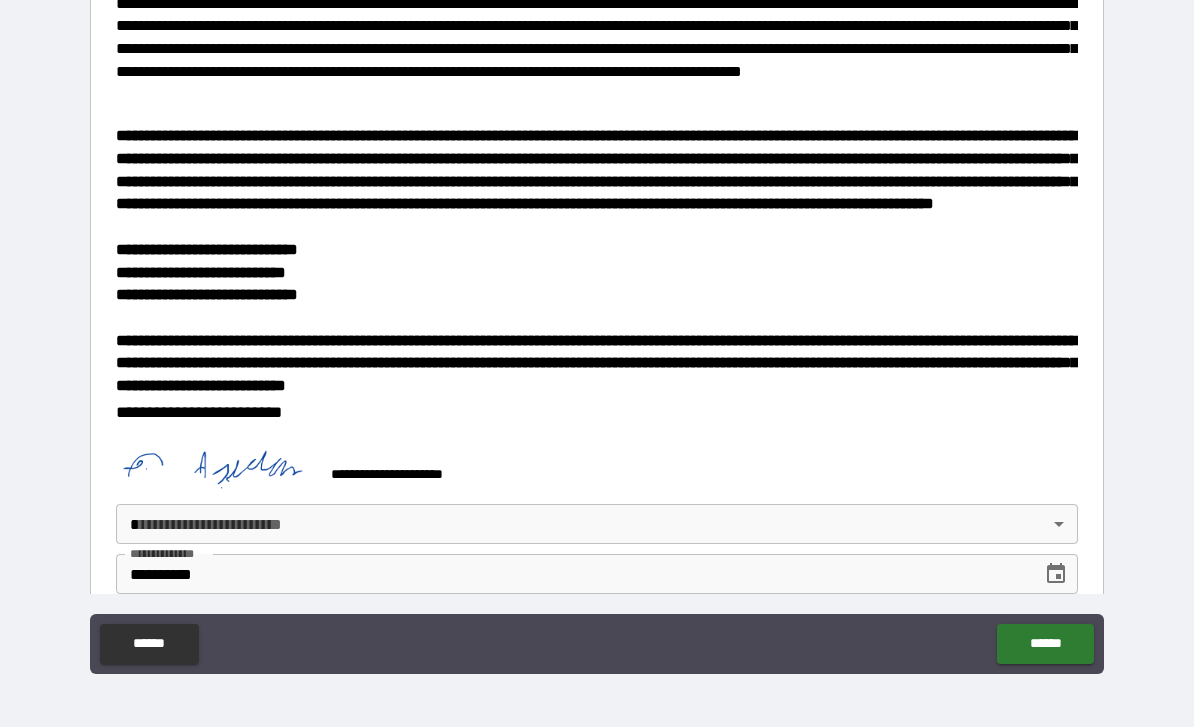 click on "******" at bounding box center [1045, 644] 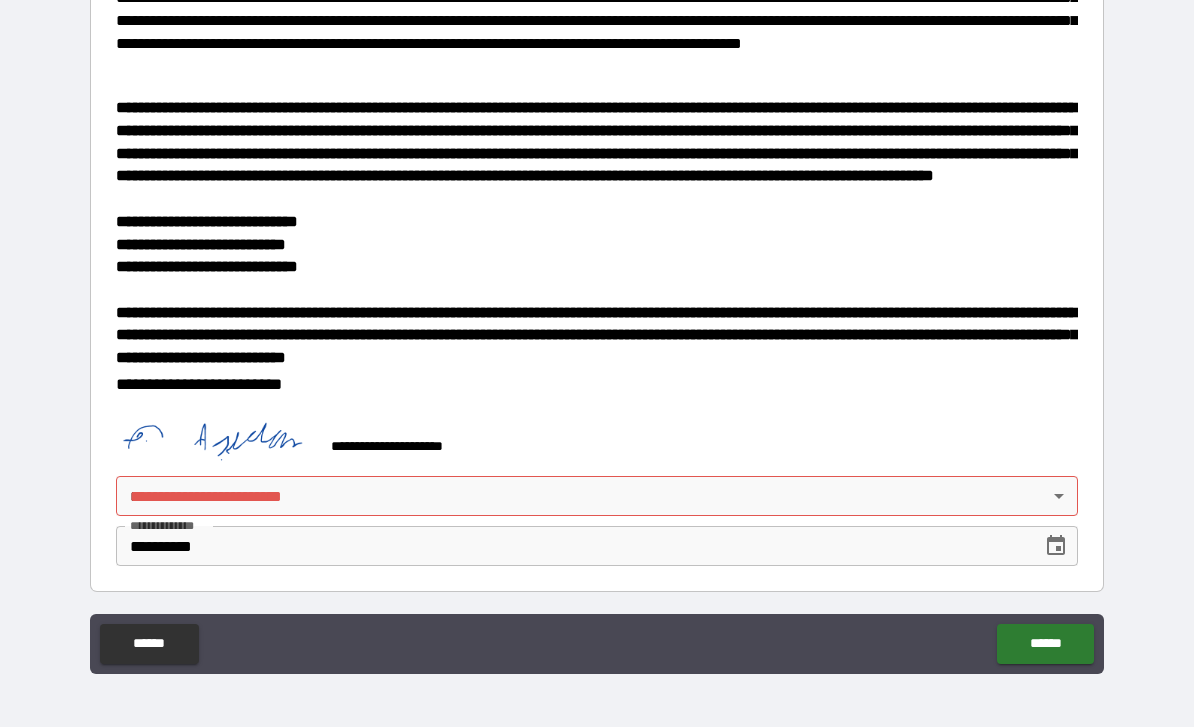 scroll, scrollTop: 2843, scrollLeft: 0, axis: vertical 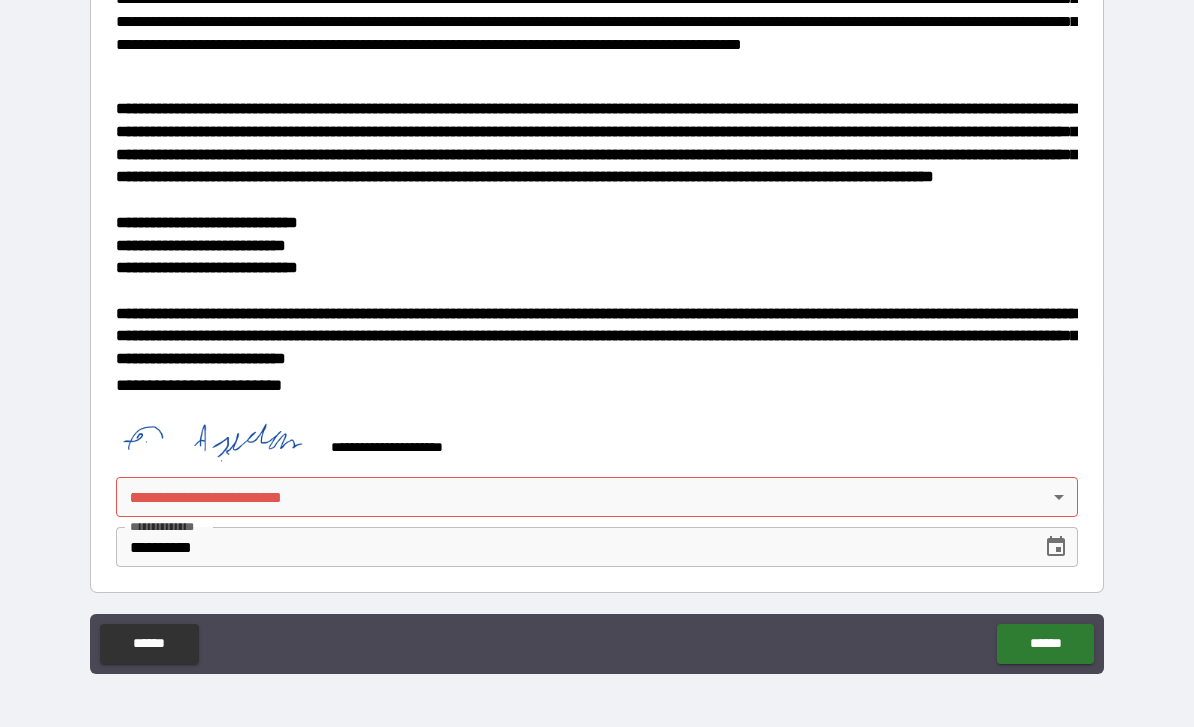 click on "**********" at bounding box center [597, 331] 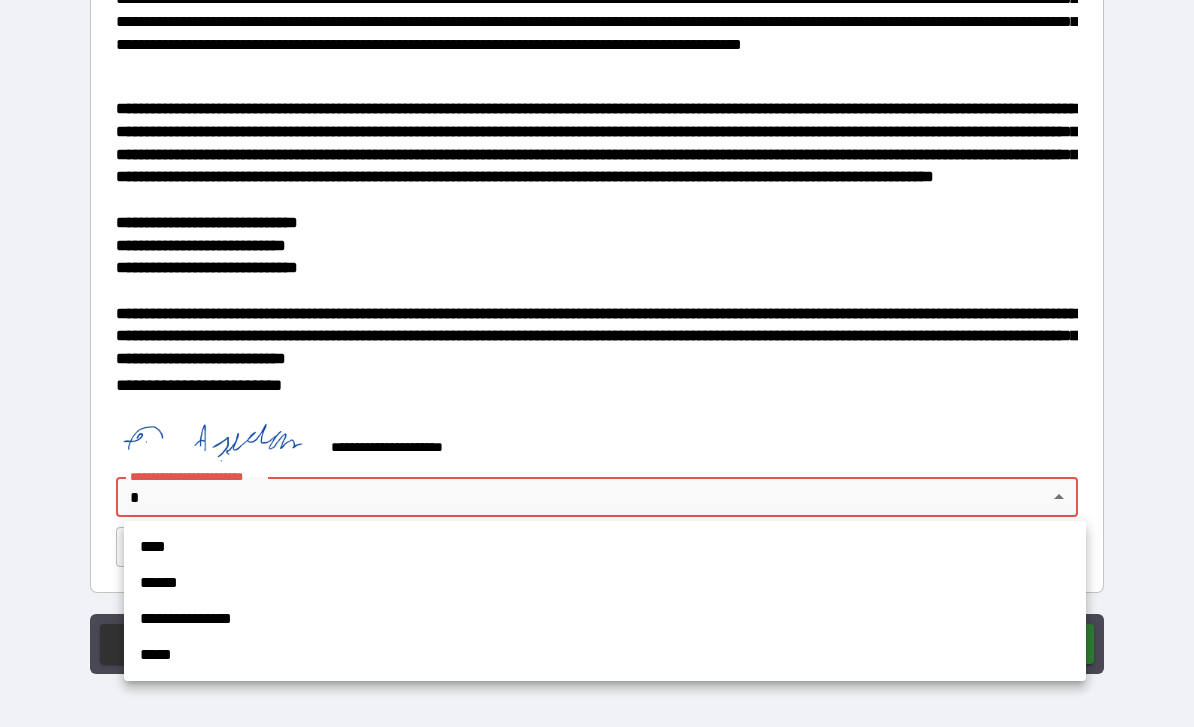 click on "****" at bounding box center [605, 547] 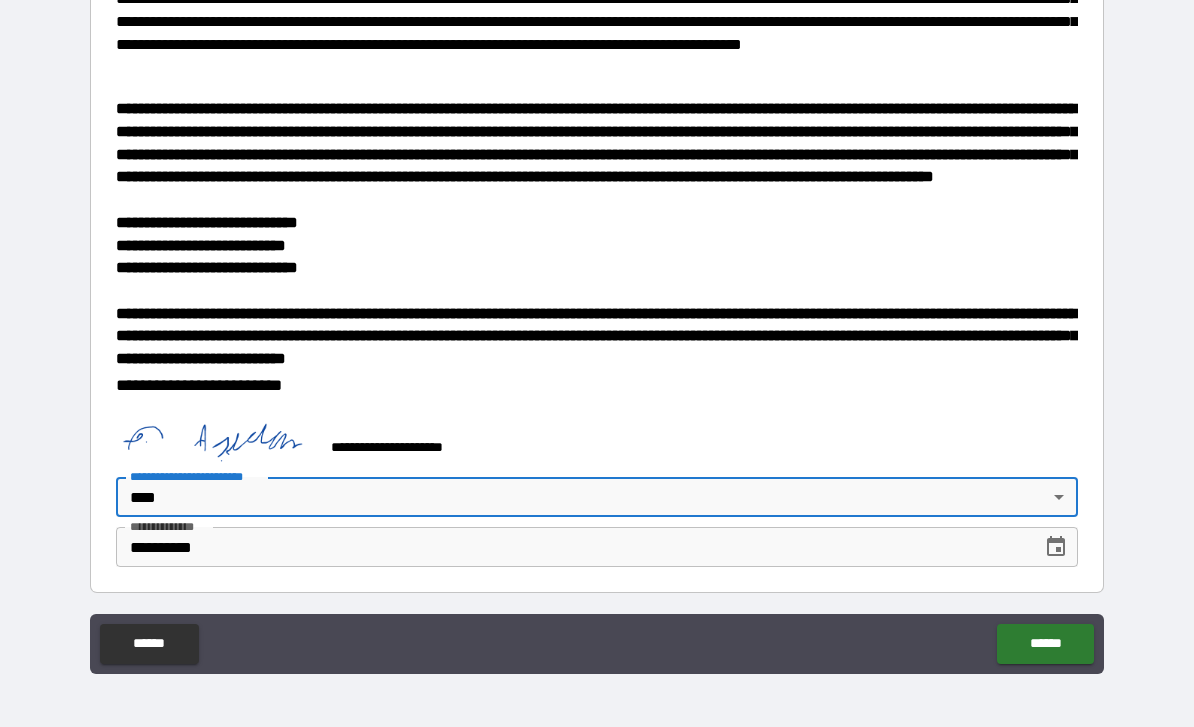 click on "******" at bounding box center [1045, 644] 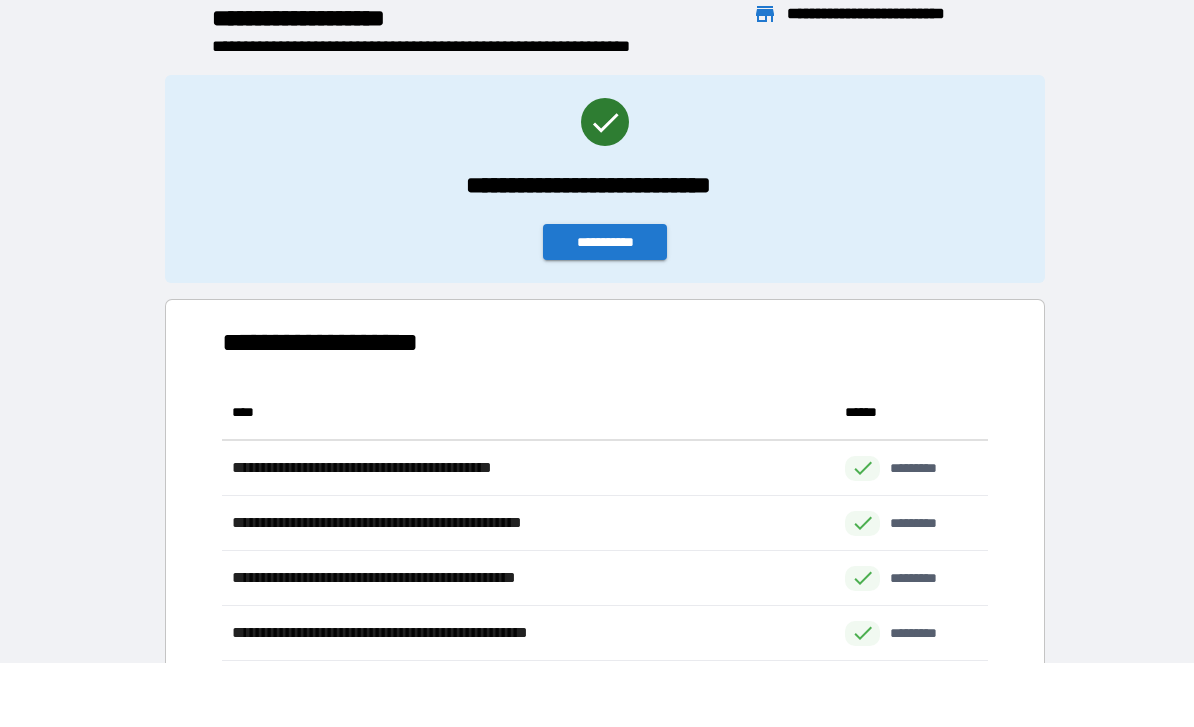 scroll, scrollTop: 1, scrollLeft: 1, axis: both 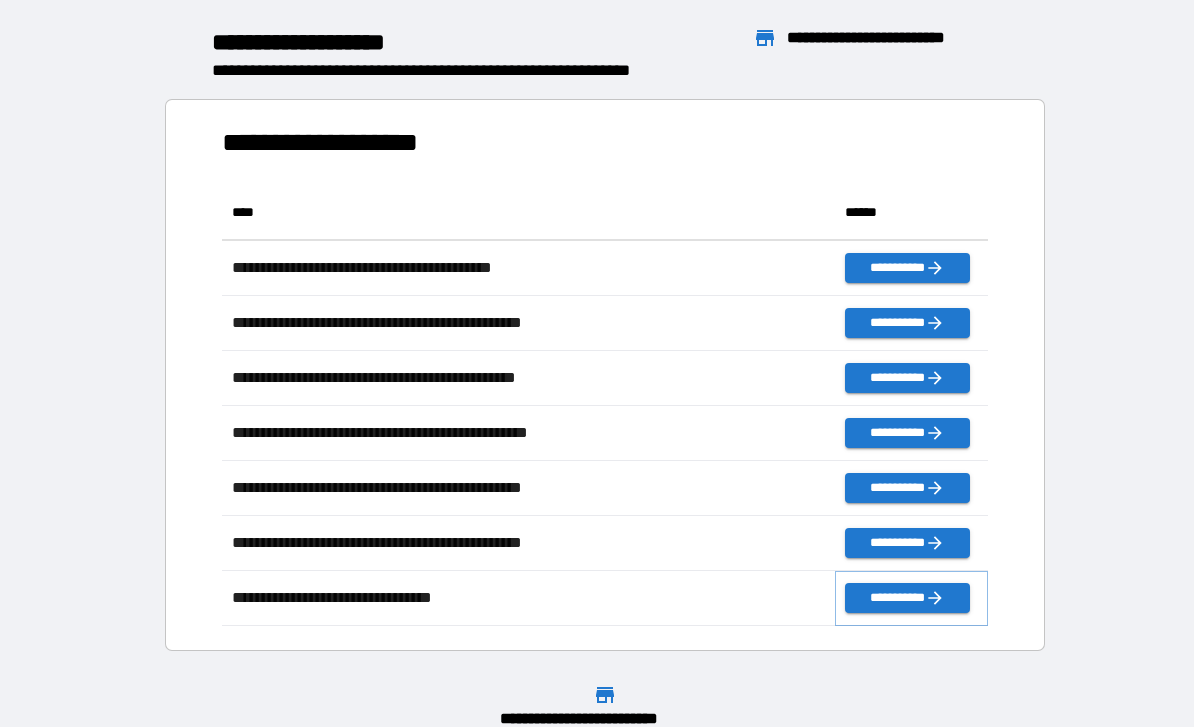 click on "**********" at bounding box center (907, 598) 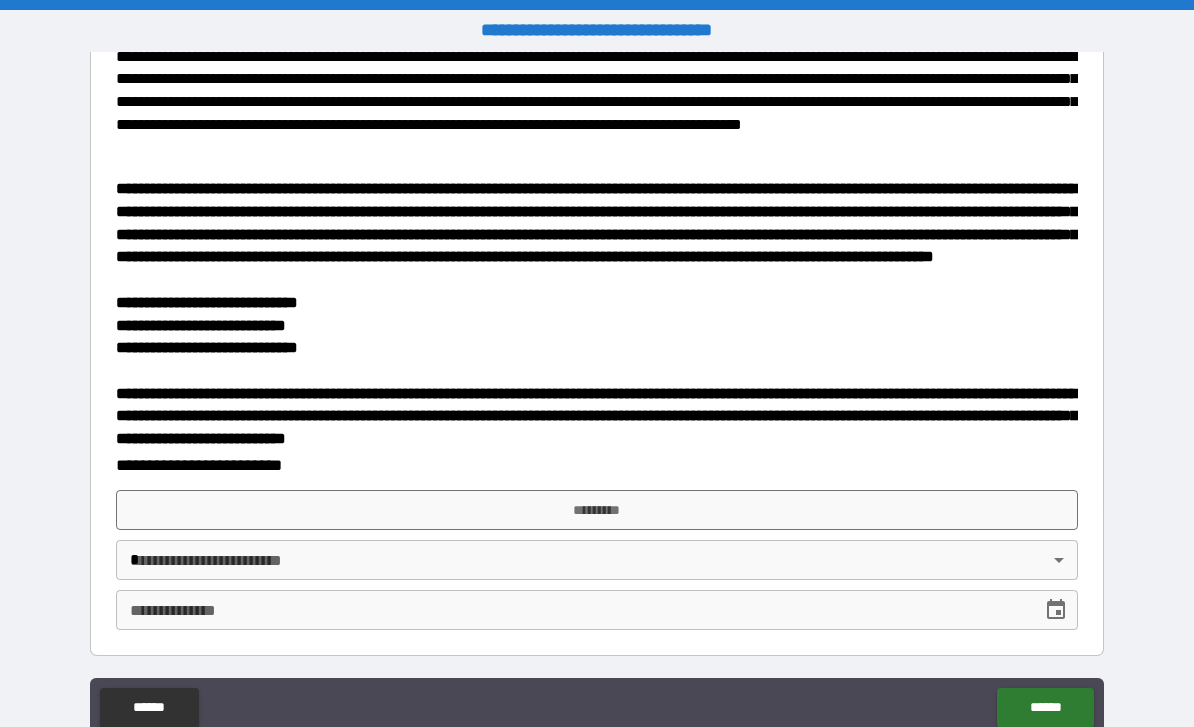 scroll, scrollTop: 2826, scrollLeft: 0, axis: vertical 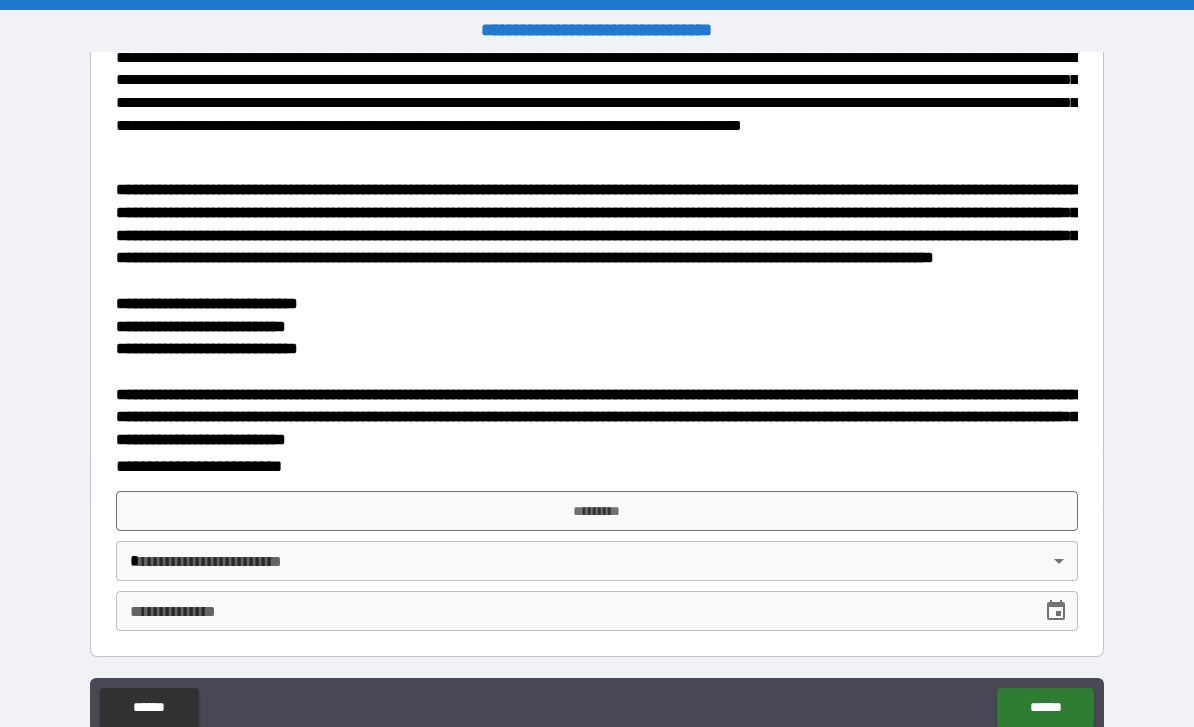 click on "*********" at bounding box center (597, 511) 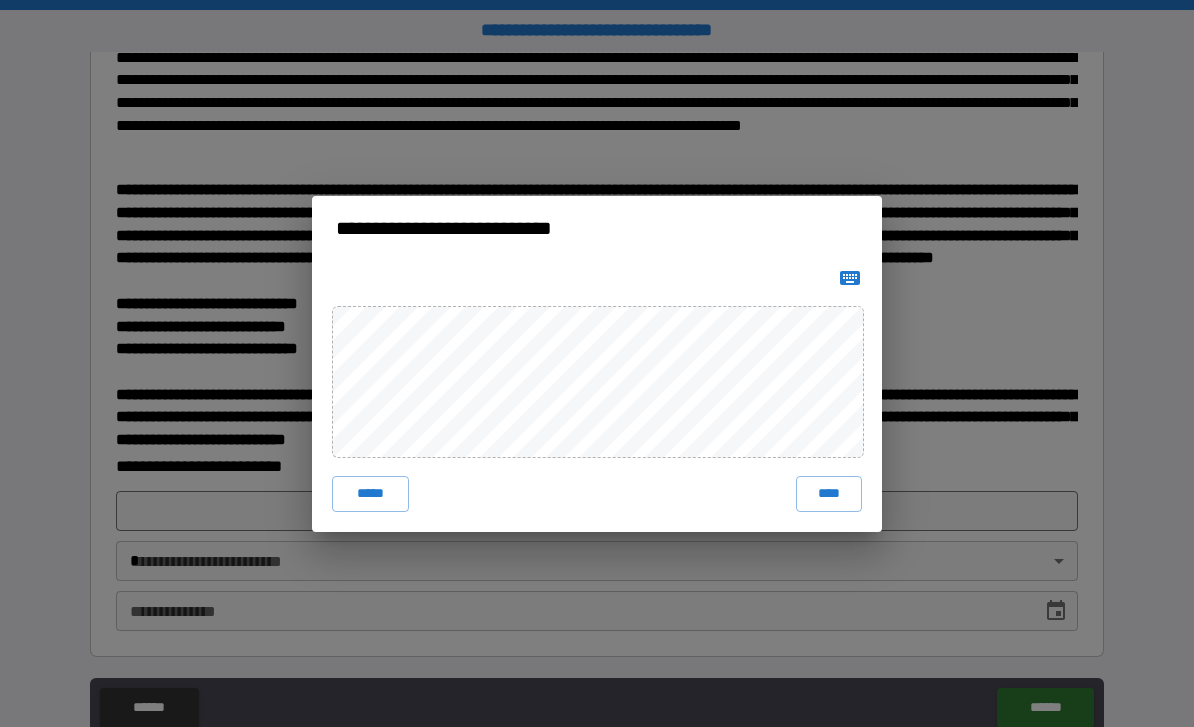 click on "****" at bounding box center [829, 494] 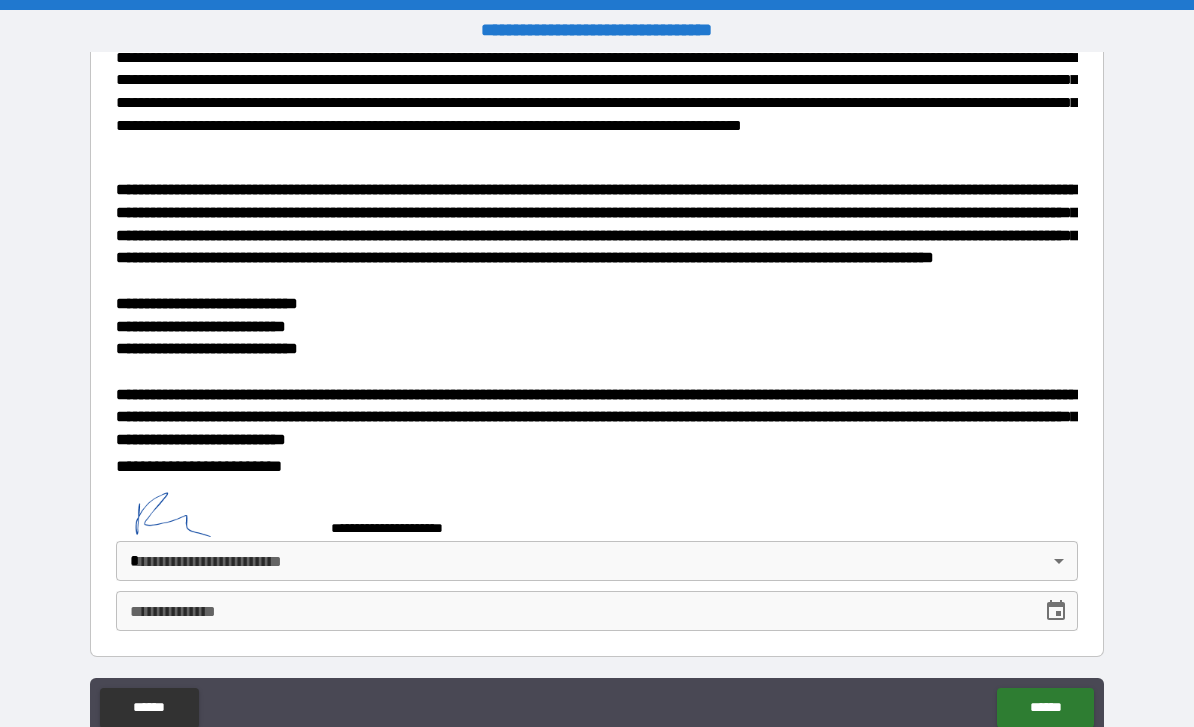scroll, scrollTop: 2816, scrollLeft: 0, axis: vertical 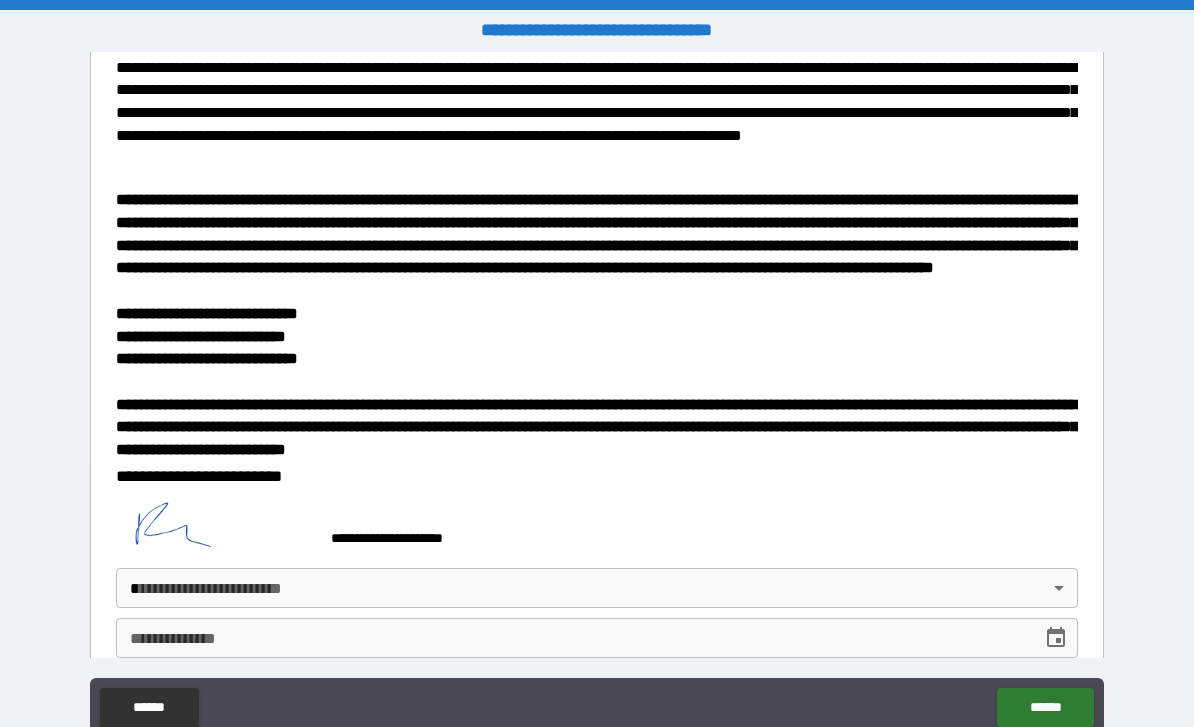 click on "**********" at bounding box center (597, 395) 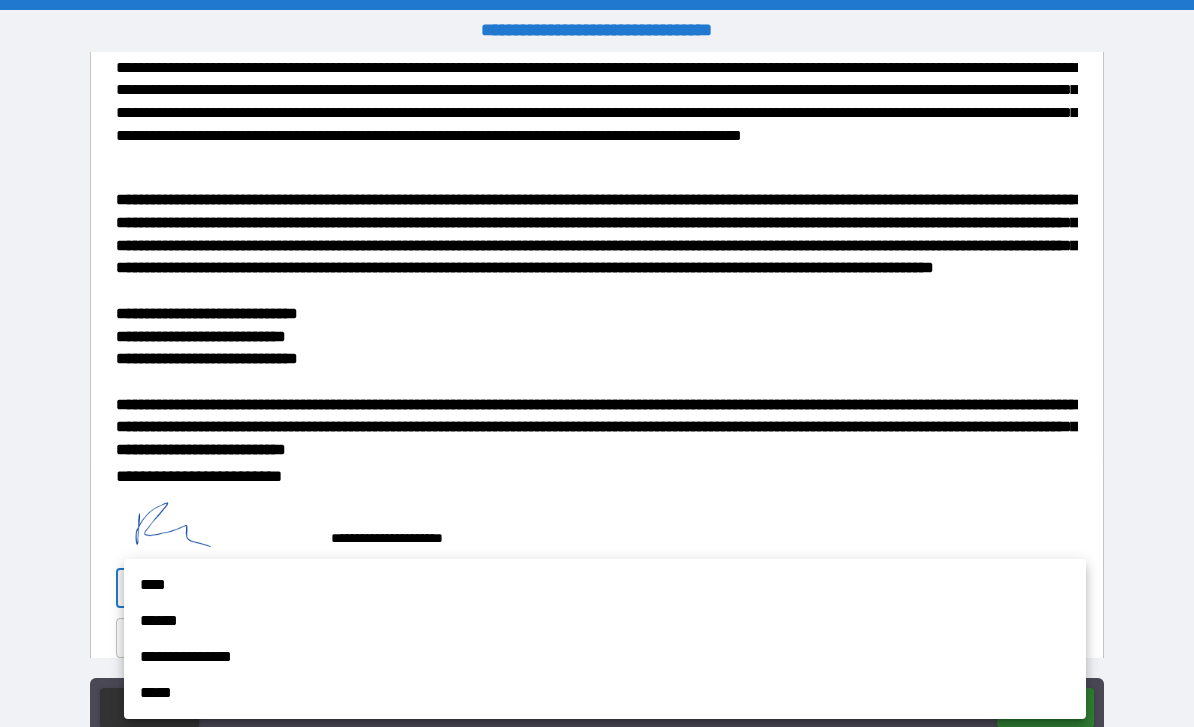 click on "****" at bounding box center (605, 585) 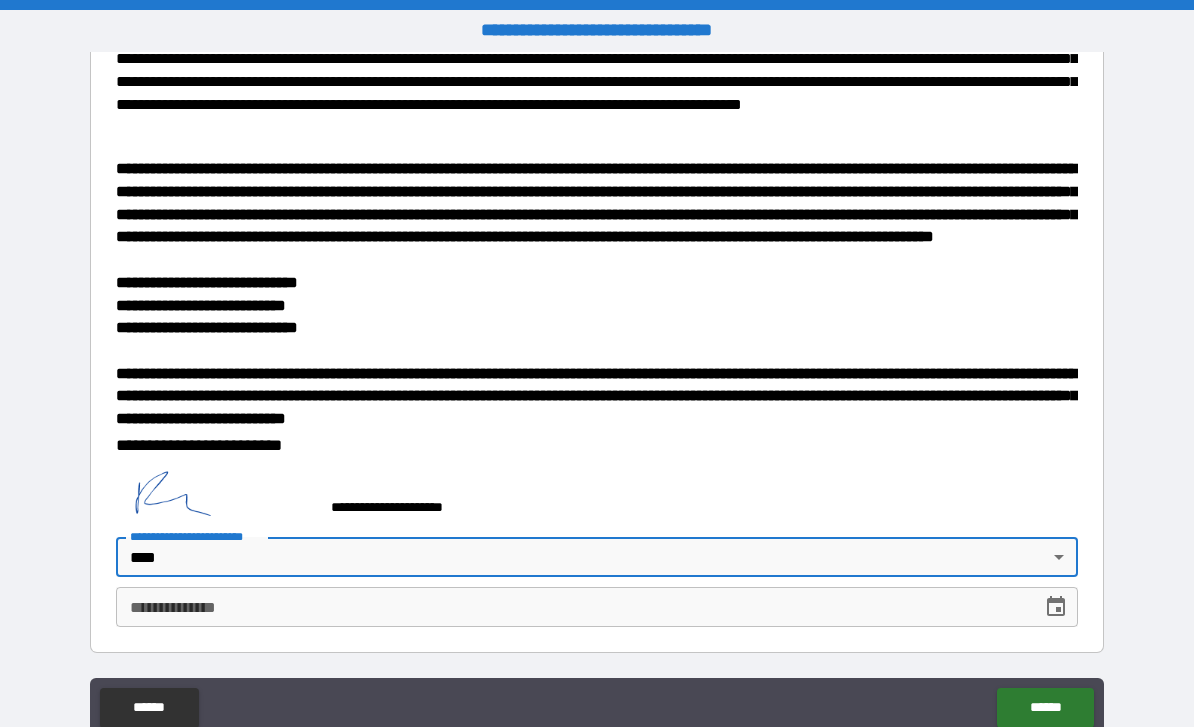 scroll, scrollTop: 2843, scrollLeft: 0, axis: vertical 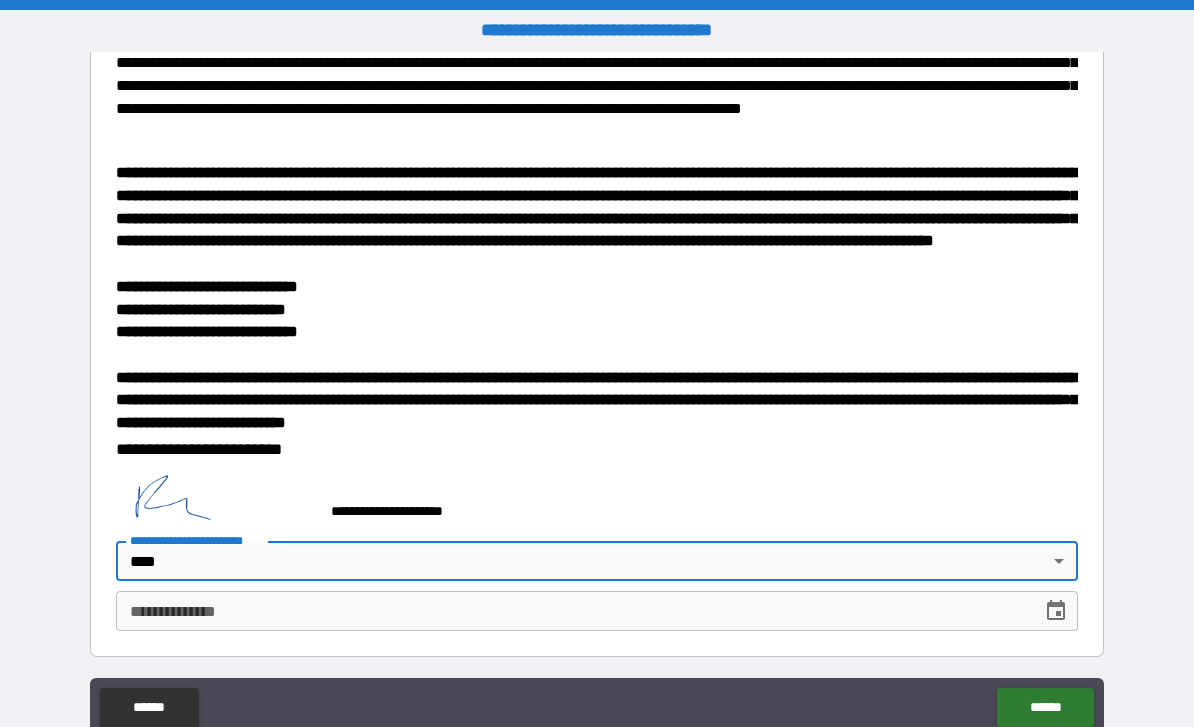 click on "**********" at bounding box center [572, 611] 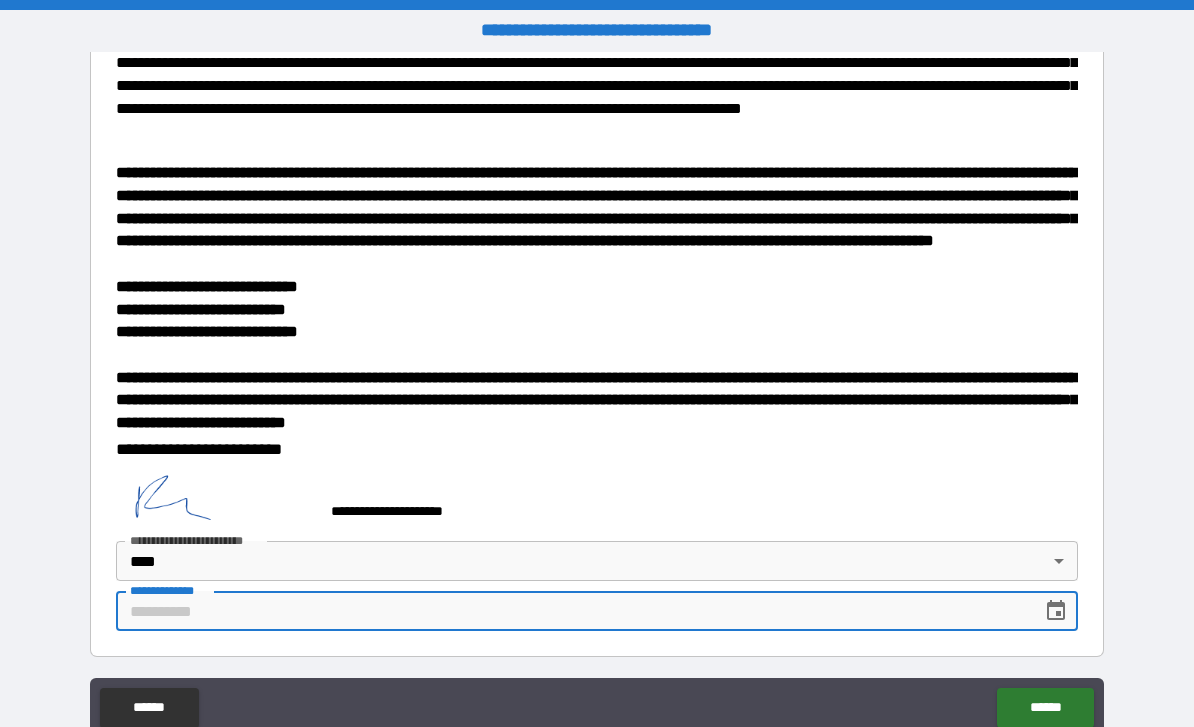scroll, scrollTop: 64, scrollLeft: 0, axis: vertical 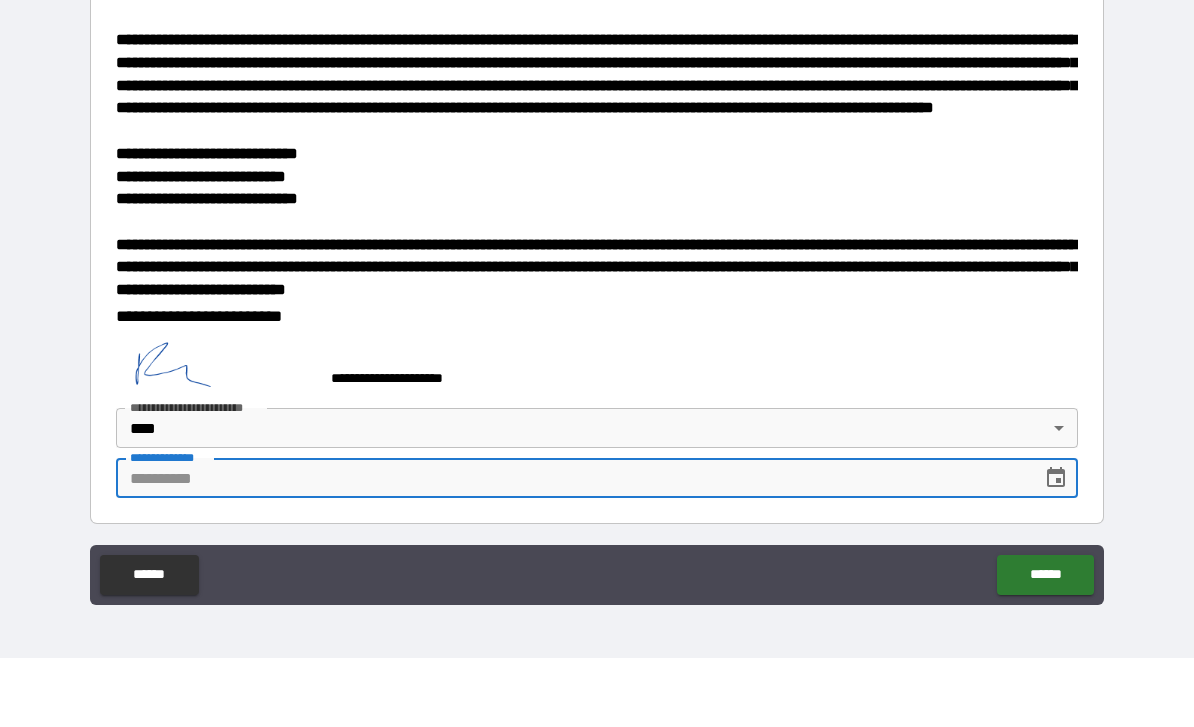 click on "**********" at bounding box center [572, 547] 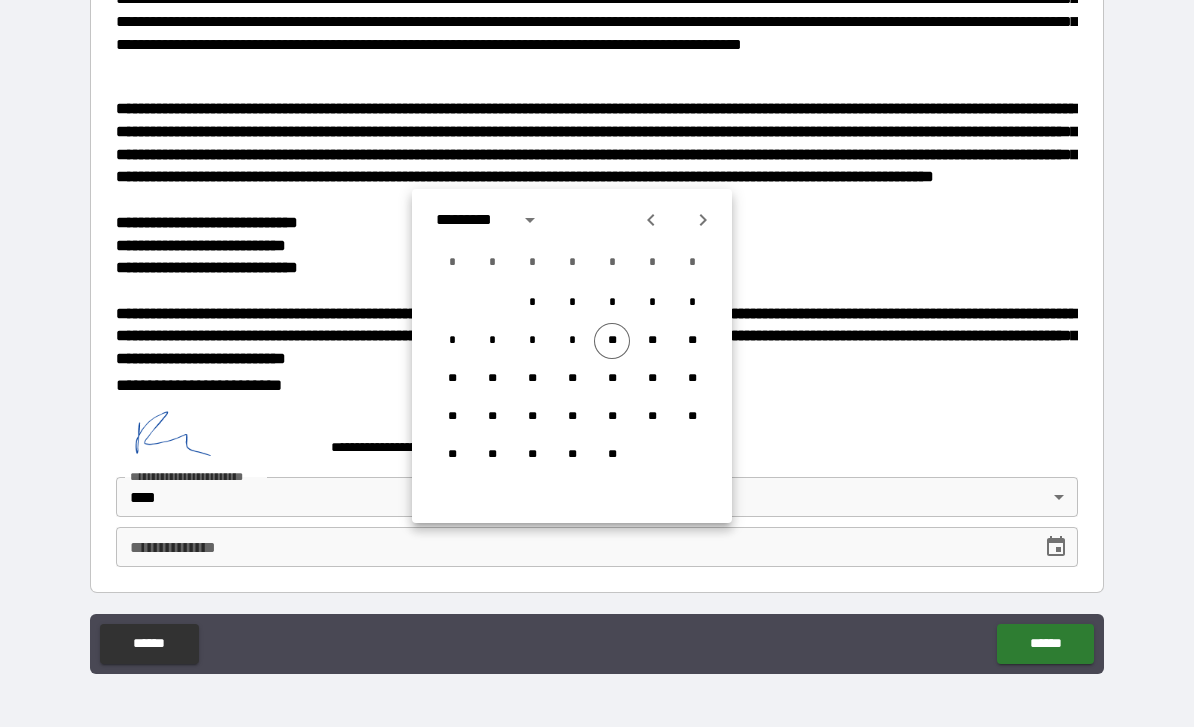 click on "**" at bounding box center [612, 341] 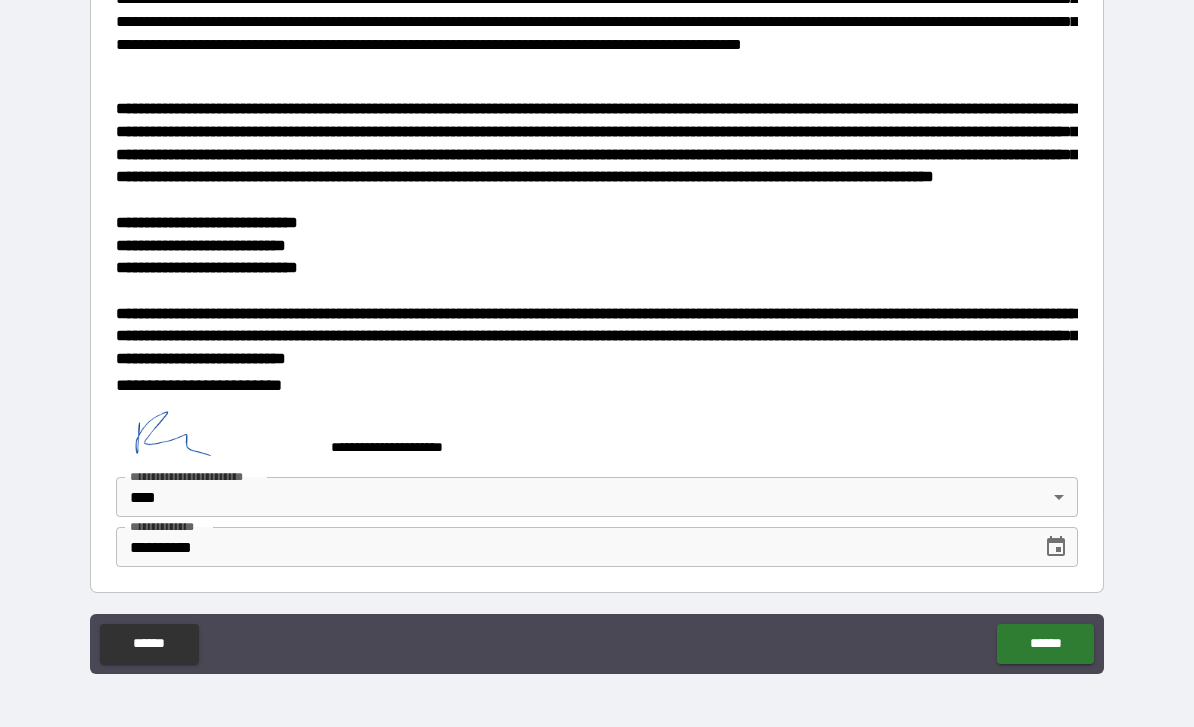 click on "******" at bounding box center (1045, 644) 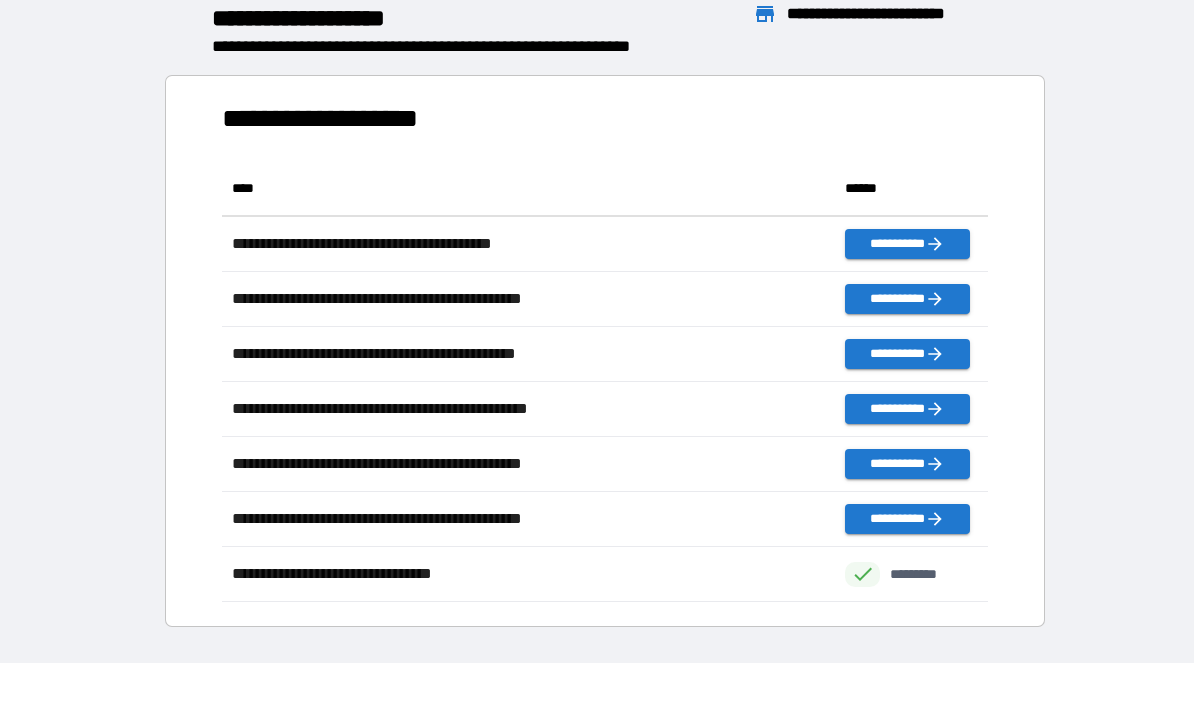 scroll, scrollTop: 1, scrollLeft: 1, axis: both 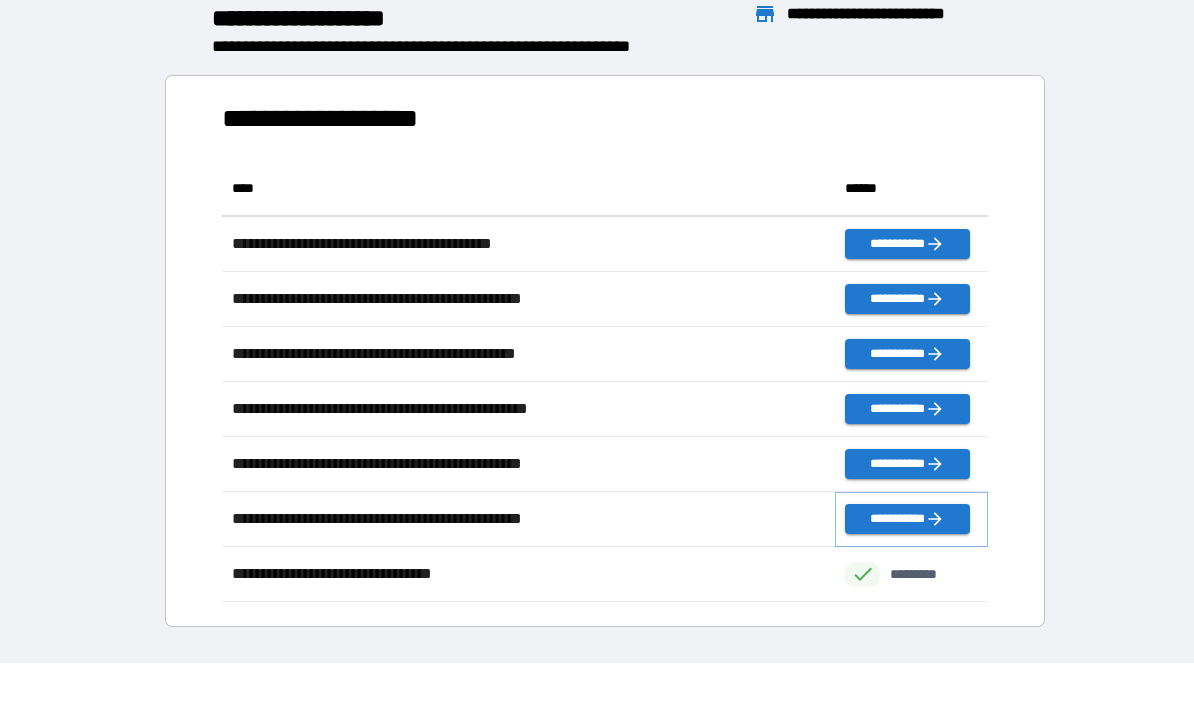 click on "**********" at bounding box center (907, 519) 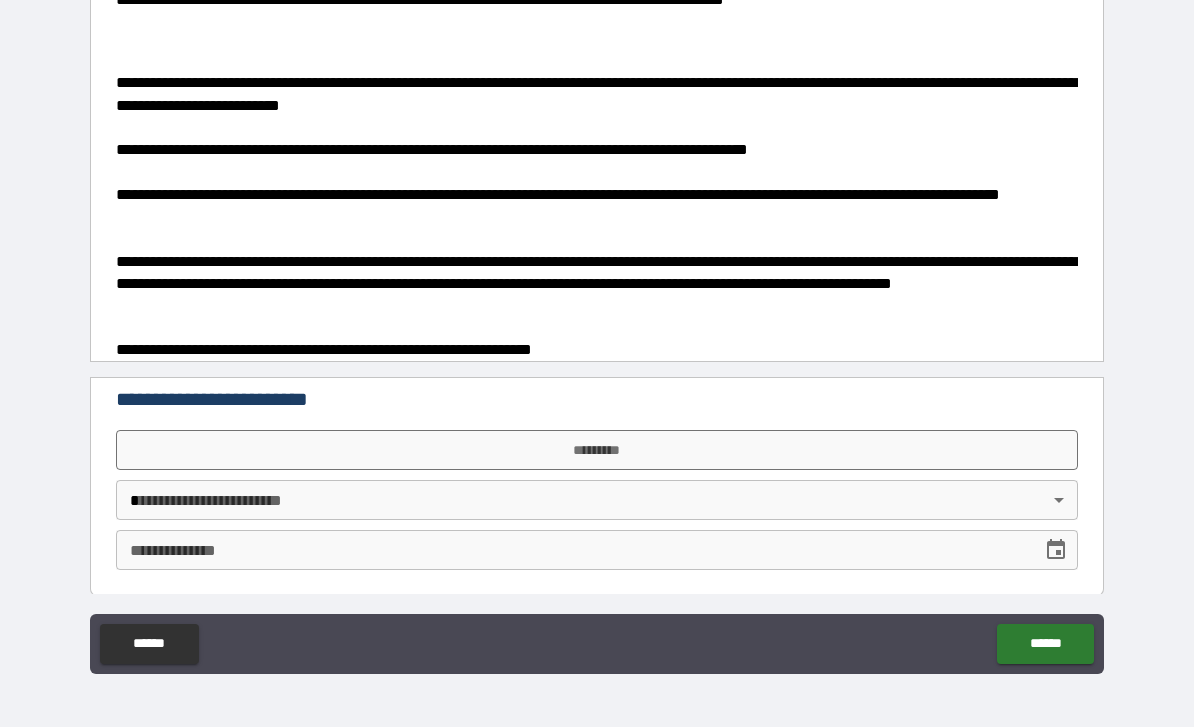 scroll, scrollTop: 610, scrollLeft: 0, axis: vertical 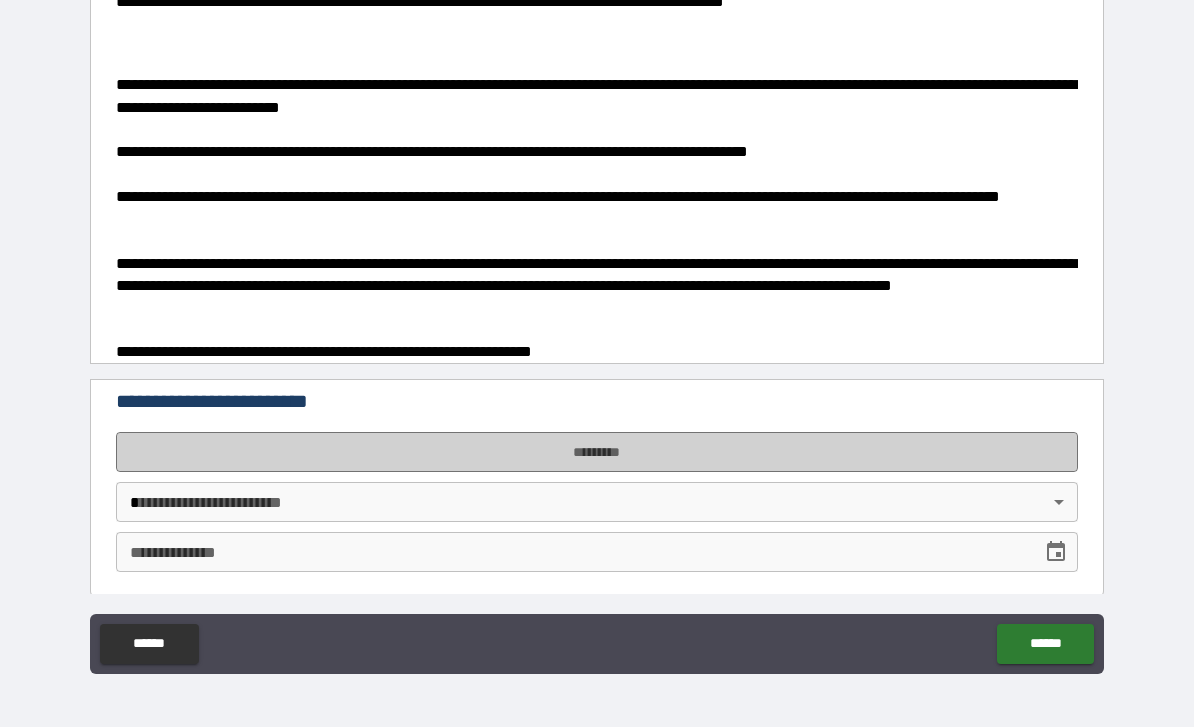 click on "*********" at bounding box center (597, 452) 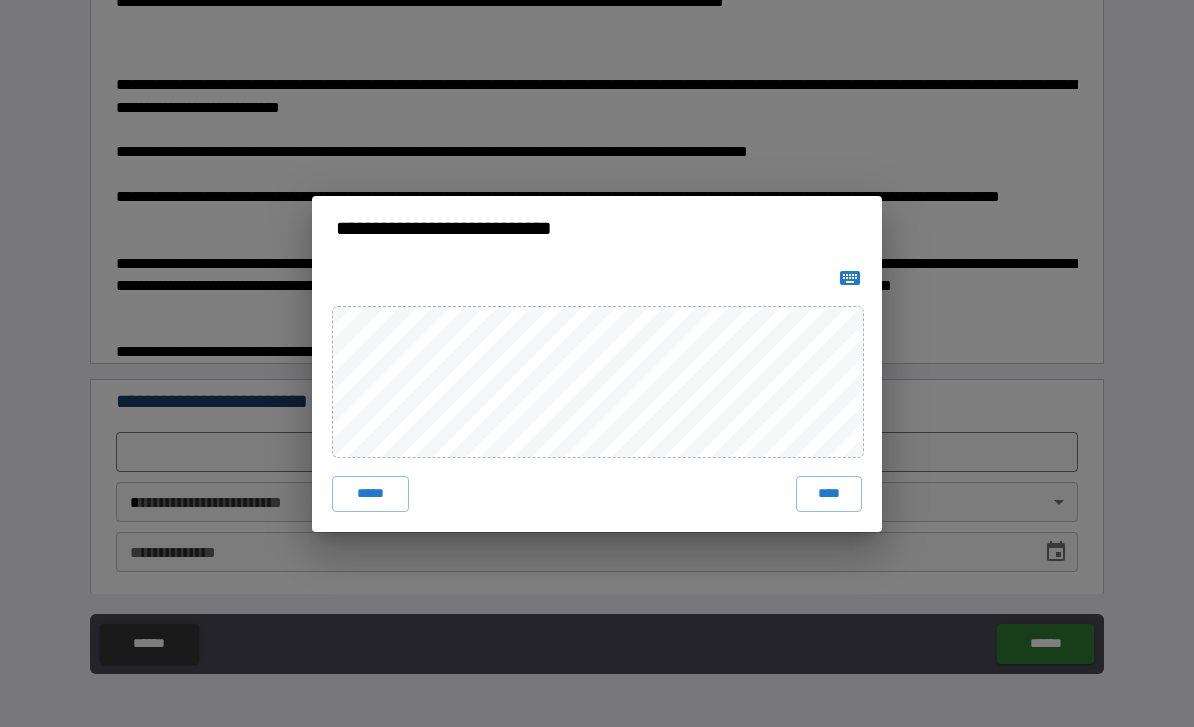click on "****" at bounding box center (829, 494) 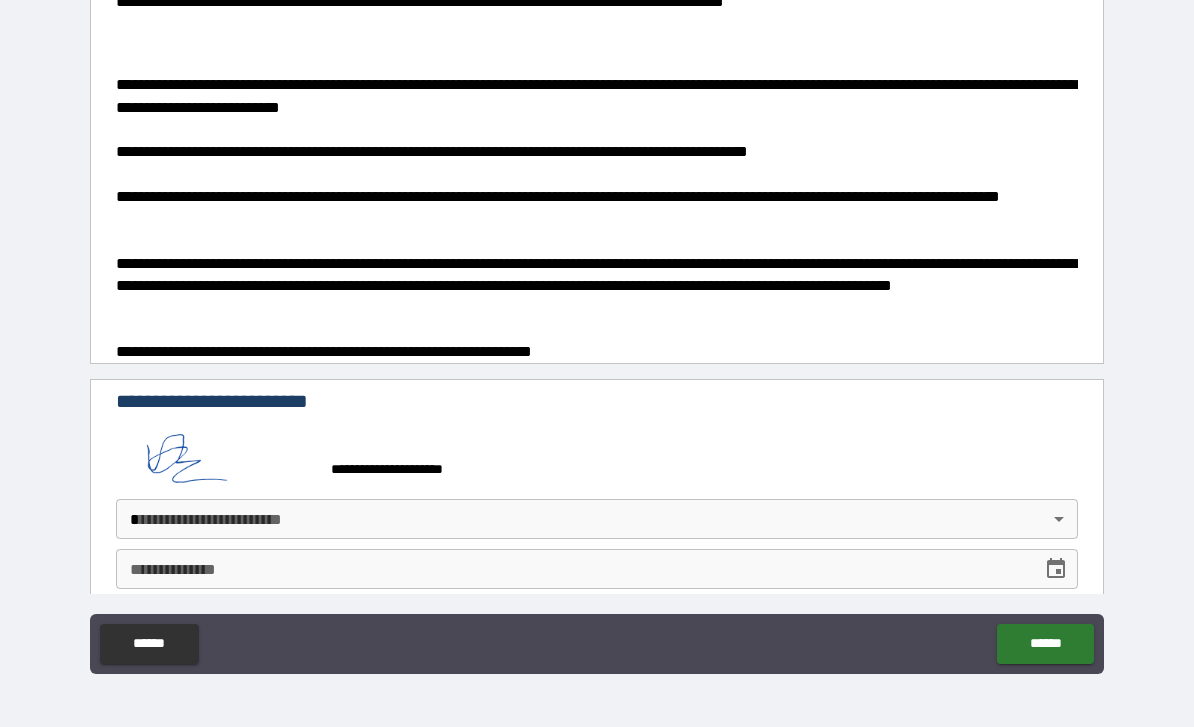 click on "**********" at bounding box center (597, 331) 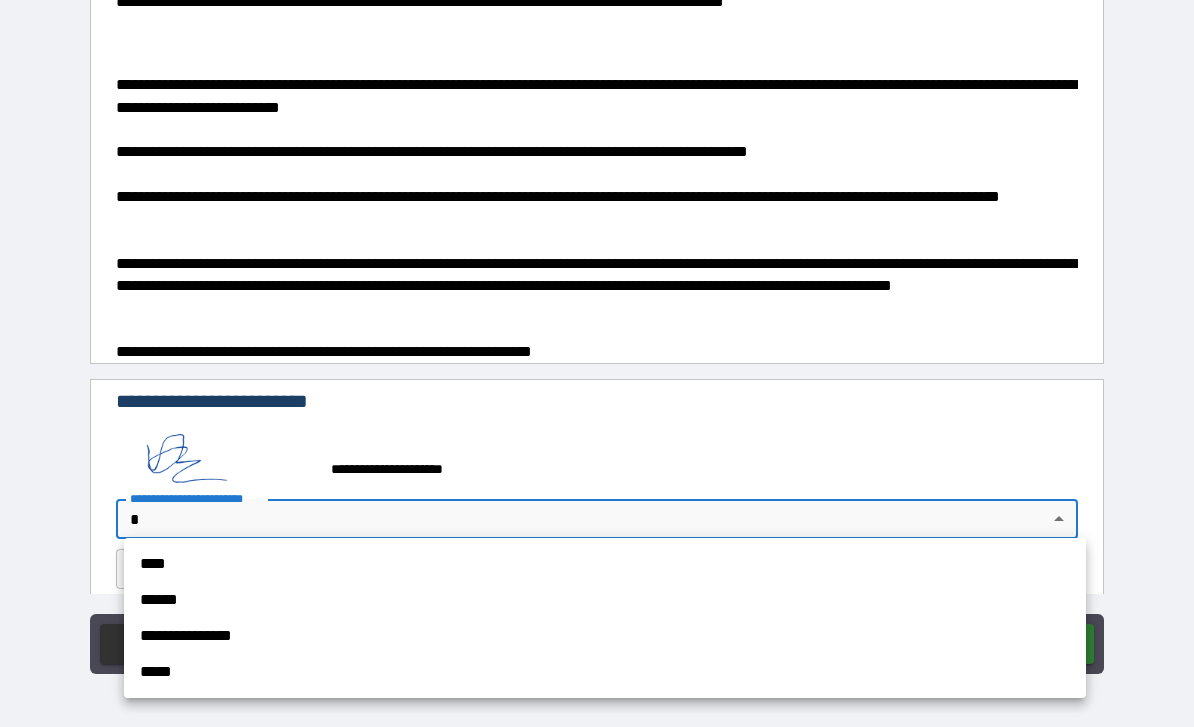 click on "****" at bounding box center [605, 564] 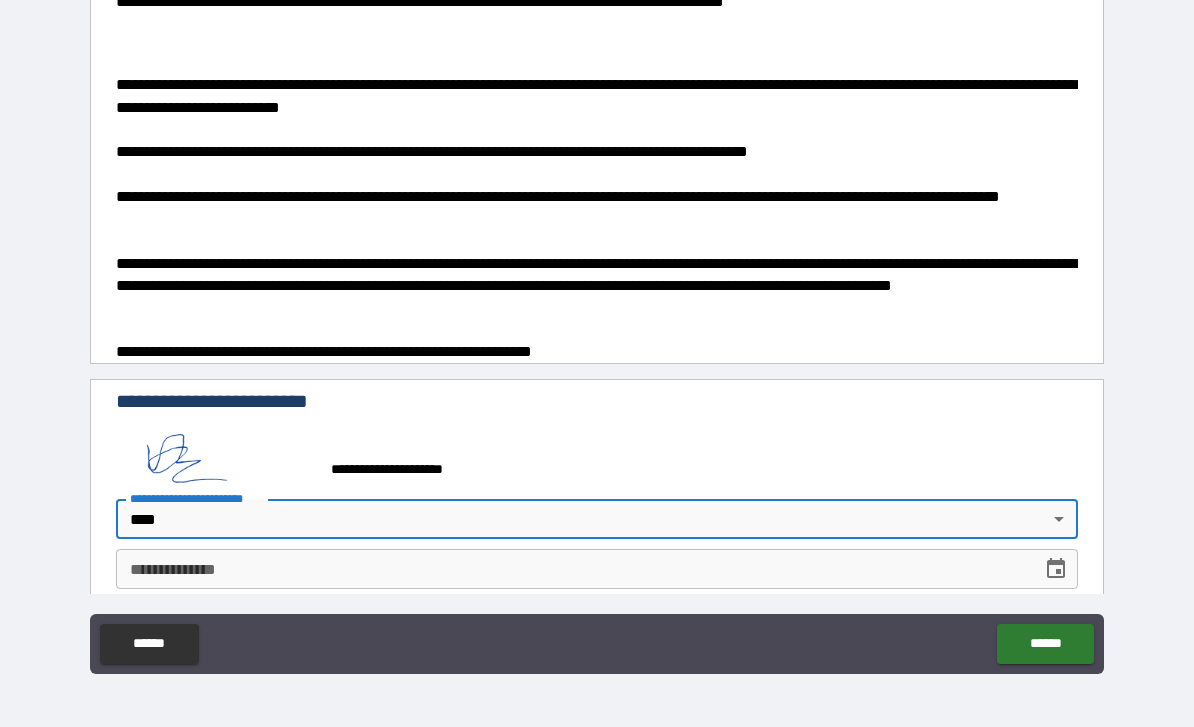 click 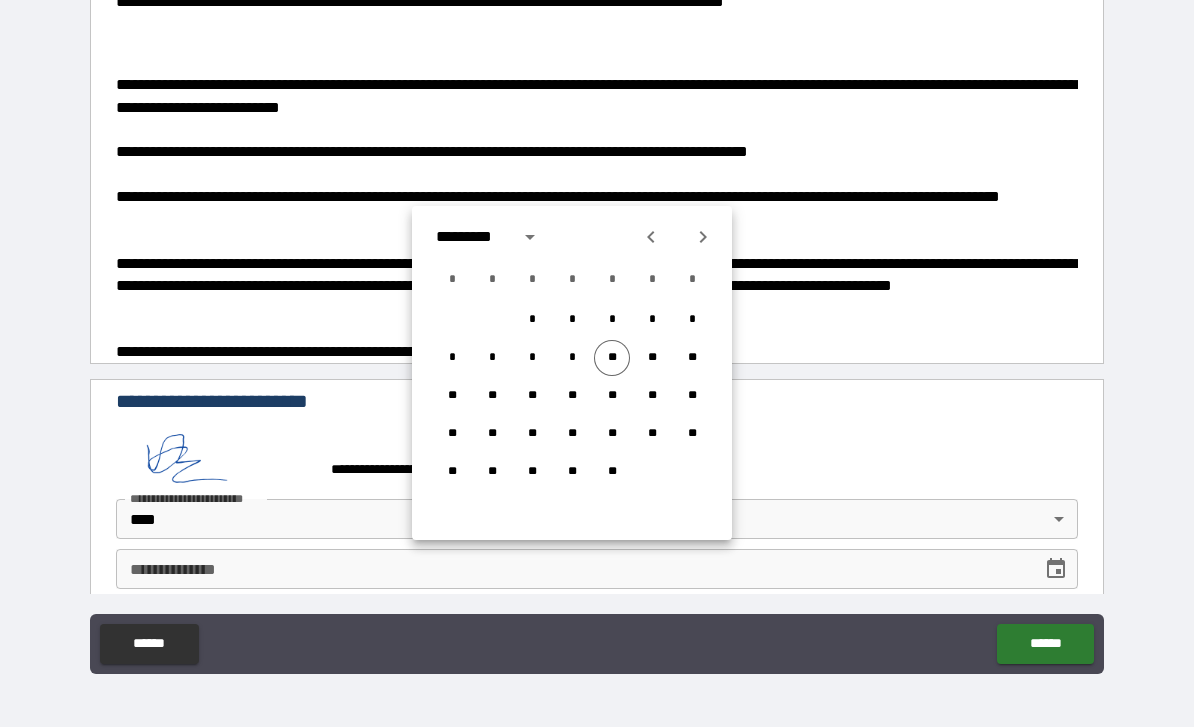 click on "**" at bounding box center [612, 358] 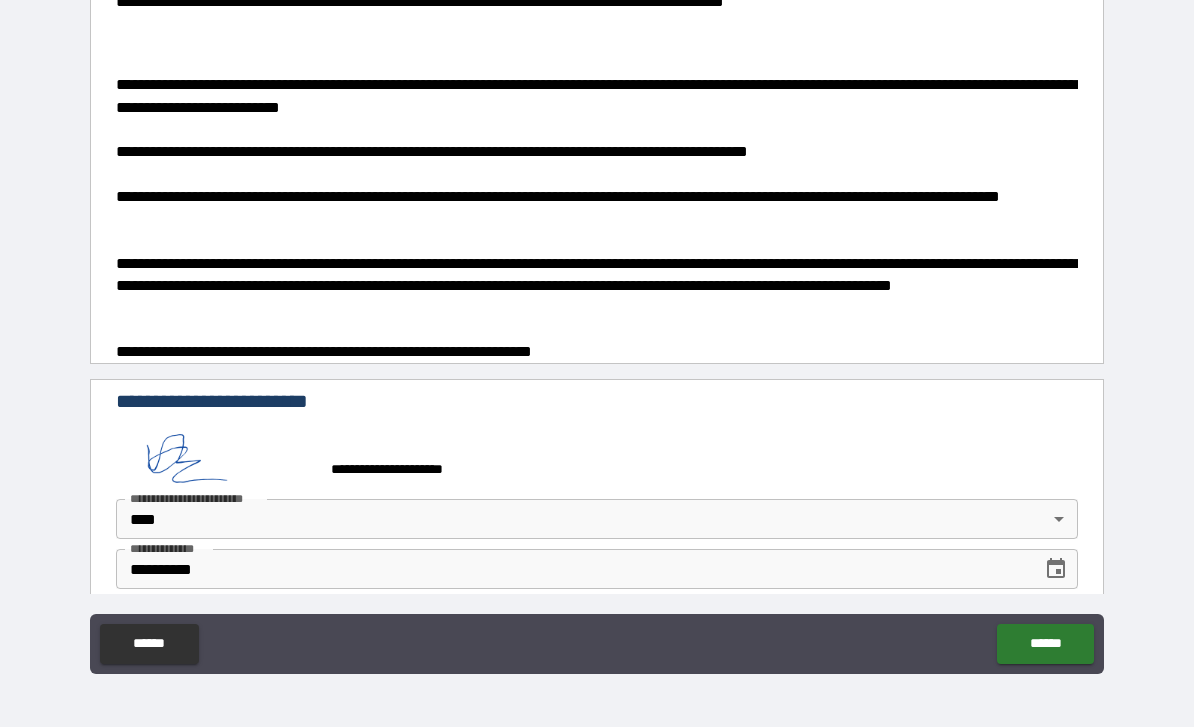 click on "******" at bounding box center (1045, 644) 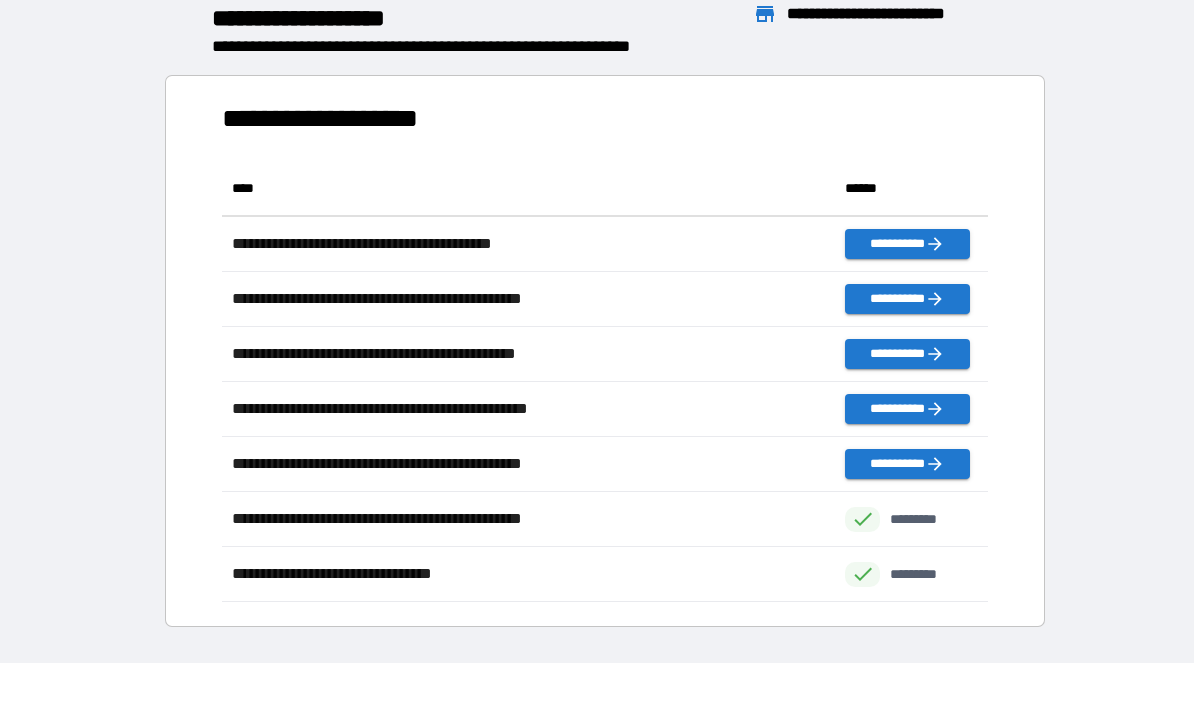scroll, scrollTop: 441, scrollLeft: 765, axis: both 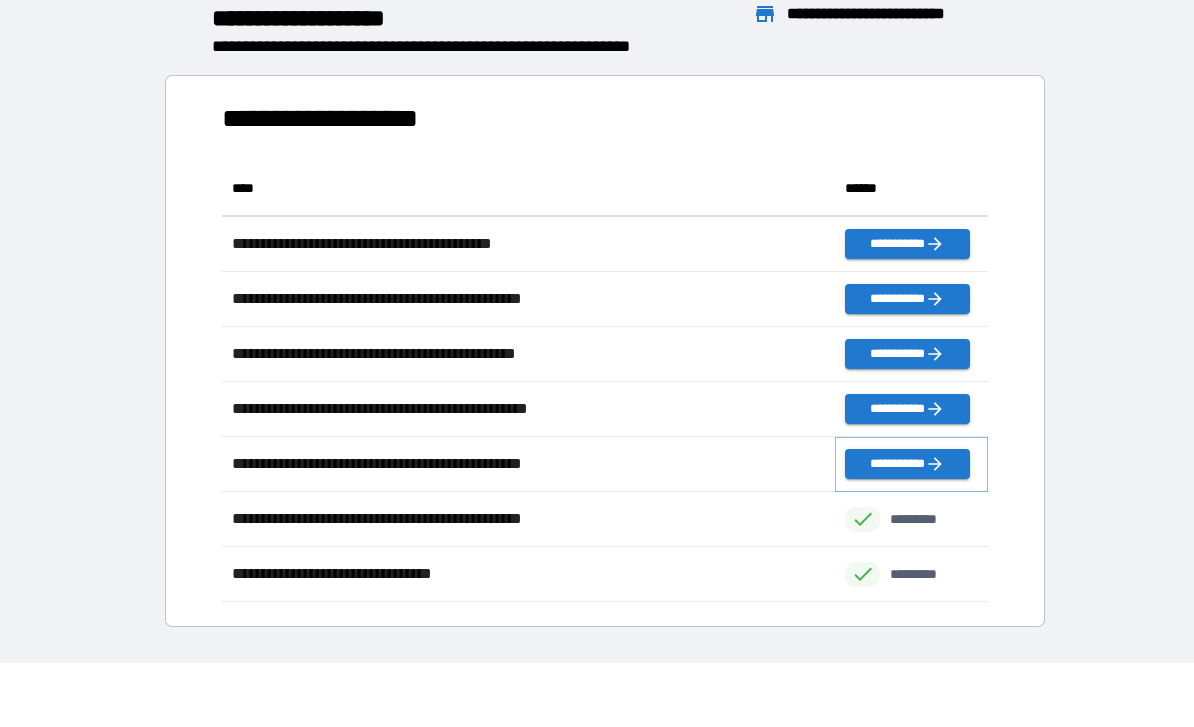click on "**********" at bounding box center (907, 464) 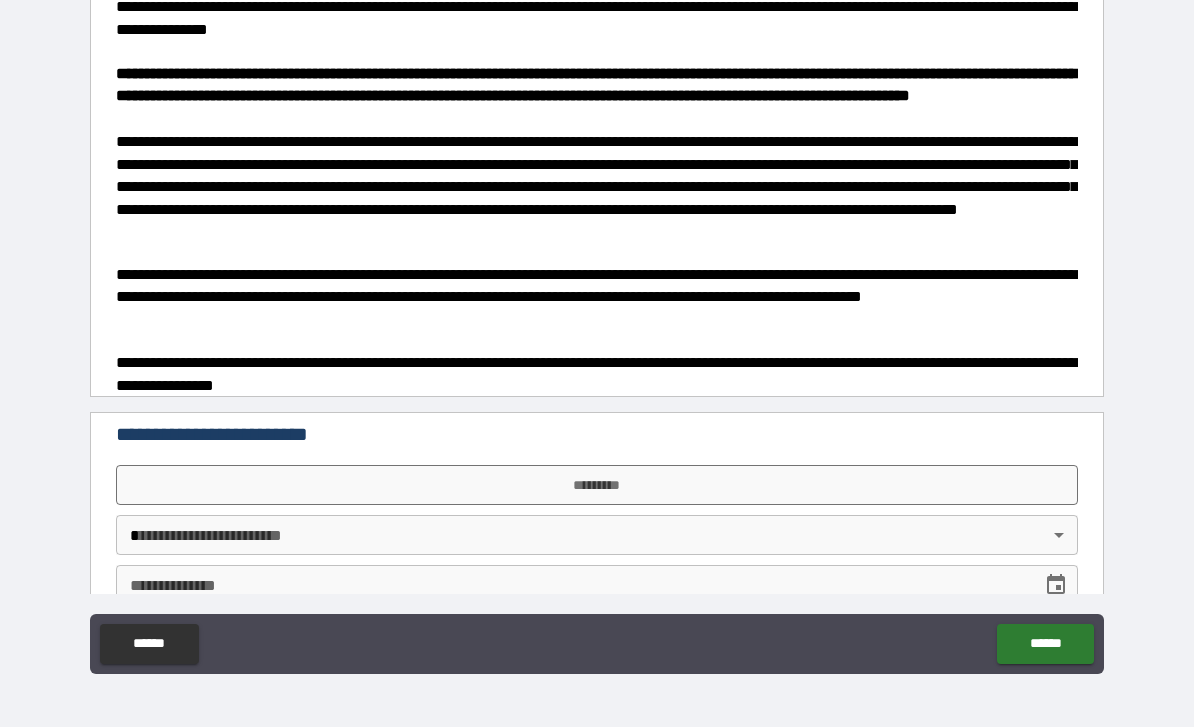 scroll, scrollTop: 0, scrollLeft: 0, axis: both 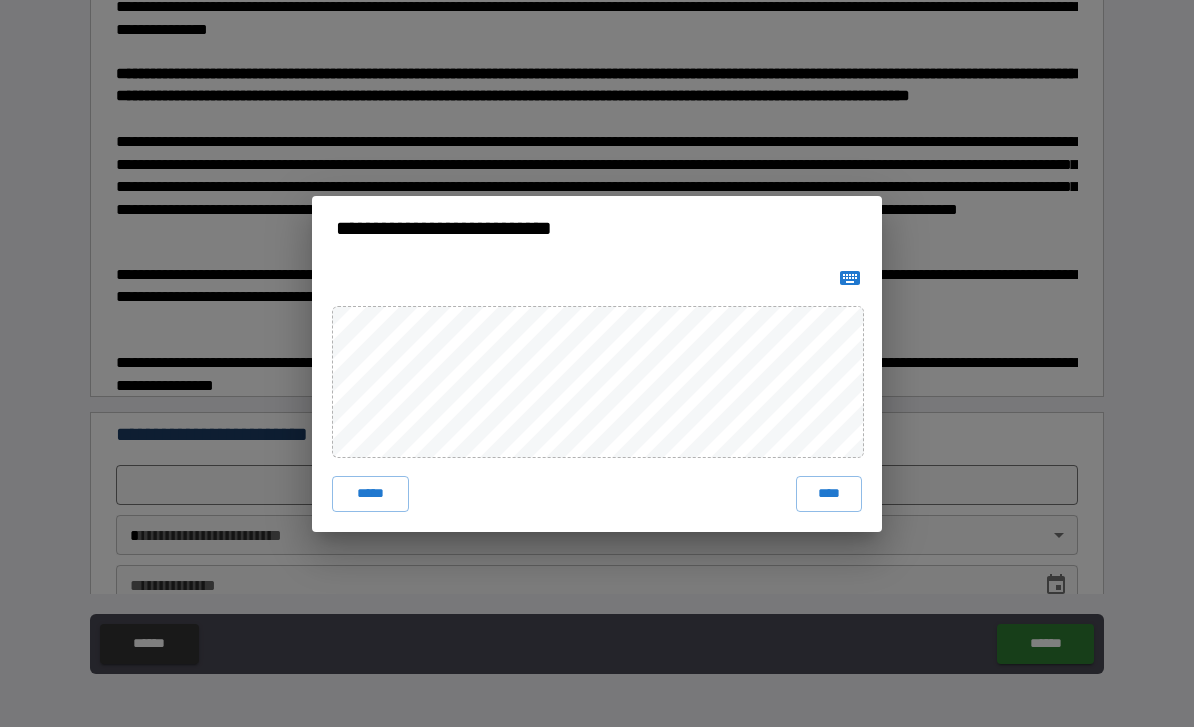 click on "****" at bounding box center [829, 494] 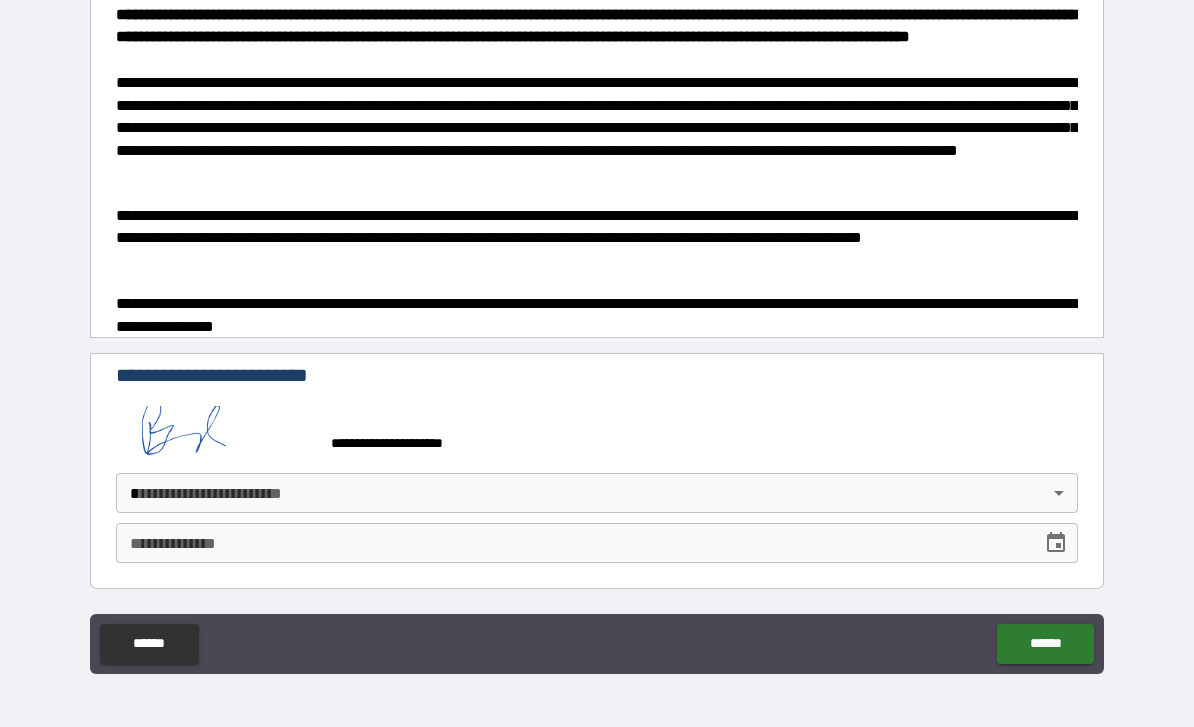 scroll, scrollTop: 71, scrollLeft: 0, axis: vertical 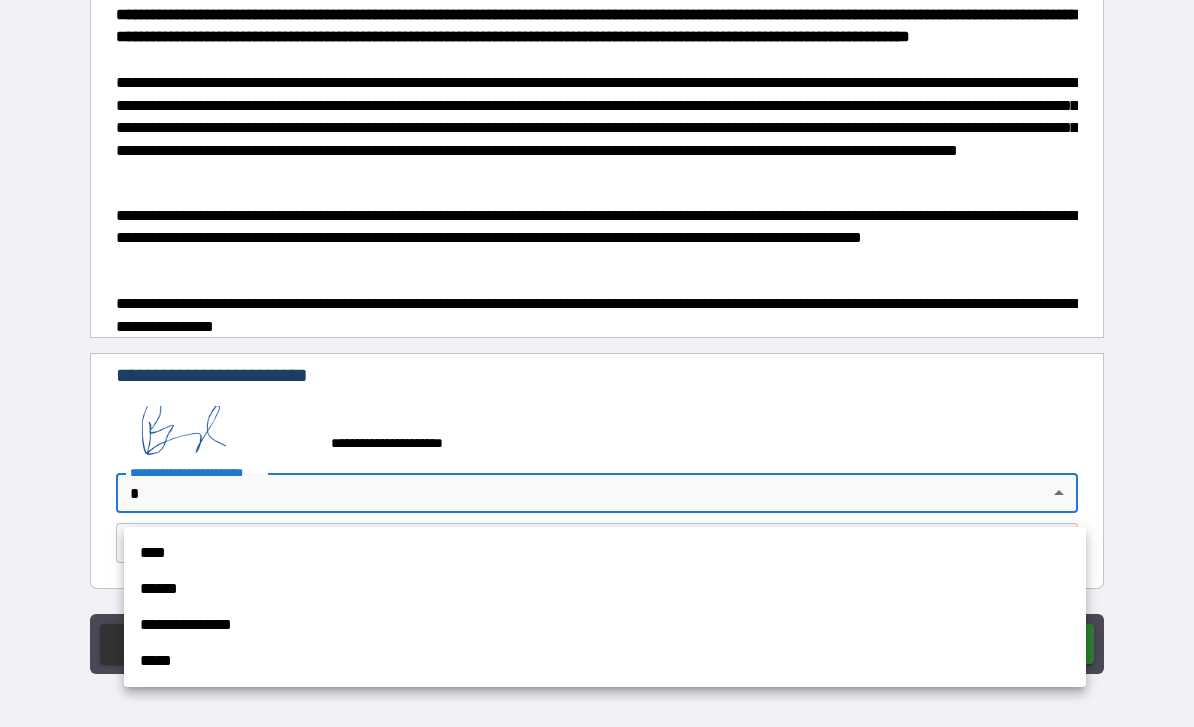 click on "****" at bounding box center (605, 553) 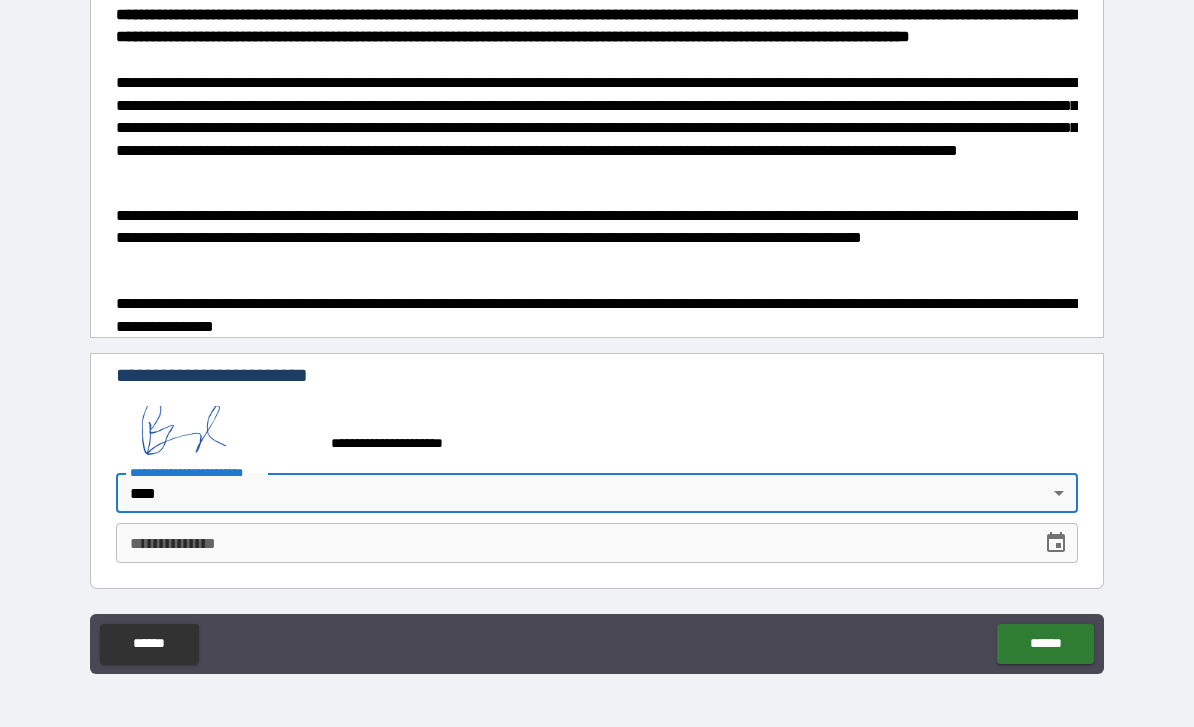 click 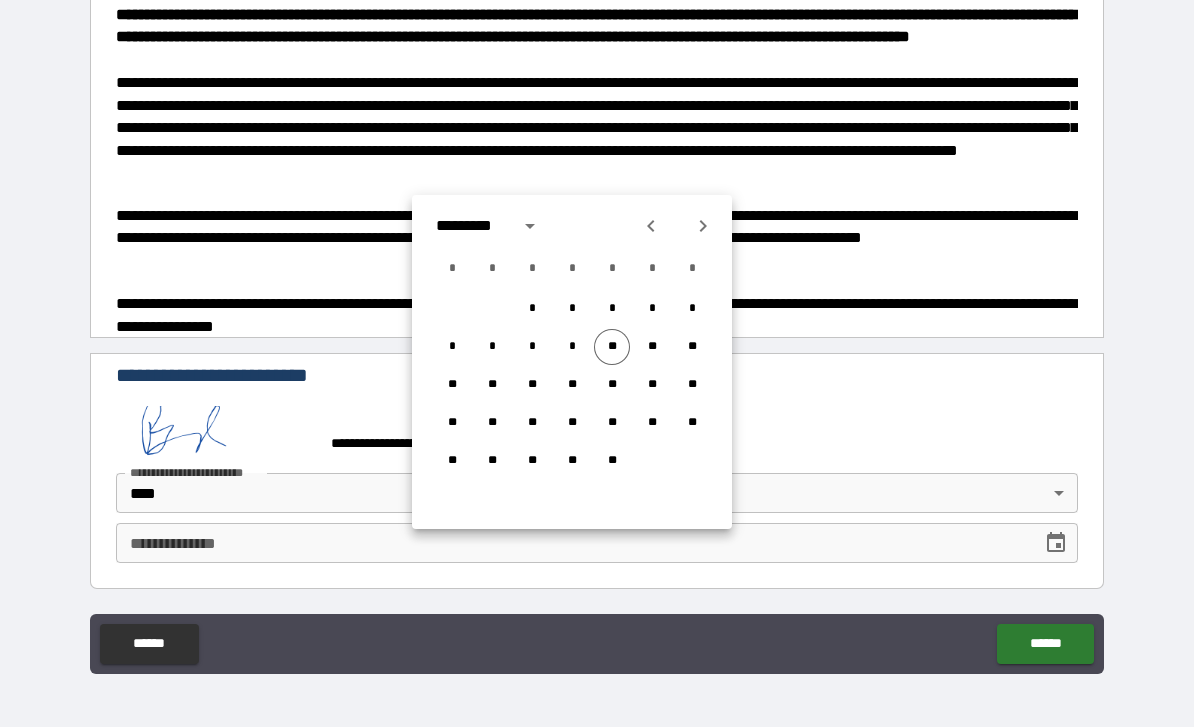 click on "**" at bounding box center (612, 347) 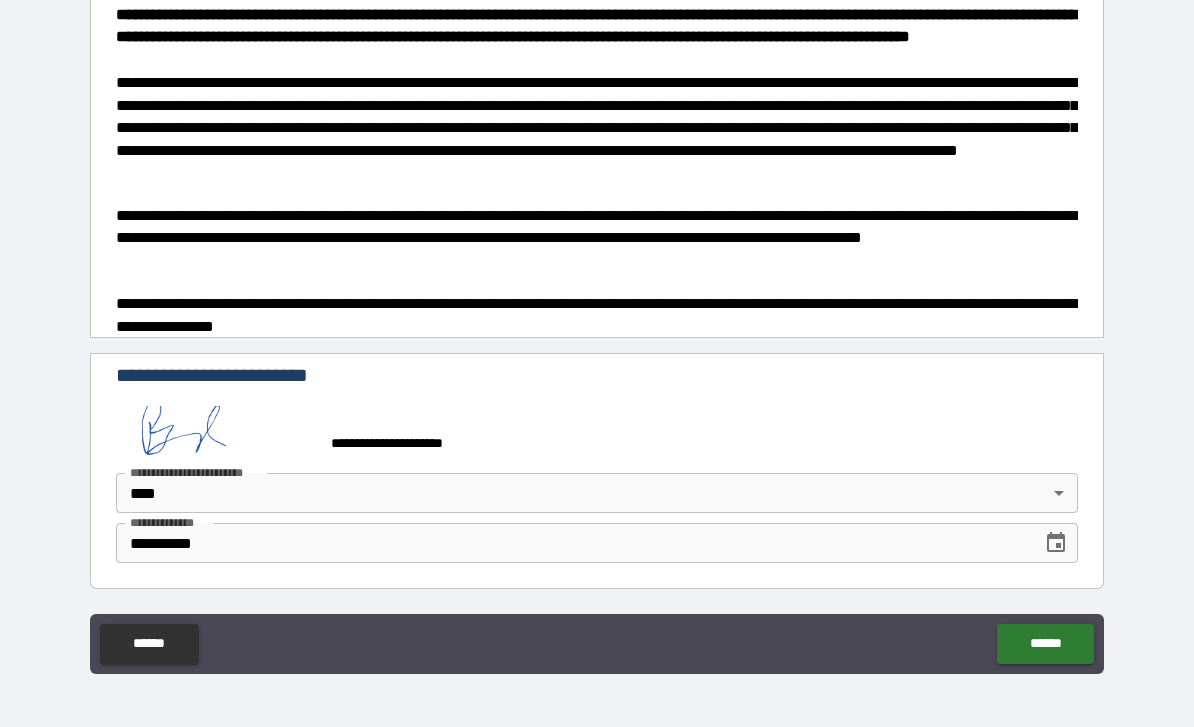 click on "******" at bounding box center [1045, 644] 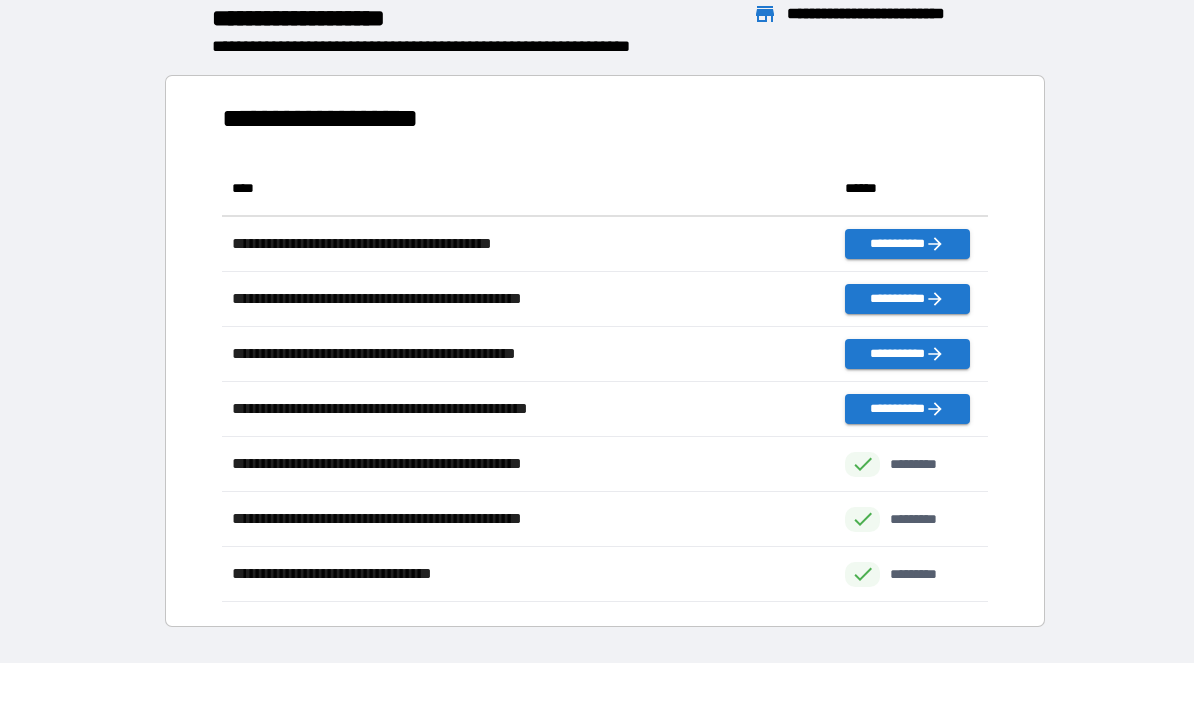 scroll, scrollTop: 1, scrollLeft: 1, axis: both 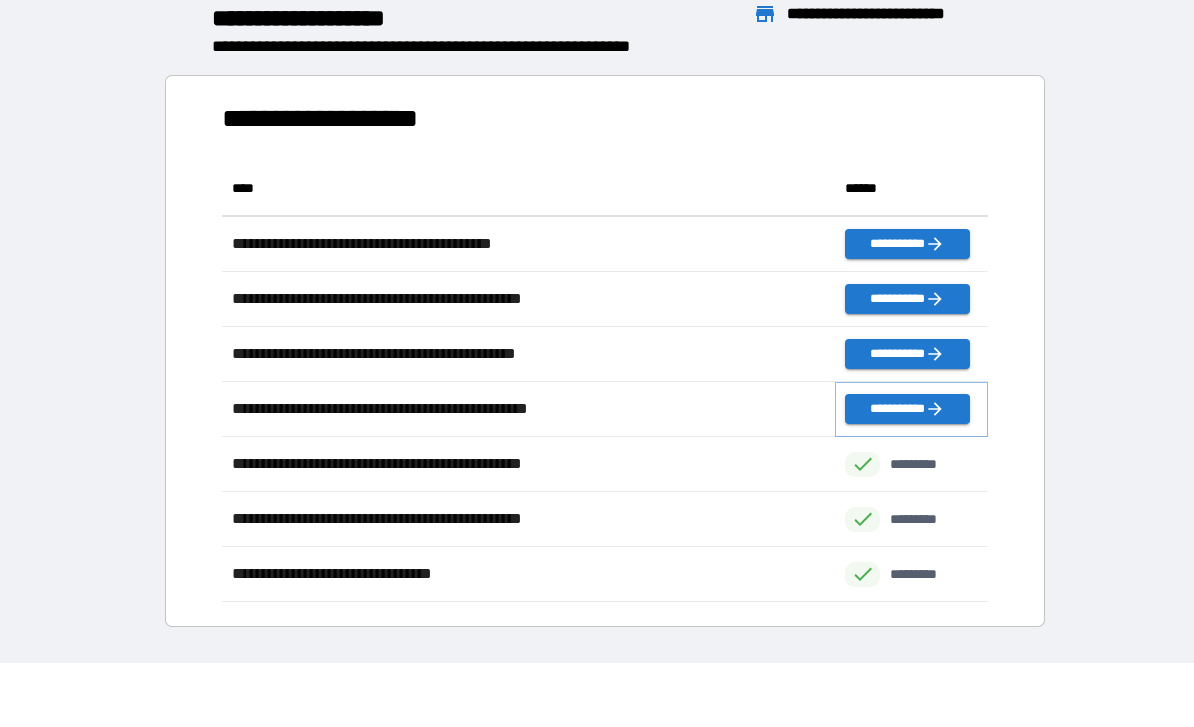 click on "**********" at bounding box center (907, 409) 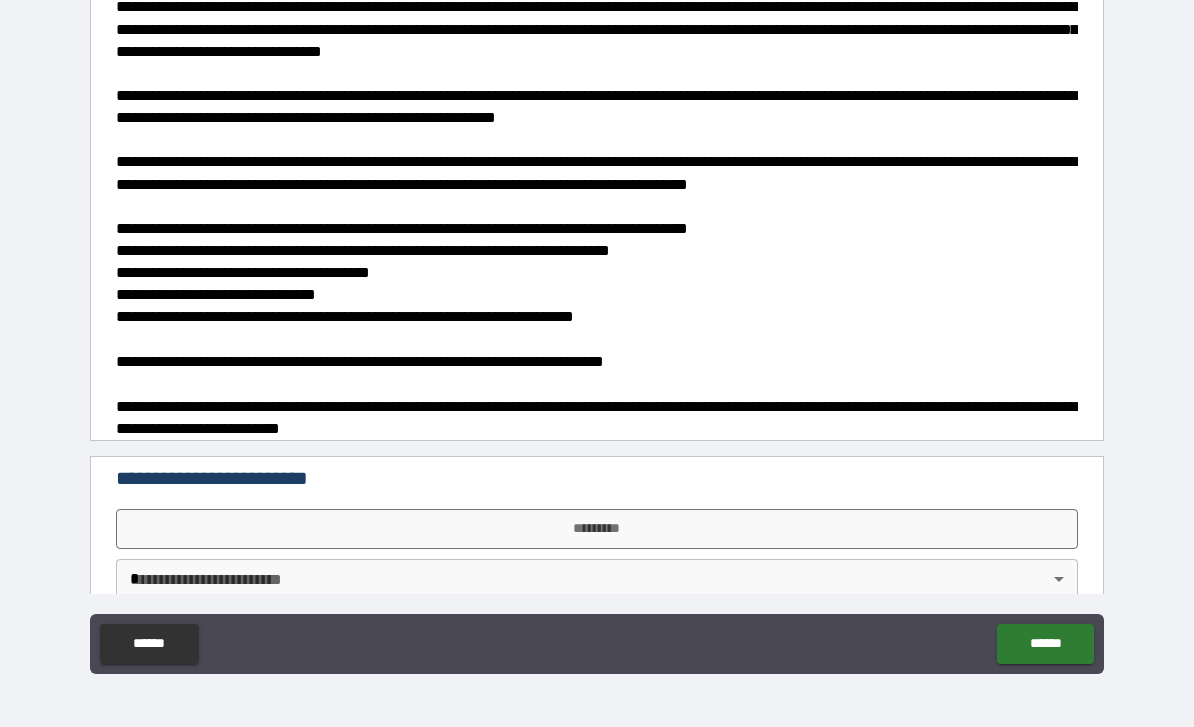 click on "*********" at bounding box center (597, 529) 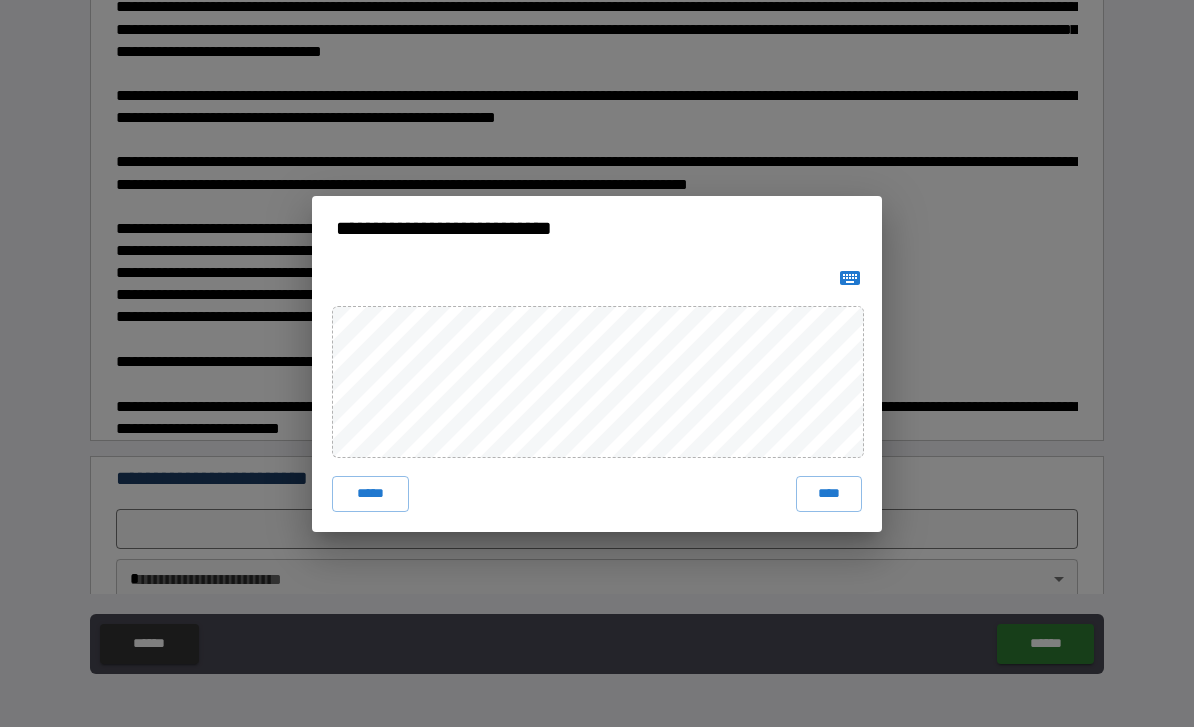 click on "****" at bounding box center (829, 494) 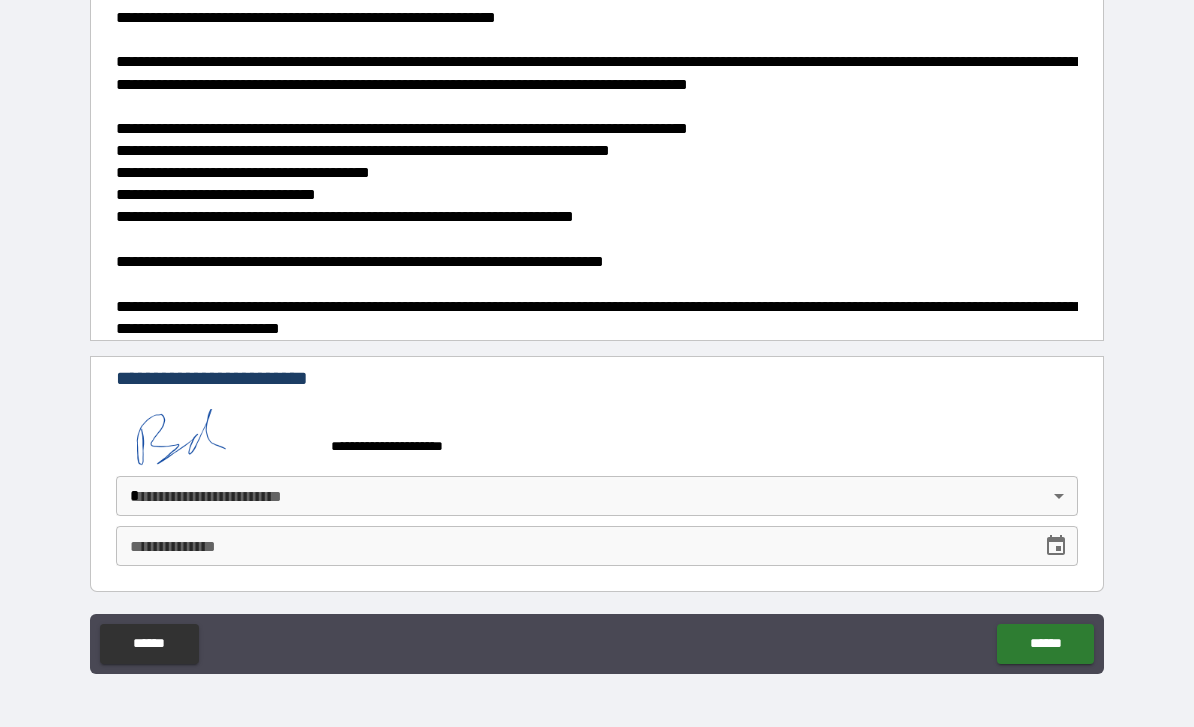 scroll, scrollTop: 99, scrollLeft: 0, axis: vertical 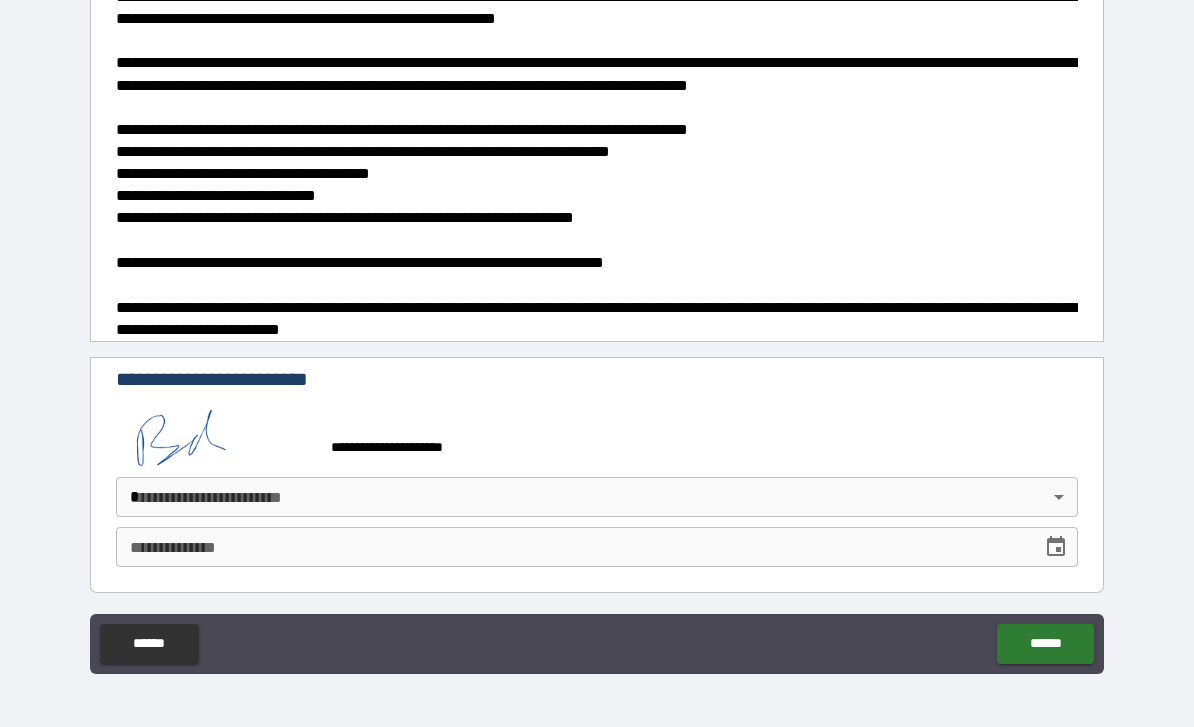 click on "**********" at bounding box center [597, 331] 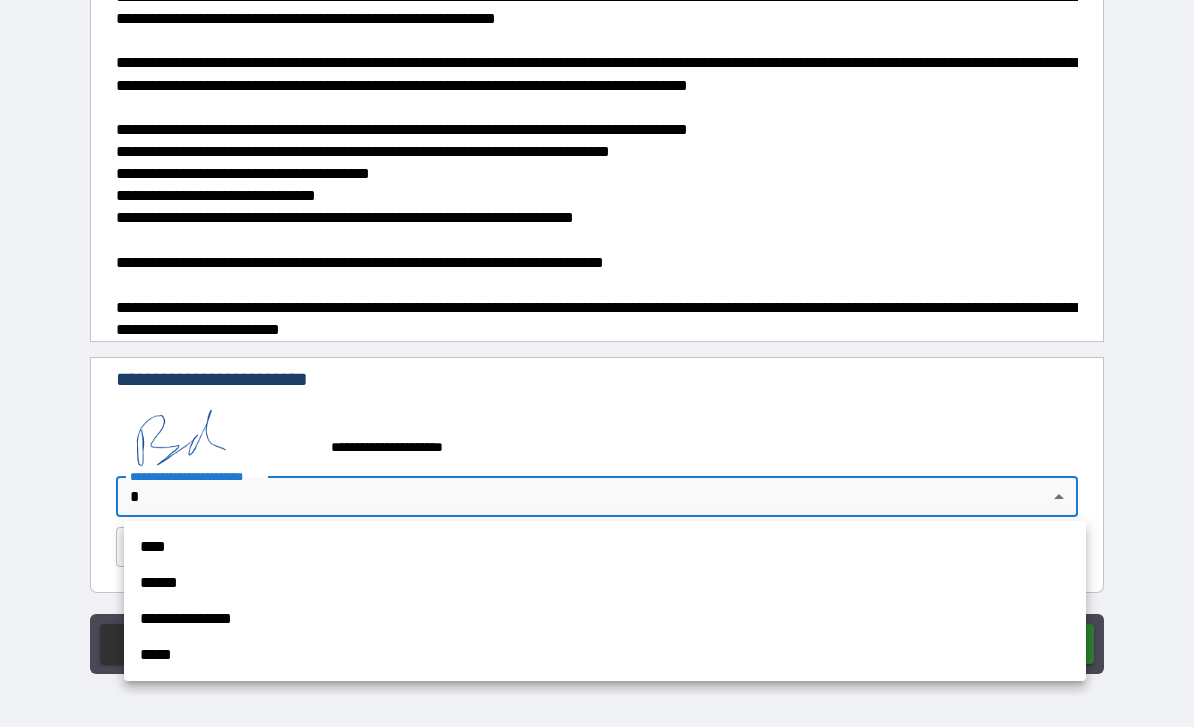 click on "****" at bounding box center [605, 547] 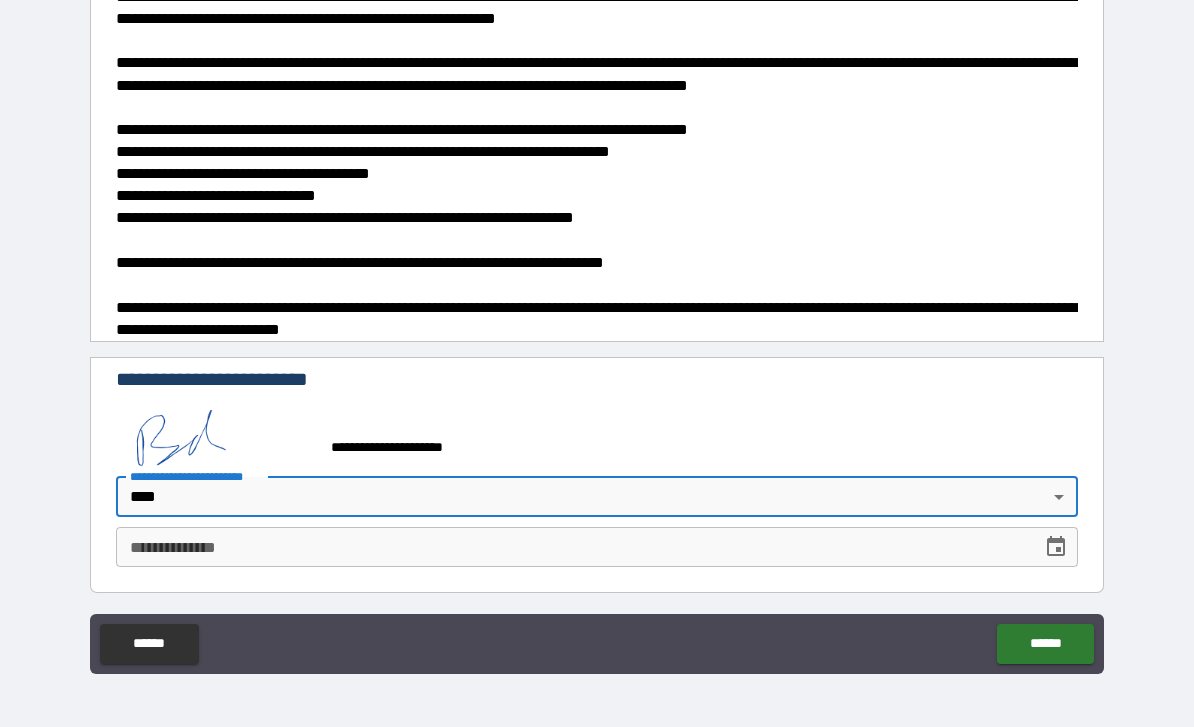 click on "**********" at bounding box center (572, 547) 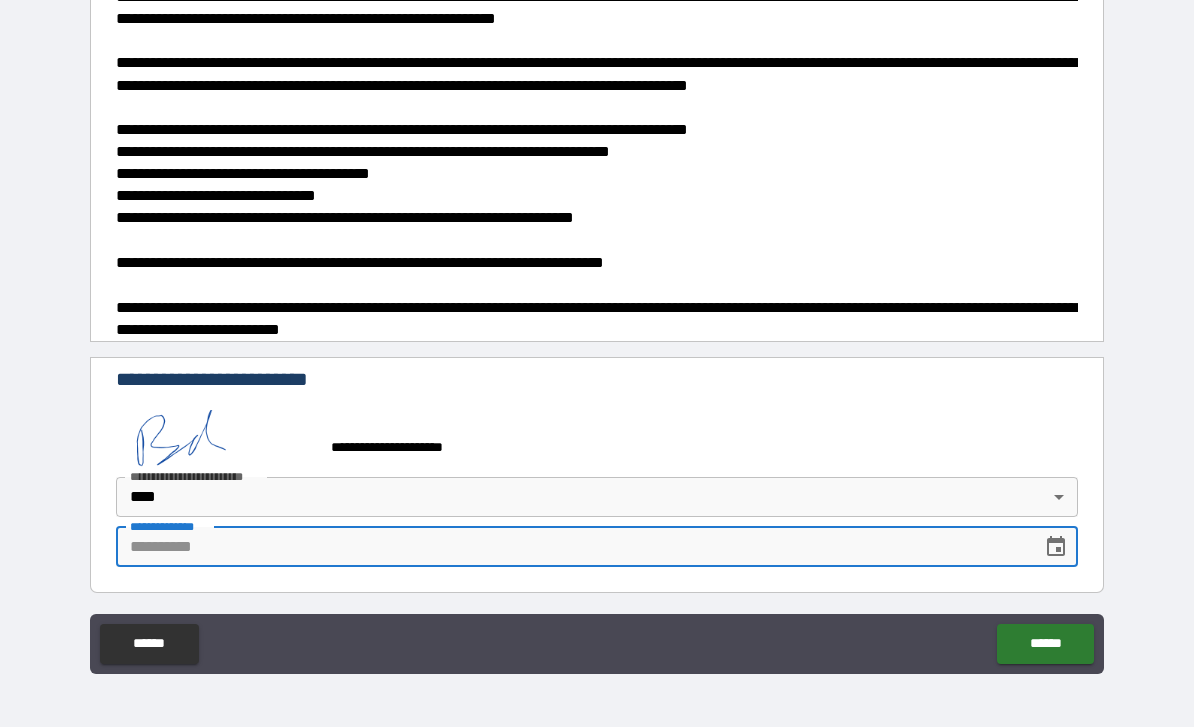 click 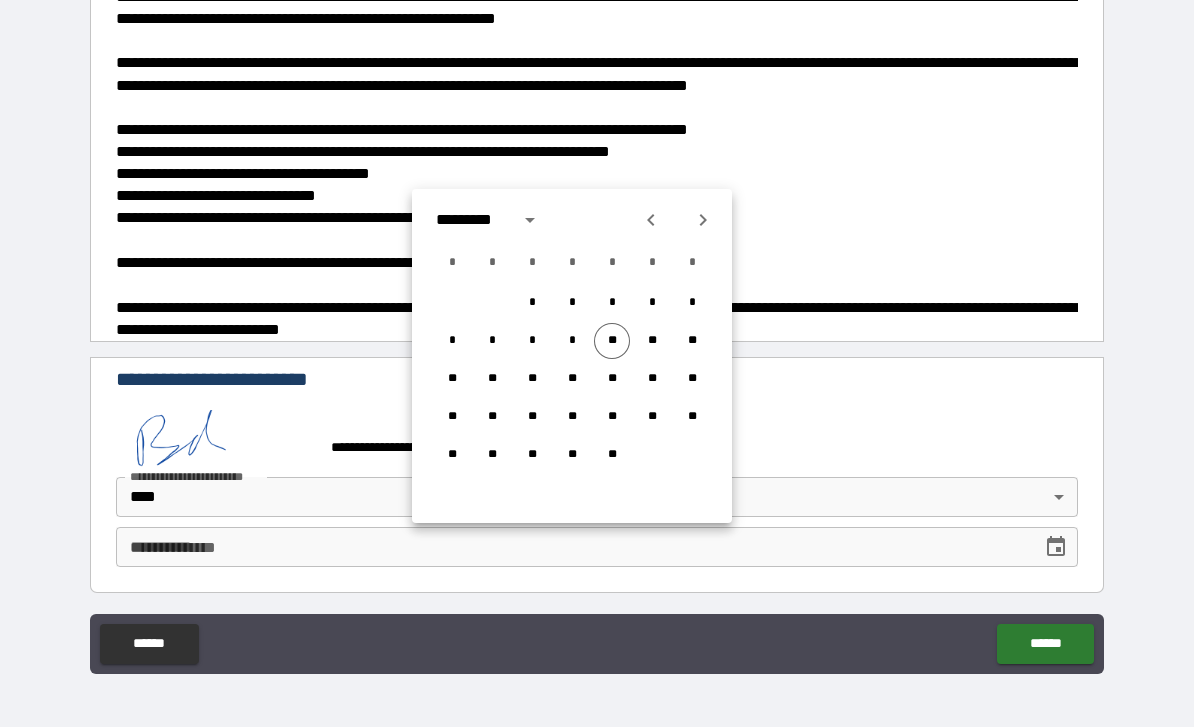 click on "**" at bounding box center [612, 341] 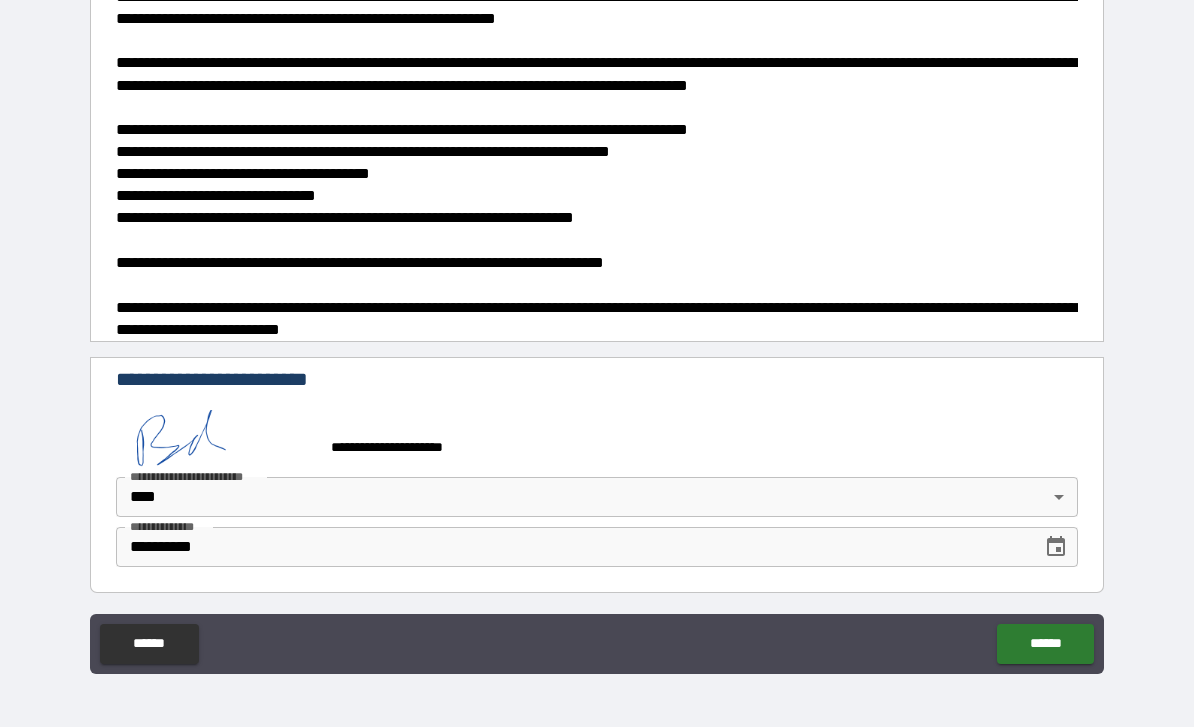 type on "**********" 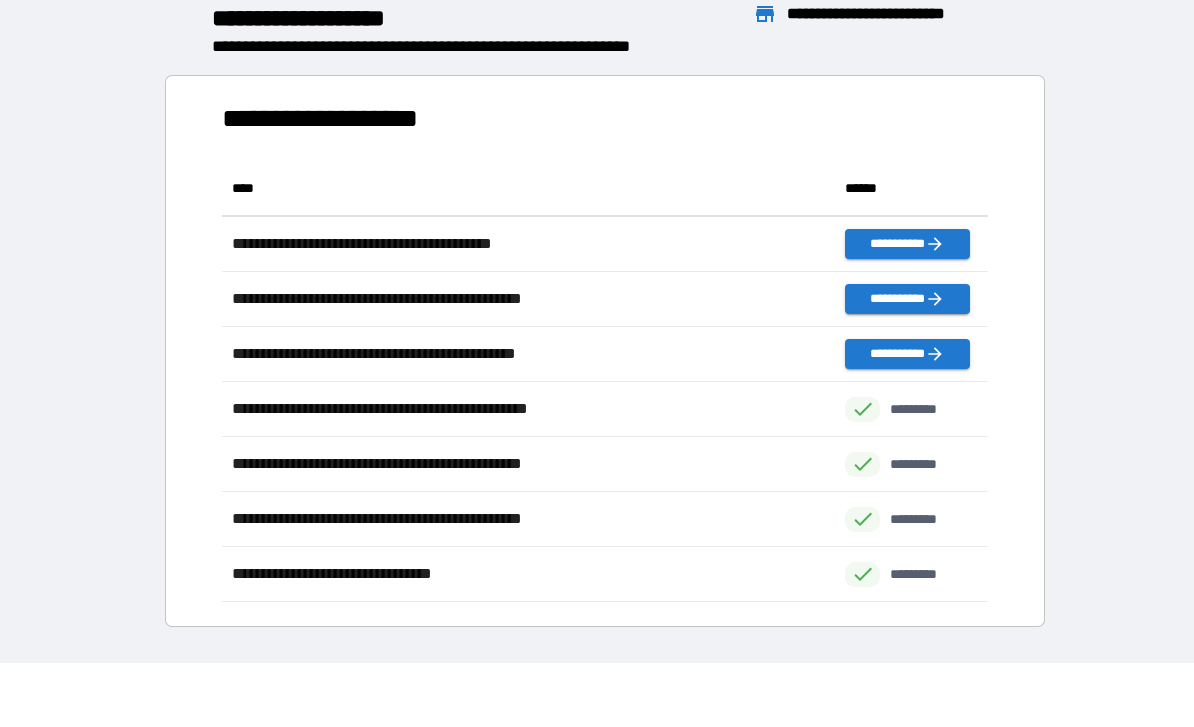 scroll, scrollTop: 1, scrollLeft: 1, axis: both 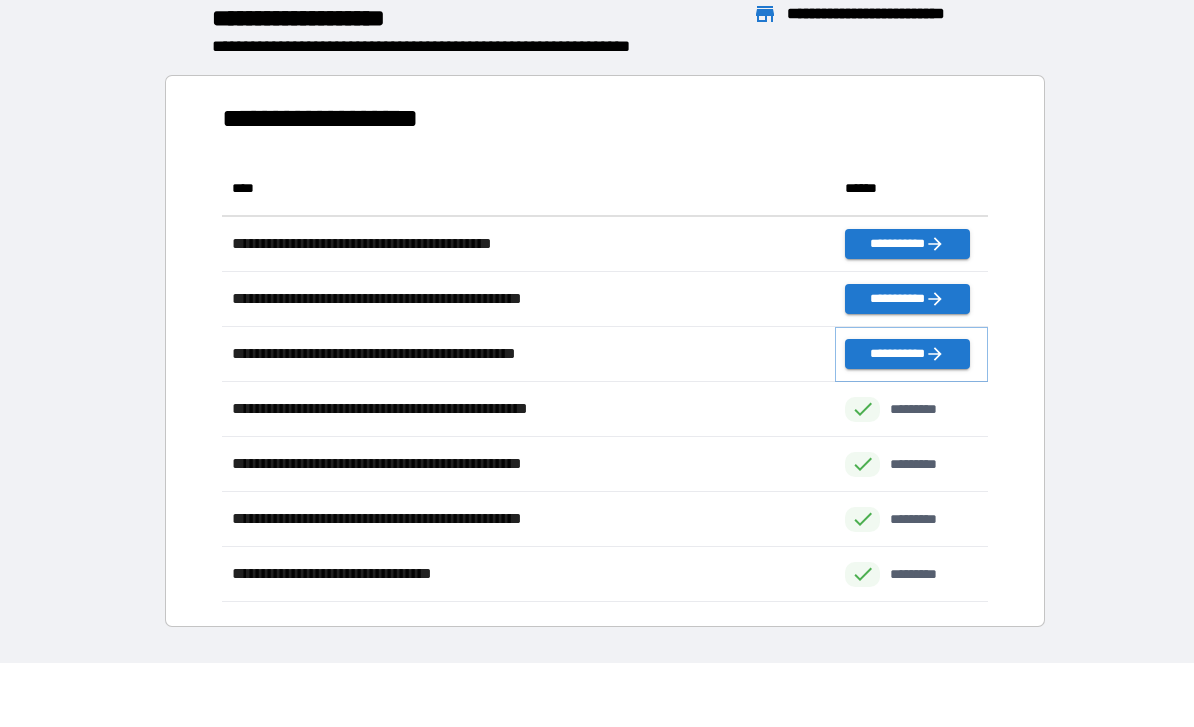 click on "**********" at bounding box center (907, 354) 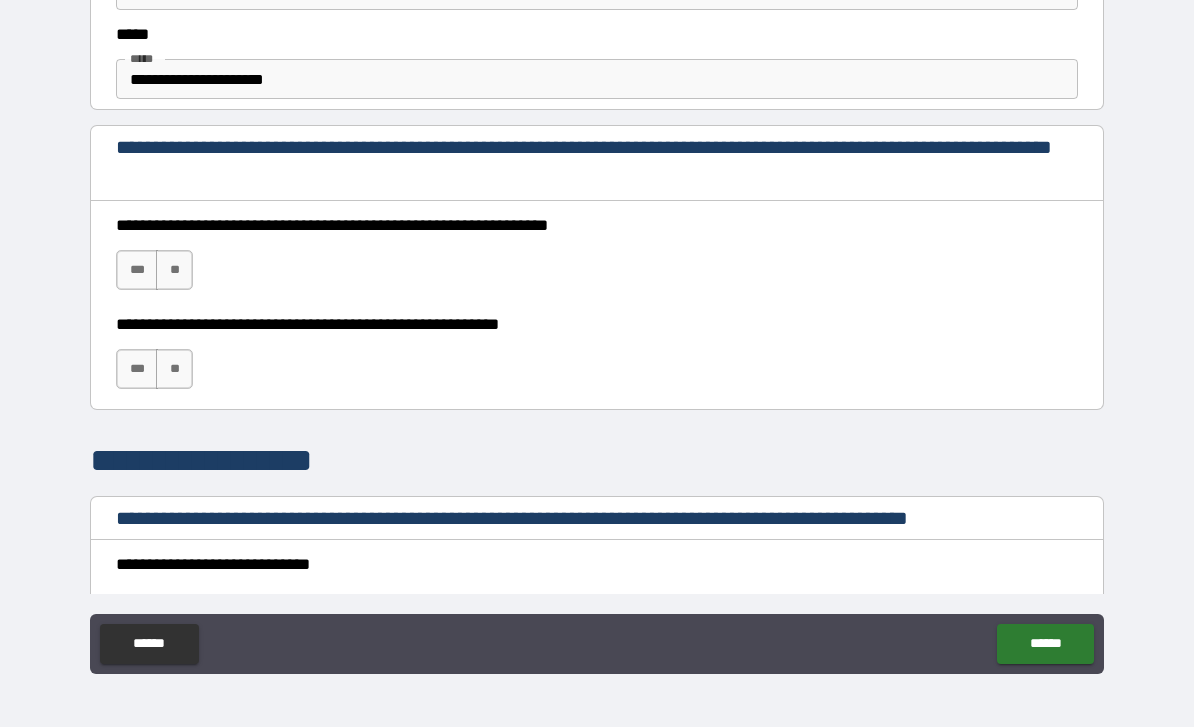 scroll, scrollTop: 1223, scrollLeft: 0, axis: vertical 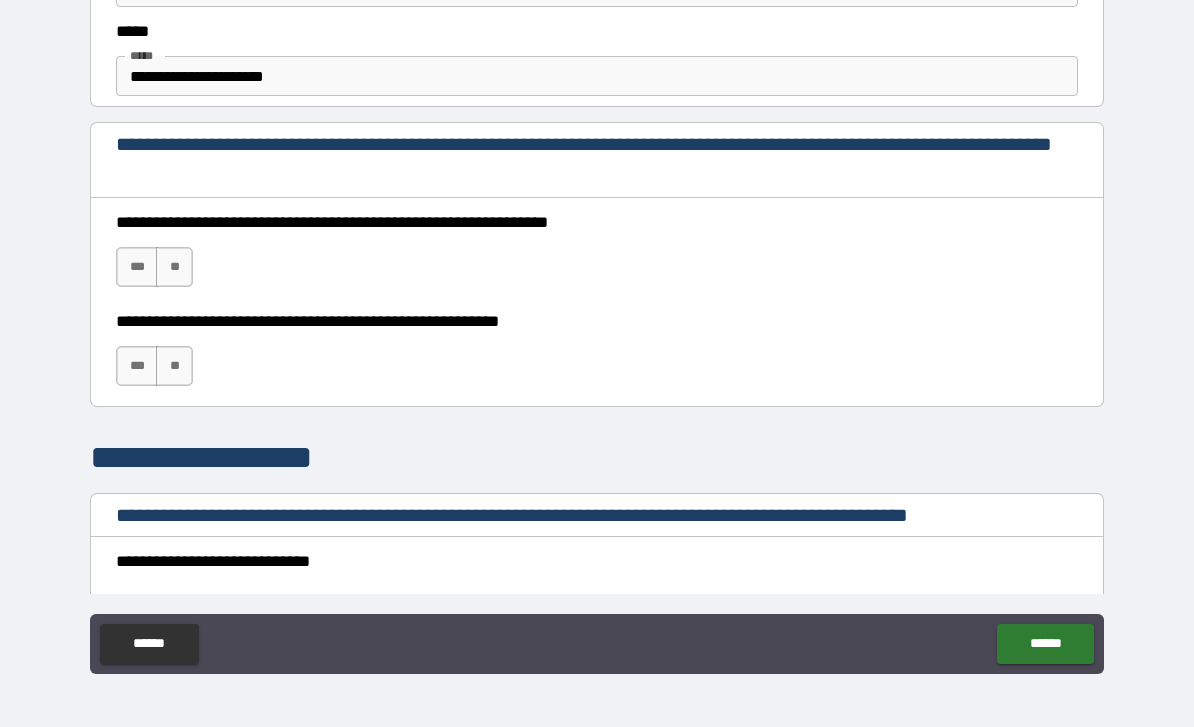 click on "***" at bounding box center (137, 267) 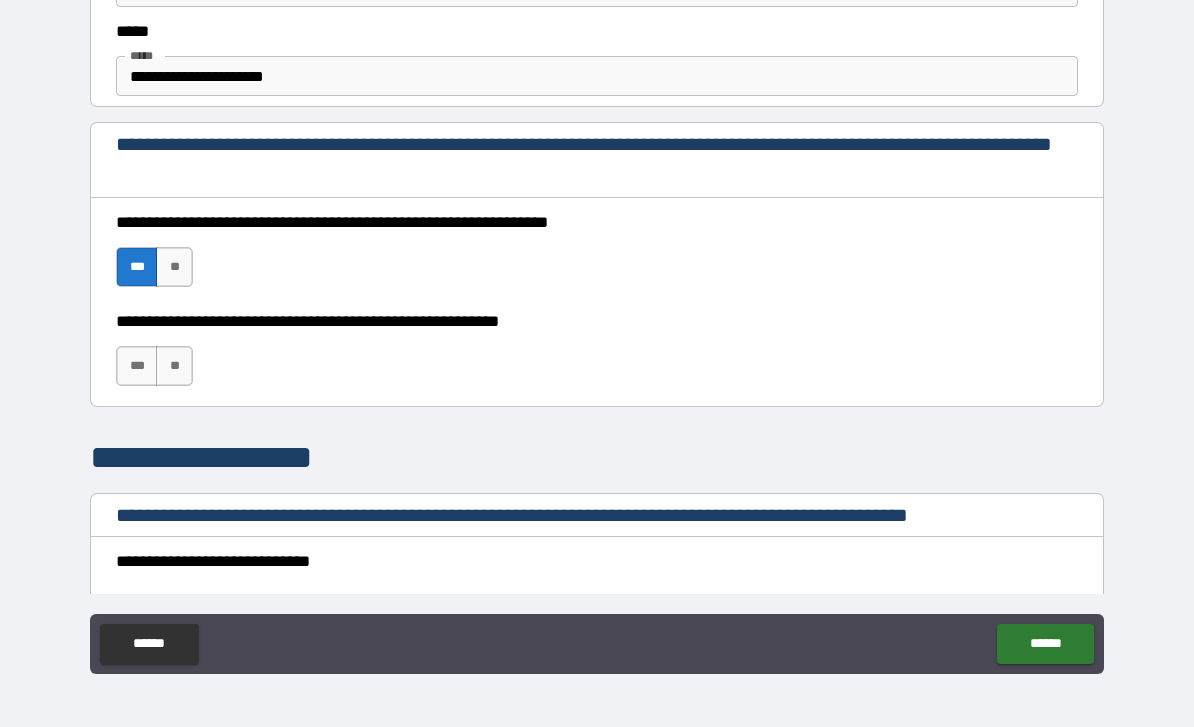 click on "***" at bounding box center [137, 366] 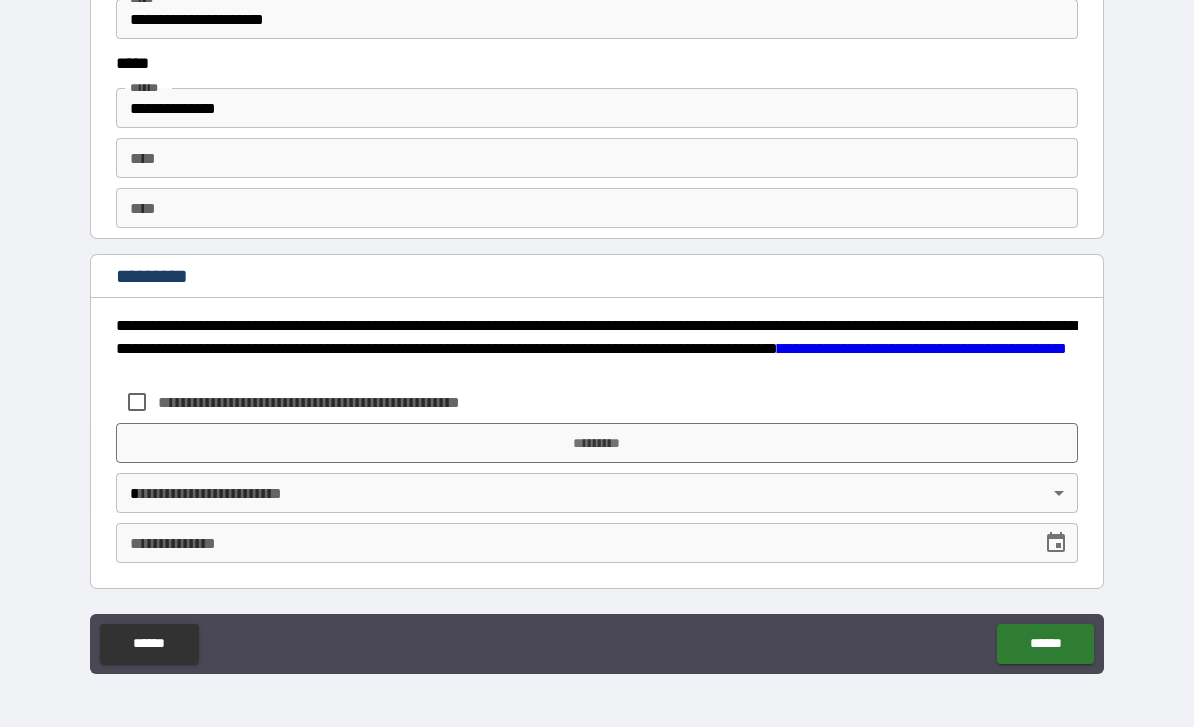 scroll, scrollTop: 2696, scrollLeft: 0, axis: vertical 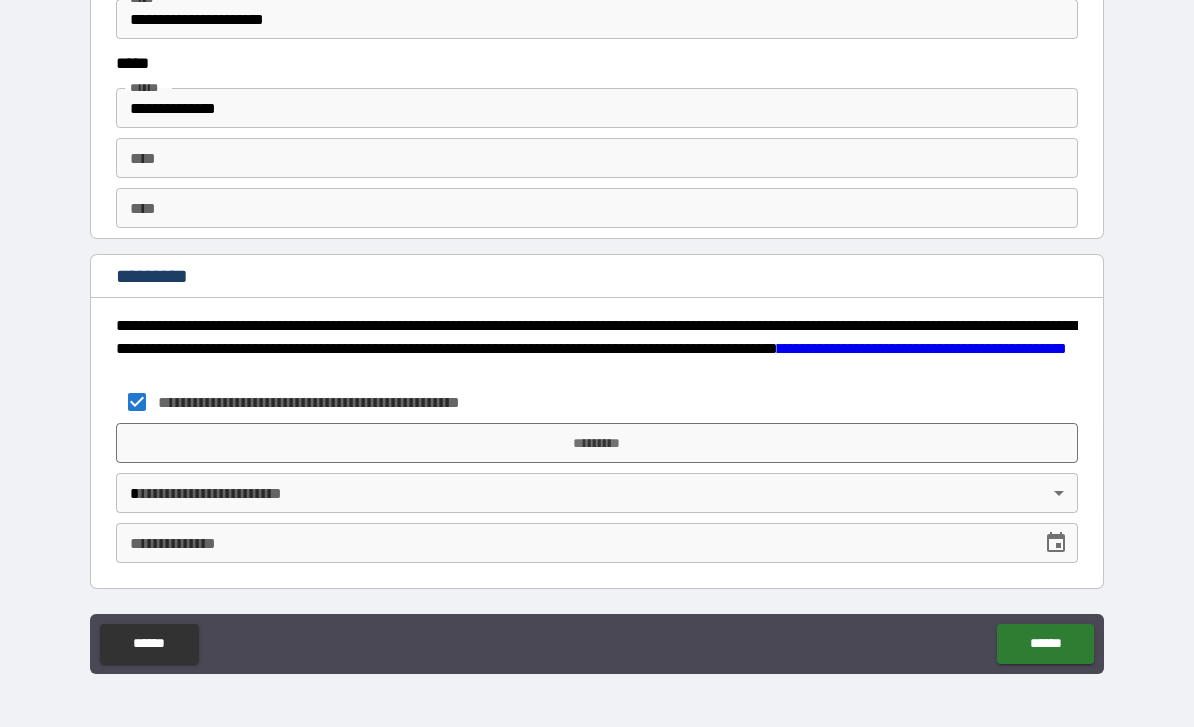 click on "*********" at bounding box center (597, 443) 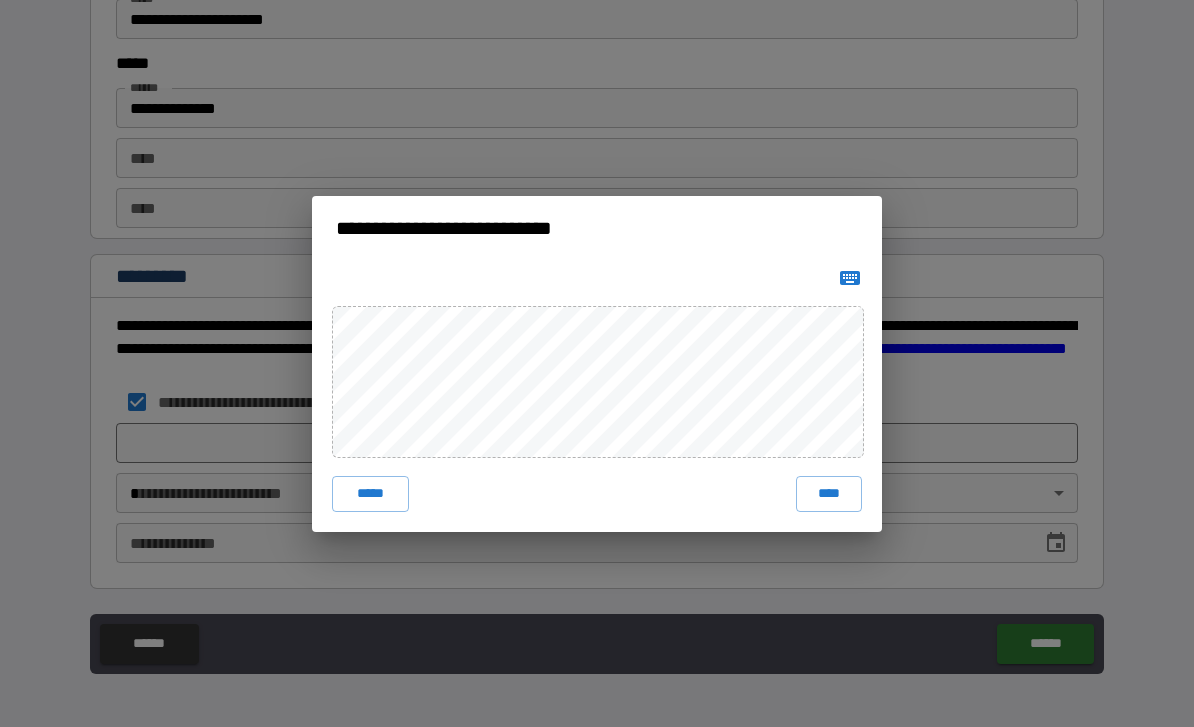 click on "****" at bounding box center [829, 494] 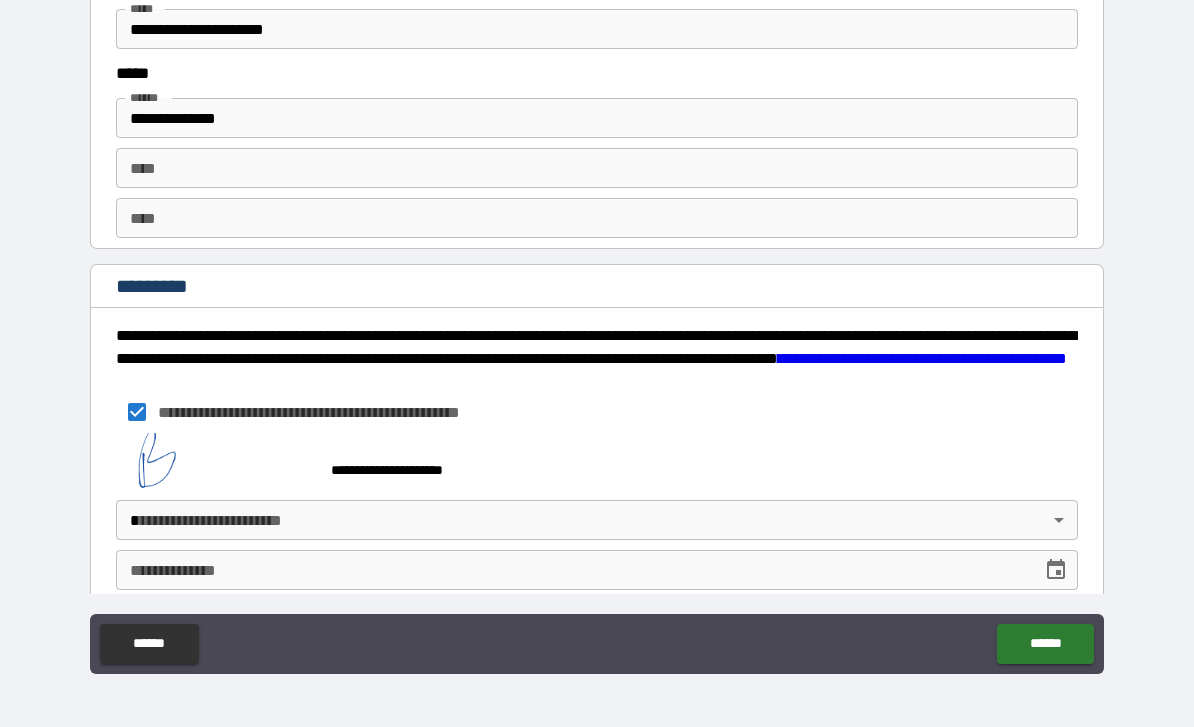 click on "**********" at bounding box center [597, 331] 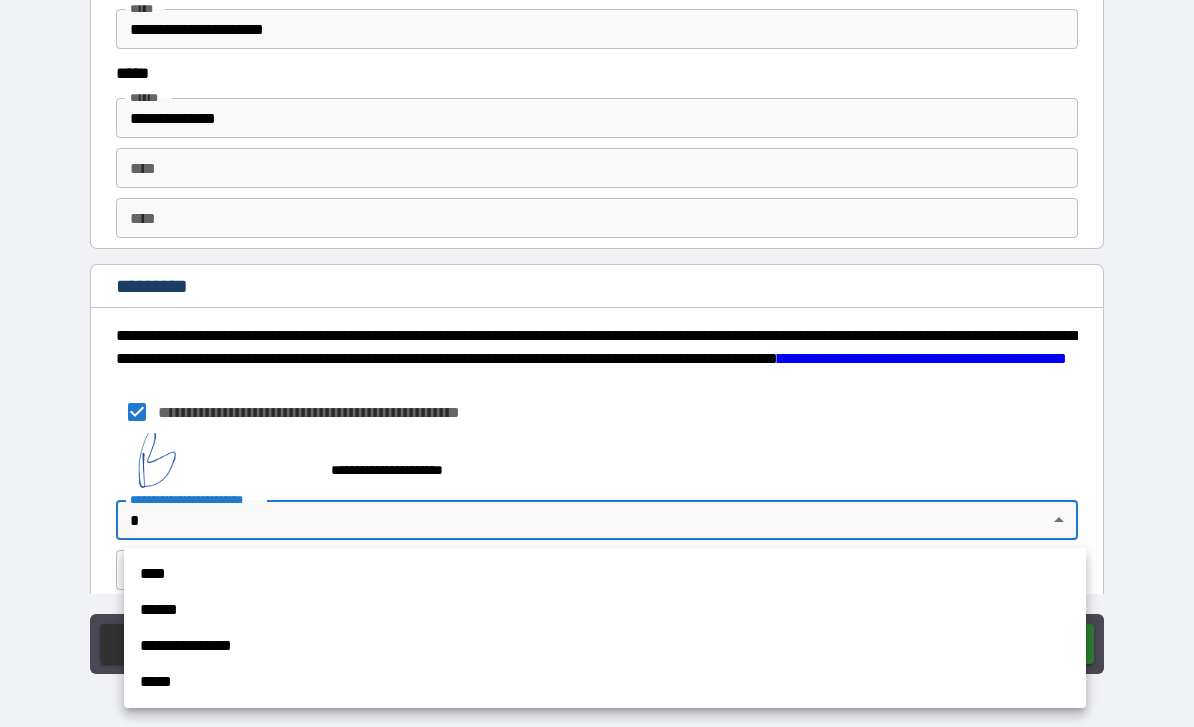 click on "****" at bounding box center [605, 574] 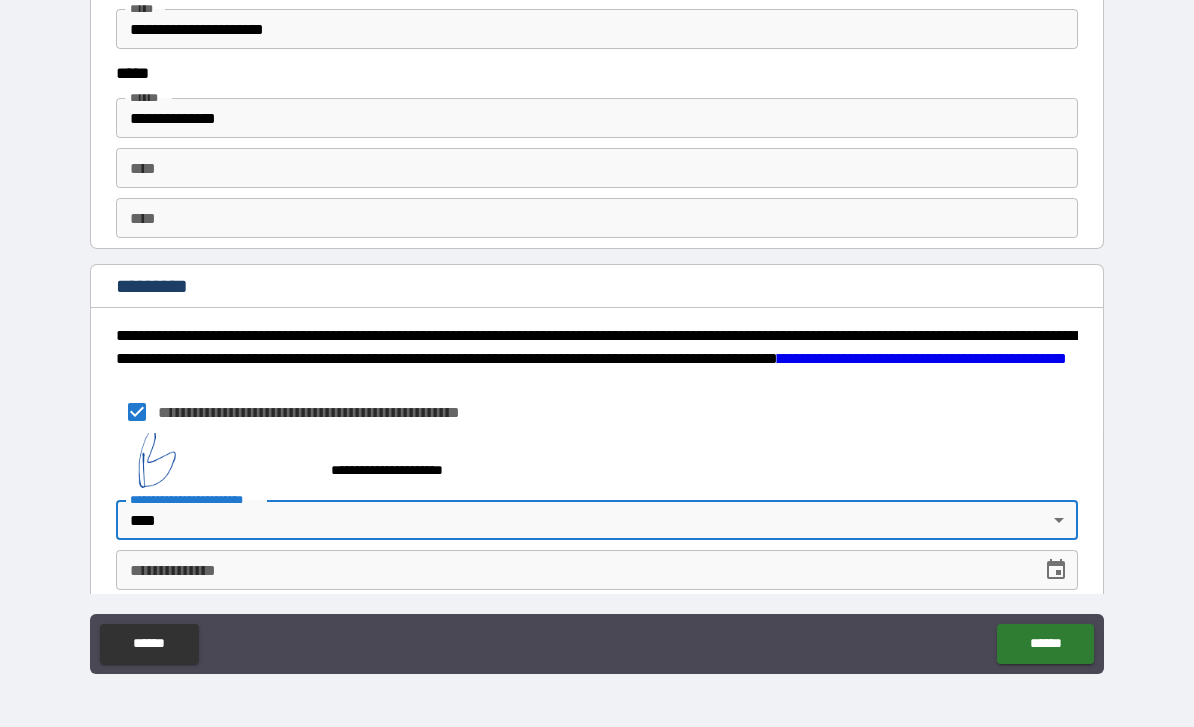 click 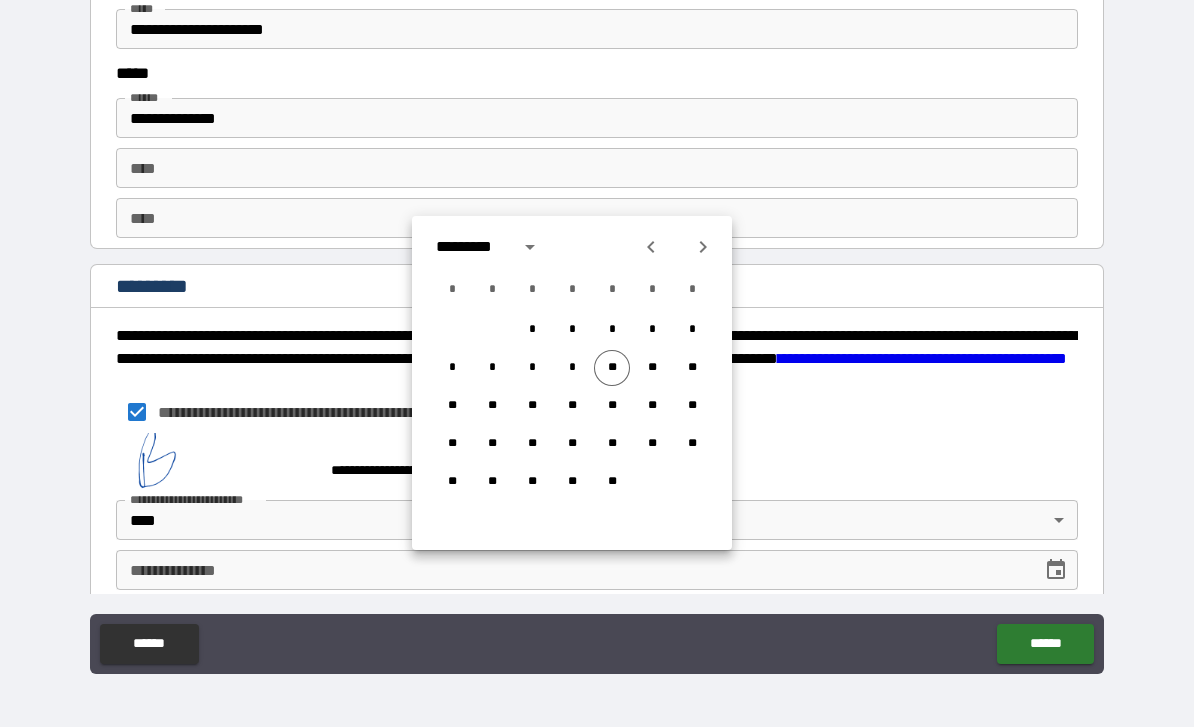 click on "**" at bounding box center (612, 368) 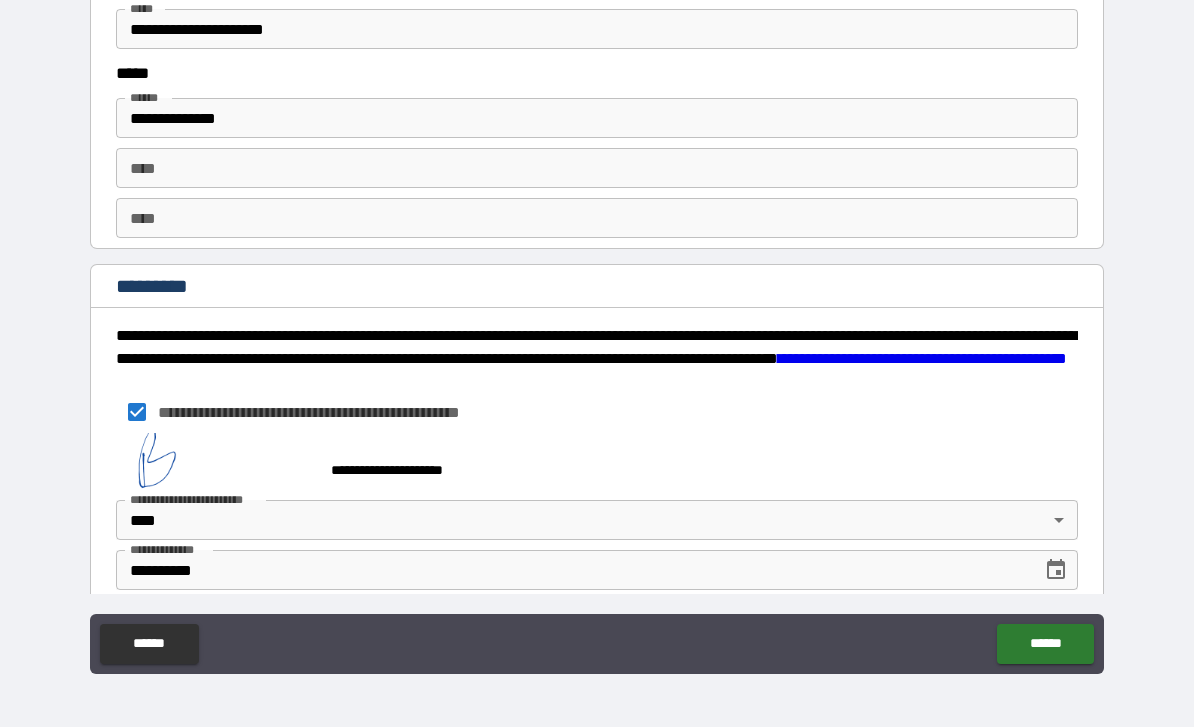 click on "******" at bounding box center (1045, 644) 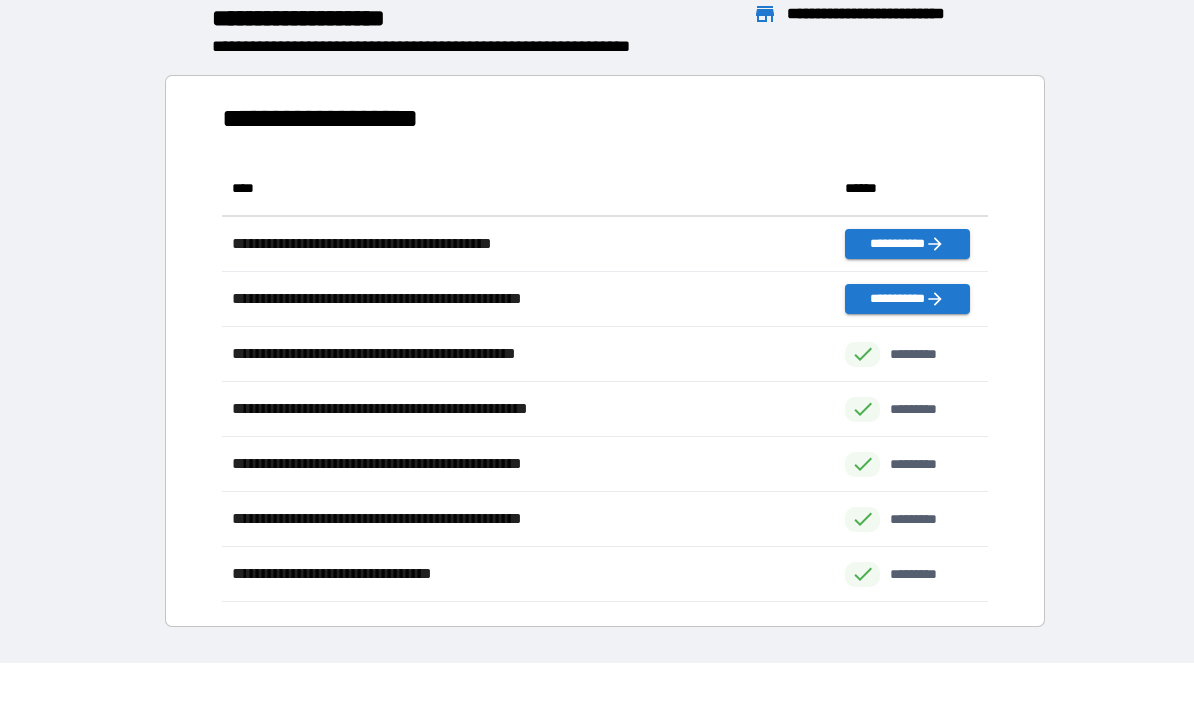 scroll, scrollTop: 1, scrollLeft: 1, axis: both 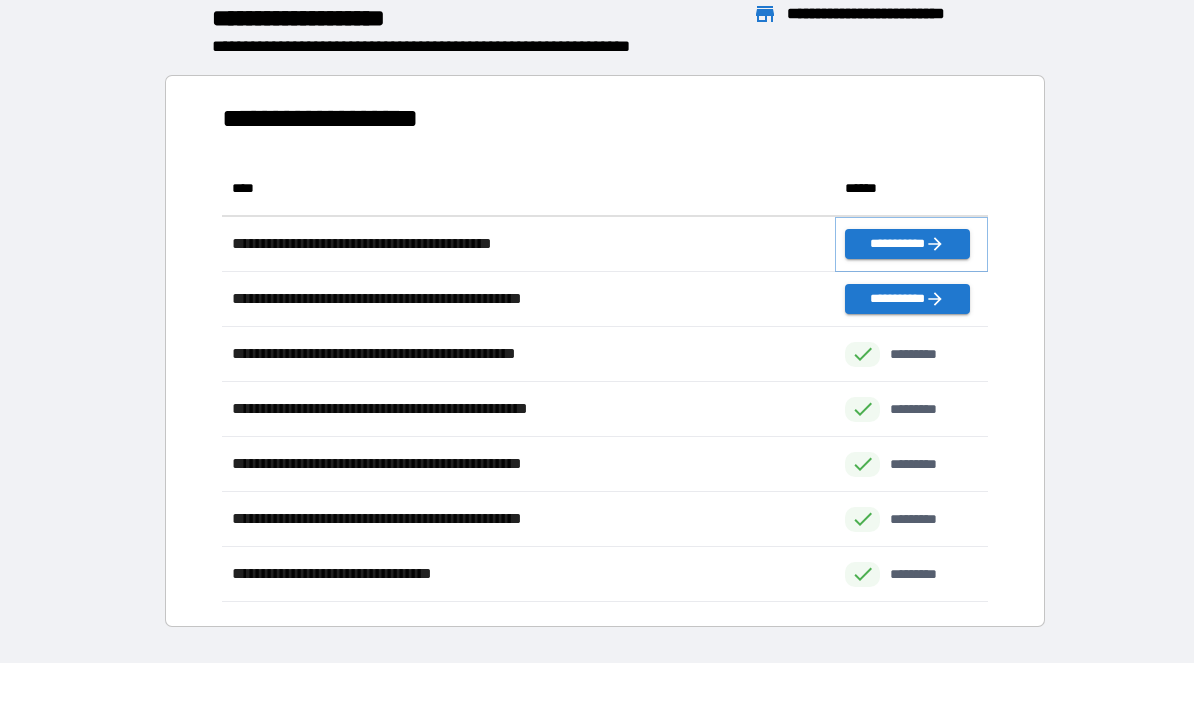 click on "**********" at bounding box center [907, 244] 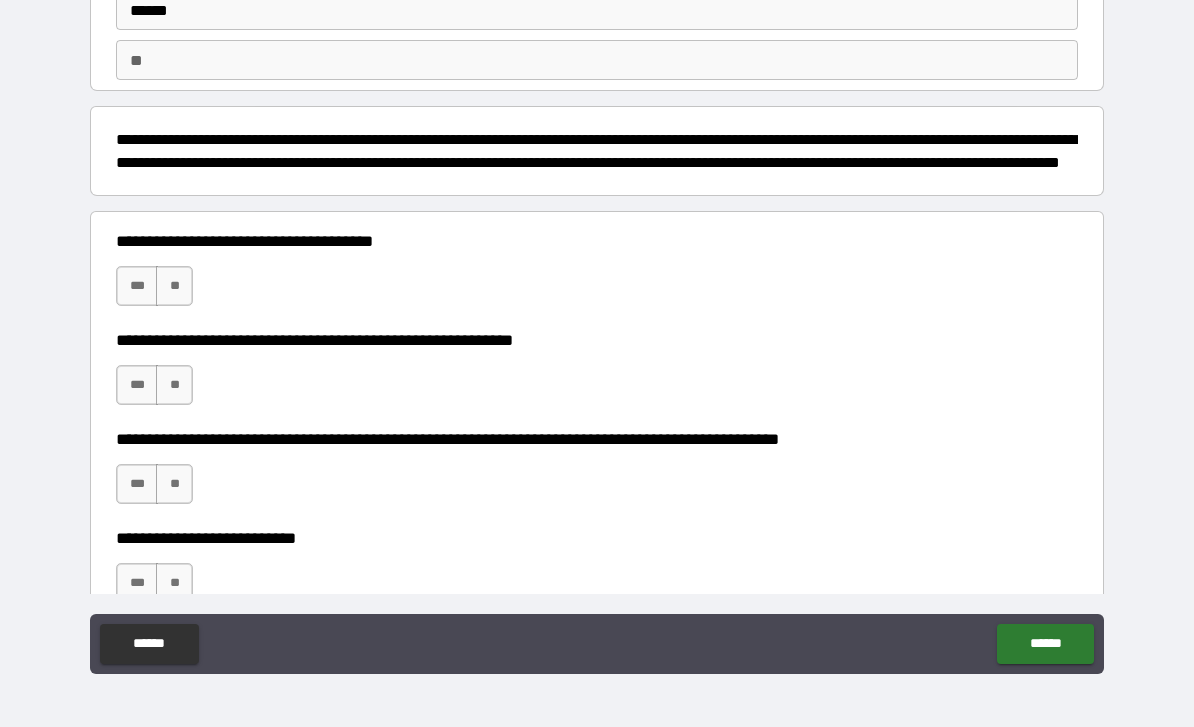 scroll, scrollTop: 142, scrollLeft: 0, axis: vertical 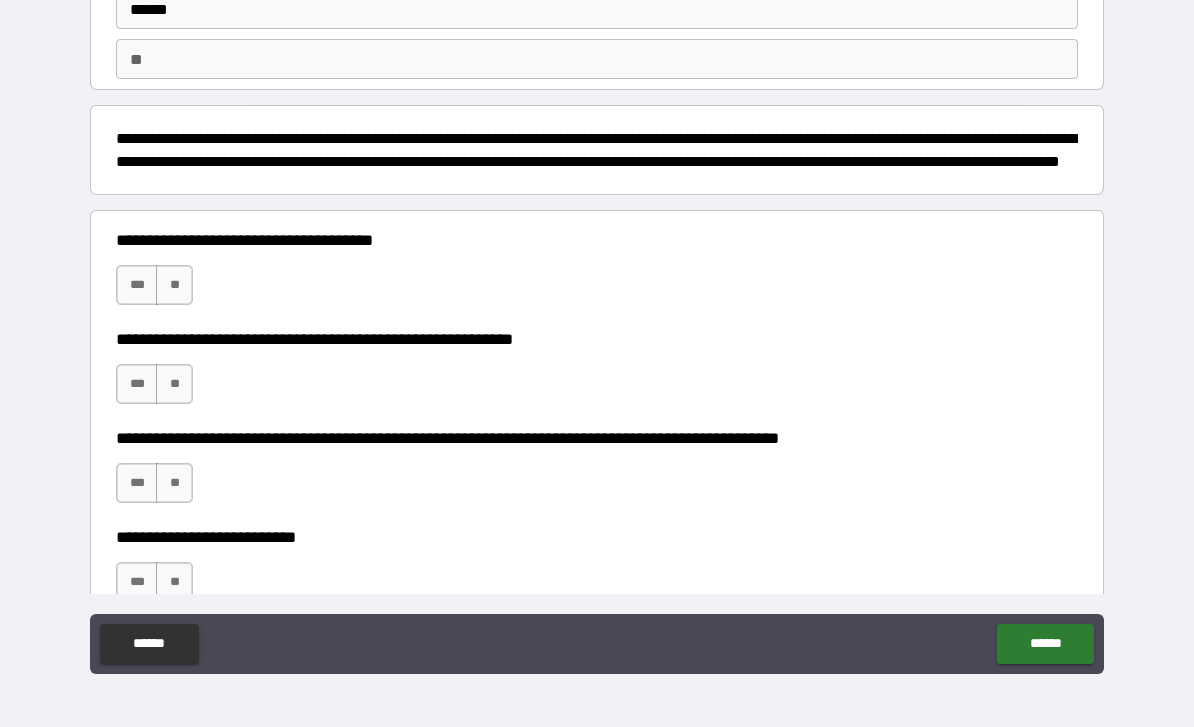 click on "***" at bounding box center [137, 285] 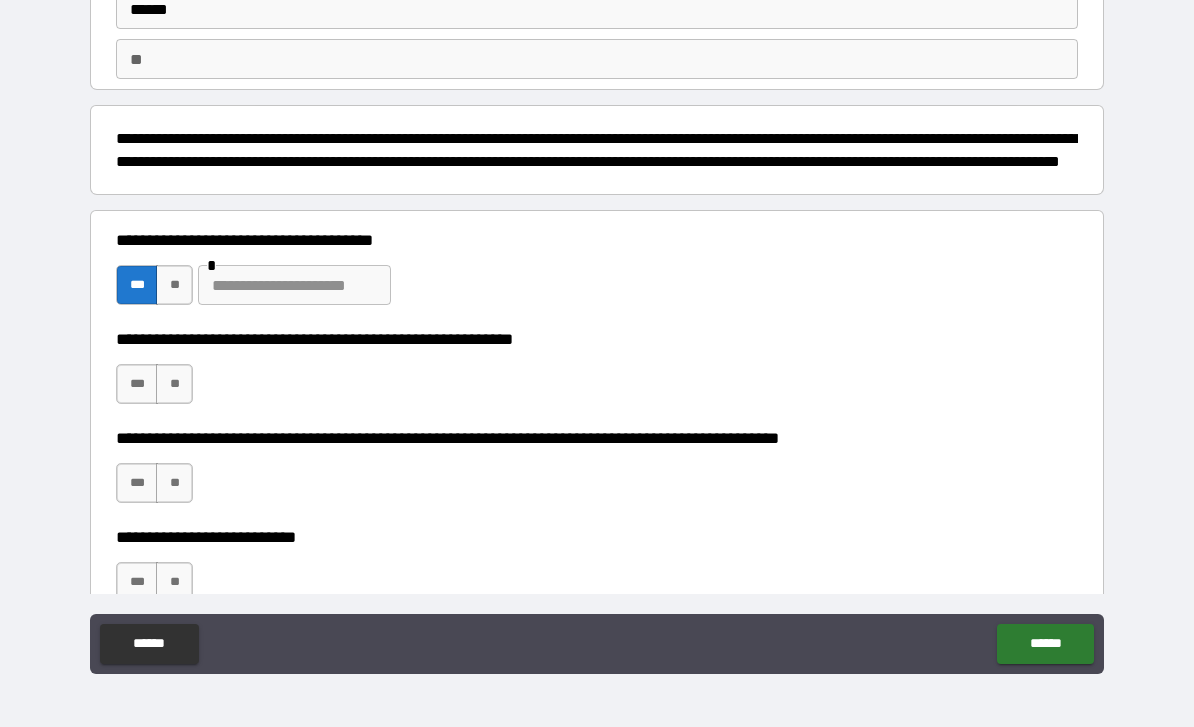 click at bounding box center [294, 285] 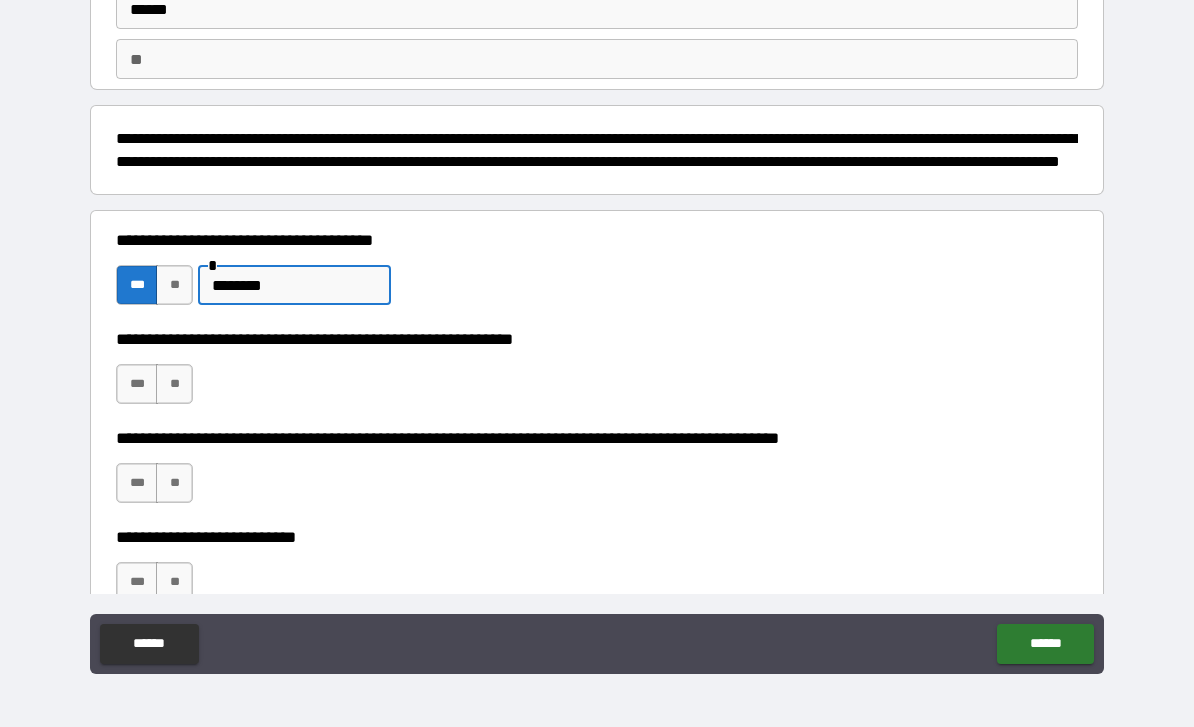 type on "********" 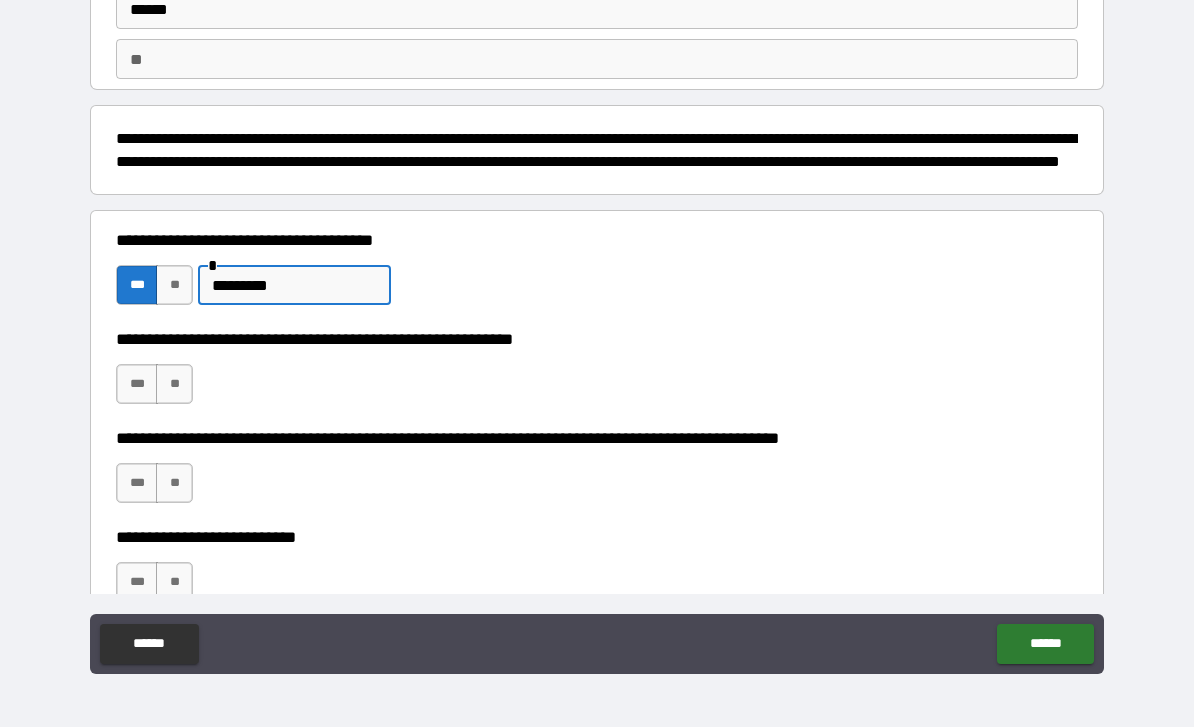 click on "********" at bounding box center [294, 285] 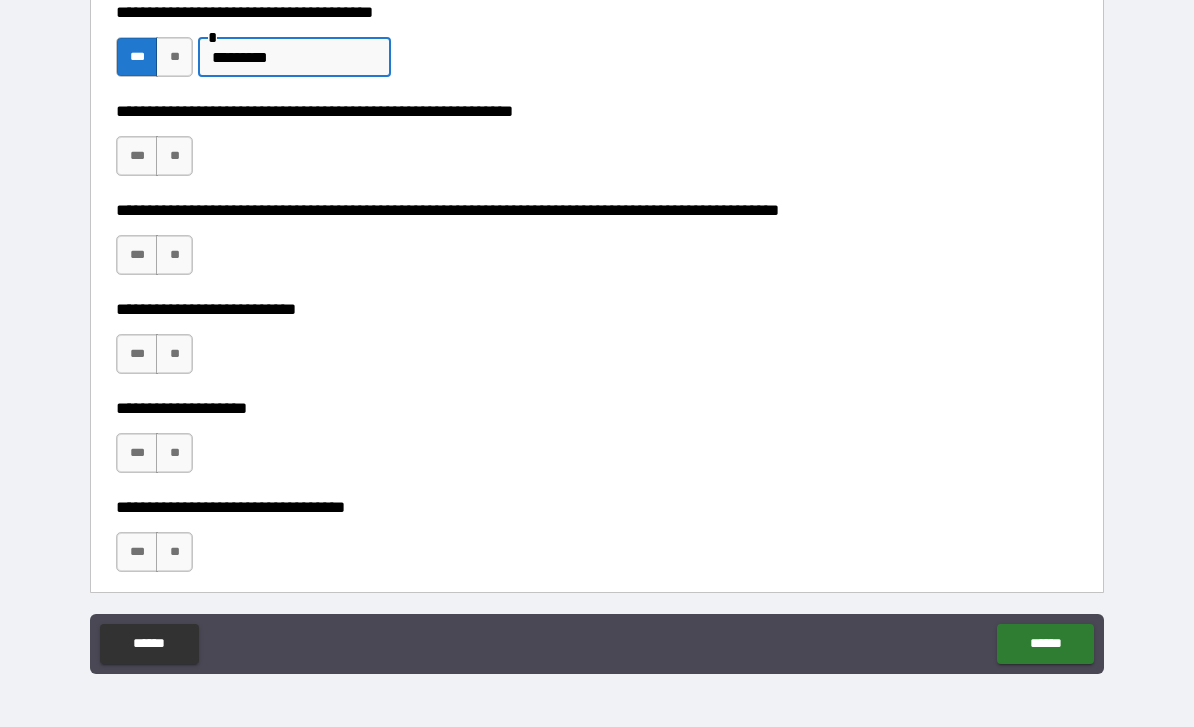 scroll, scrollTop: 372, scrollLeft: 0, axis: vertical 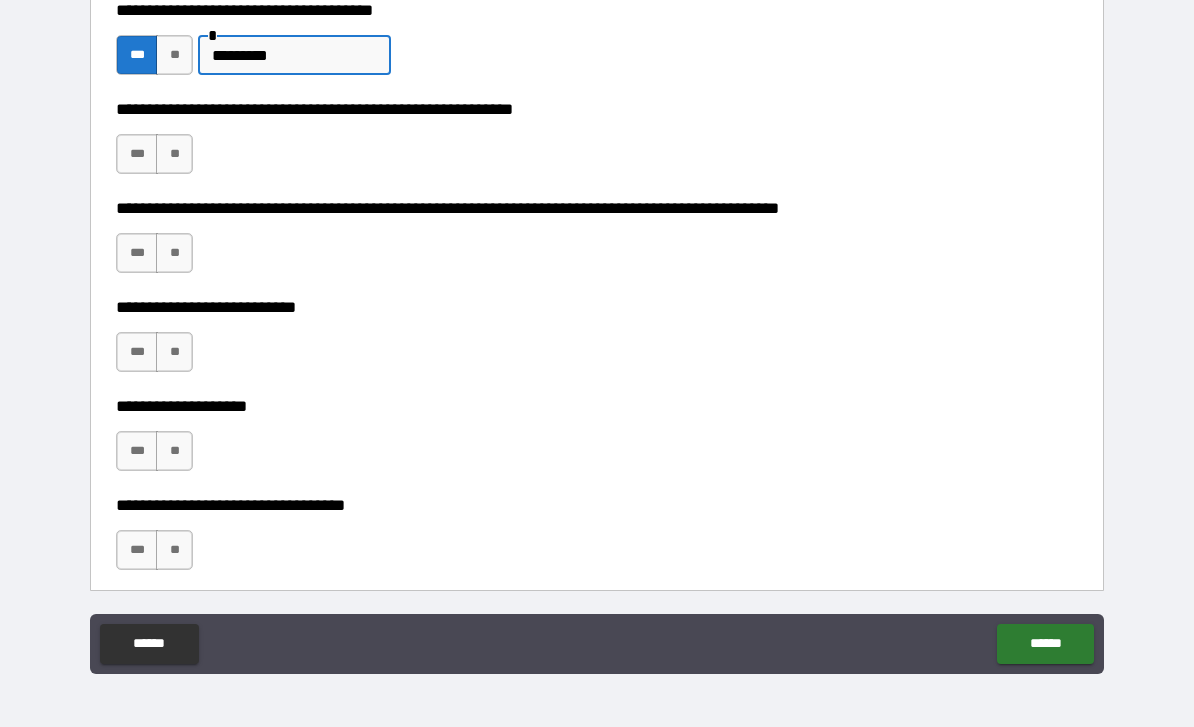 type on "*********" 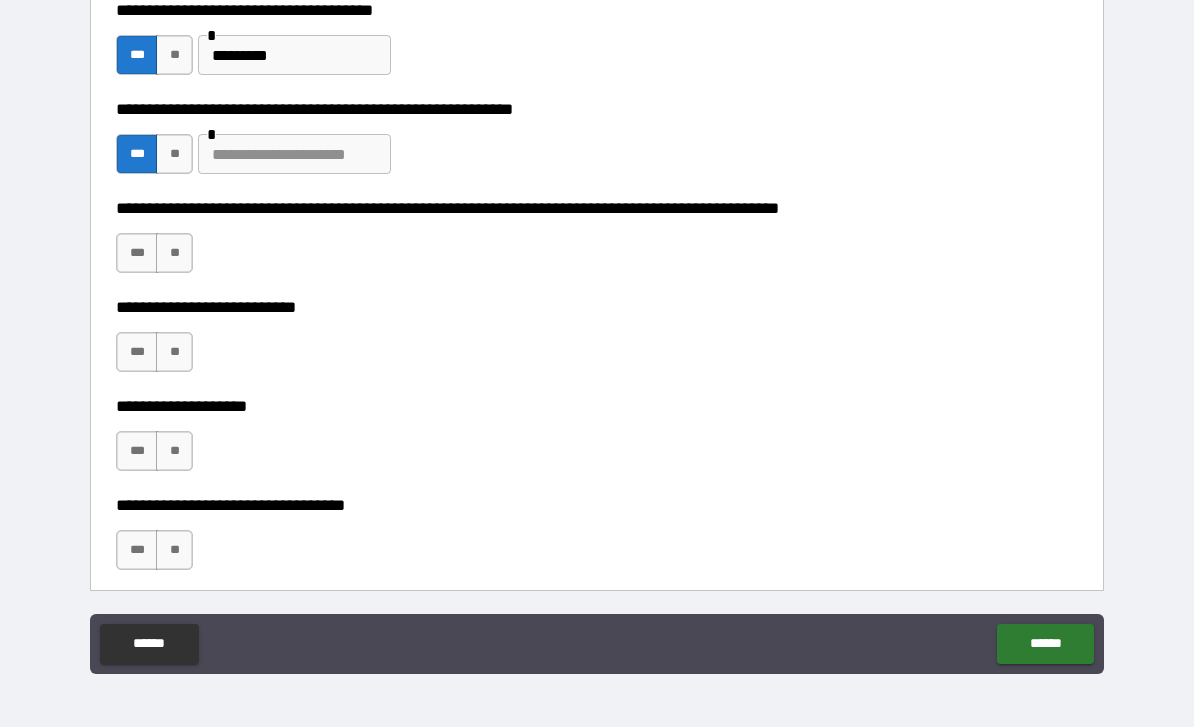click at bounding box center [294, 154] 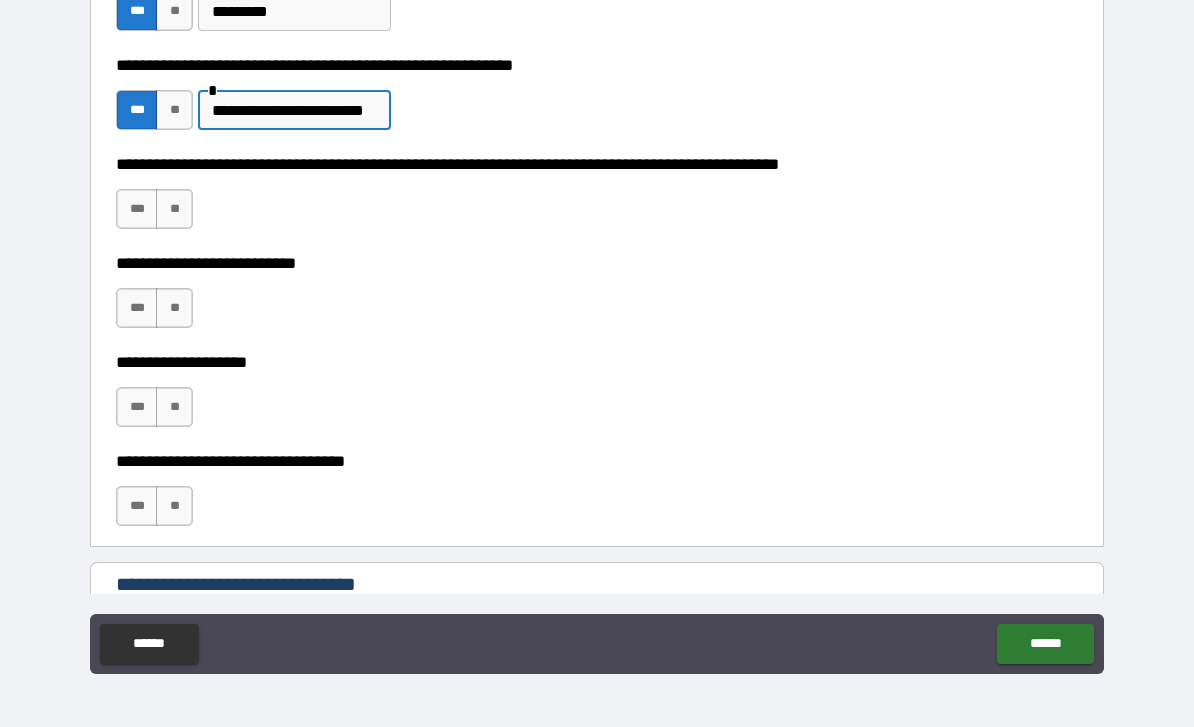 scroll, scrollTop: 419, scrollLeft: 0, axis: vertical 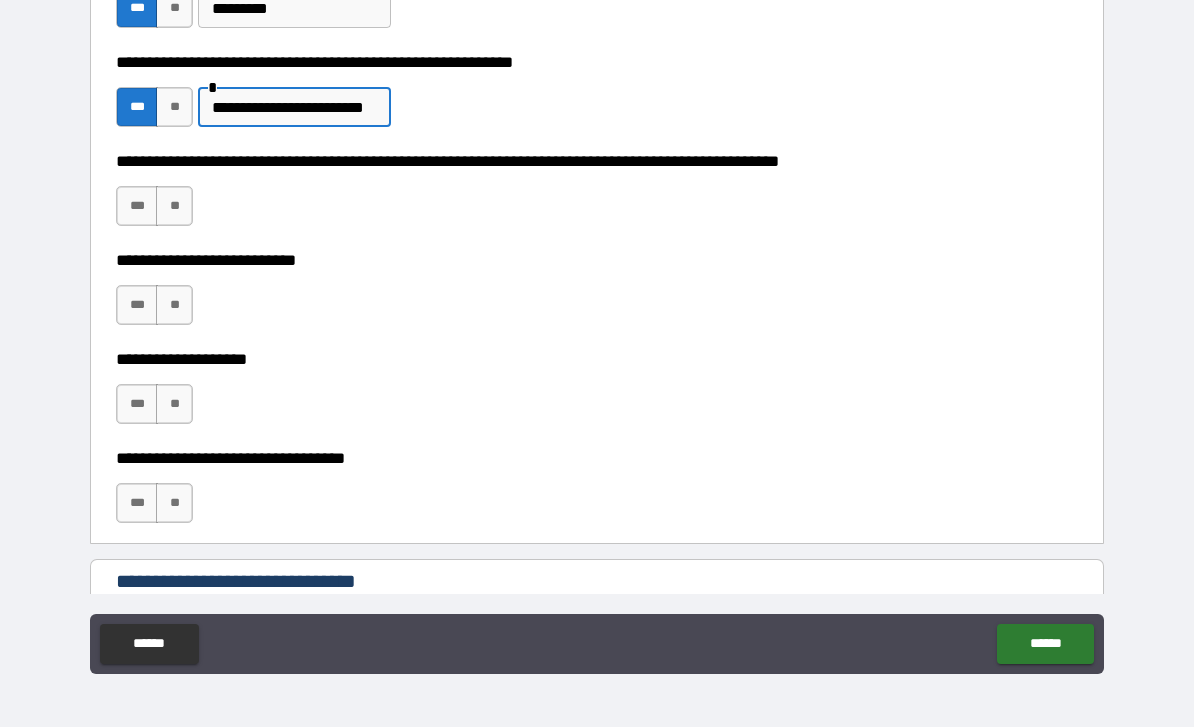 type on "**********" 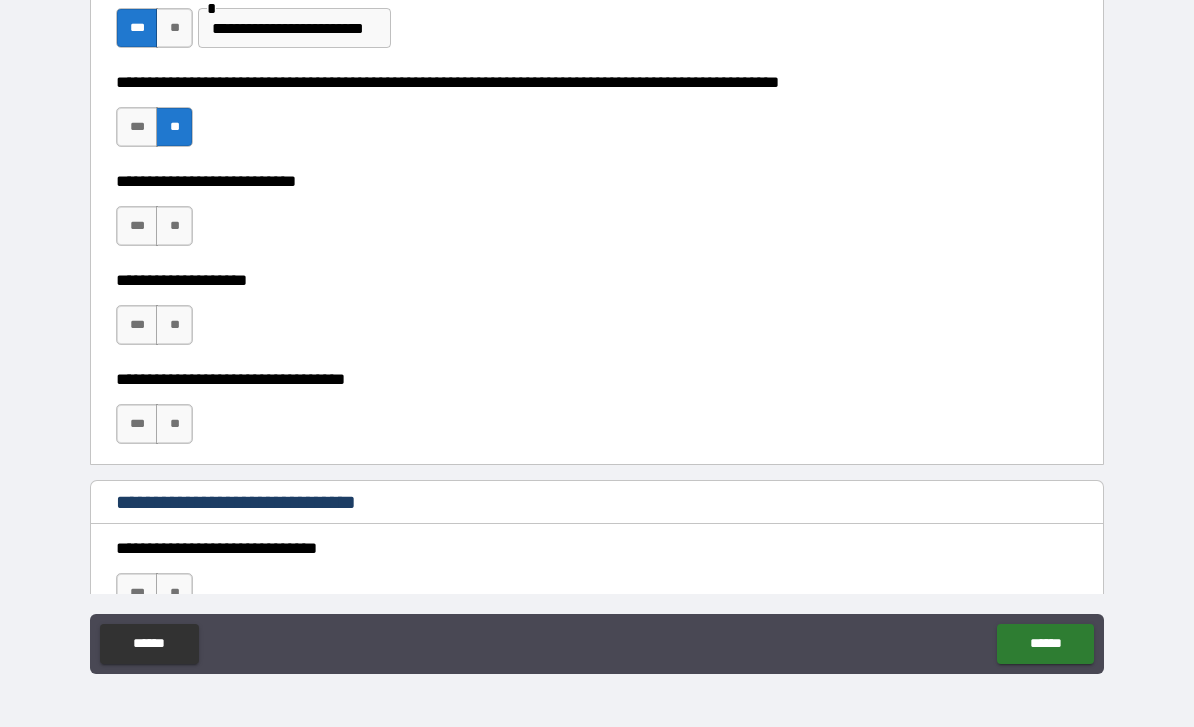 scroll, scrollTop: 497, scrollLeft: 0, axis: vertical 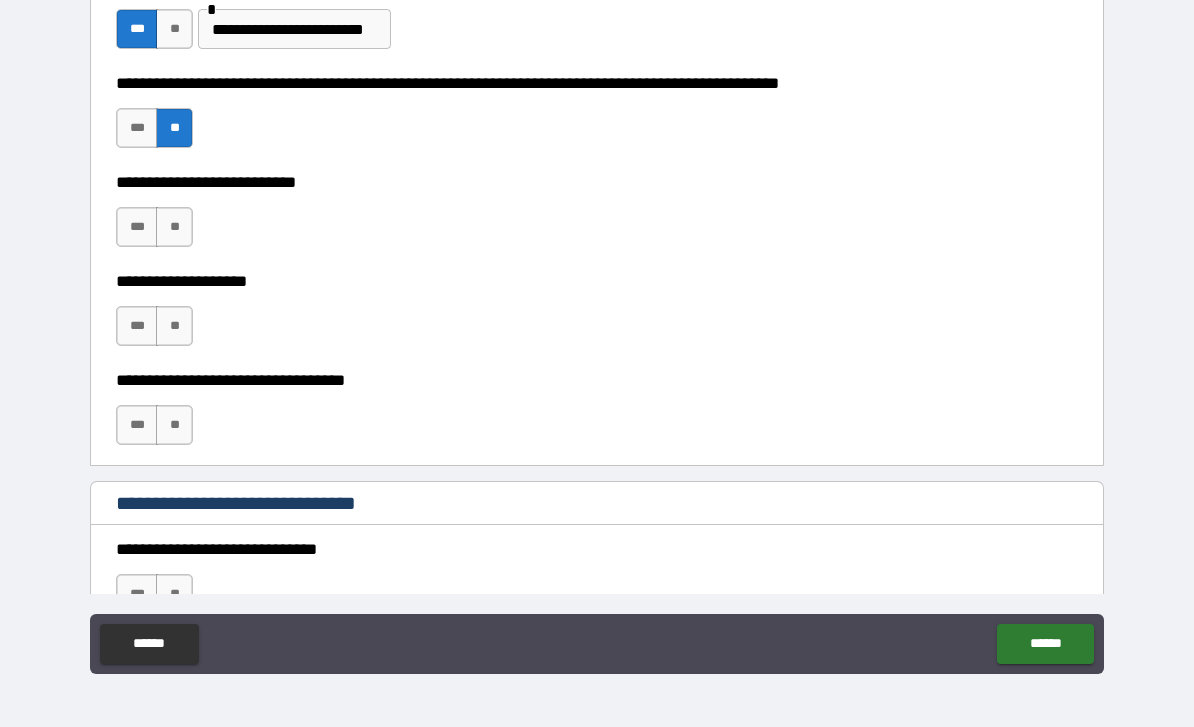 click on "**" at bounding box center (174, 227) 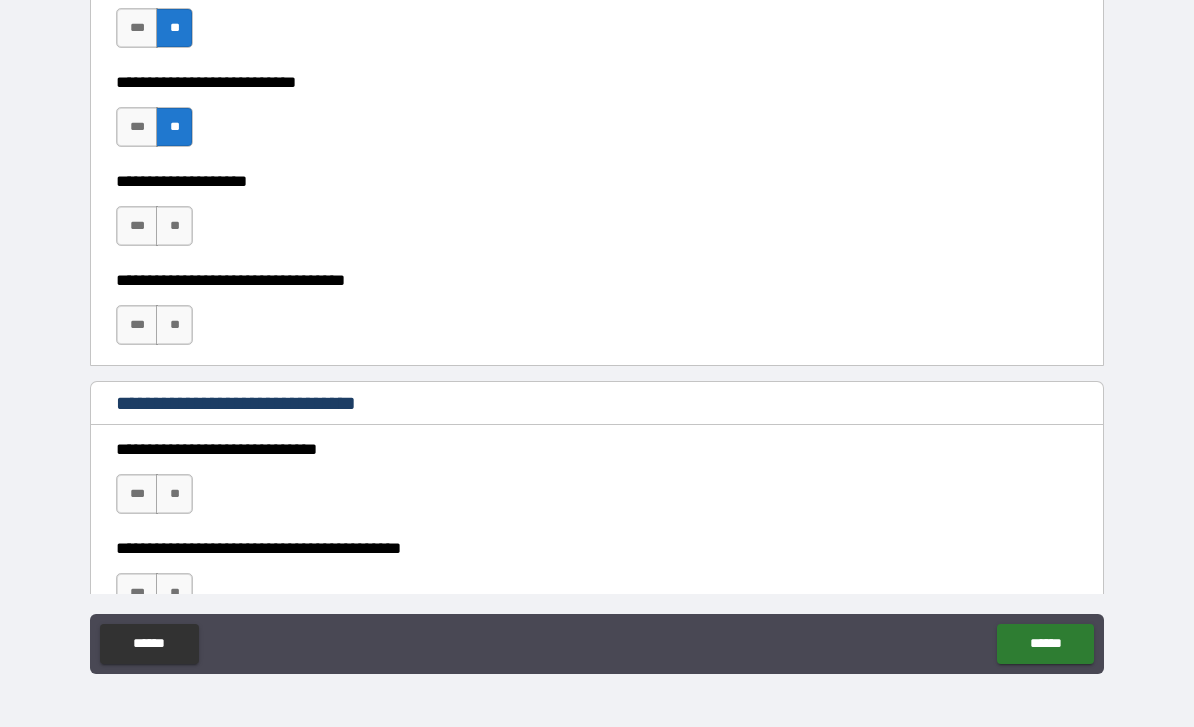 scroll, scrollTop: 608, scrollLeft: 0, axis: vertical 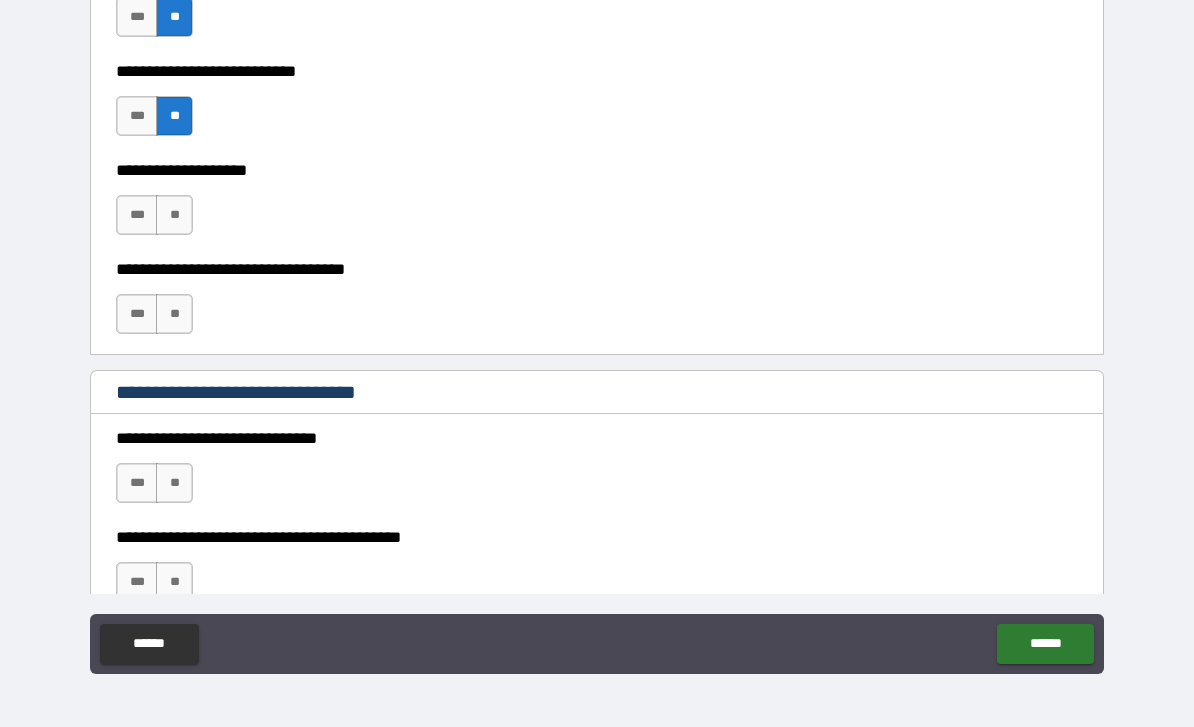 click on "**" at bounding box center (174, 215) 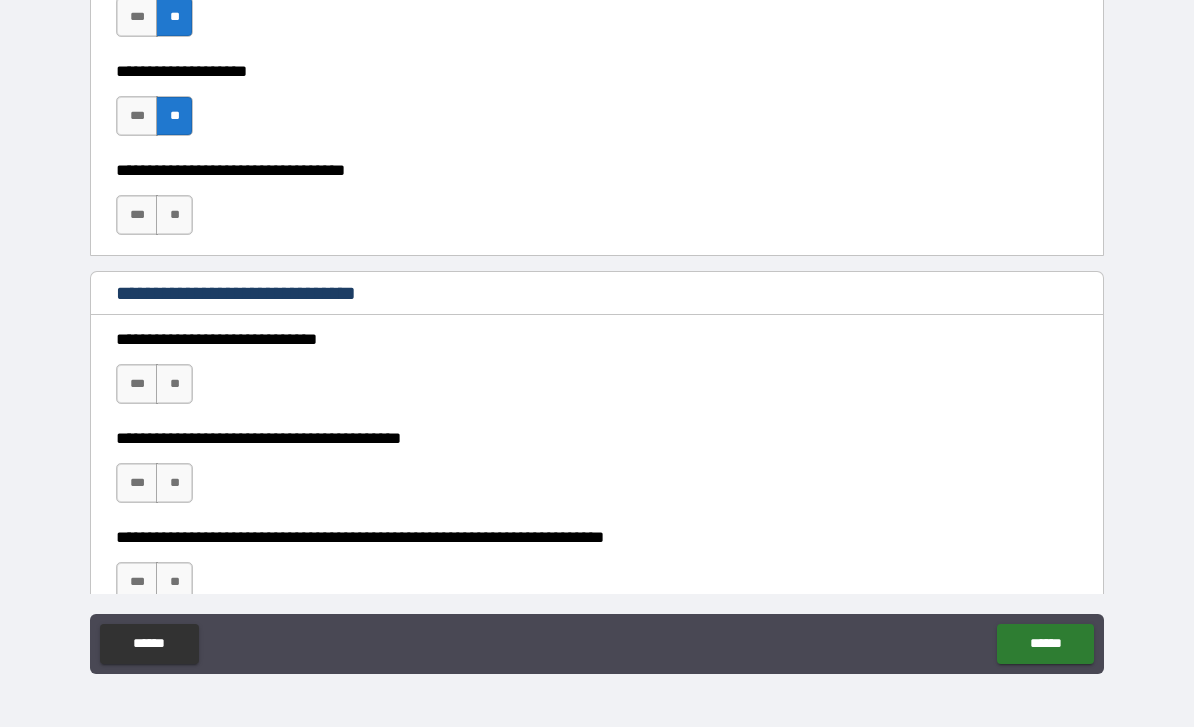 scroll, scrollTop: 756, scrollLeft: 0, axis: vertical 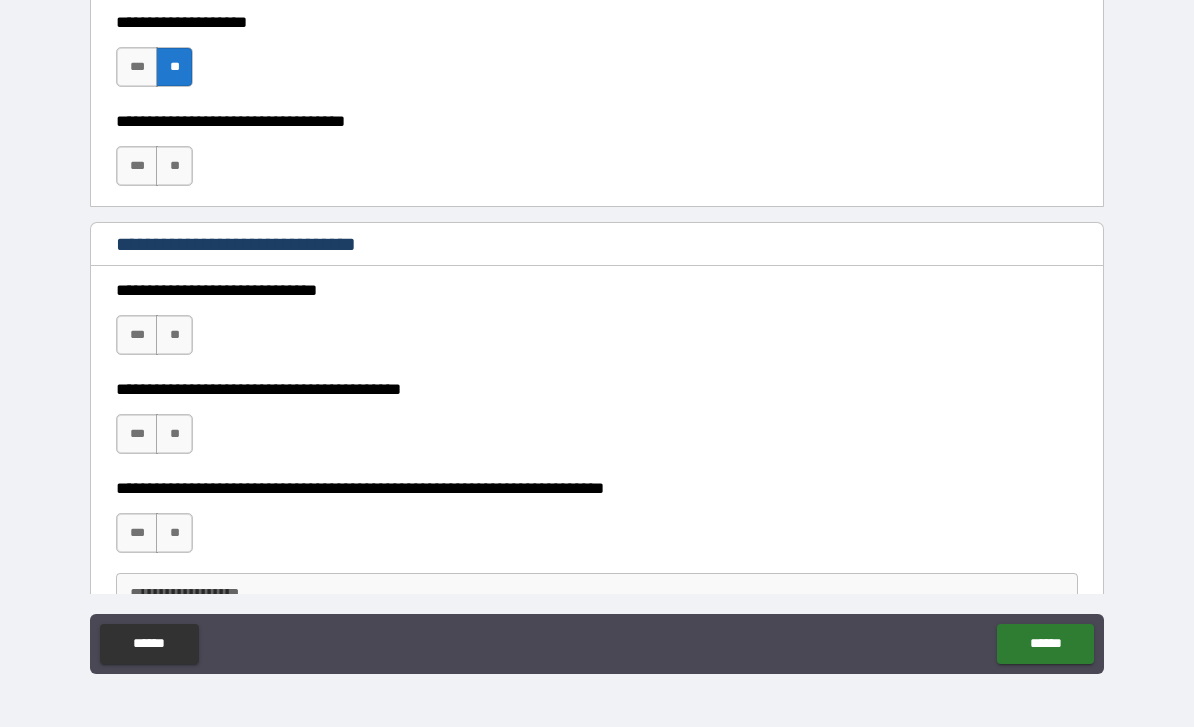 click on "**" at bounding box center (174, 166) 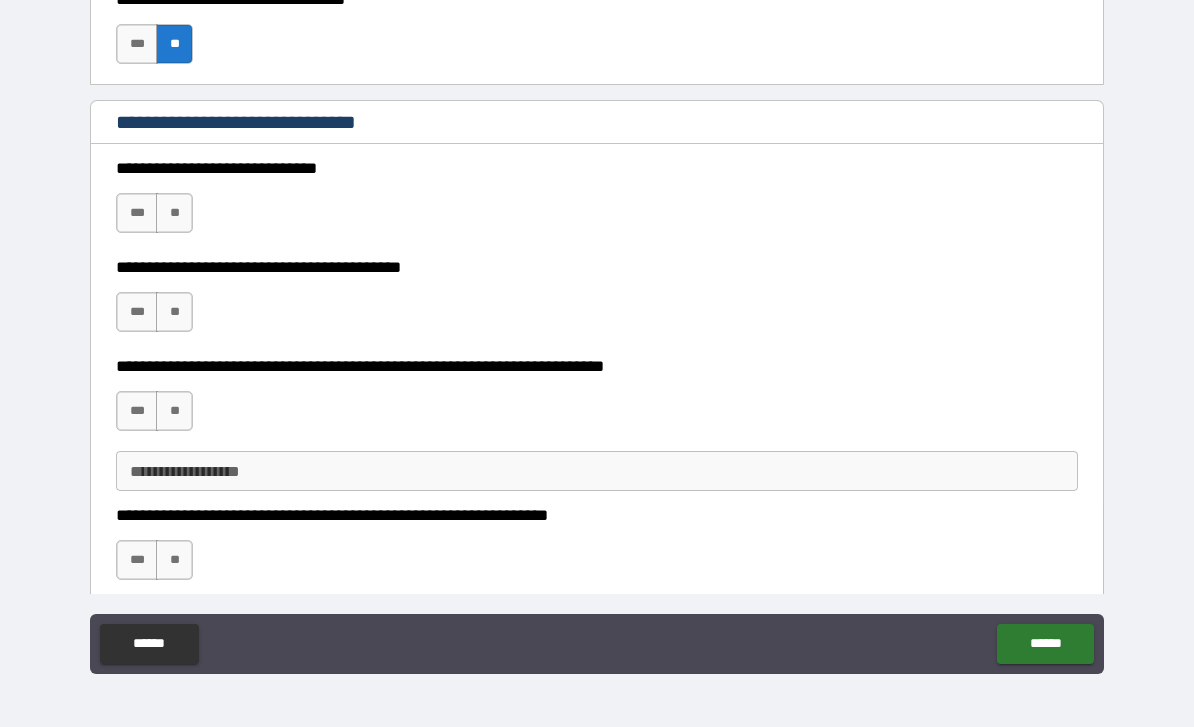 scroll, scrollTop: 938, scrollLeft: 0, axis: vertical 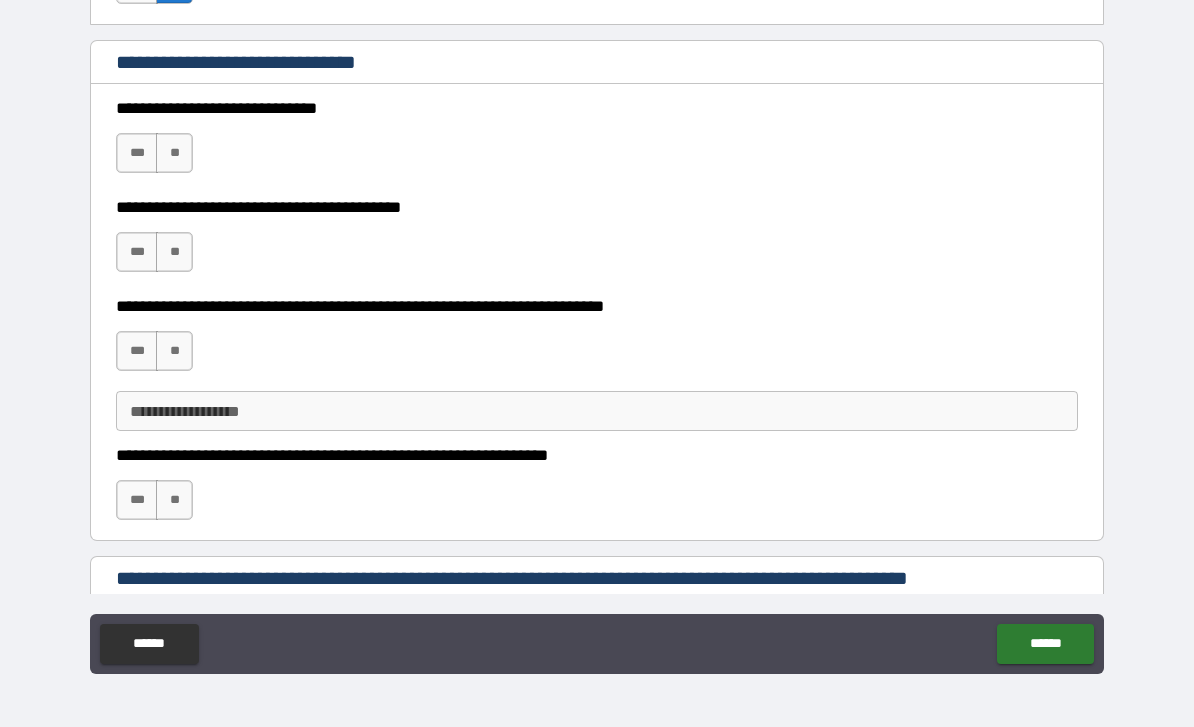 click on "**" at bounding box center (174, 252) 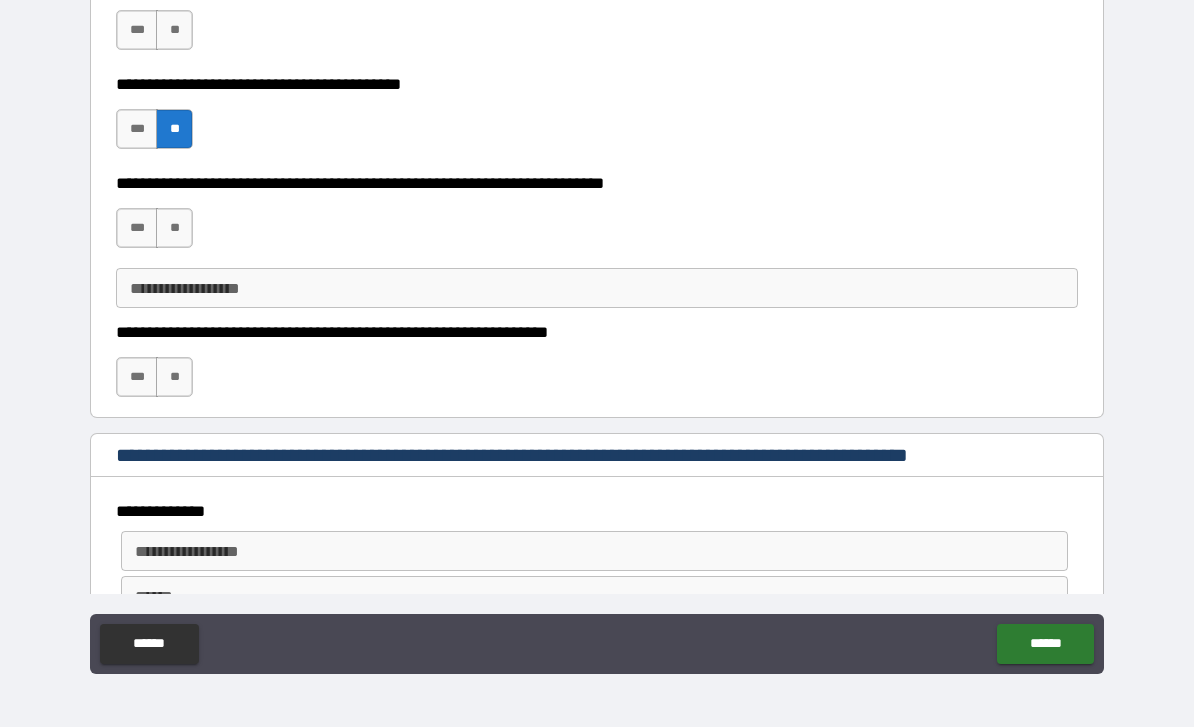 scroll, scrollTop: 1066, scrollLeft: 0, axis: vertical 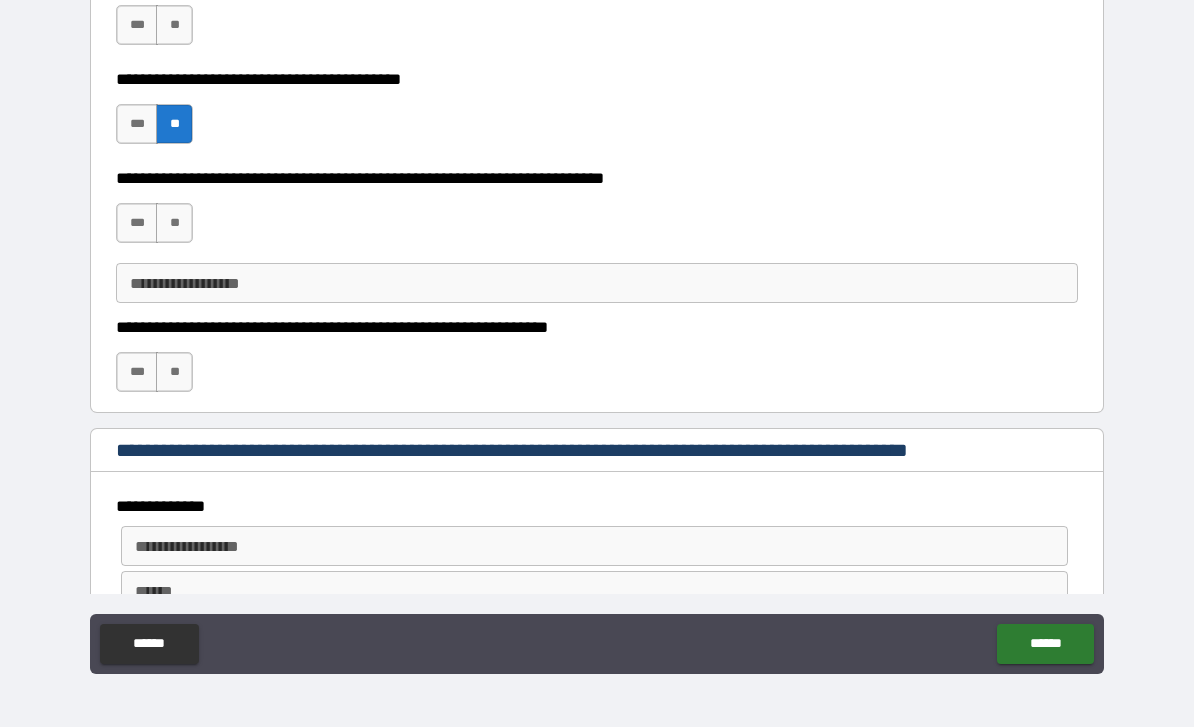 click on "**" at bounding box center [174, 223] 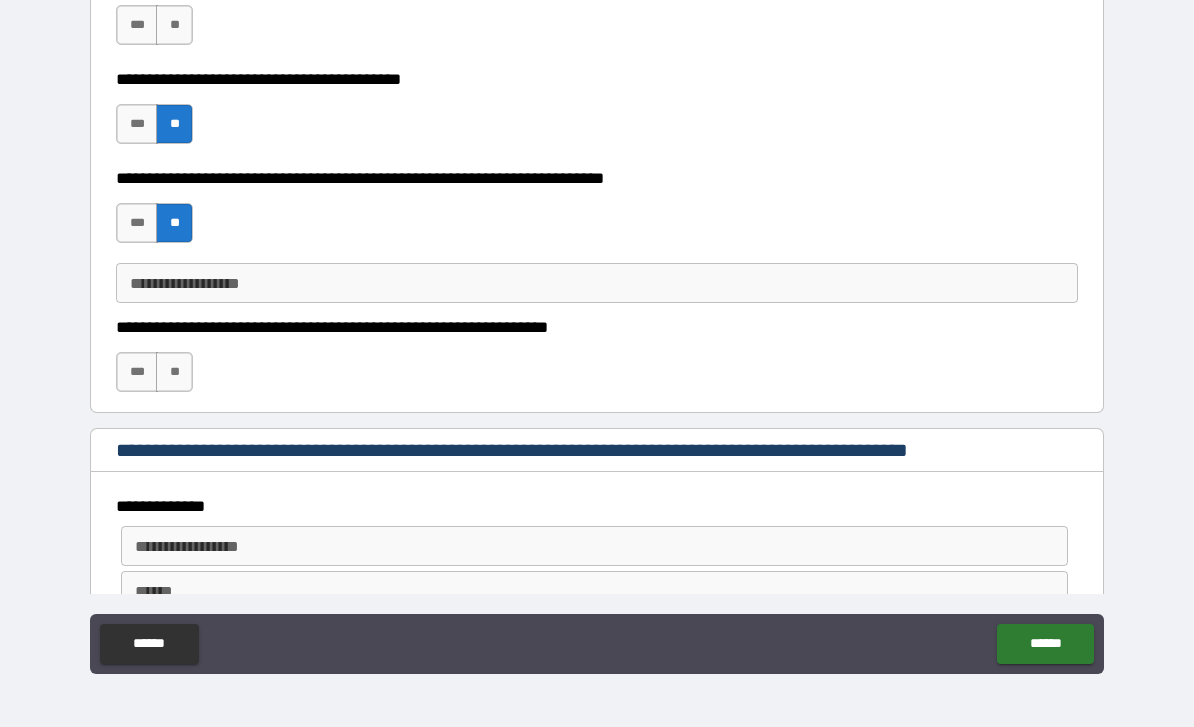 click on "**" at bounding box center (174, 372) 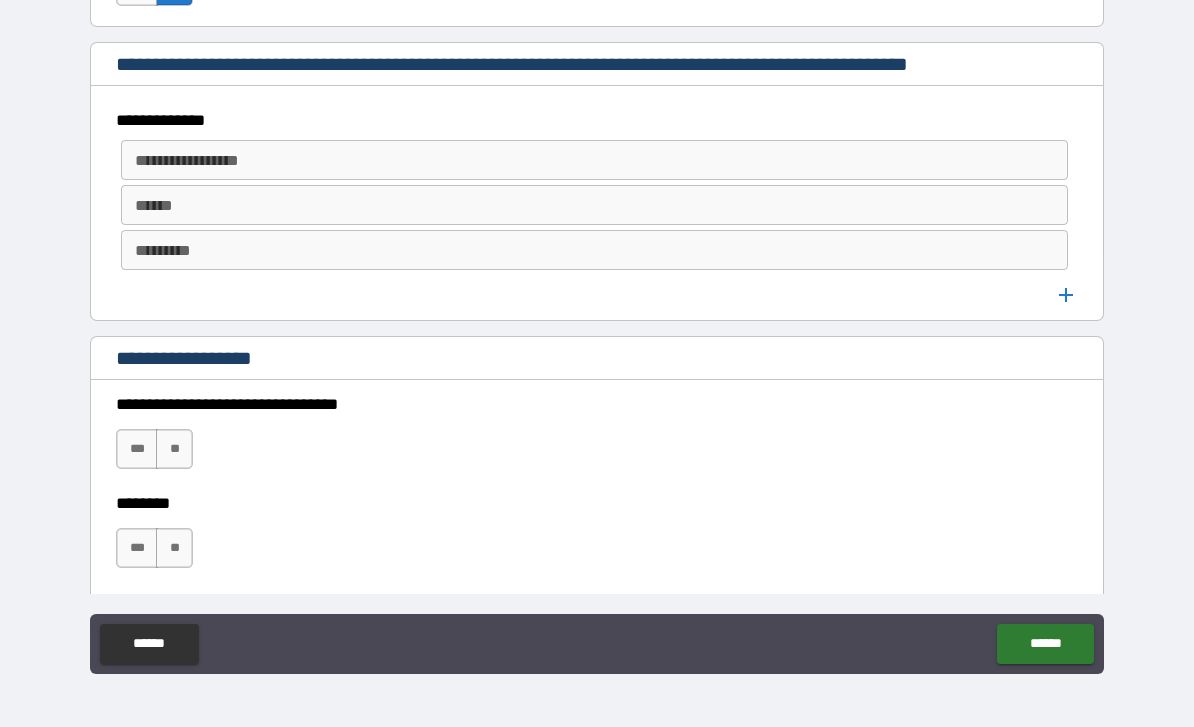 scroll, scrollTop: 1462, scrollLeft: 0, axis: vertical 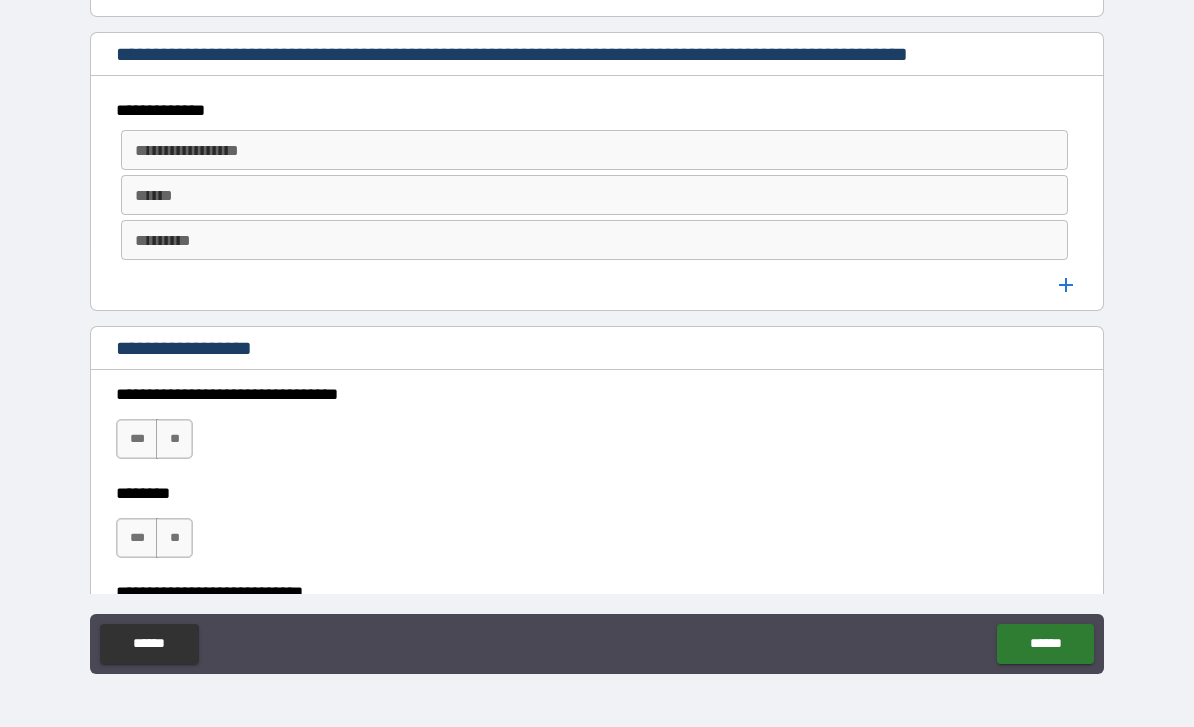 click on "**********" at bounding box center (593, 150) 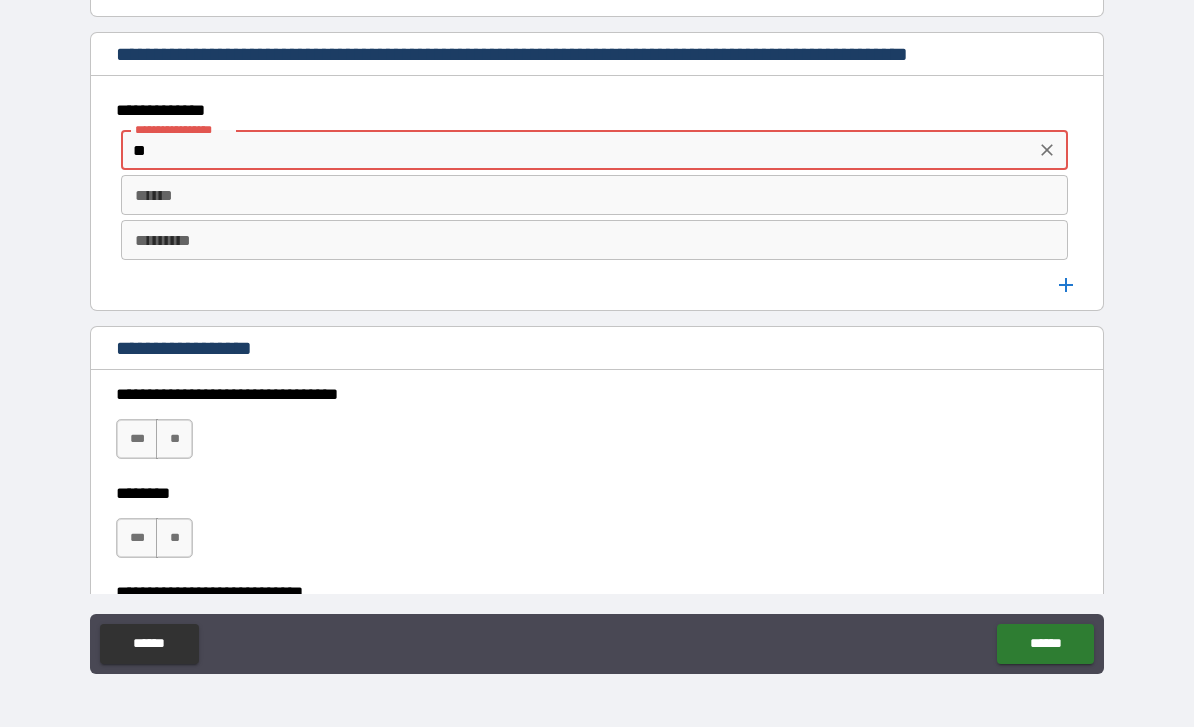 type on "*" 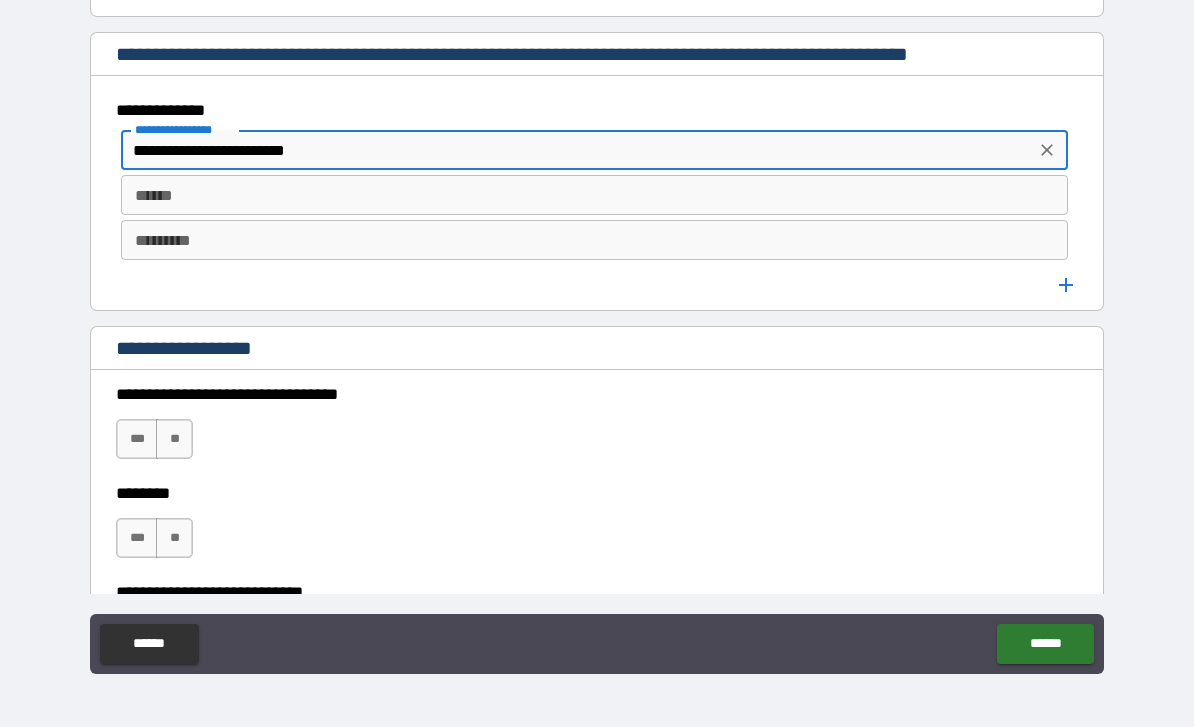 type on "**********" 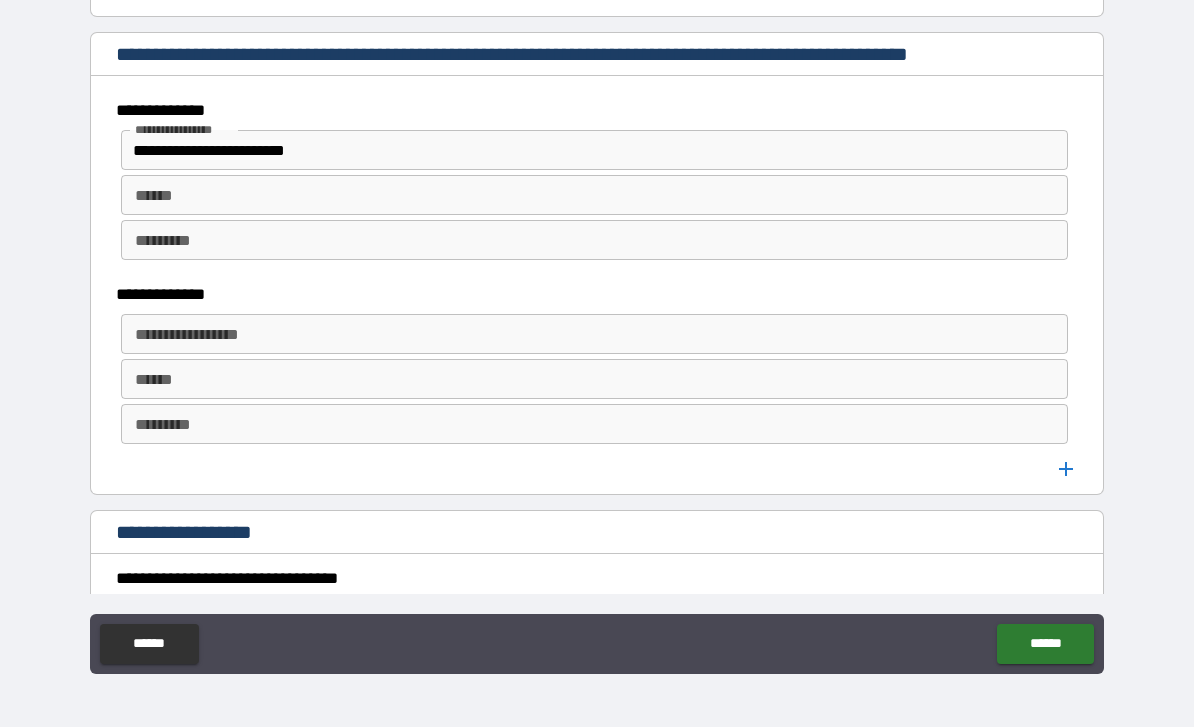 click on "**********" at bounding box center (593, 334) 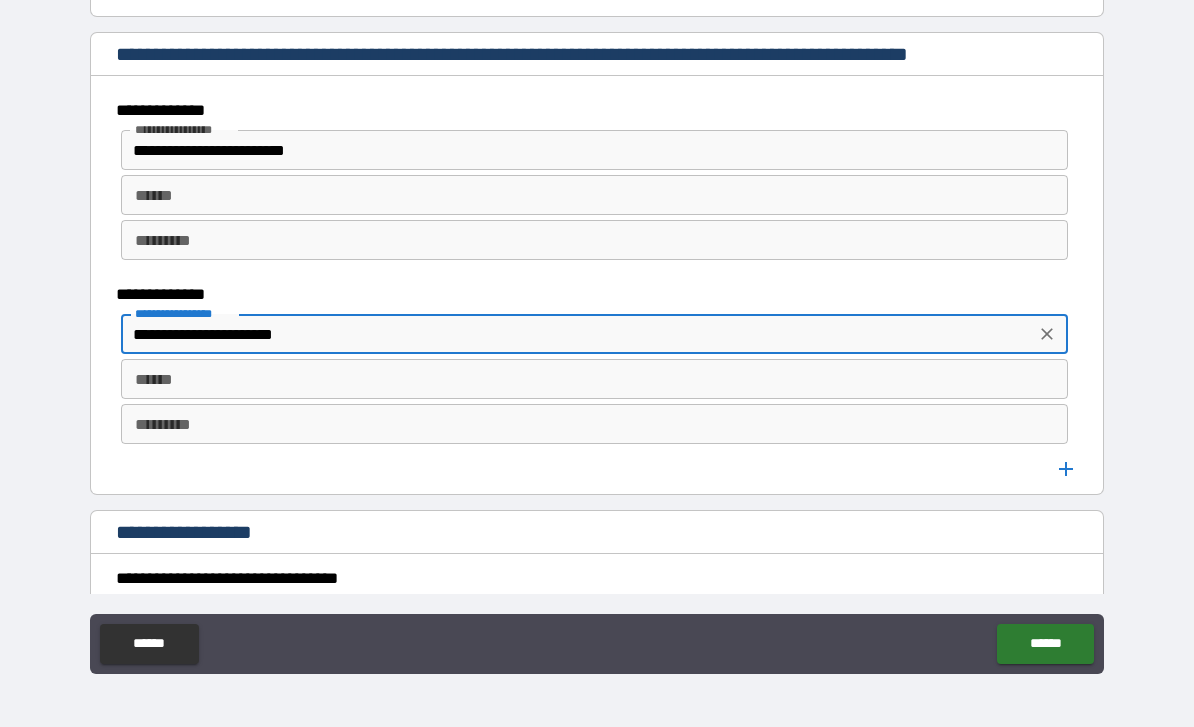 type on "**********" 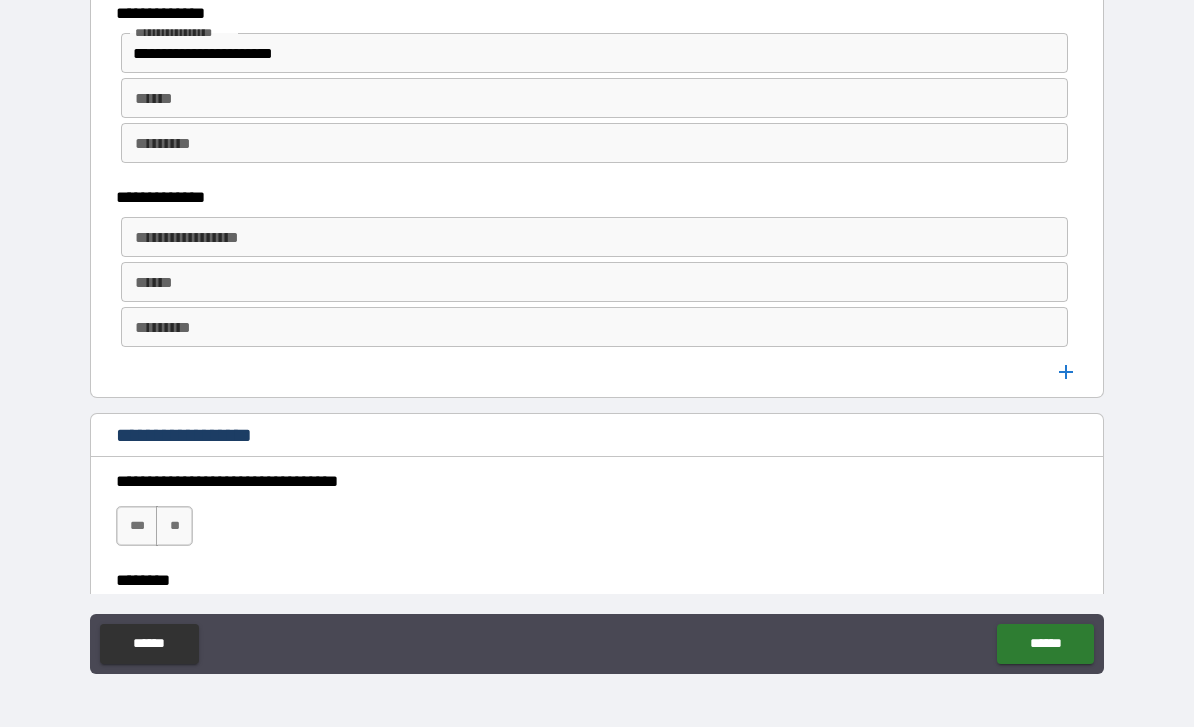 scroll, scrollTop: 1755, scrollLeft: 0, axis: vertical 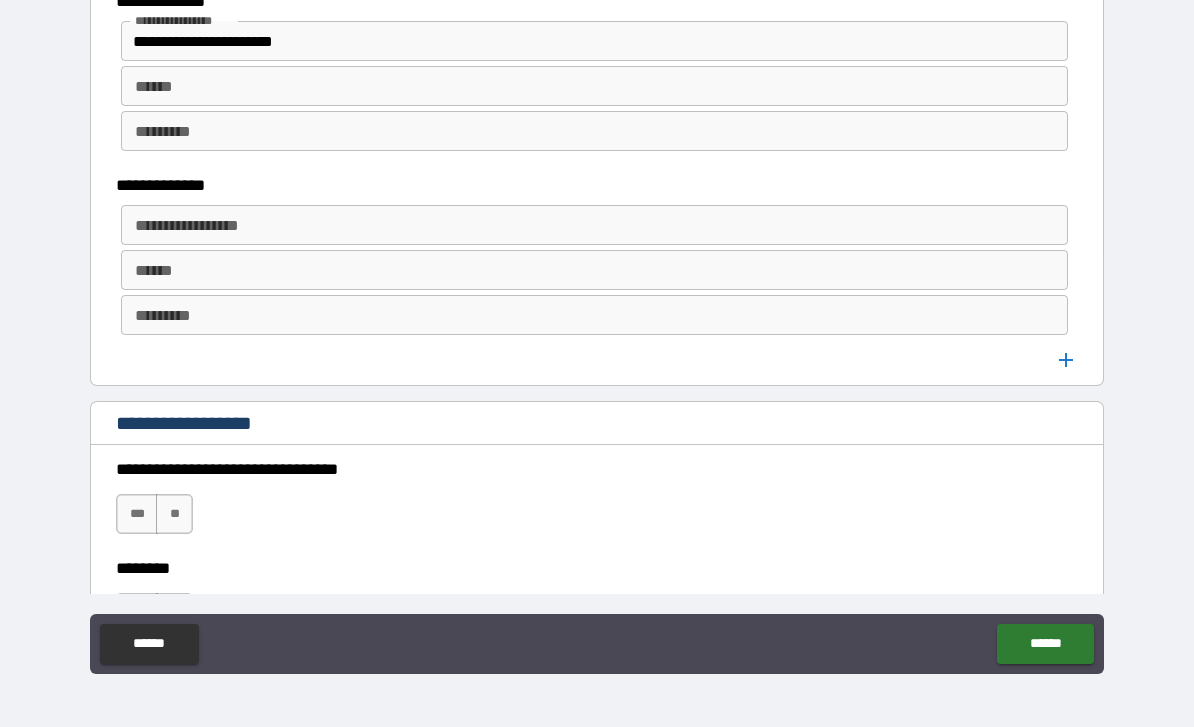 click on "**********" at bounding box center (593, 225) 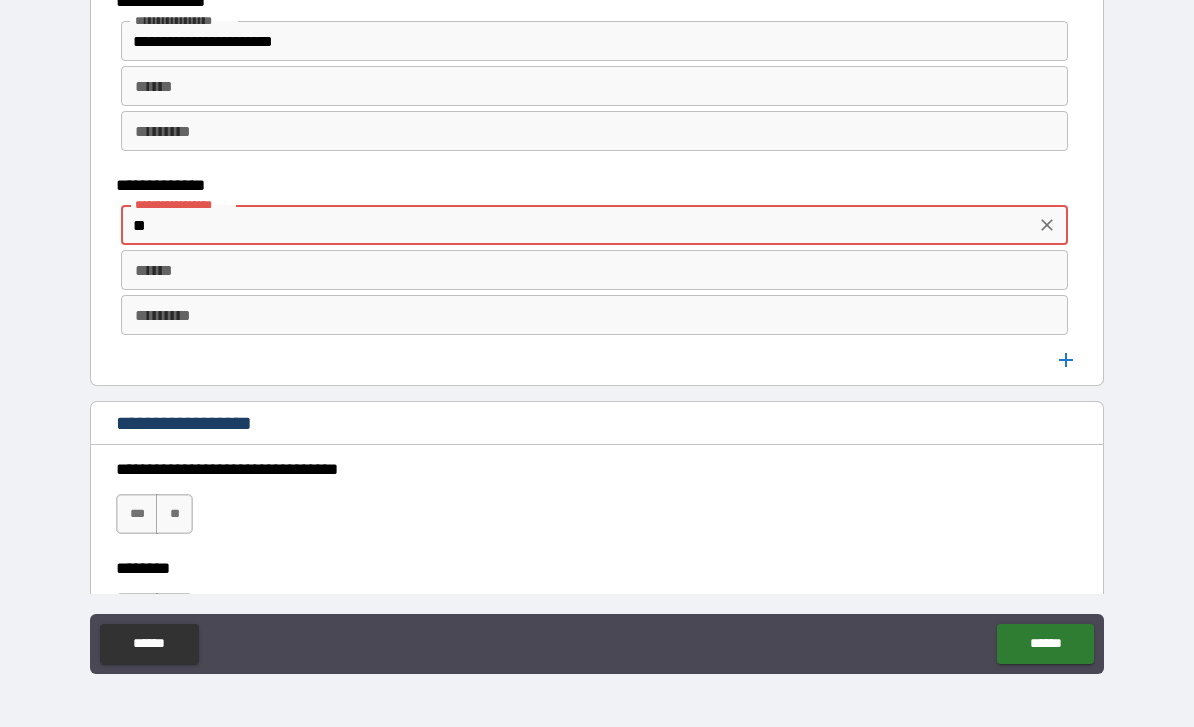 type on "*" 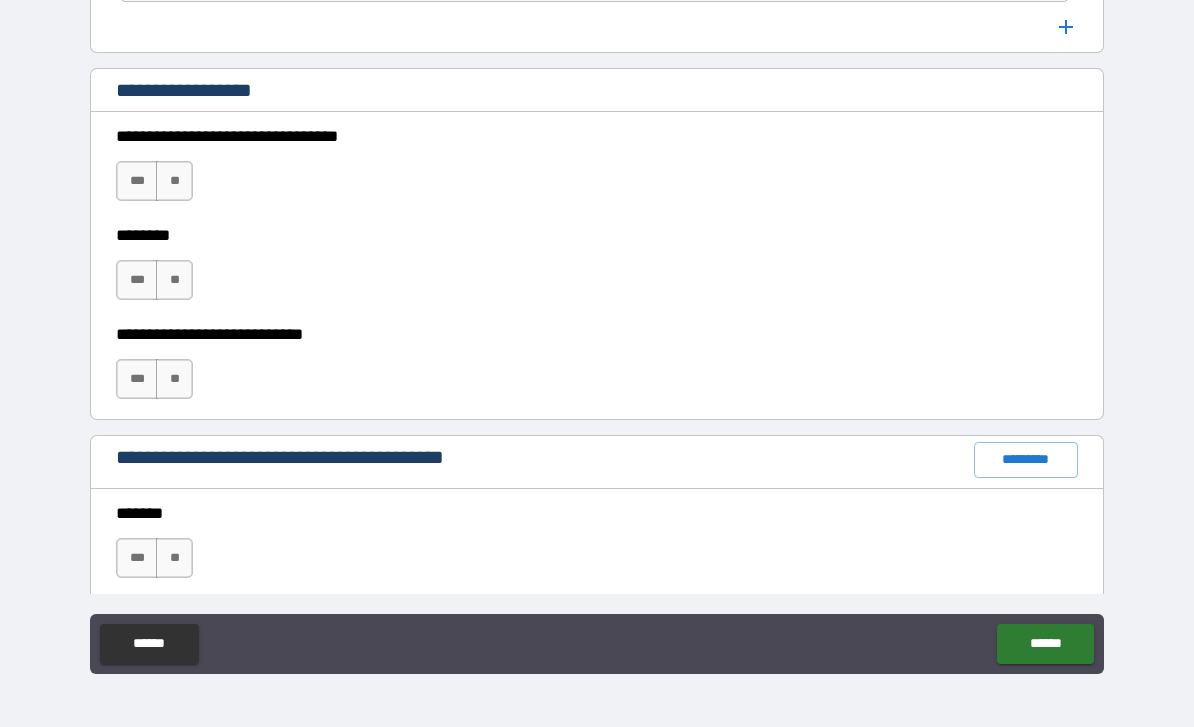 scroll, scrollTop: 2087, scrollLeft: 0, axis: vertical 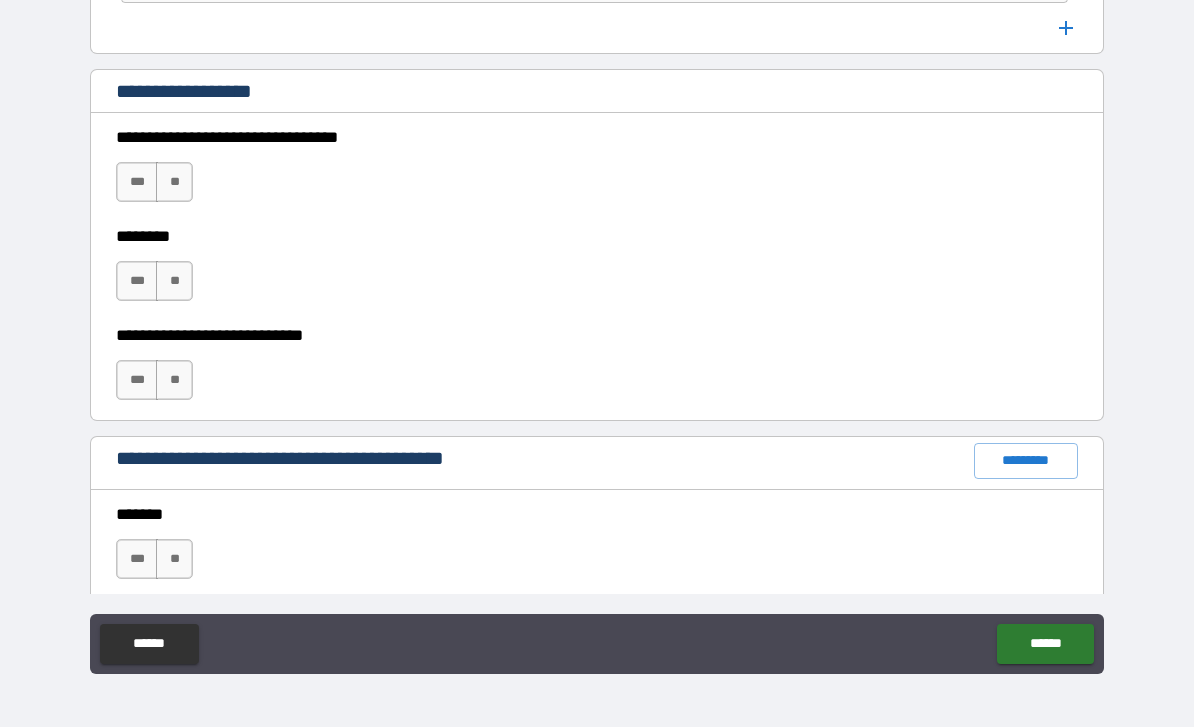 type on "******" 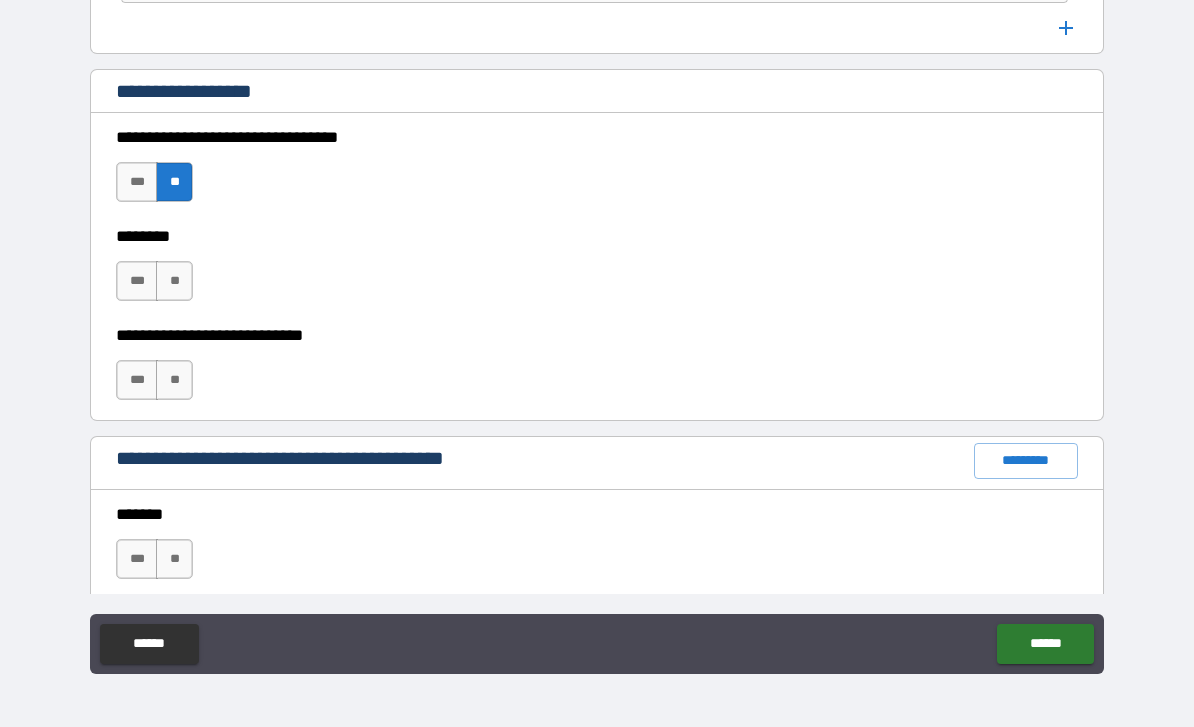 click on "**" at bounding box center [174, 281] 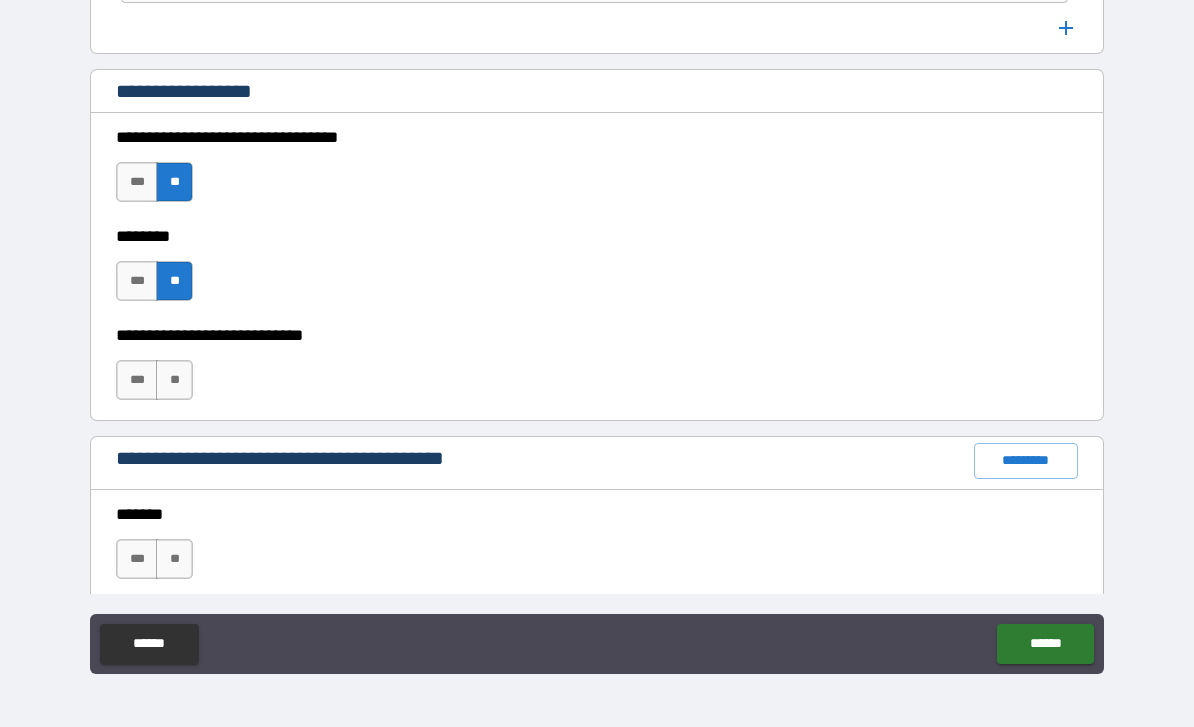 click on "**" at bounding box center [174, 380] 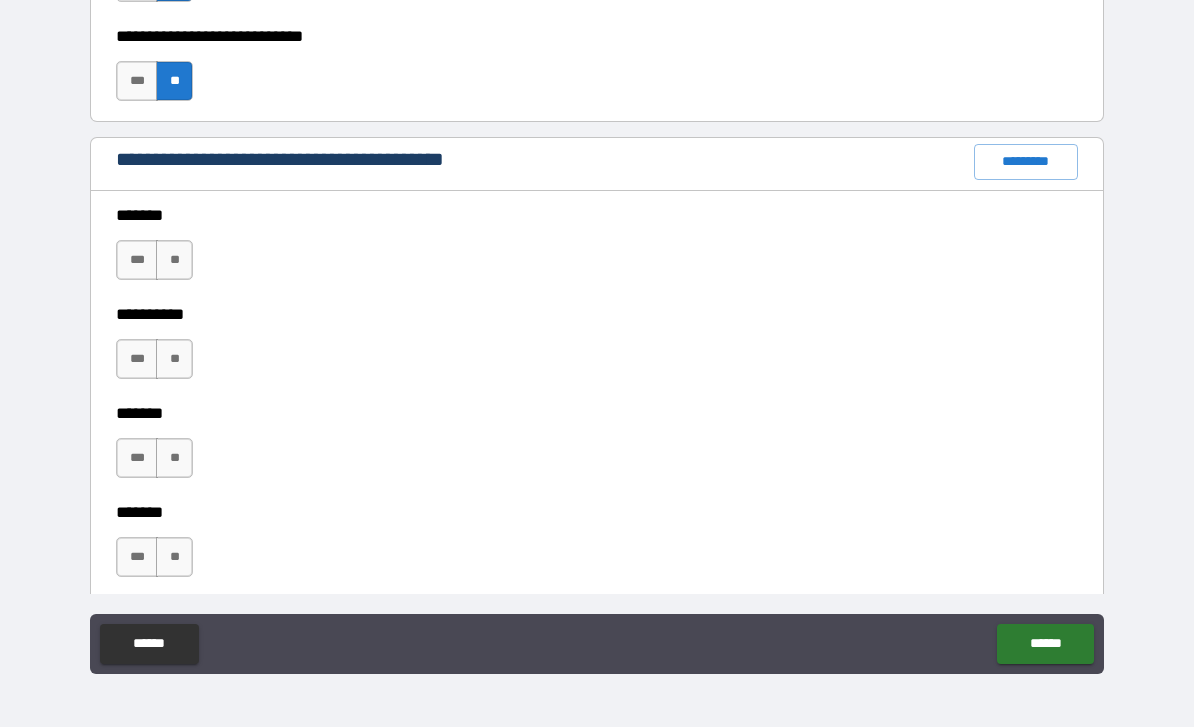 scroll, scrollTop: 2442, scrollLeft: 0, axis: vertical 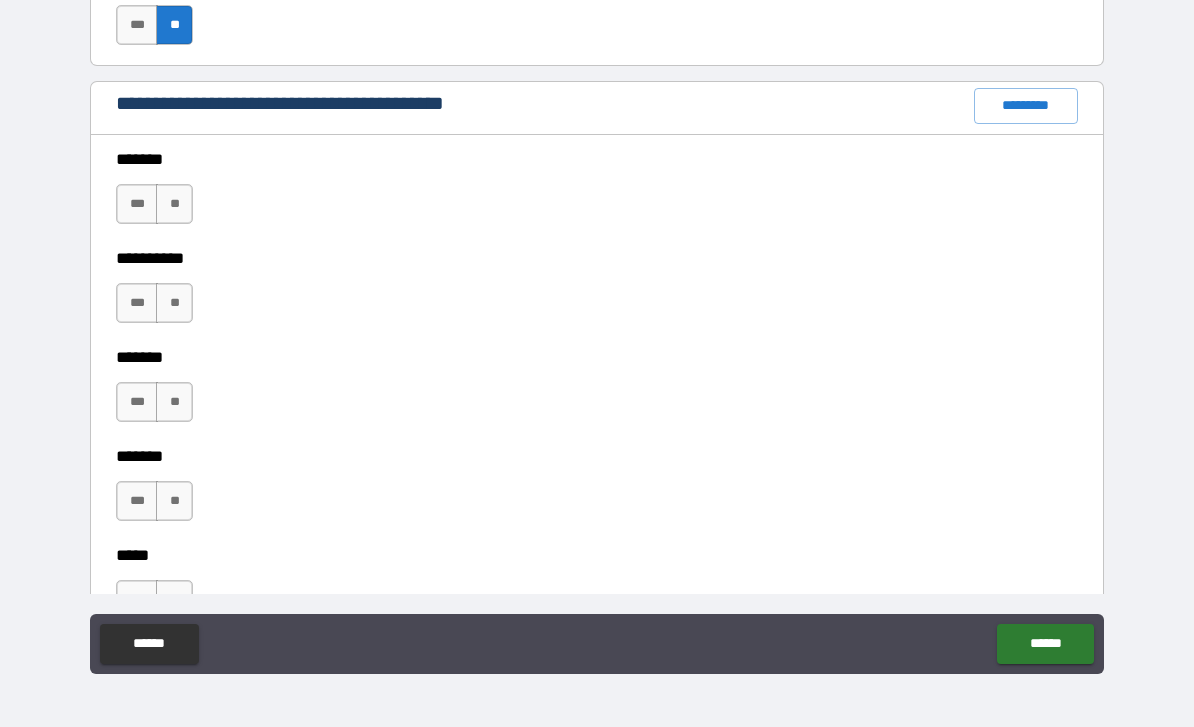 click on "**" at bounding box center (174, 204) 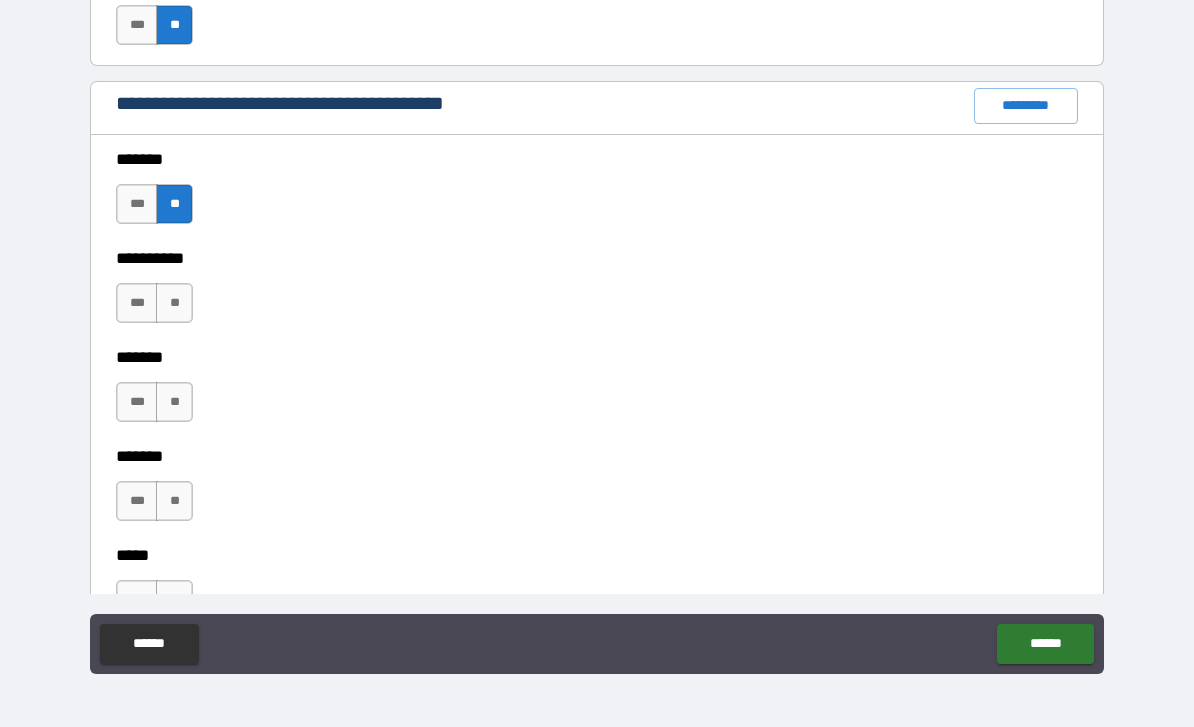 click on "**" at bounding box center (174, 303) 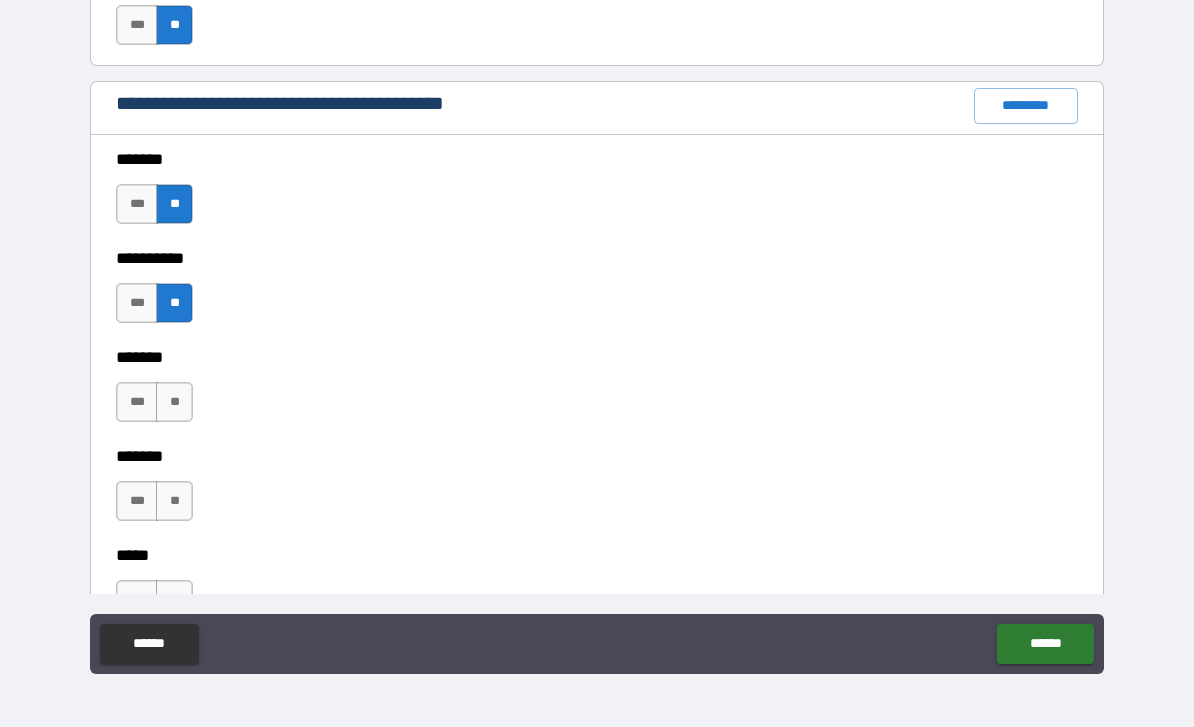 click on "**" at bounding box center [174, 402] 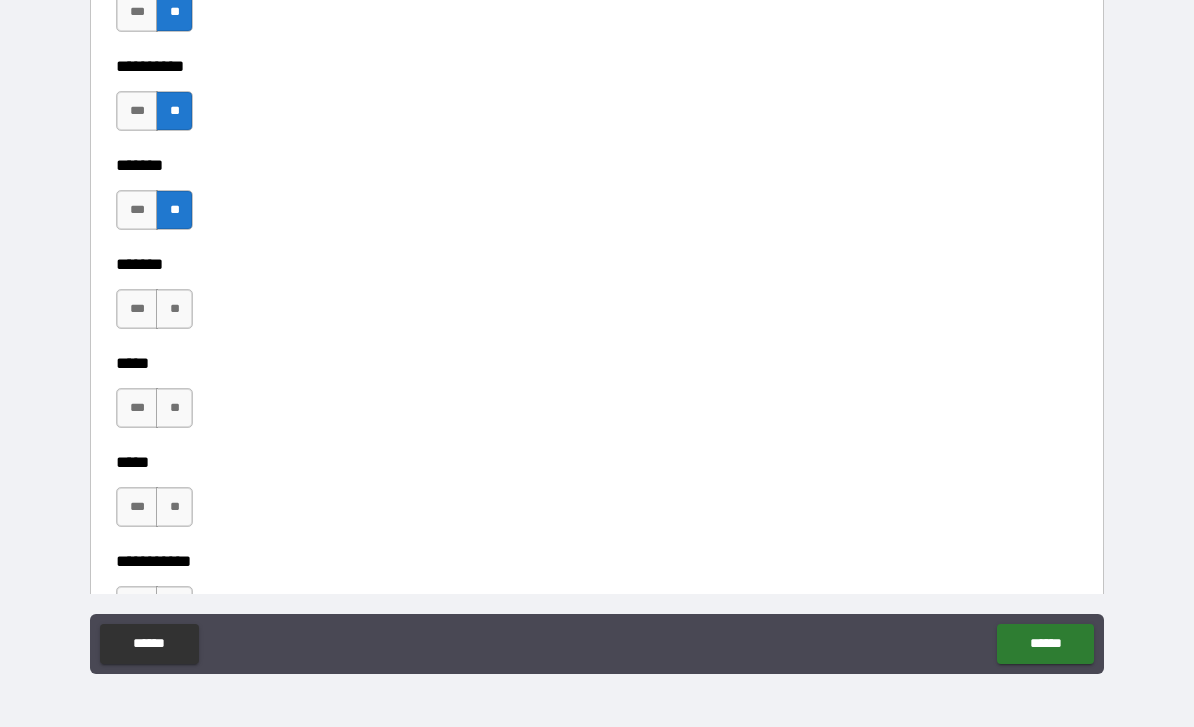 scroll, scrollTop: 2635, scrollLeft: 0, axis: vertical 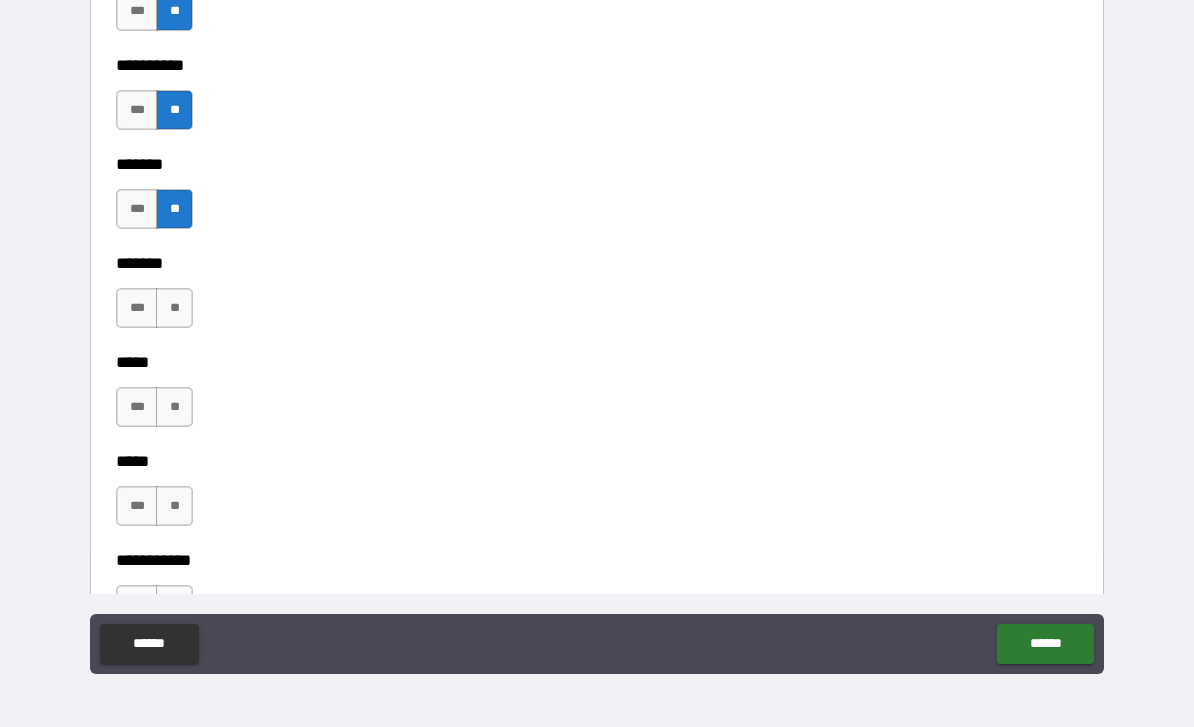 click on "**" at bounding box center [174, 308] 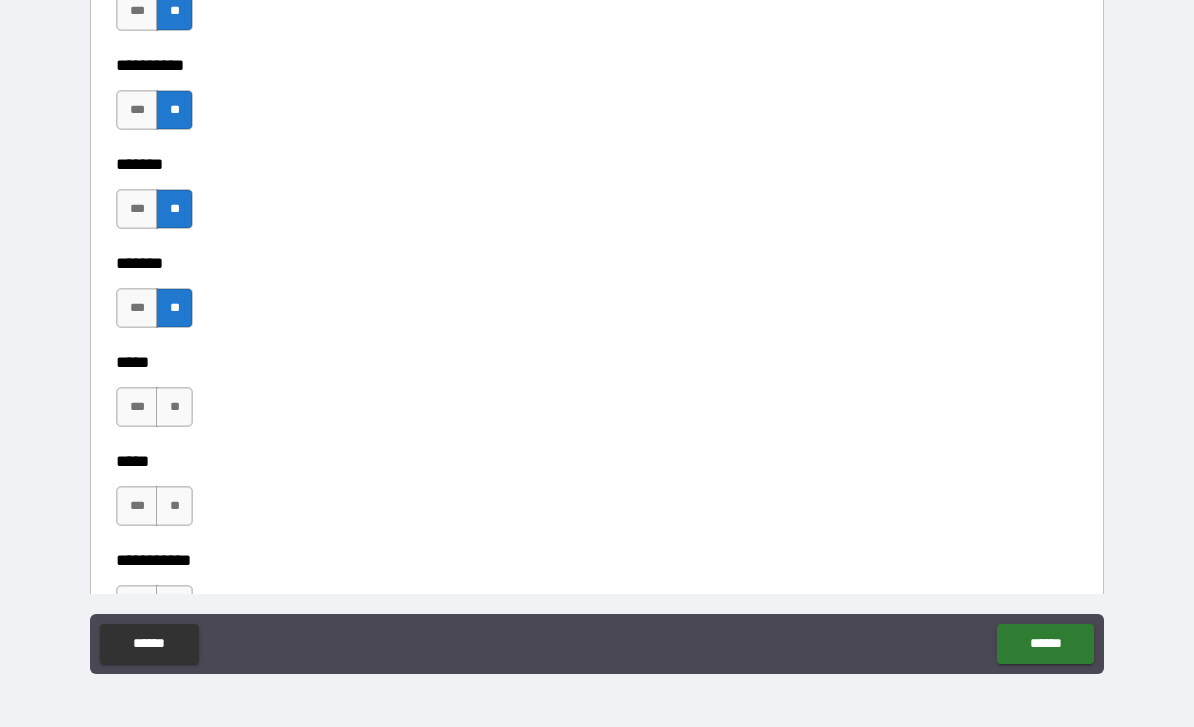 click on "**" at bounding box center [174, 407] 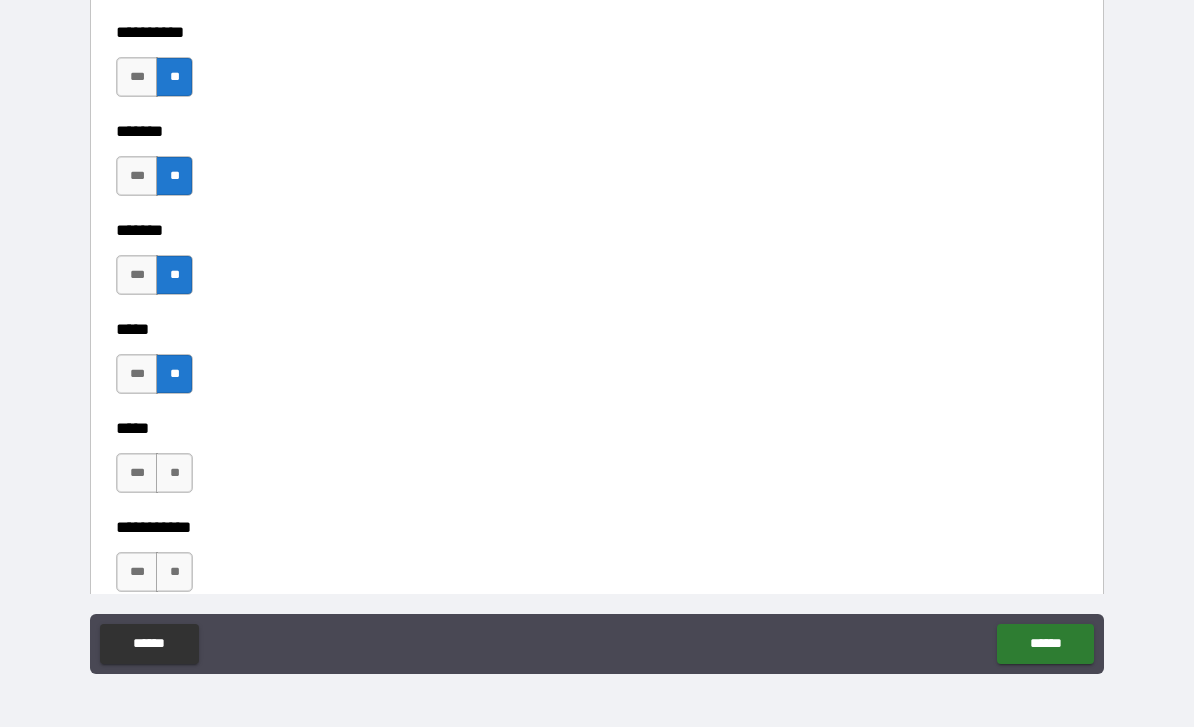 scroll, scrollTop: 2690, scrollLeft: 0, axis: vertical 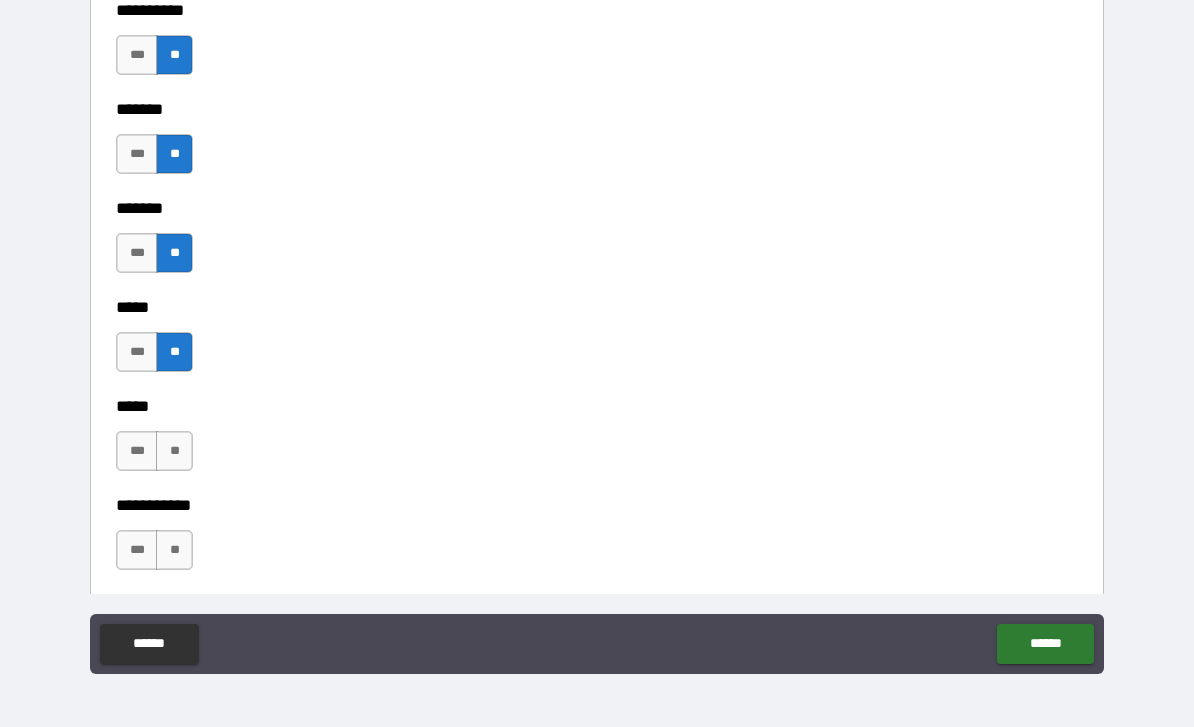 click on "**" at bounding box center (174, 451) 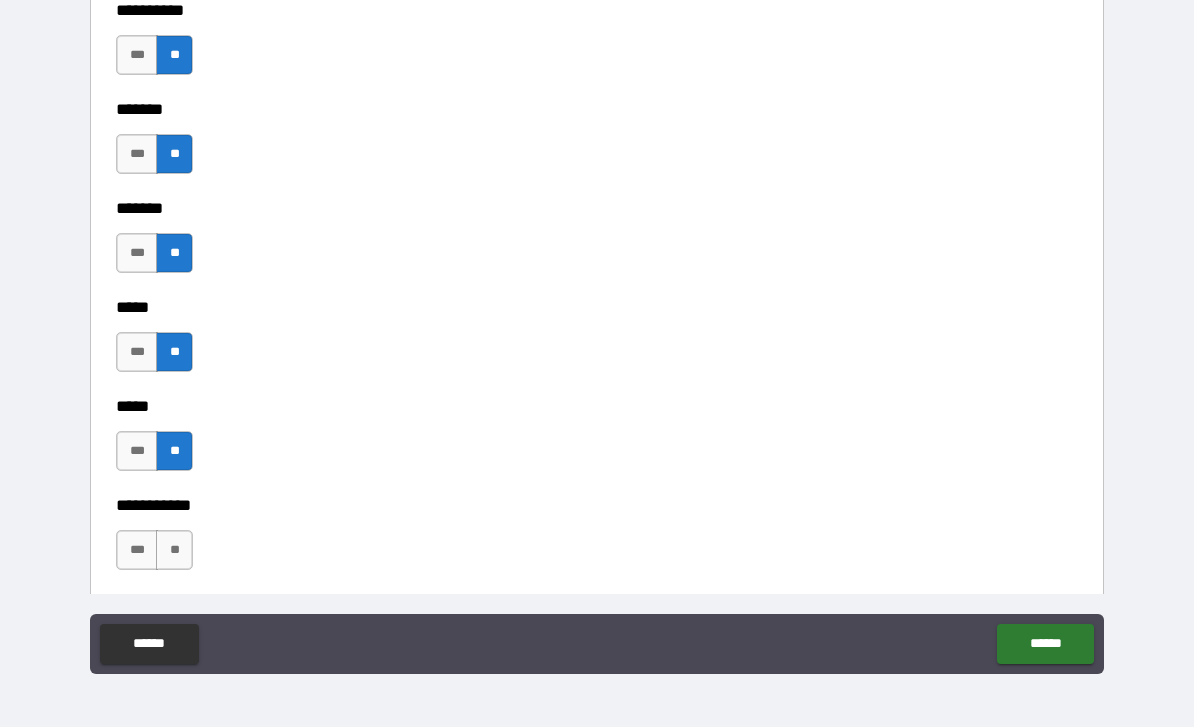 click on "**" at bounding box center [174, 550] 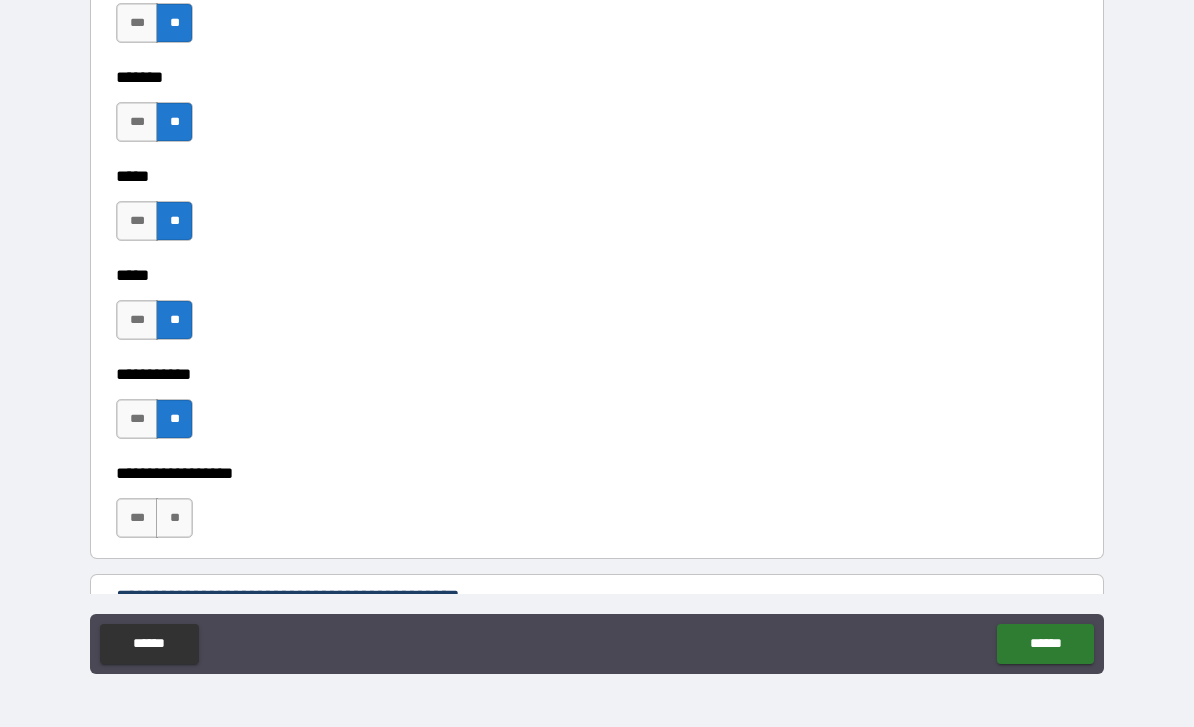 scroll, scrollTop: 2863, scrollLeft: 0, axis: vertical 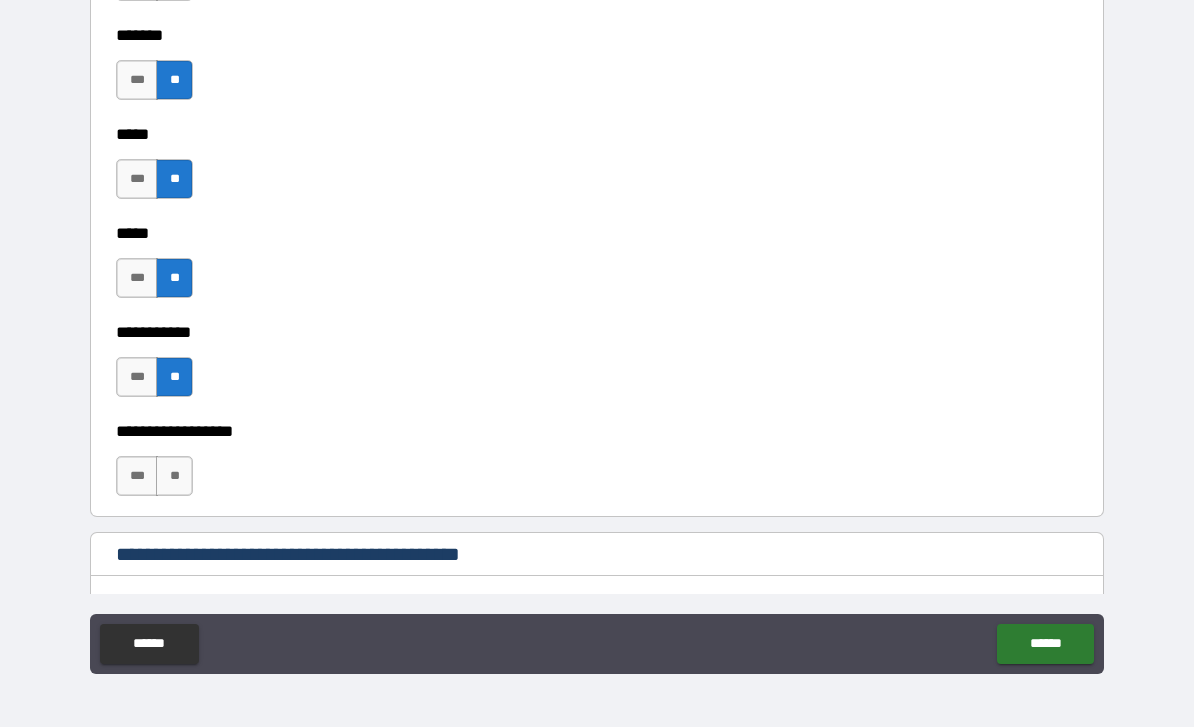click on "**" at bounding box center (174, 476) 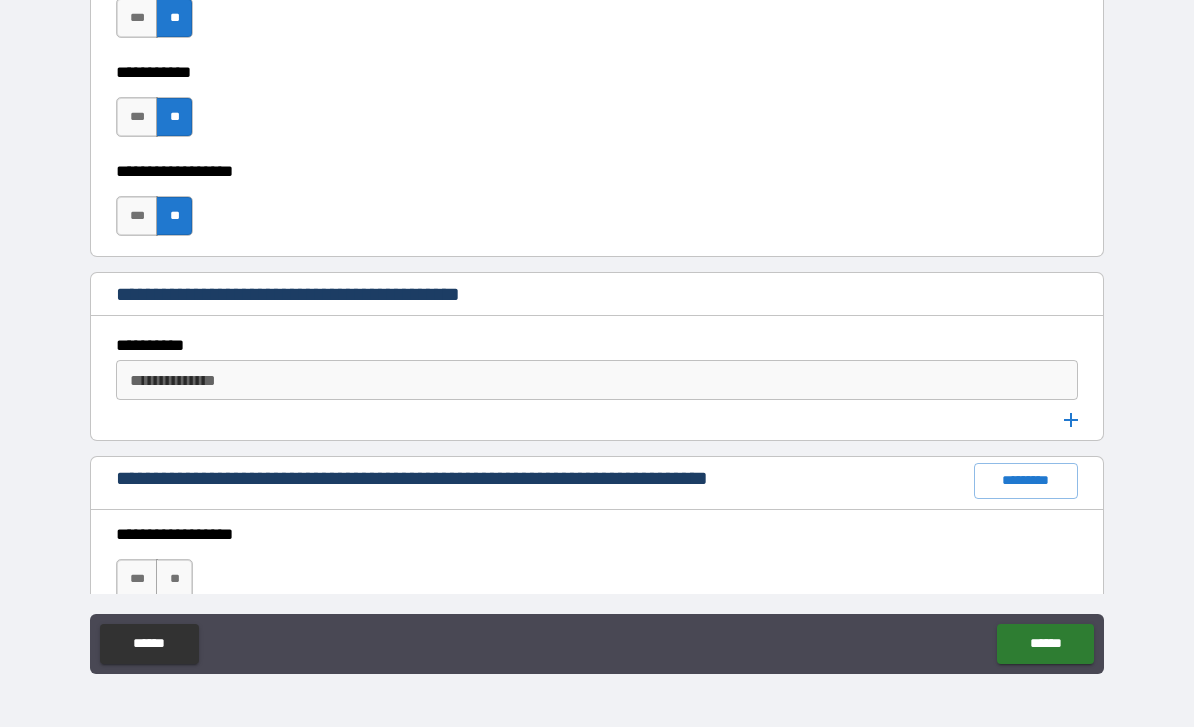 scroll, scrollTop: 3124, scrollLeft: 0, axis: vertical 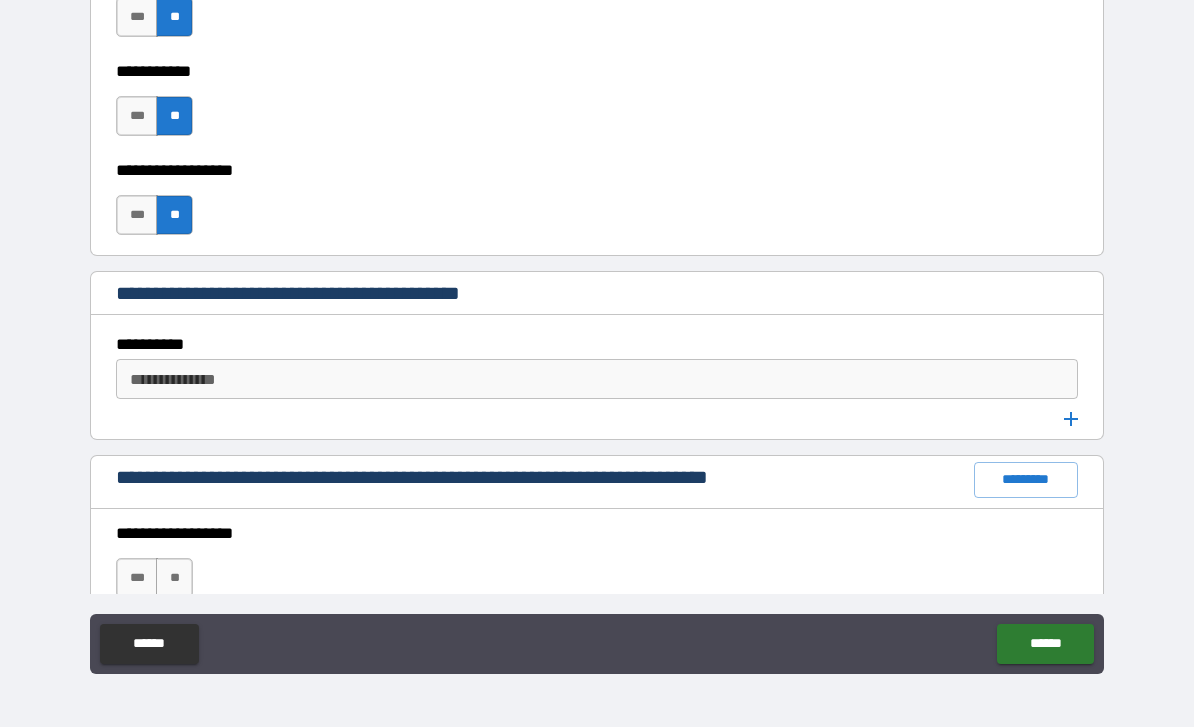 click on "**********" at bounding box center (595, 379) 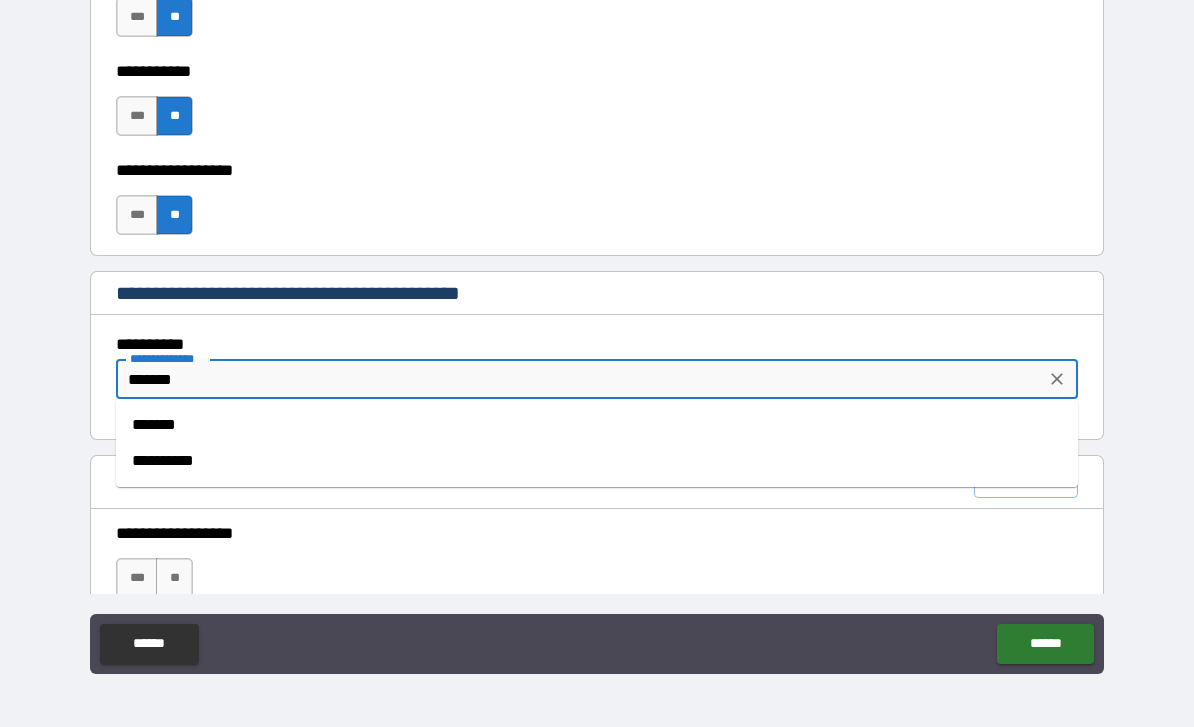 click on "*******" at bounding box center (597, 425) 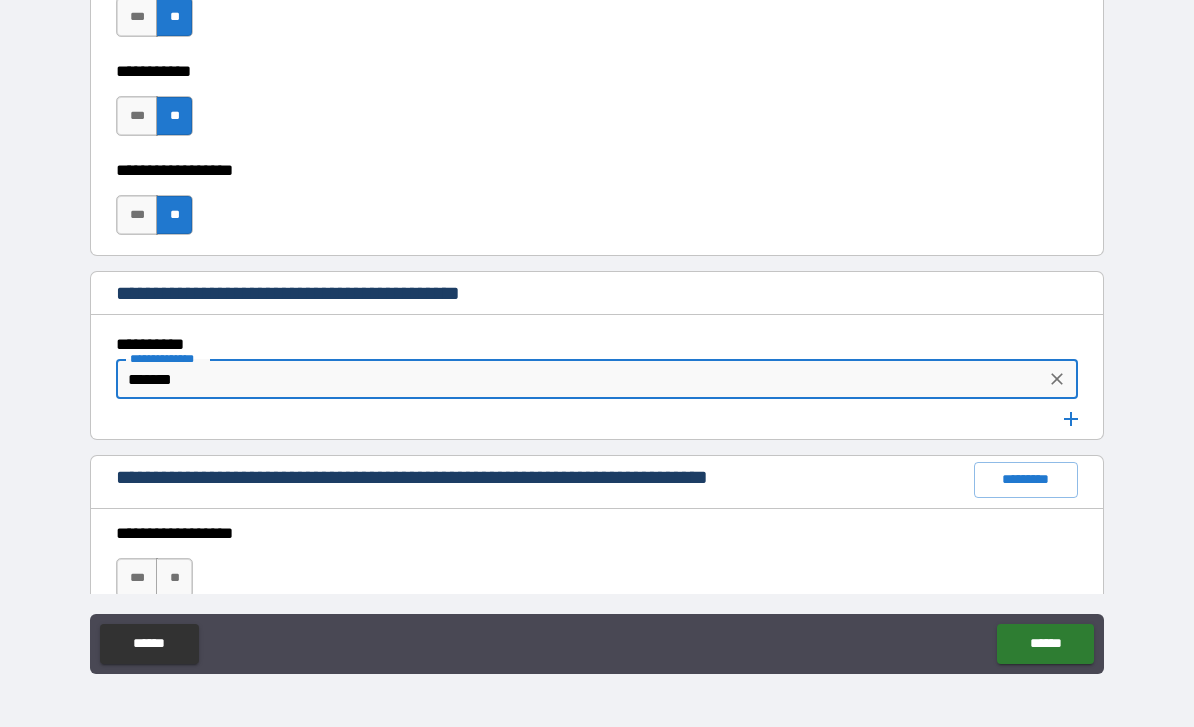click on "**********" at bounding box center (597, 295) 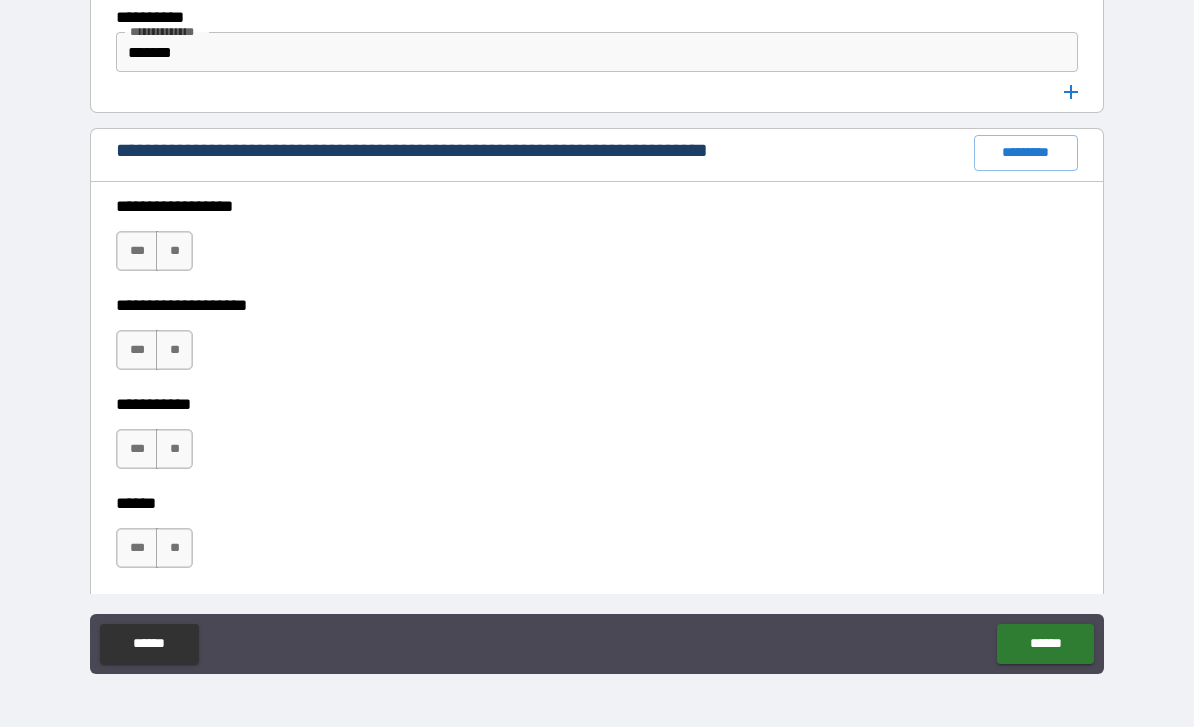 scroll, scrollTop: 3454, scrollLeft: 0, axis: vertical 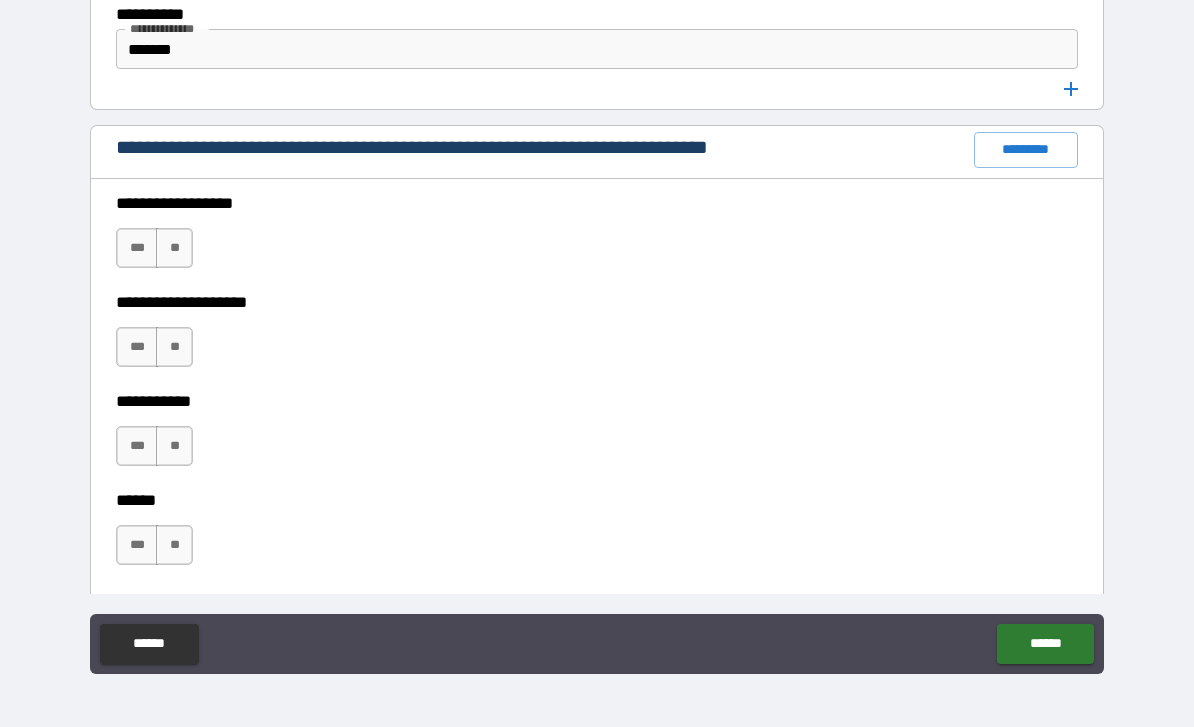 click on "**" at bounding box center (174, 248) 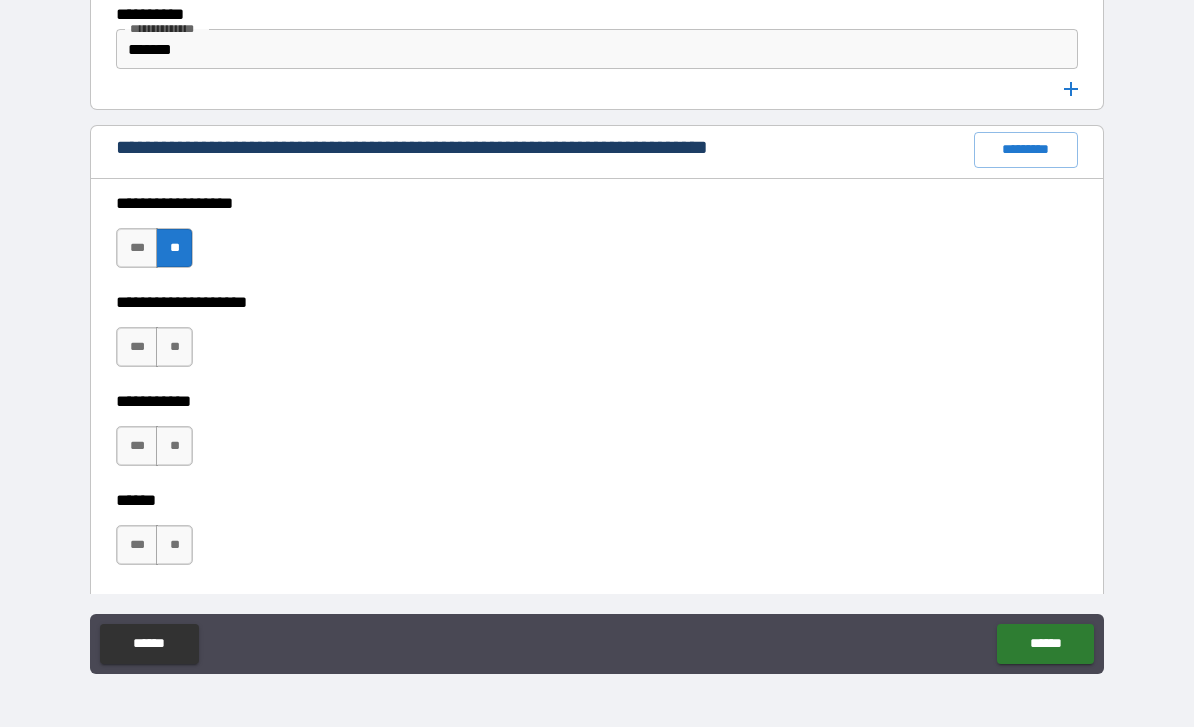 click on "**" at bounding box center [174, 347] 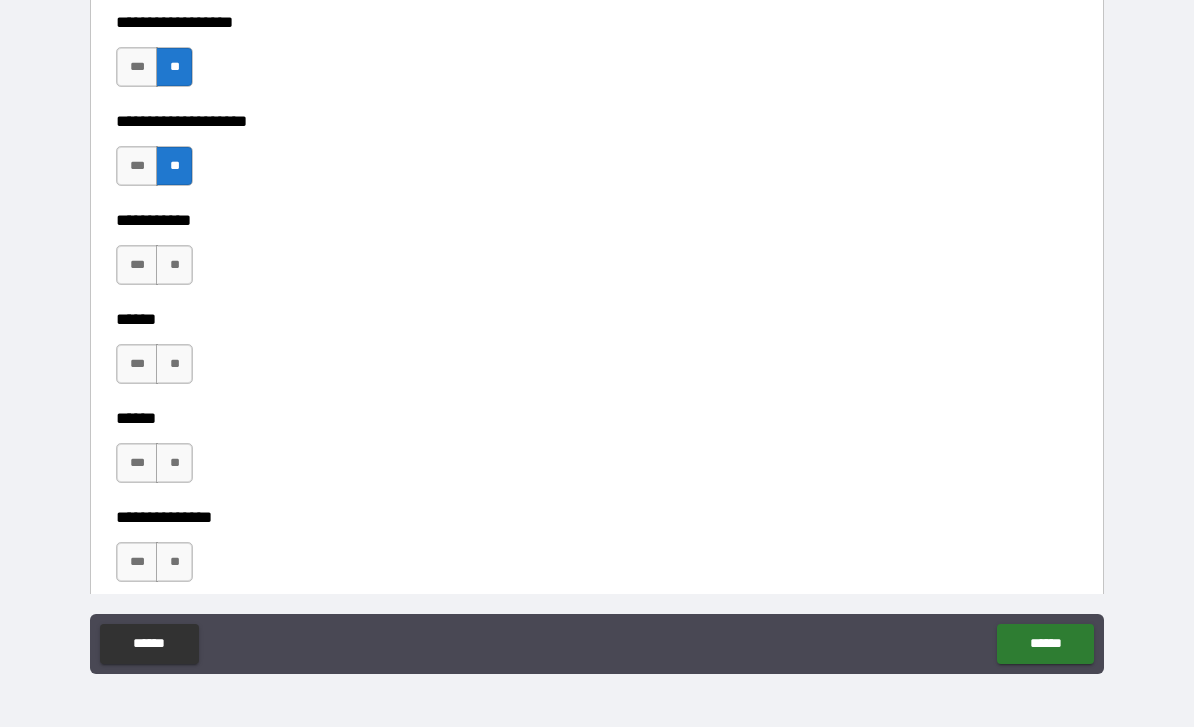 scroll, scrollTop: 3656, scrollLeft: 0, axis: vertical 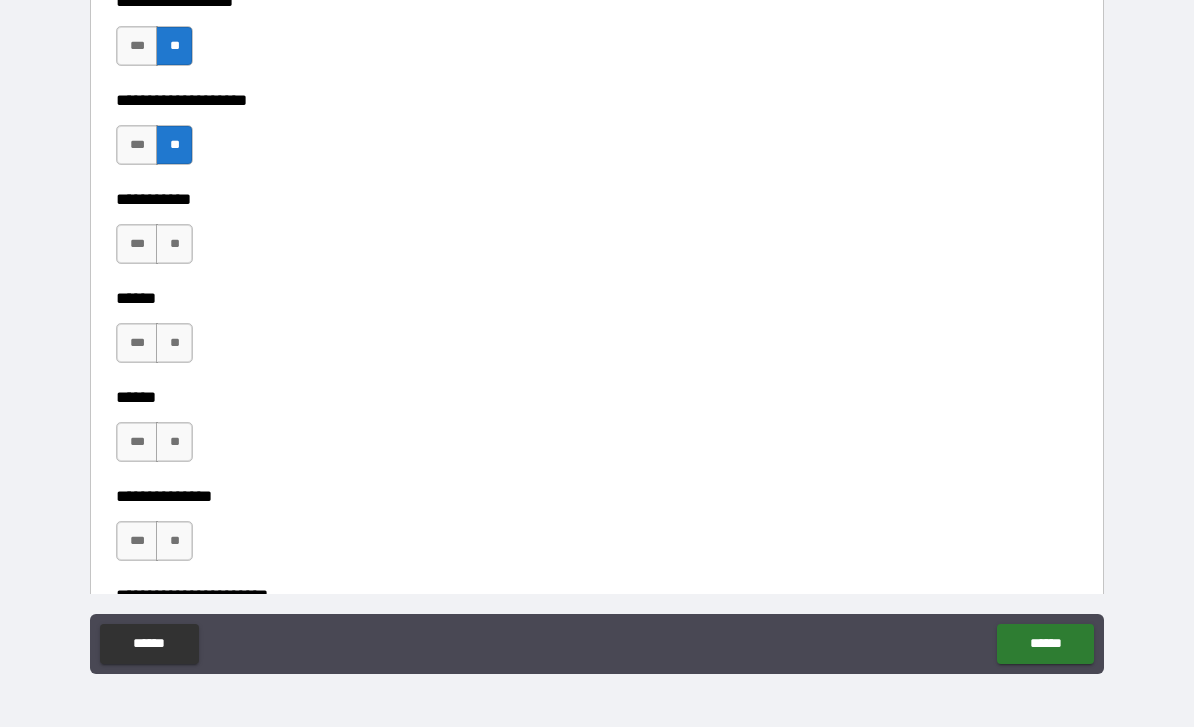 click on "**" at bounding box center [174, 244] 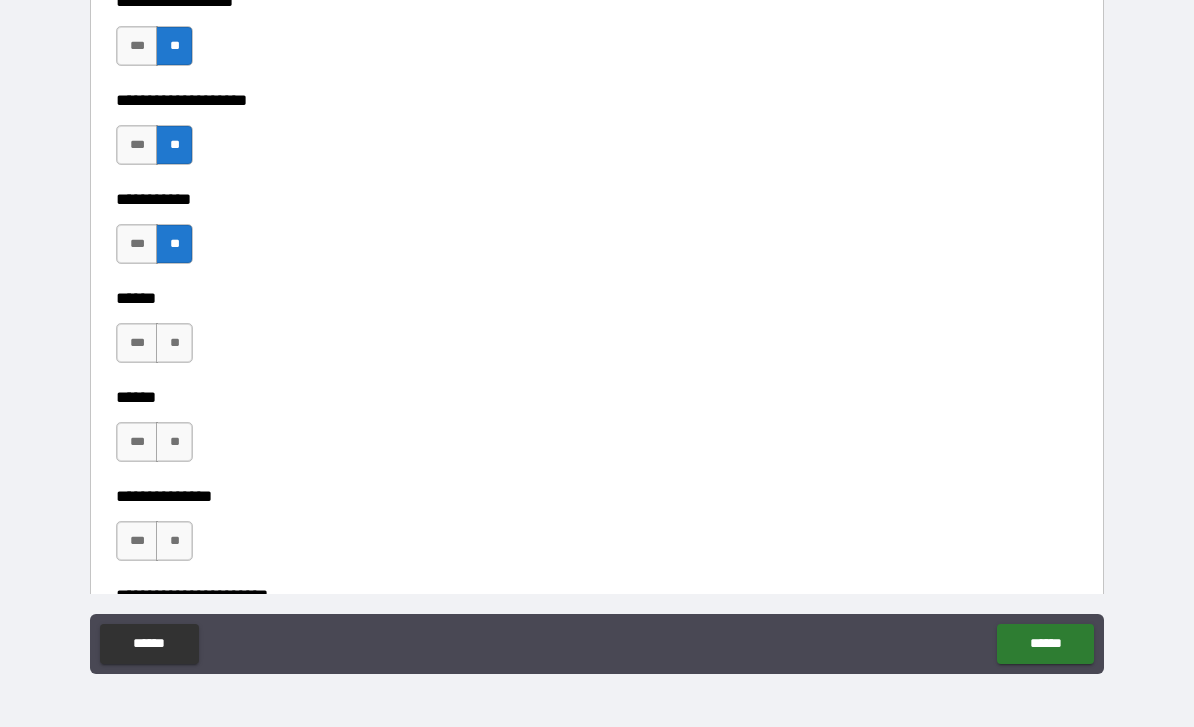 click on "**" at bounding box center (174, 343) 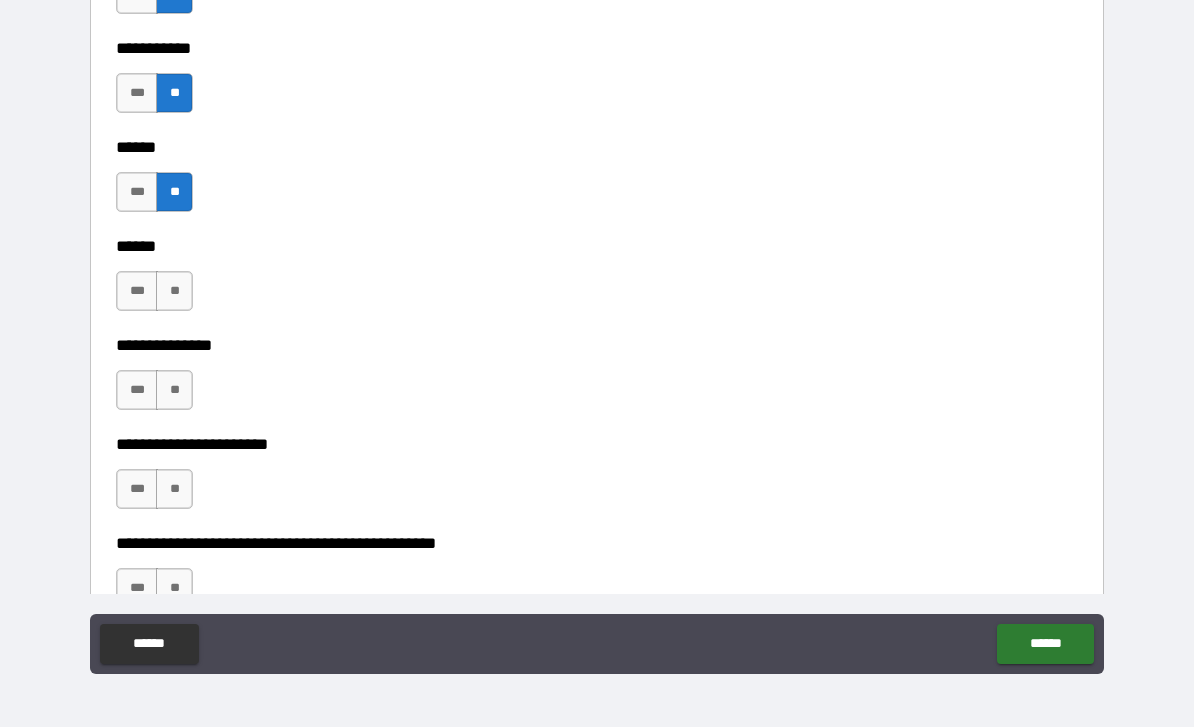 click on "**" at bounding box center [174, 291] 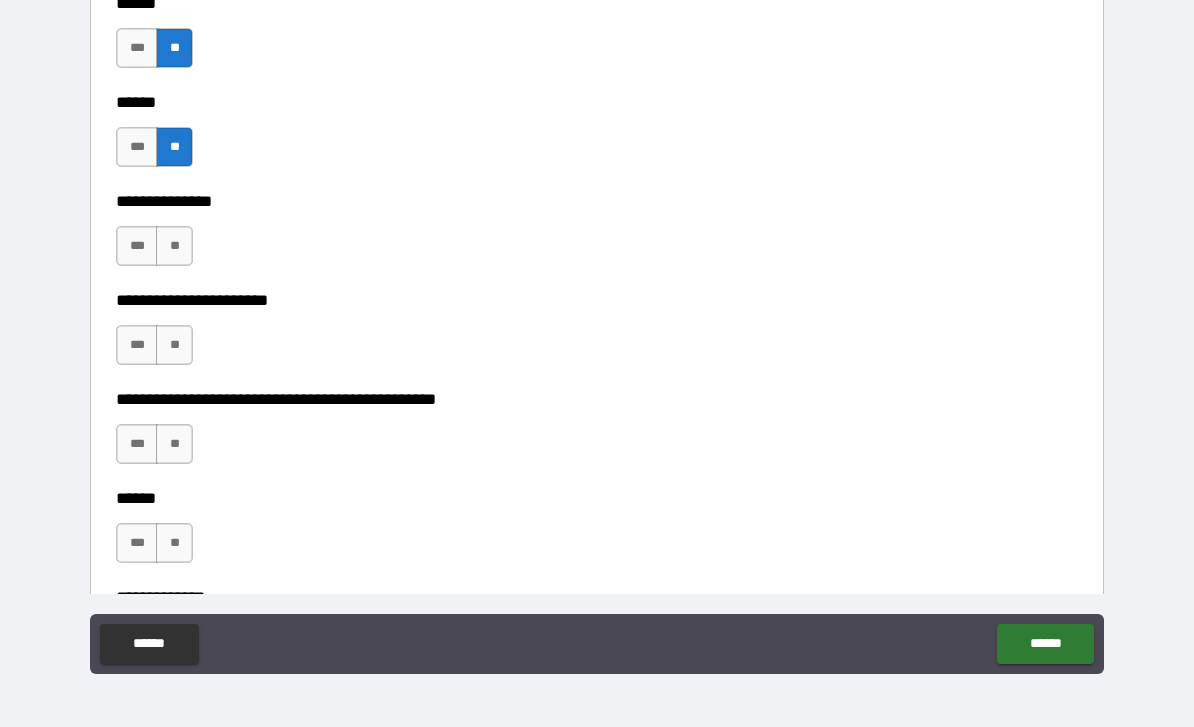 scroll, scrollTop: 3950, scrollLeft: 0, axis: vertical 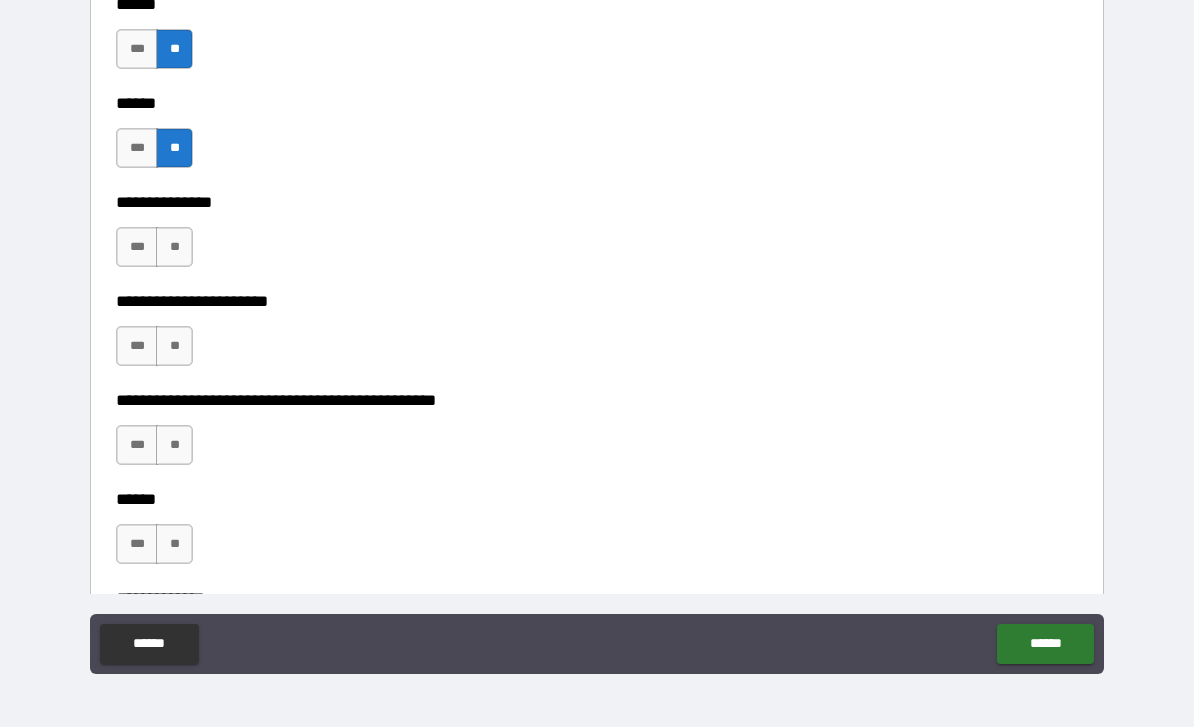 click on "**" at bounding box center [174, 247] 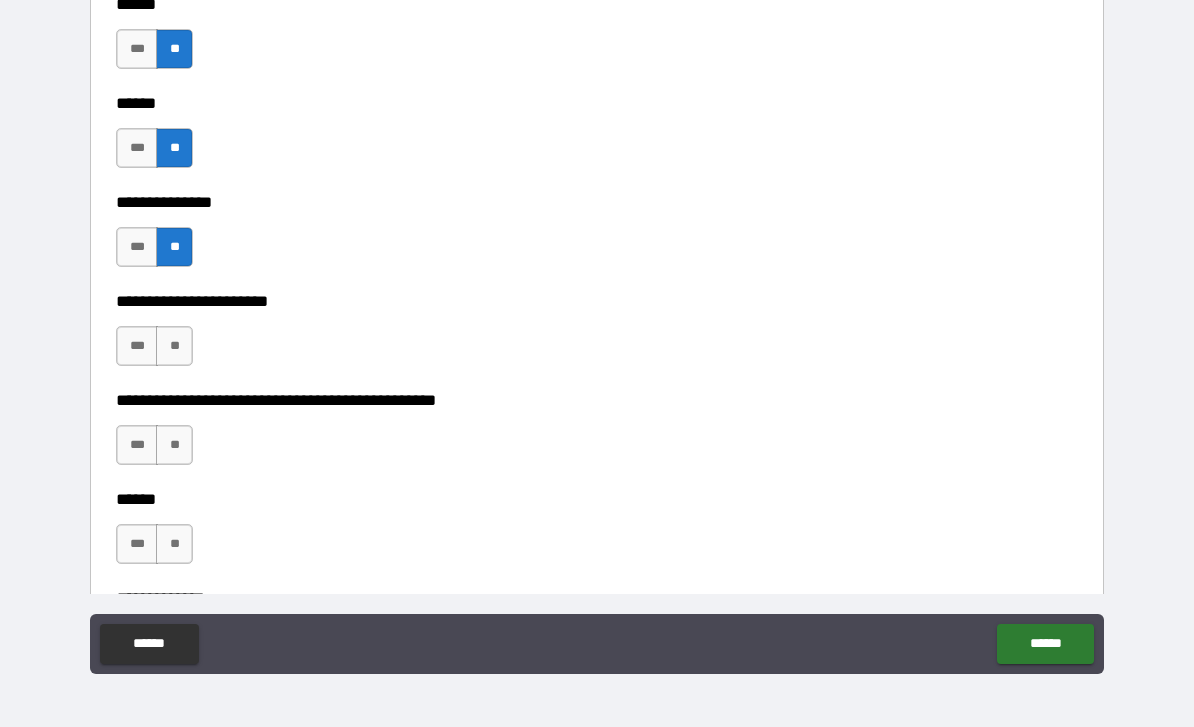 click on "**" at bounding box center (174, 346) 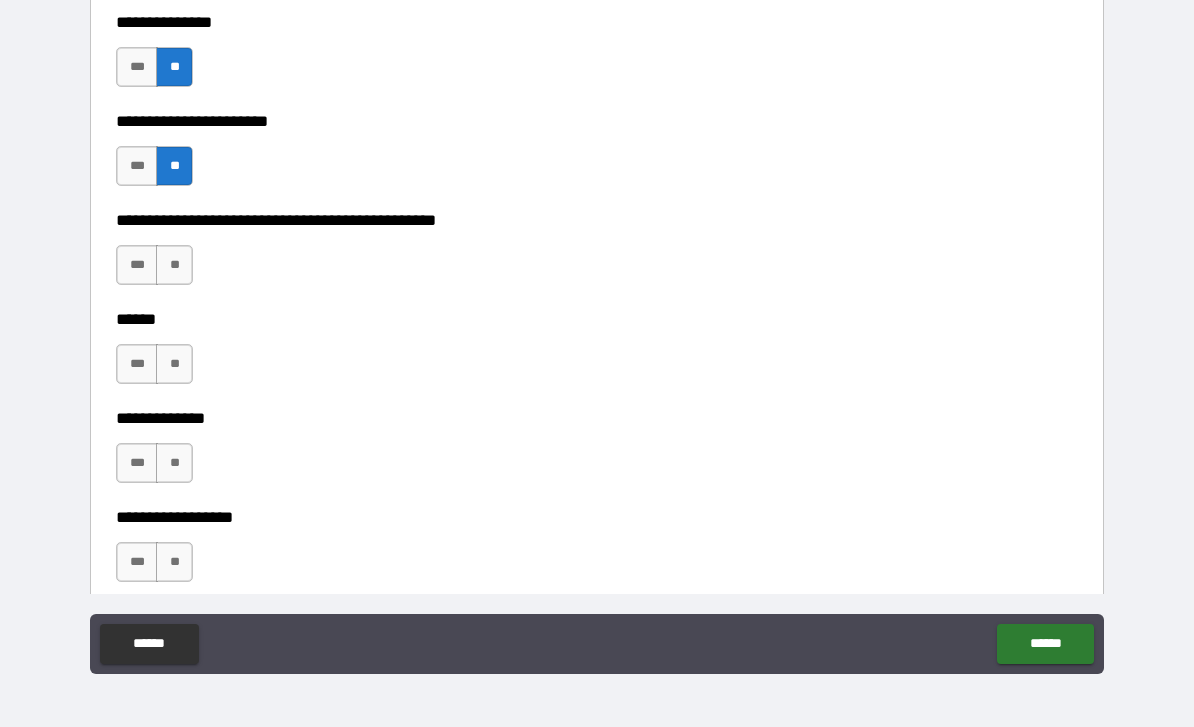 scroll, scrollTop: 4130, scrollLeft: 0, axis: vertical 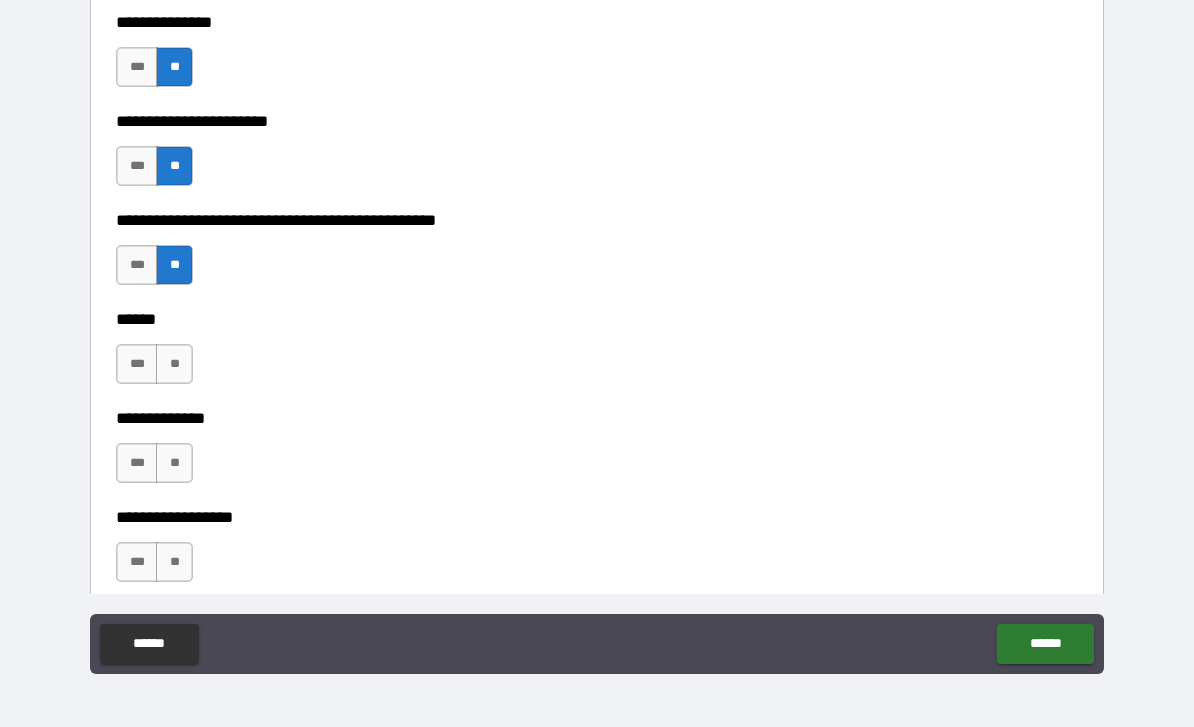 click on "**" at bounding box center [174, 364] 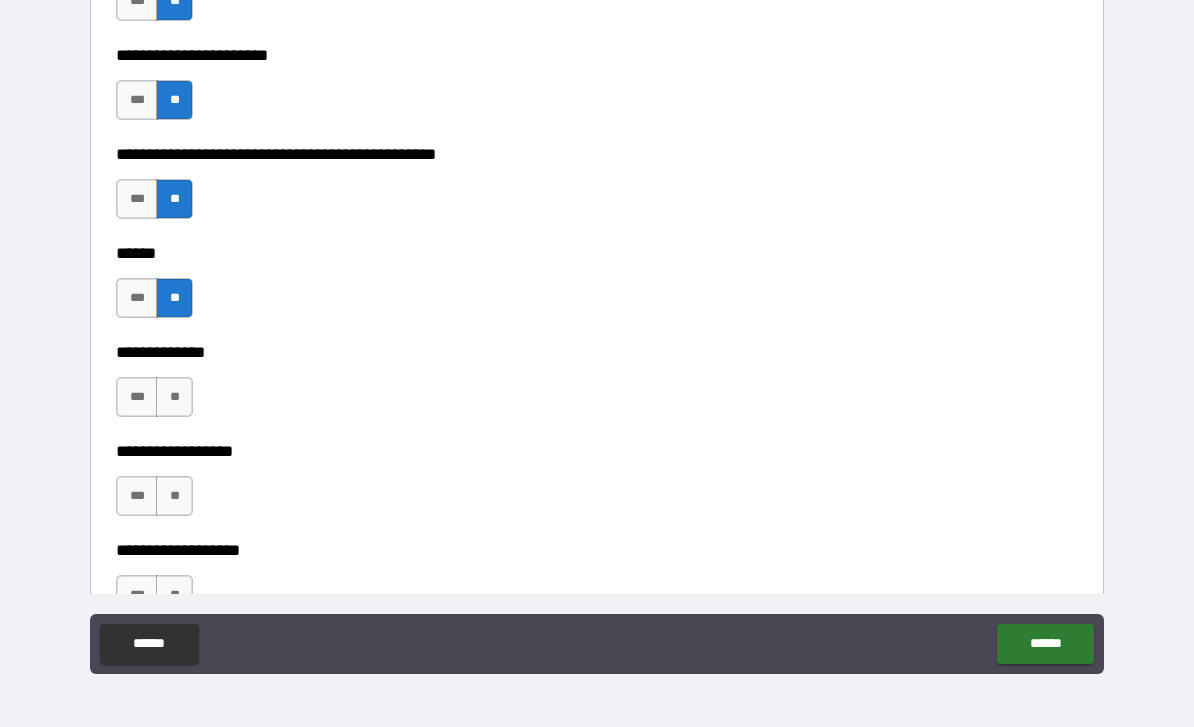 scroll, scrollTop: 4271, scrollLeft: 0, axis: vertical 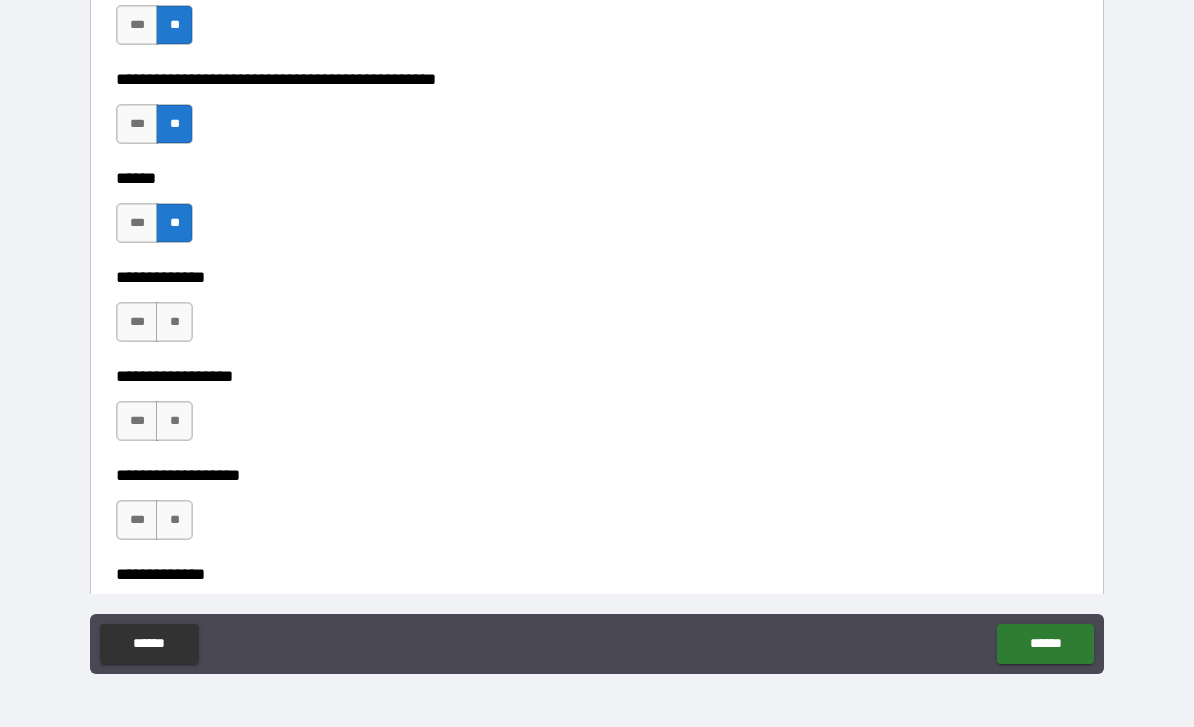click on "**" at bounding box center [174, 322] 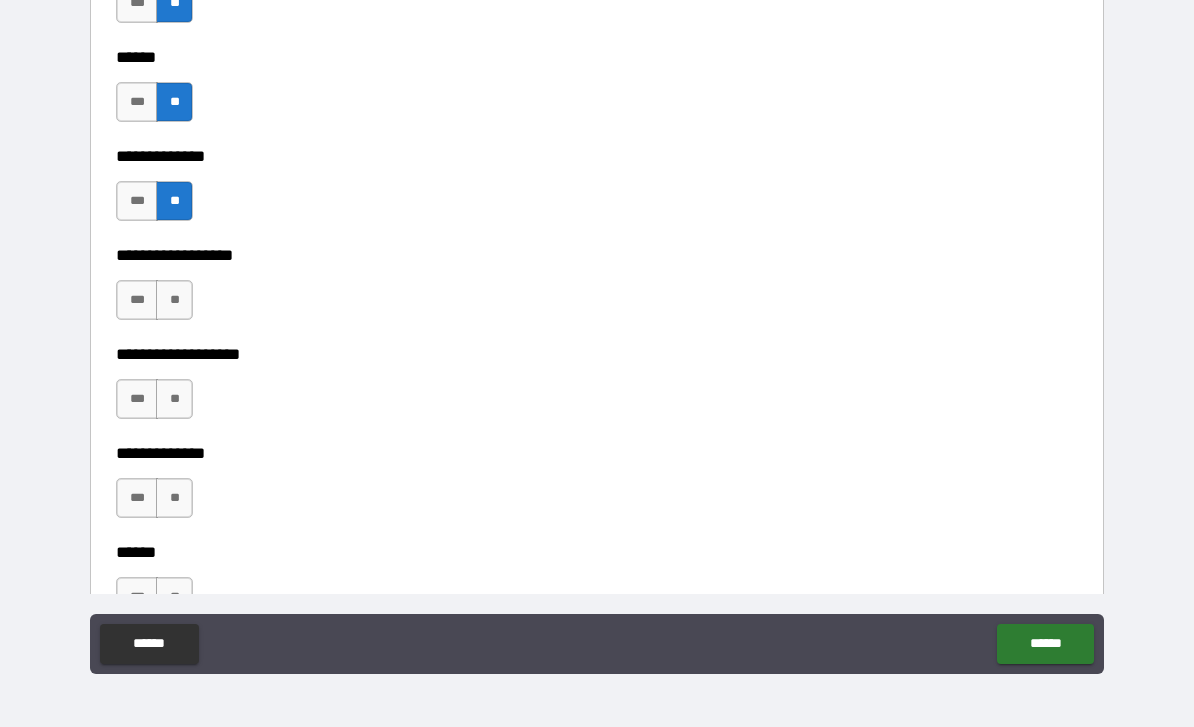 scroll, scrollTop: 4559, scrollLeft: 0, axis: vertical 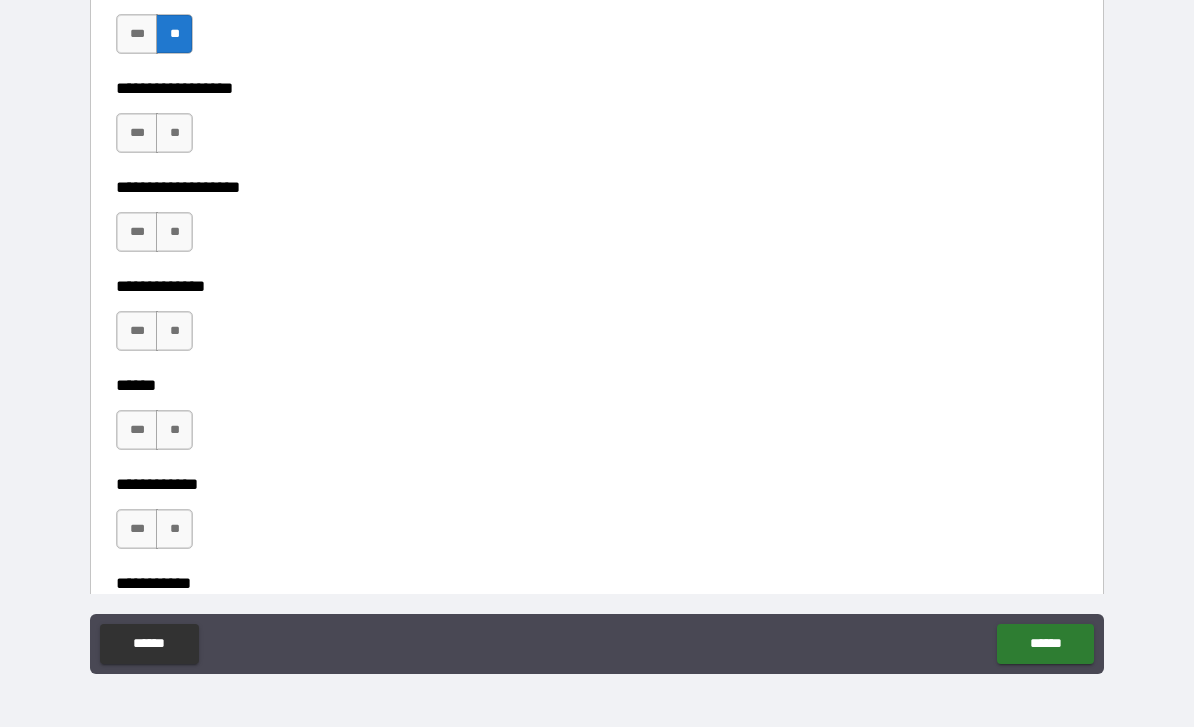 click on "**" at bounding box center (174, 133) 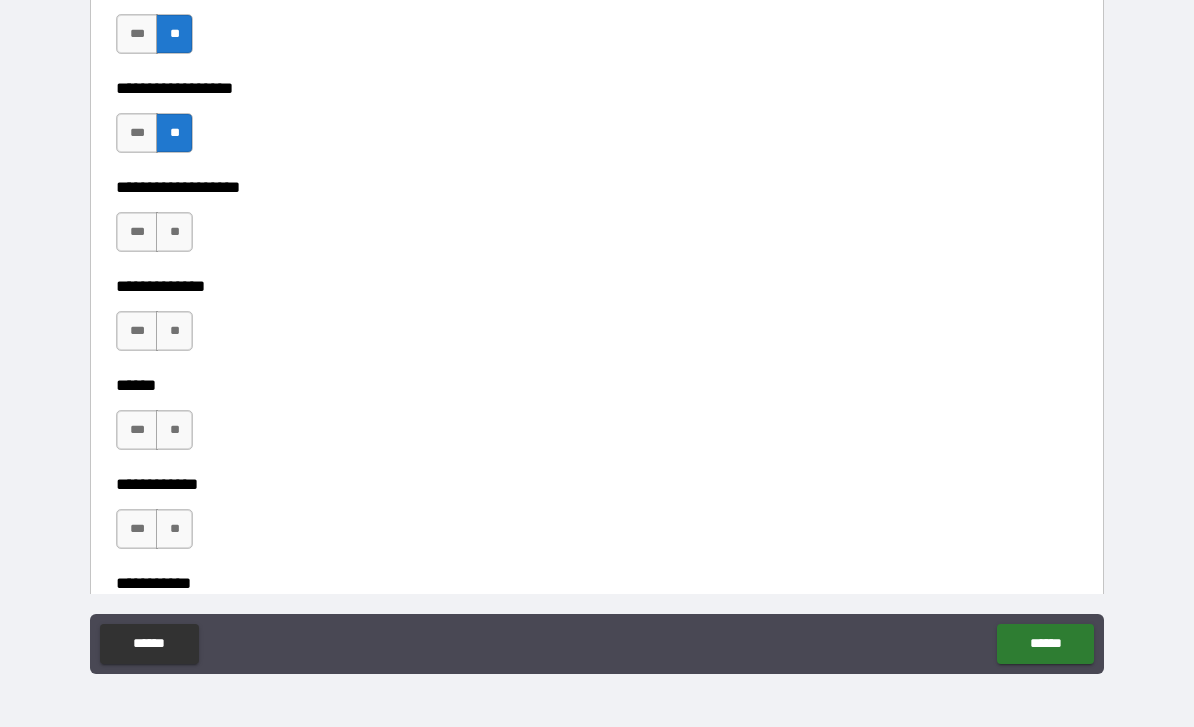 click on "**" at bounding box center (174, 232) 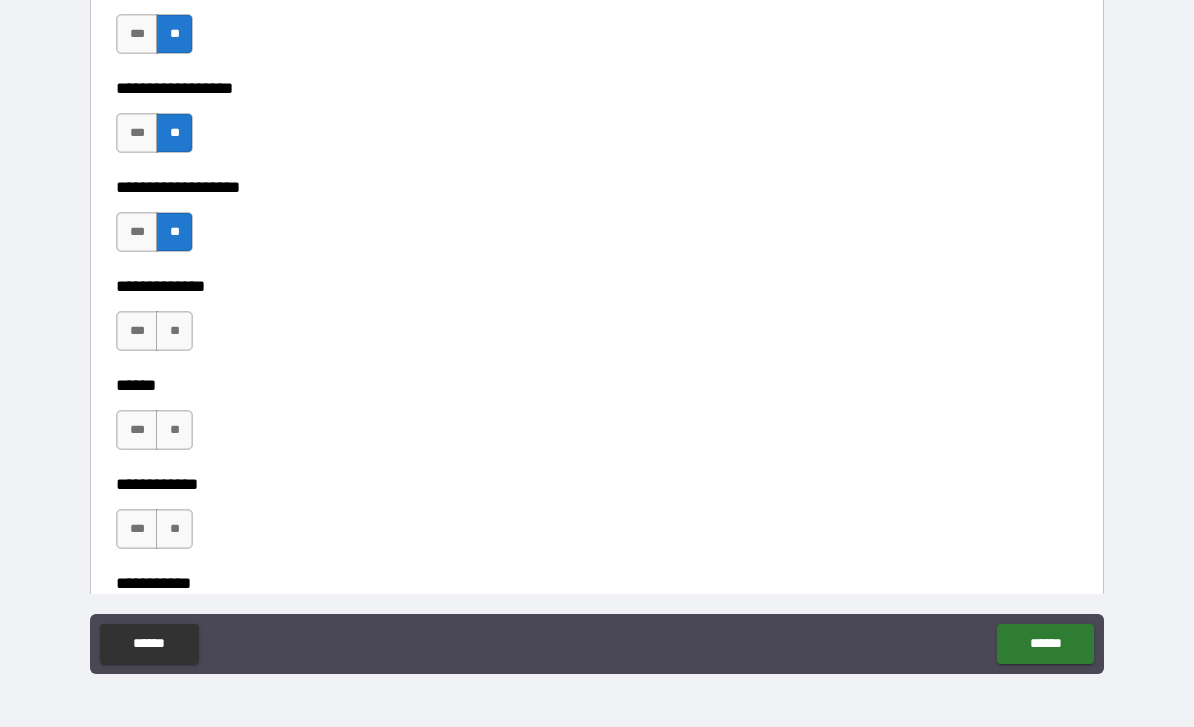 click on "**" at bounding box center [174, 331] 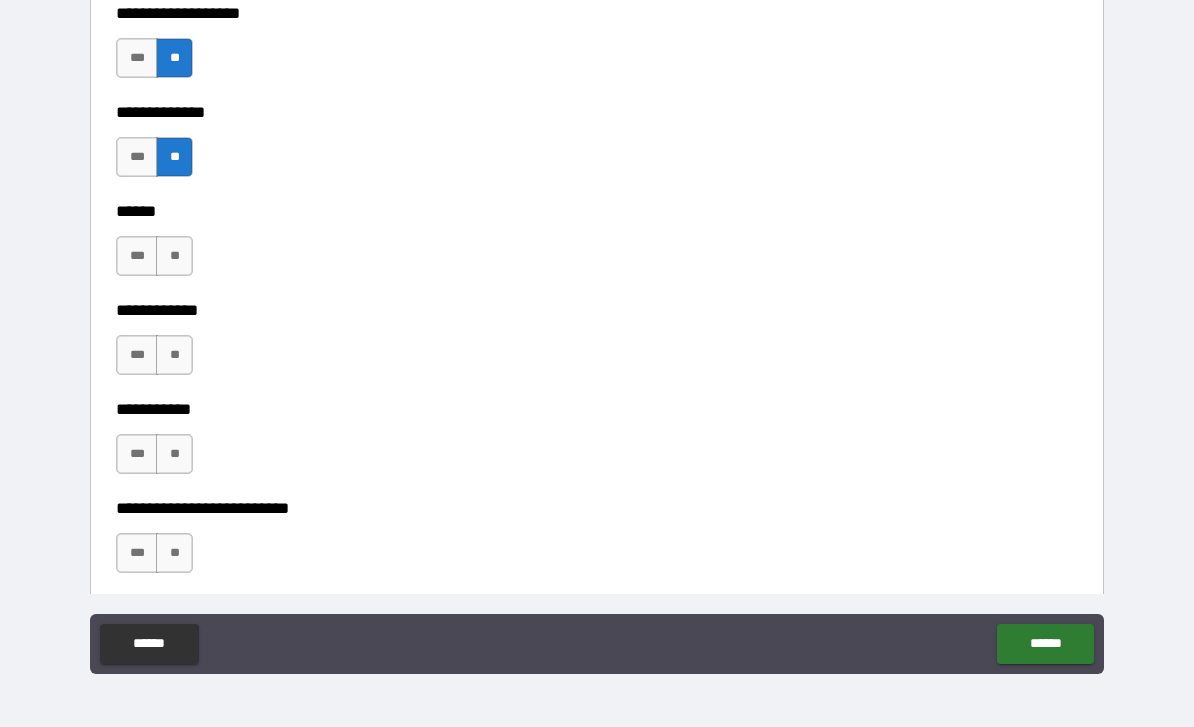 scroll, scrollTop: 4753, scrollLeft: 0, axis: vertical 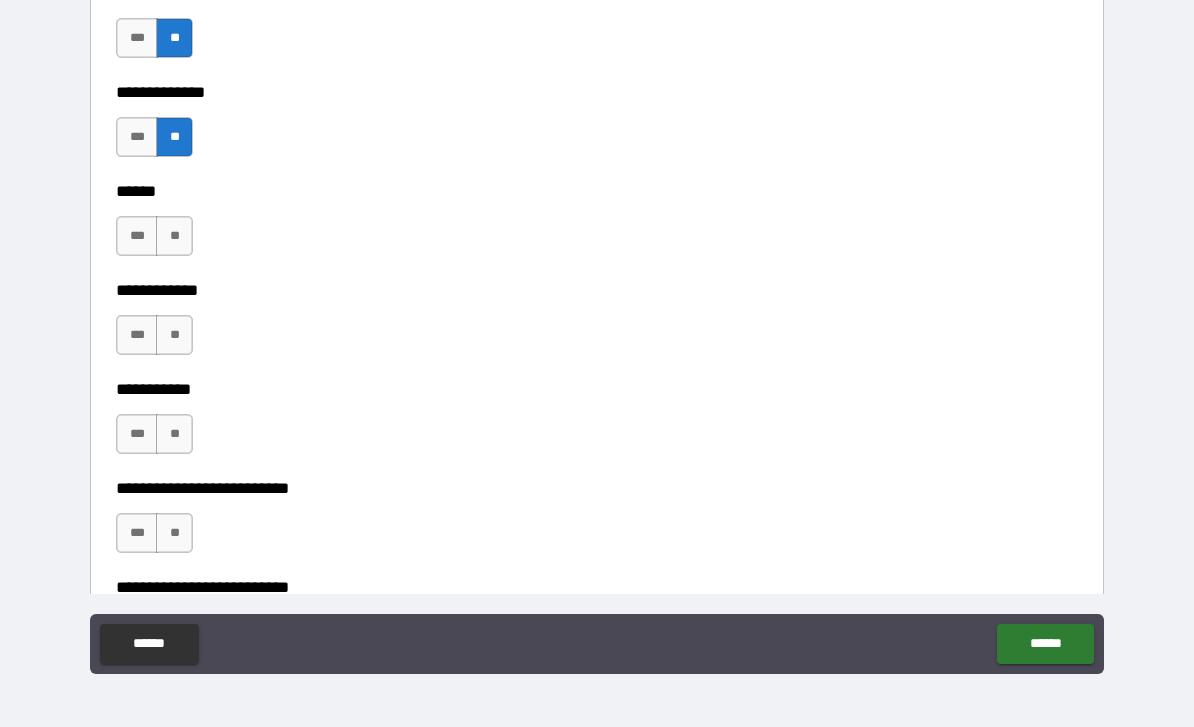click on "**" at bounding box center (174, 236) 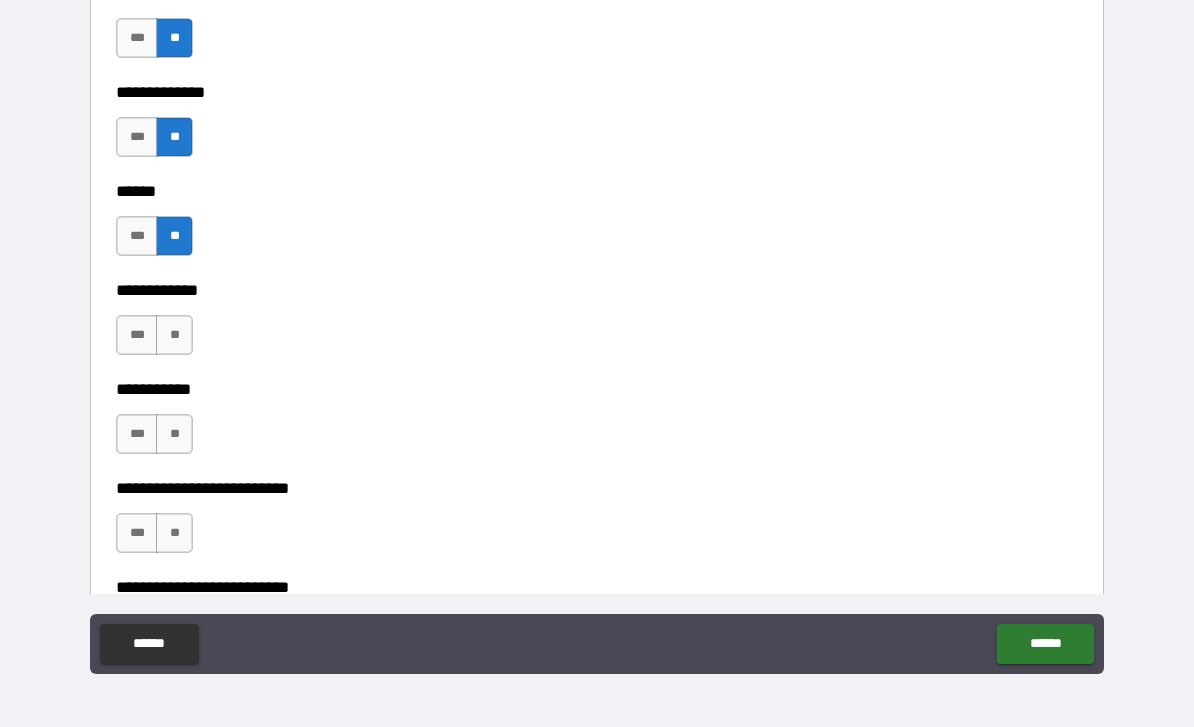 click on "**" at bounding box center (174, 335) 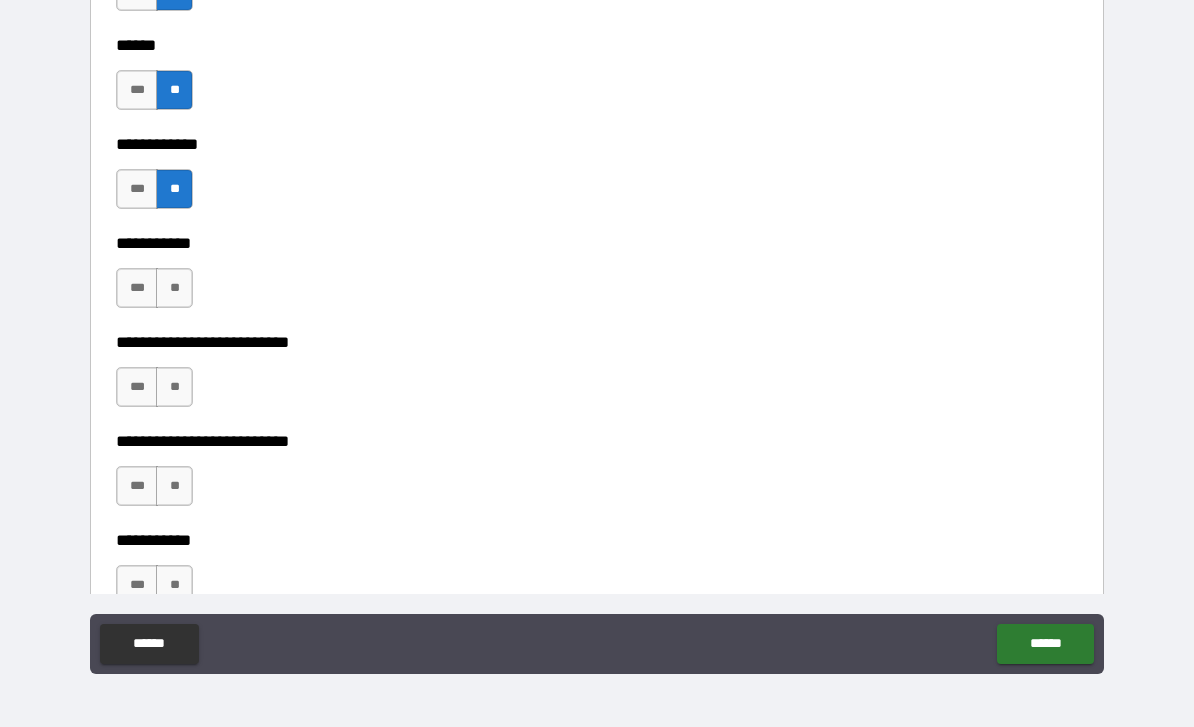 scroll, scrollTop: 4903, scrollLeft: 0, axis: vertical 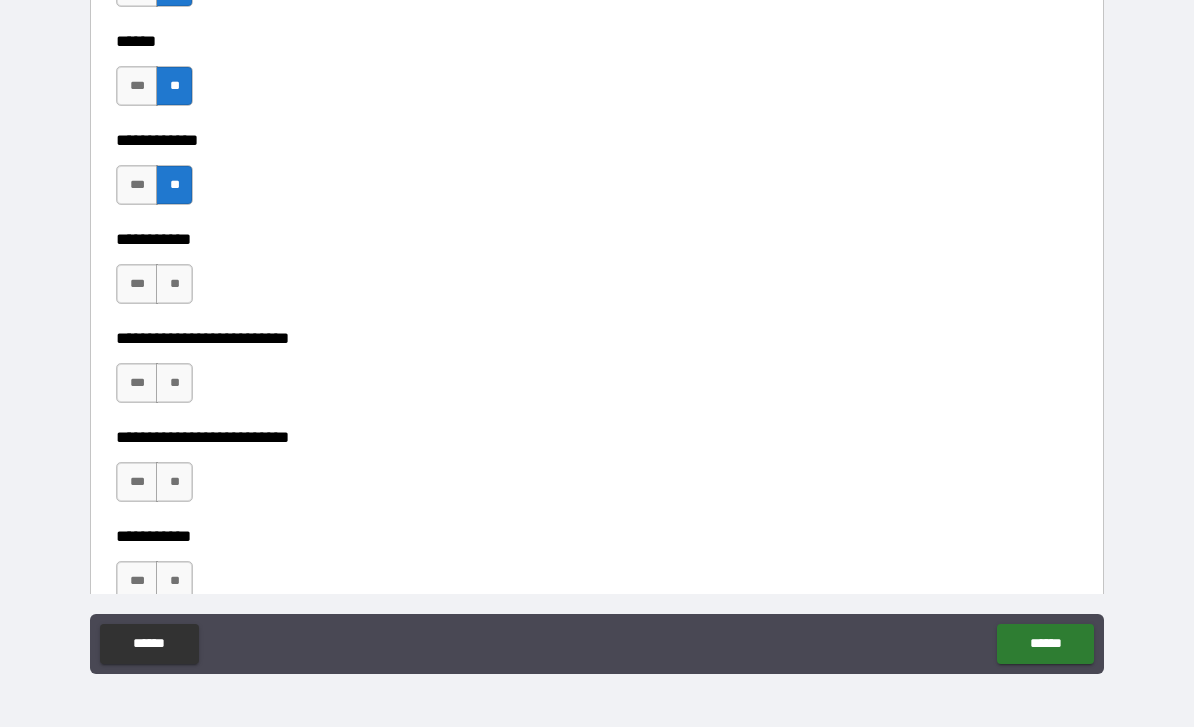 click on "**" at bounding box center [174, 284] 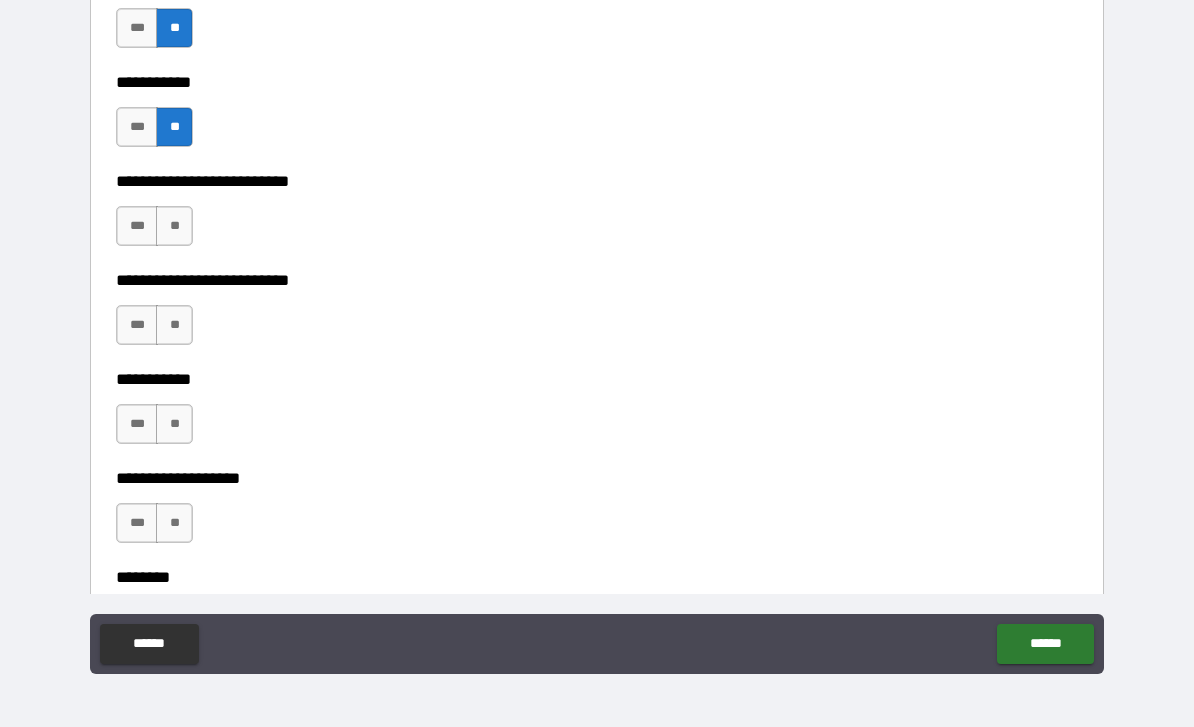 scroll, scrollTop: 5118, scrollLeft: 0, axis: vertical 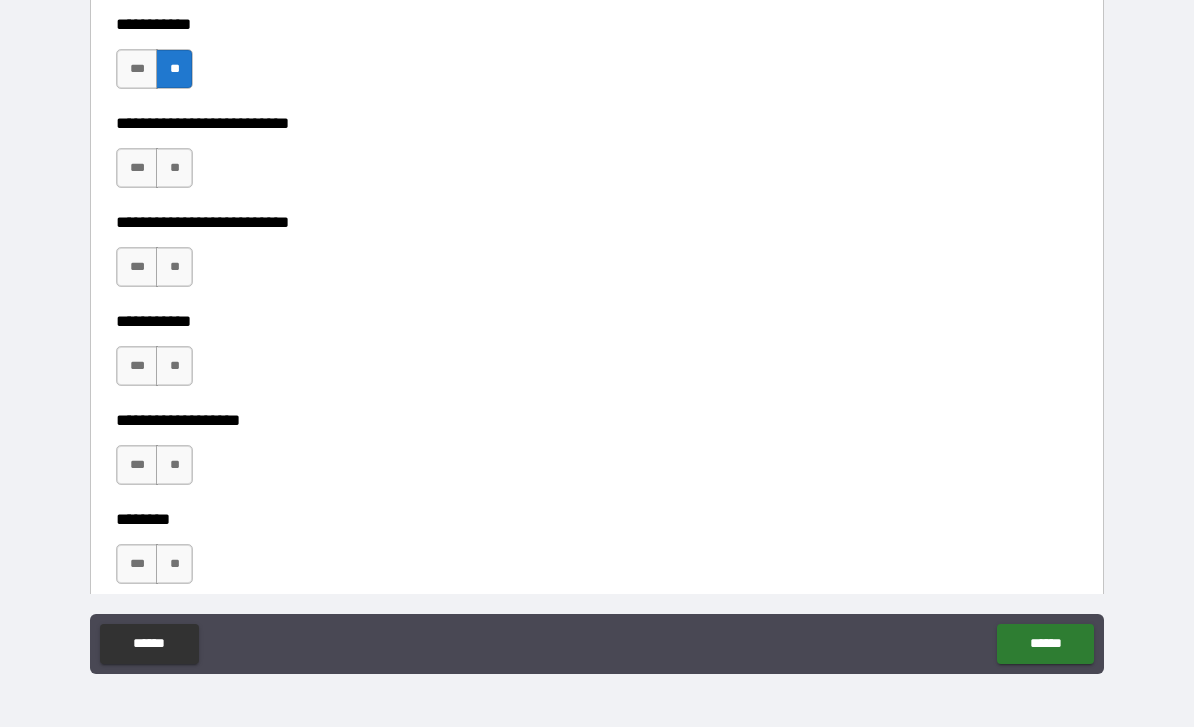 click on "**" at bounding box center [174, 168] 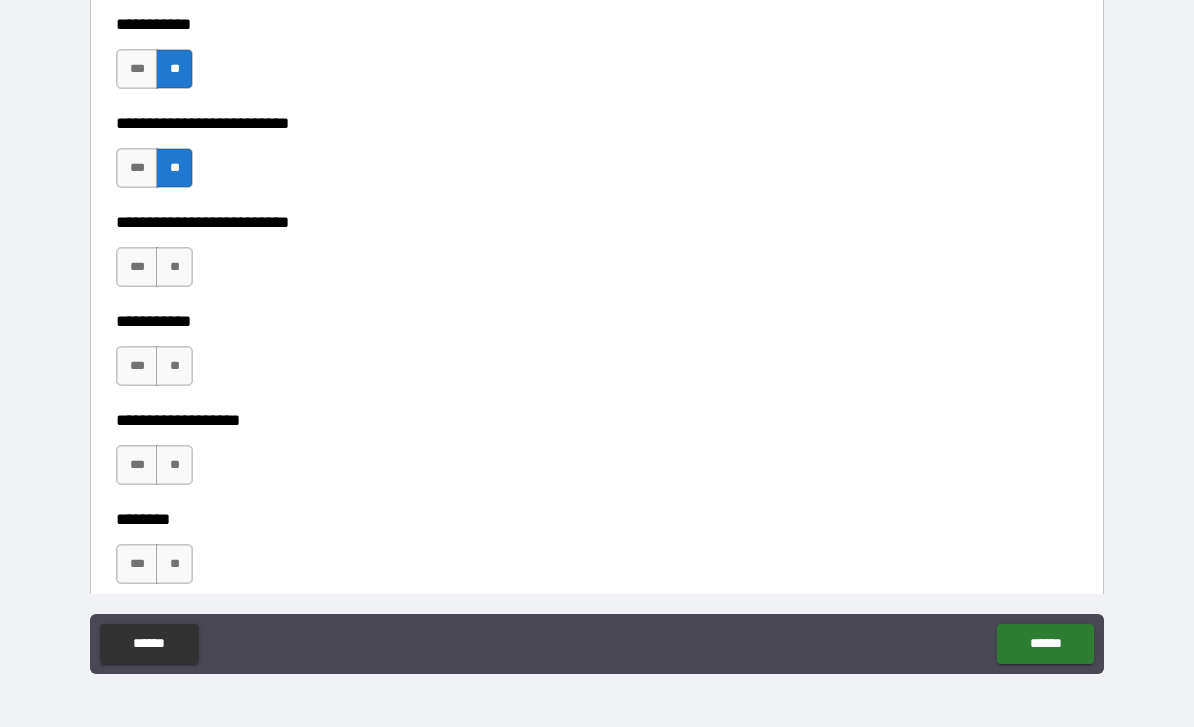 click on "**" at bounding box center [174, 267] 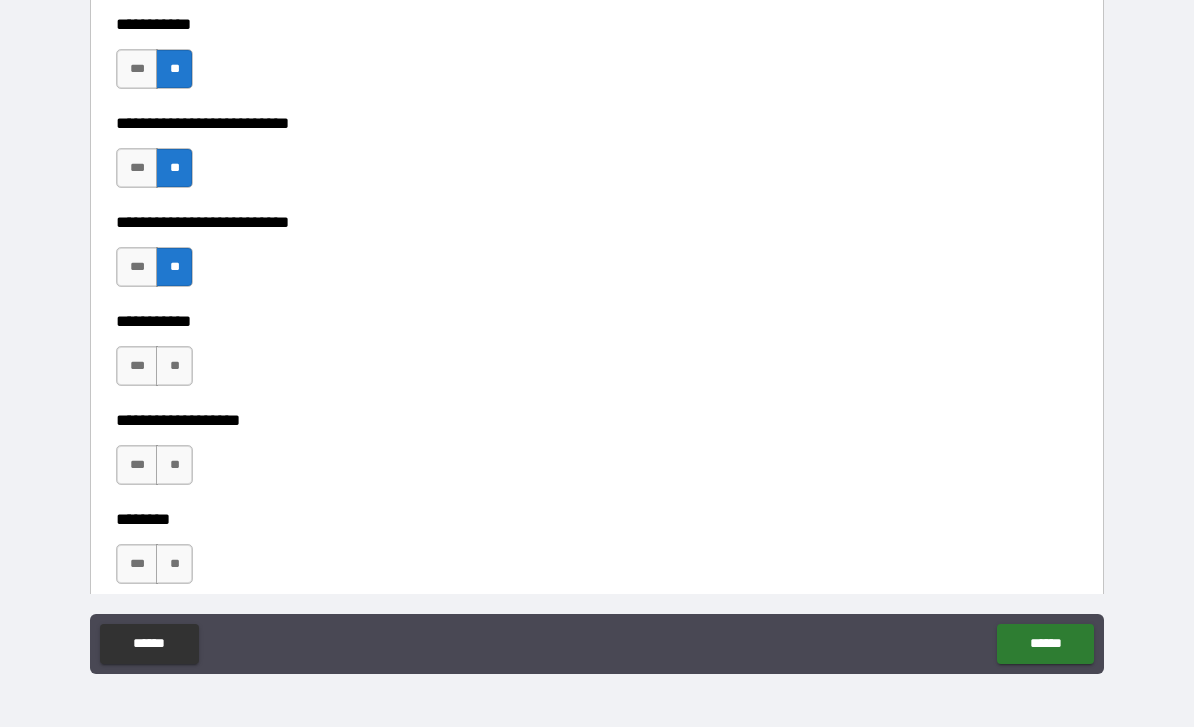 click on "**" at bounding box center [174, 366] 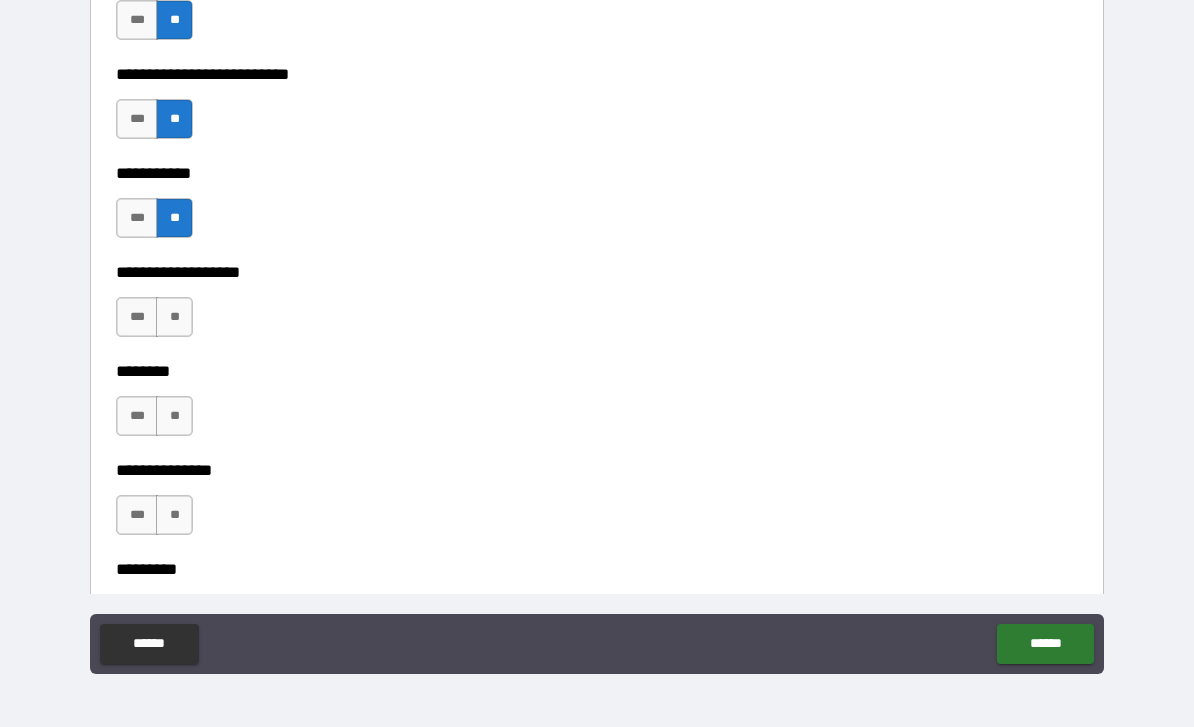 scroll, scrollTop: 5267, scrollLeft: 0, axis: vertical 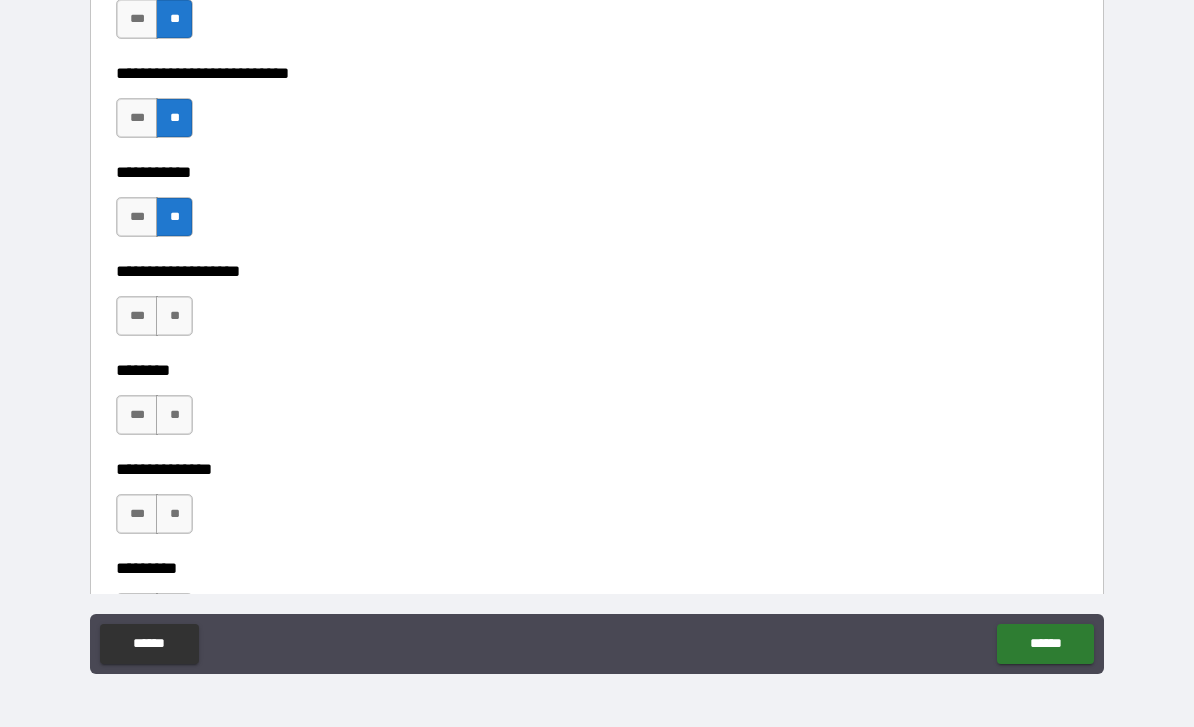 click on "**" at bounding box center [174, 316] 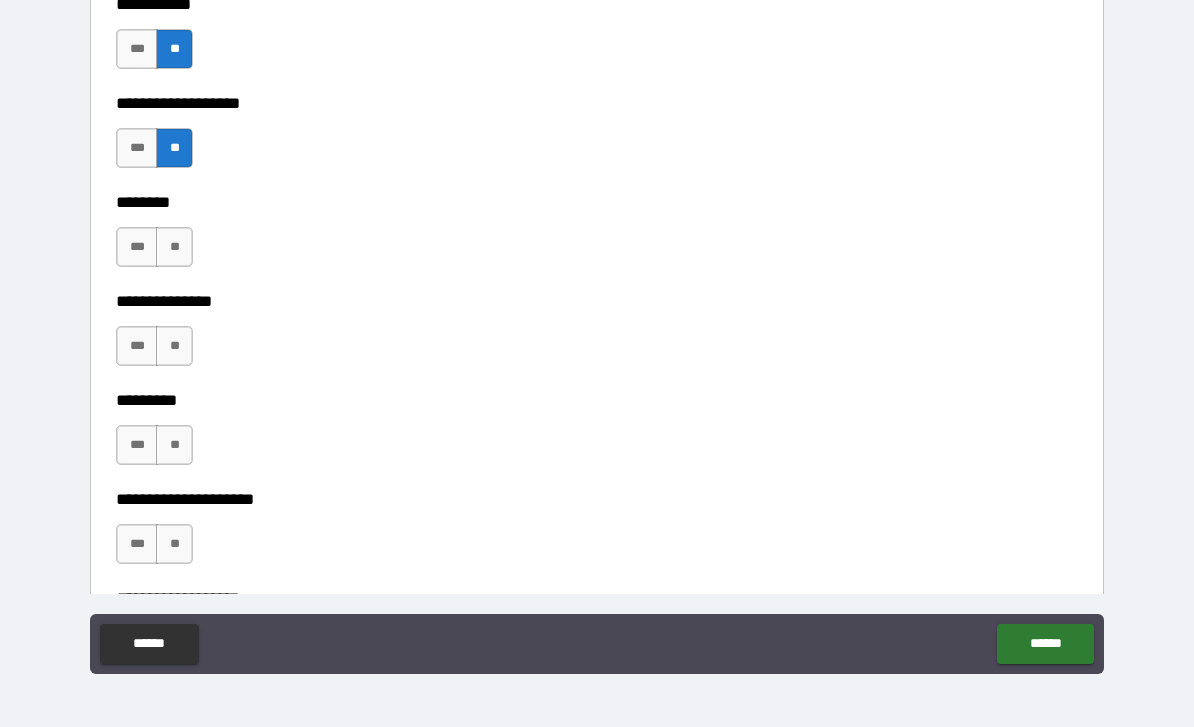 scroll, scrollTop: 5441, scrollLeft: 0, axis: vertical 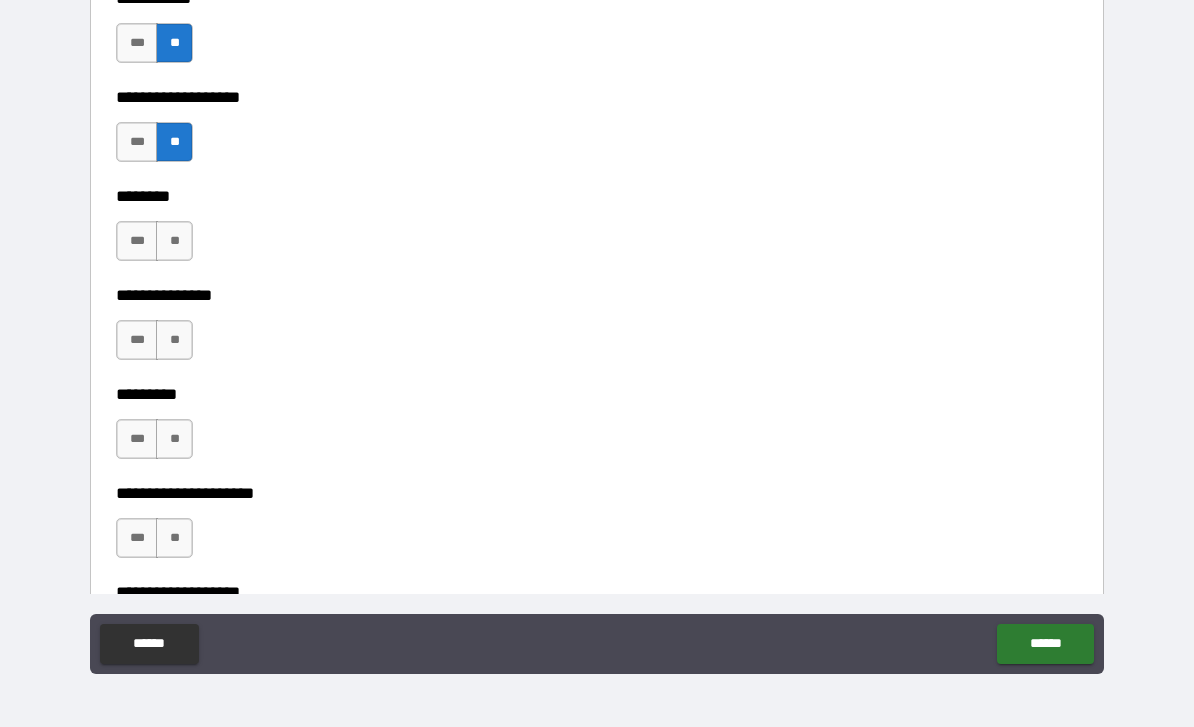 click on "**" at bounding box center (174, 241) 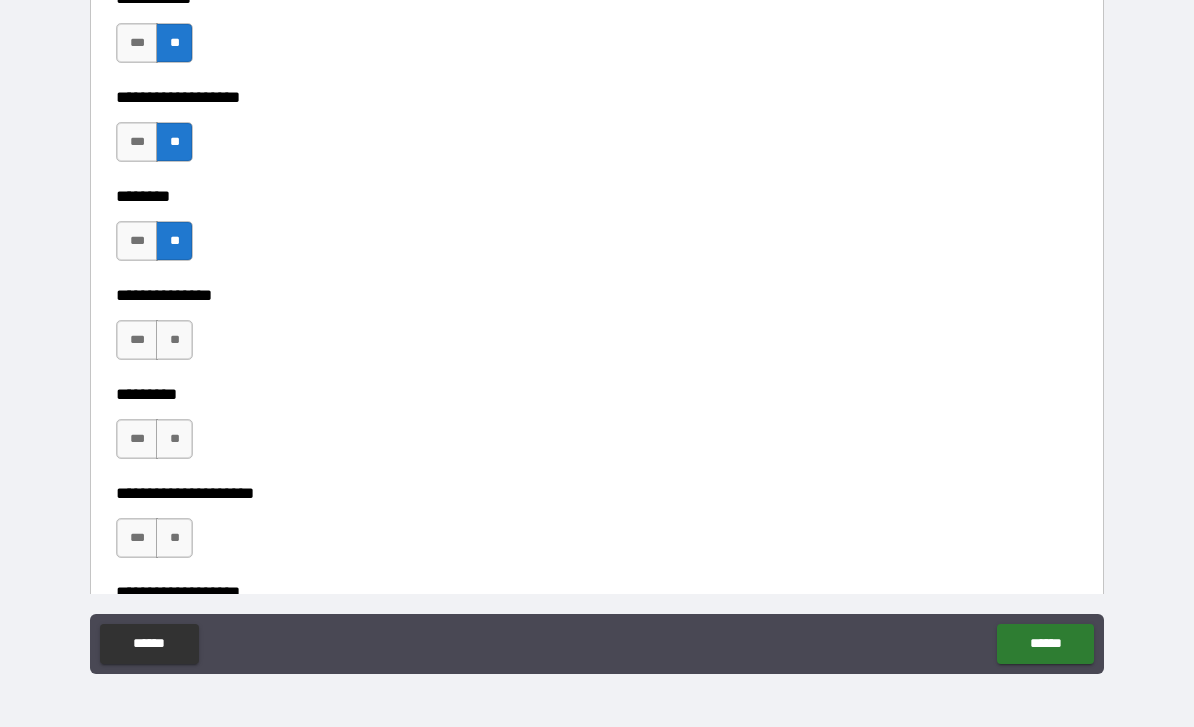 click on "**" at bounding box center [174, 340] 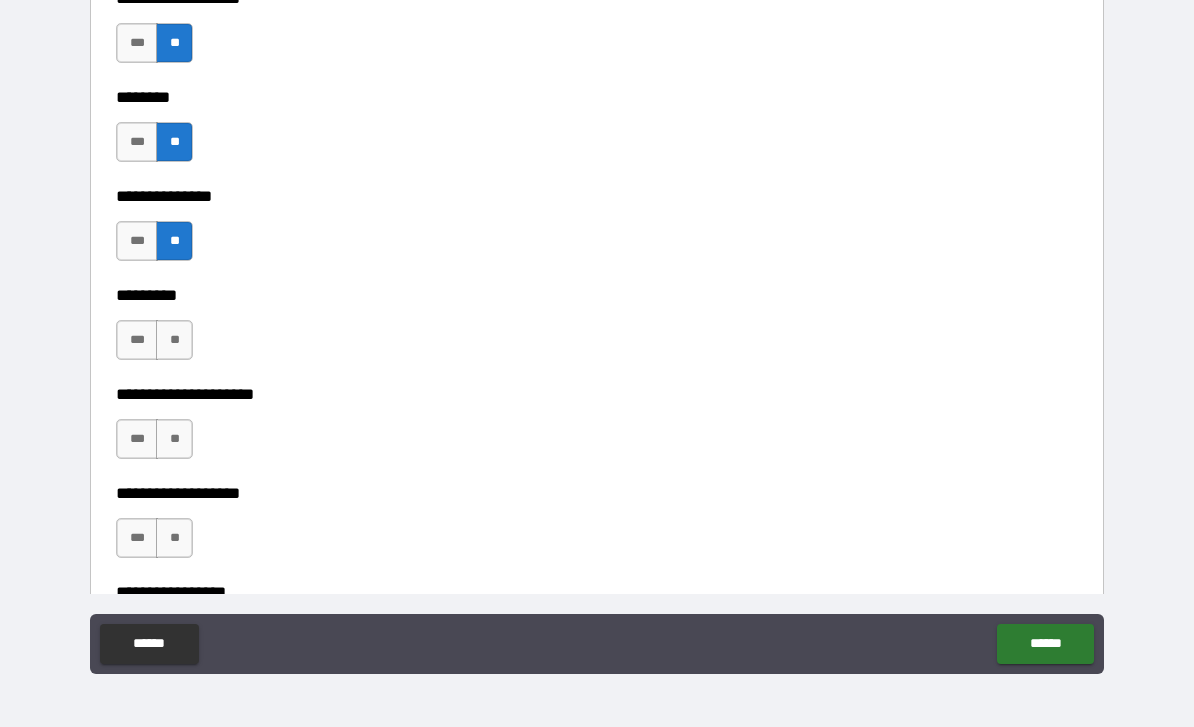 scroll, scrollTop: 5609, scrollLeft: 0, axis: vertical 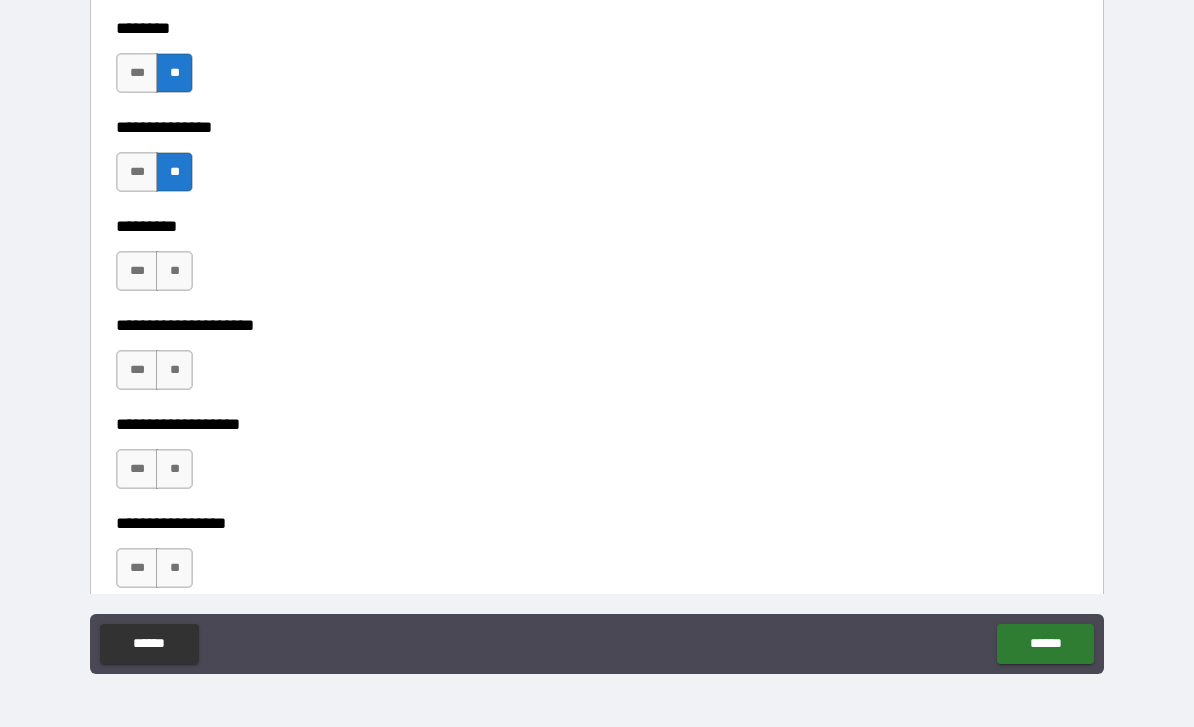 click on "**" at bounding box center (174, 271) 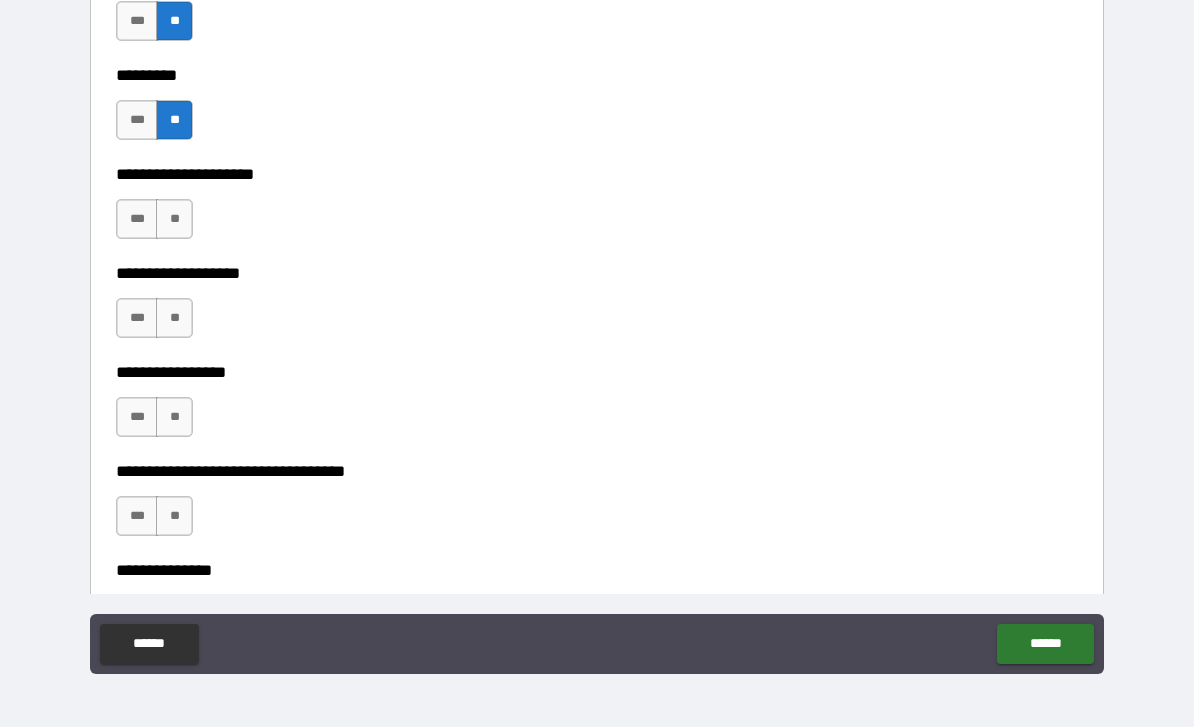 scroll, scrollTop: 5801, scrollLeft: 0, axis: vertical 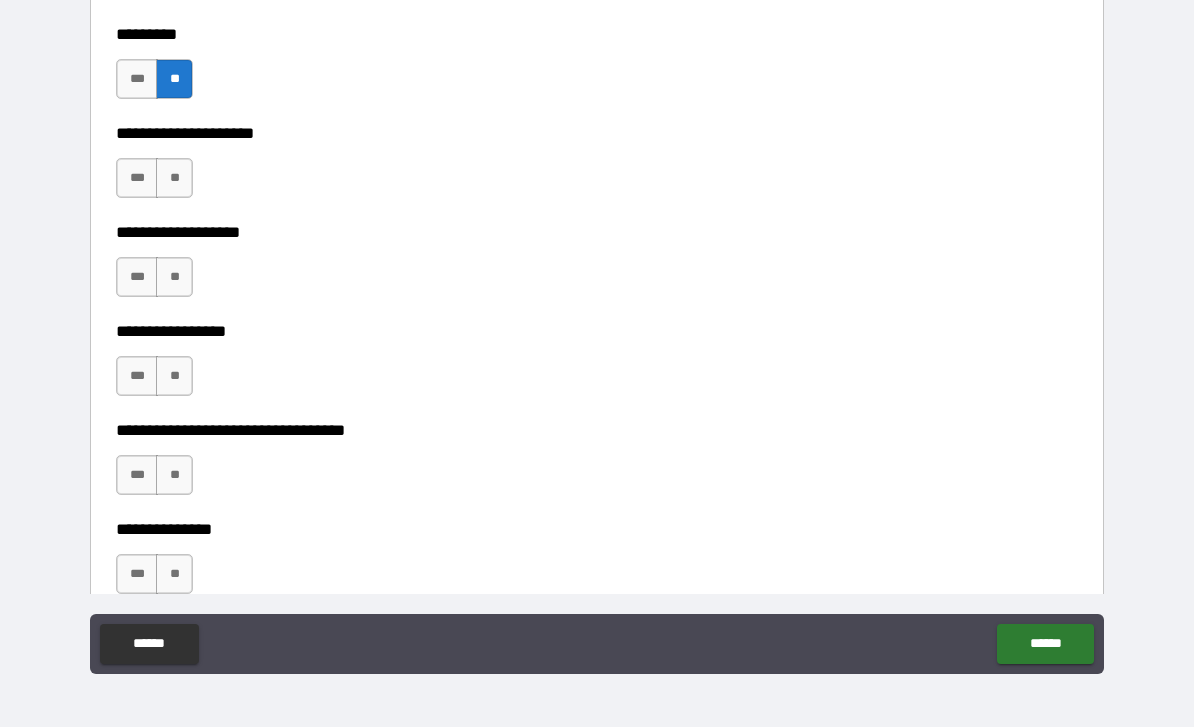 click on "**" at bounding box center [174, 277] 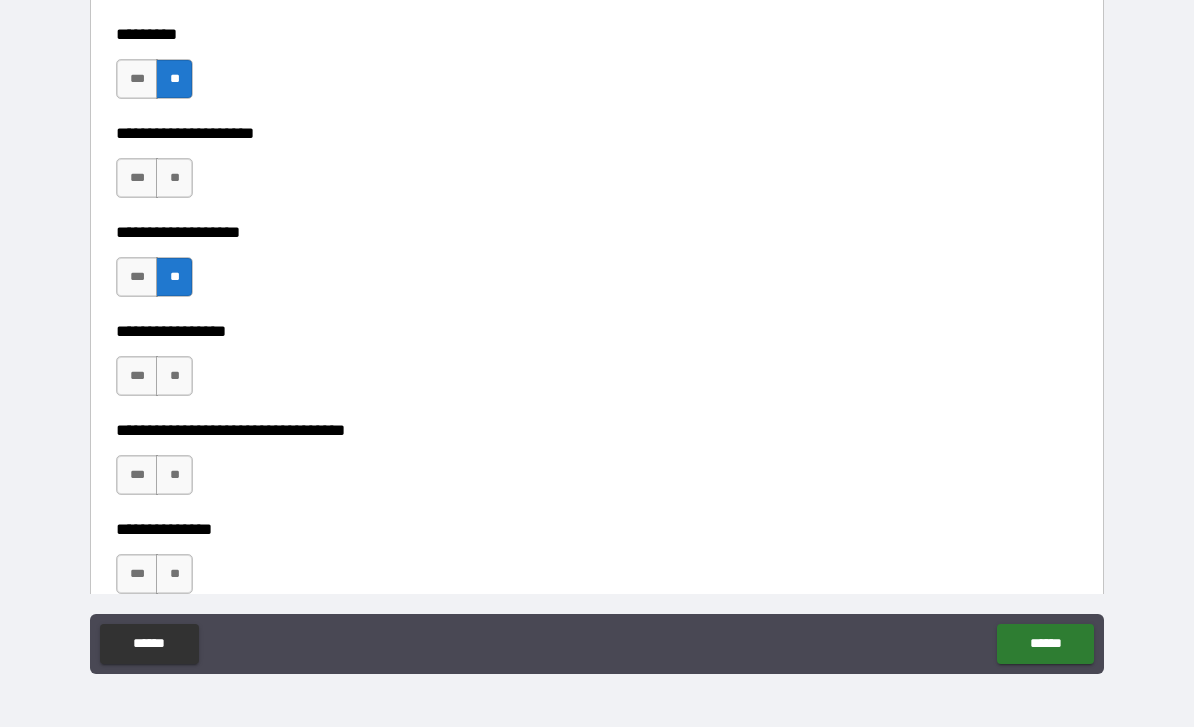 click on "**" at bounding box center [174, 178] 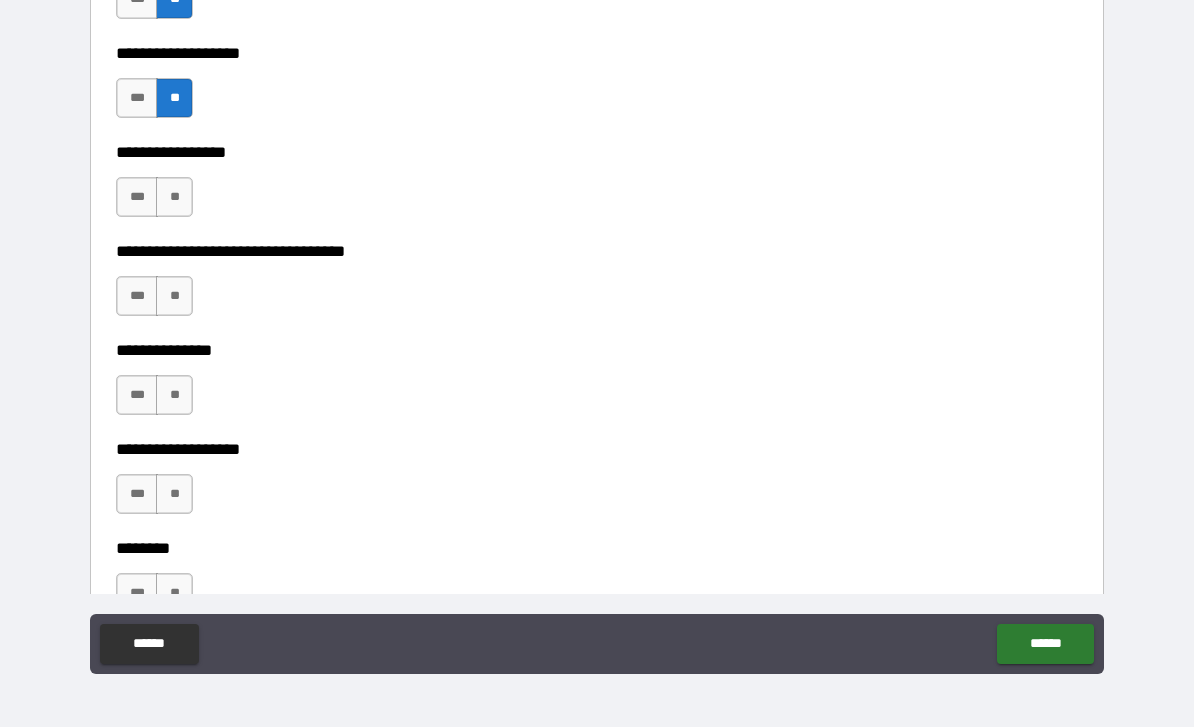 scroll, scrollTop: 5986, scrollLeft: 0, axis: vertical 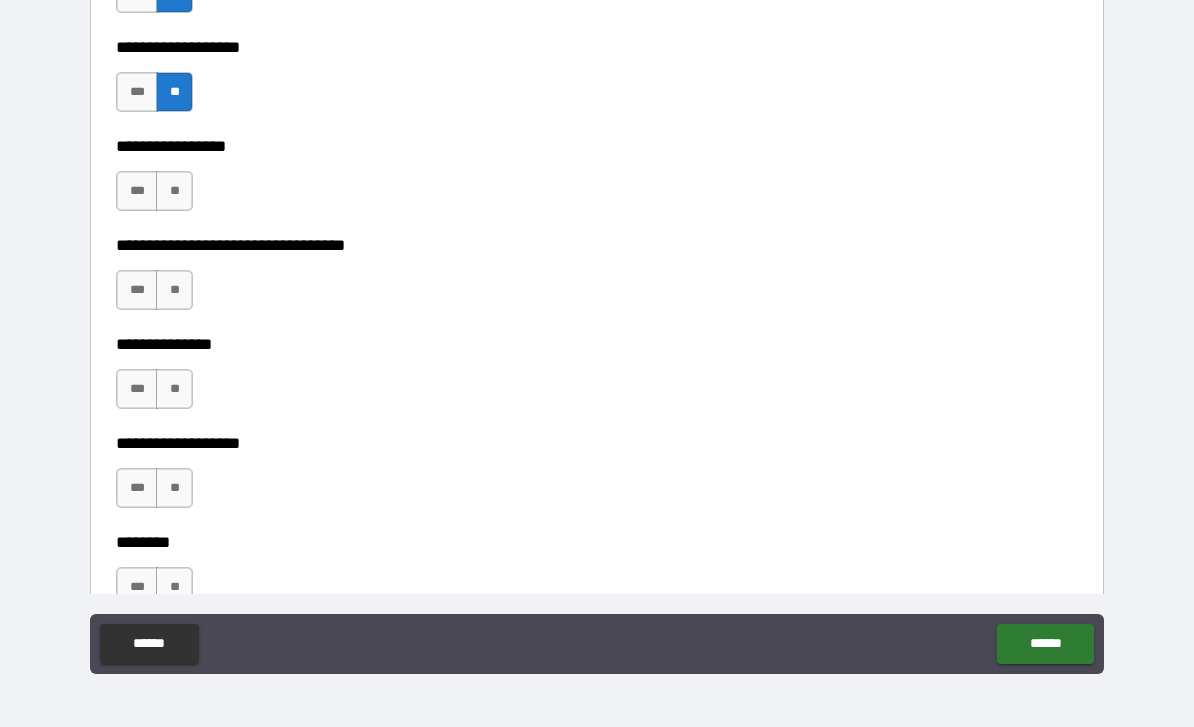 click on "**" at bounding box center (174, 290) 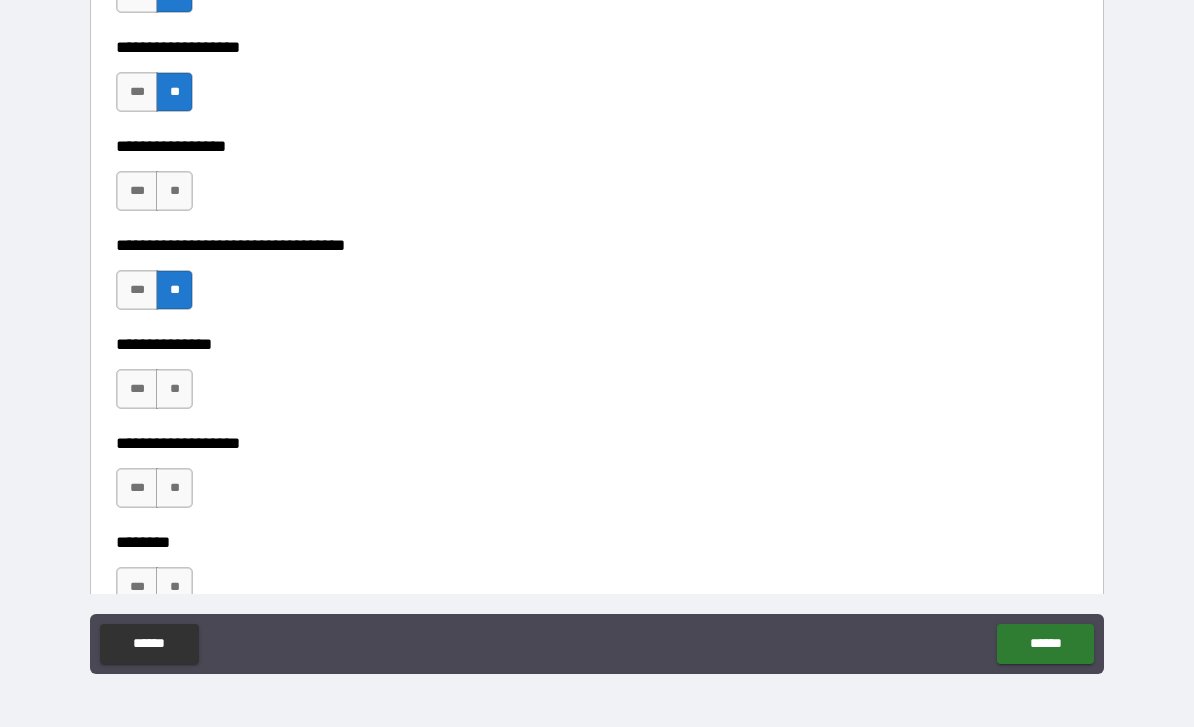 click on "**" at bounding box center [174, 191] 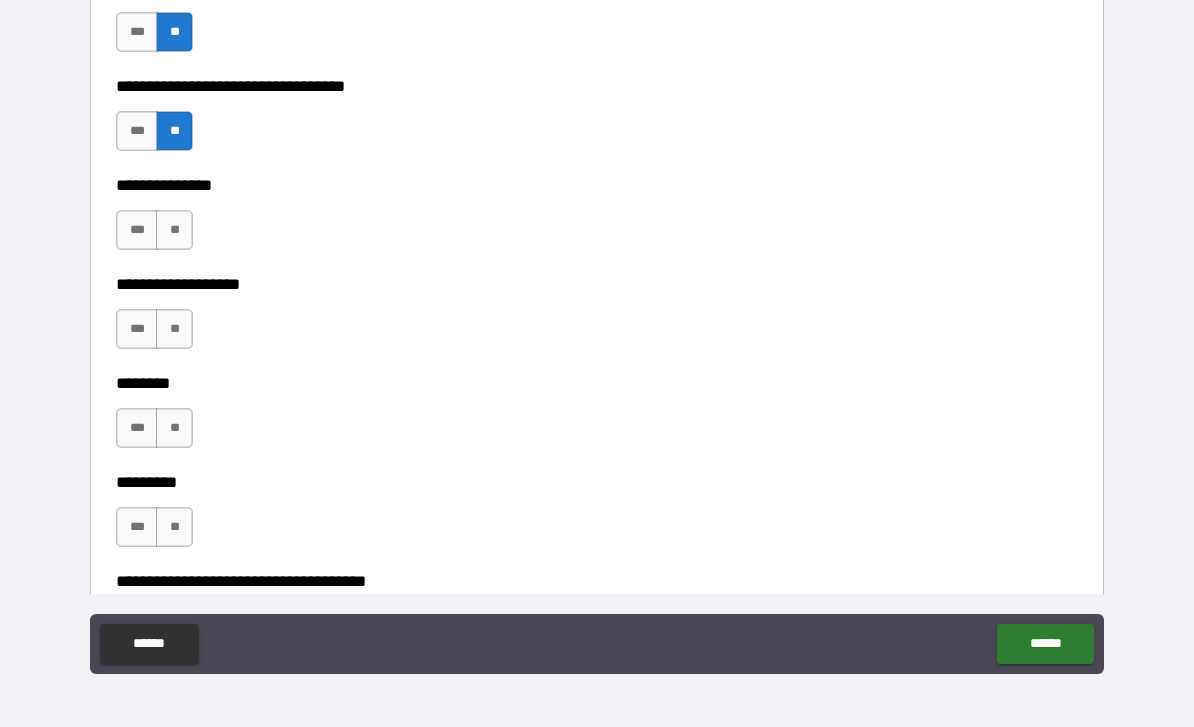scroll, scrollTop: 6144, scrollLeft: 0, axis: vertical 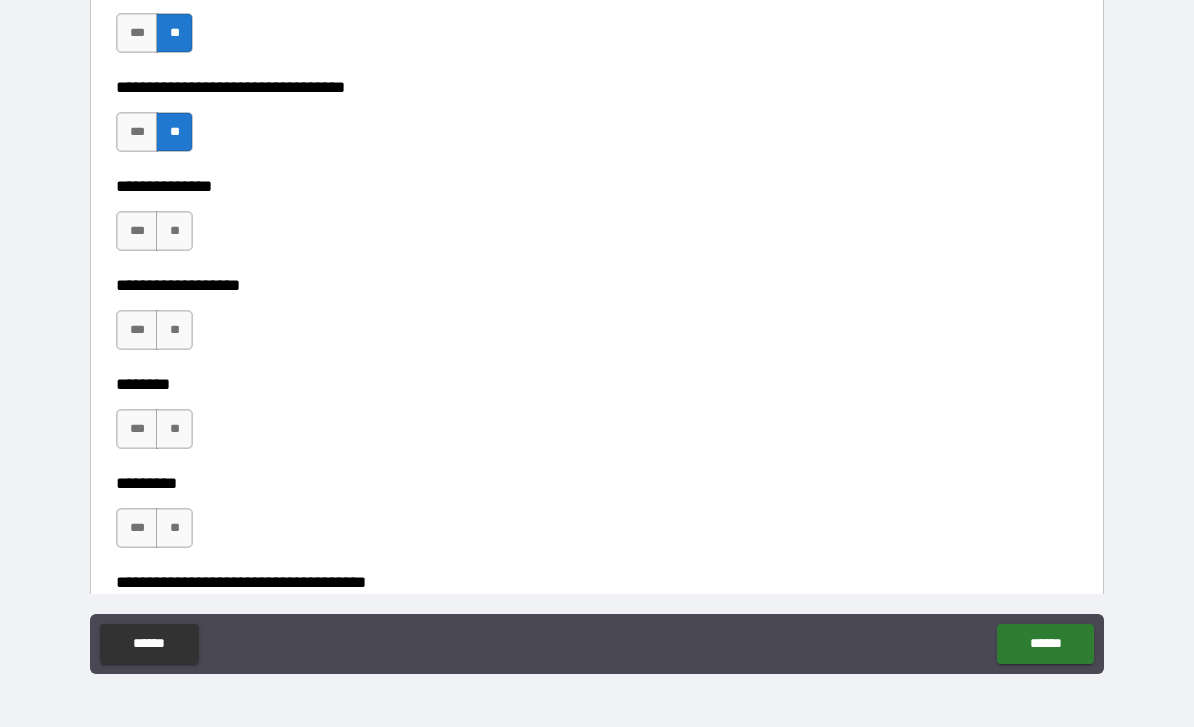 click on "**" at bounding box center [174, 231] 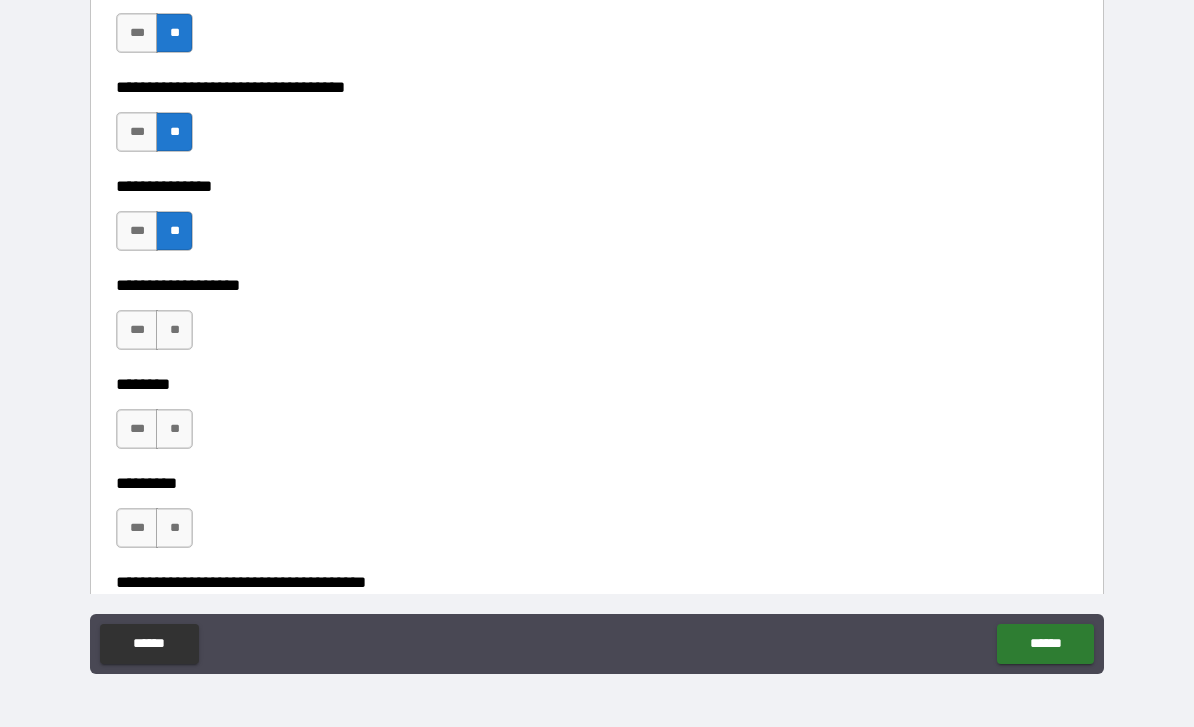 click on "**" at bounding box center [174, 330] 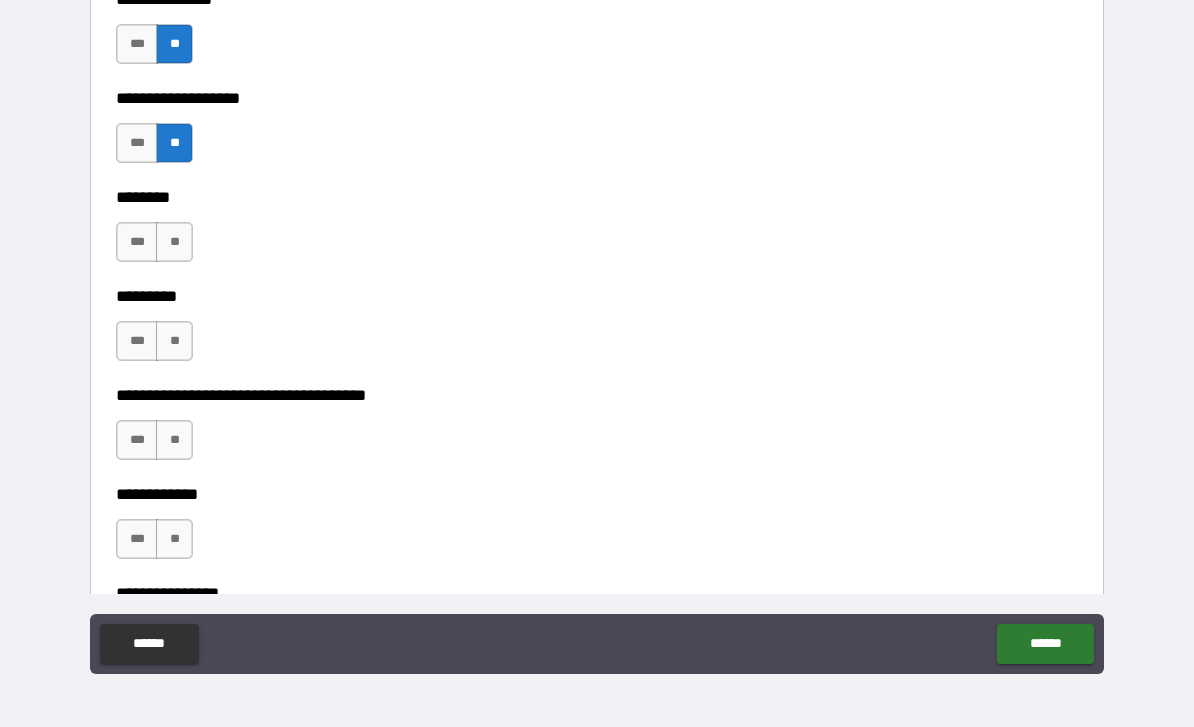 scroll, scrollTop: 6356, scrollLeft: 0, axis: vertical 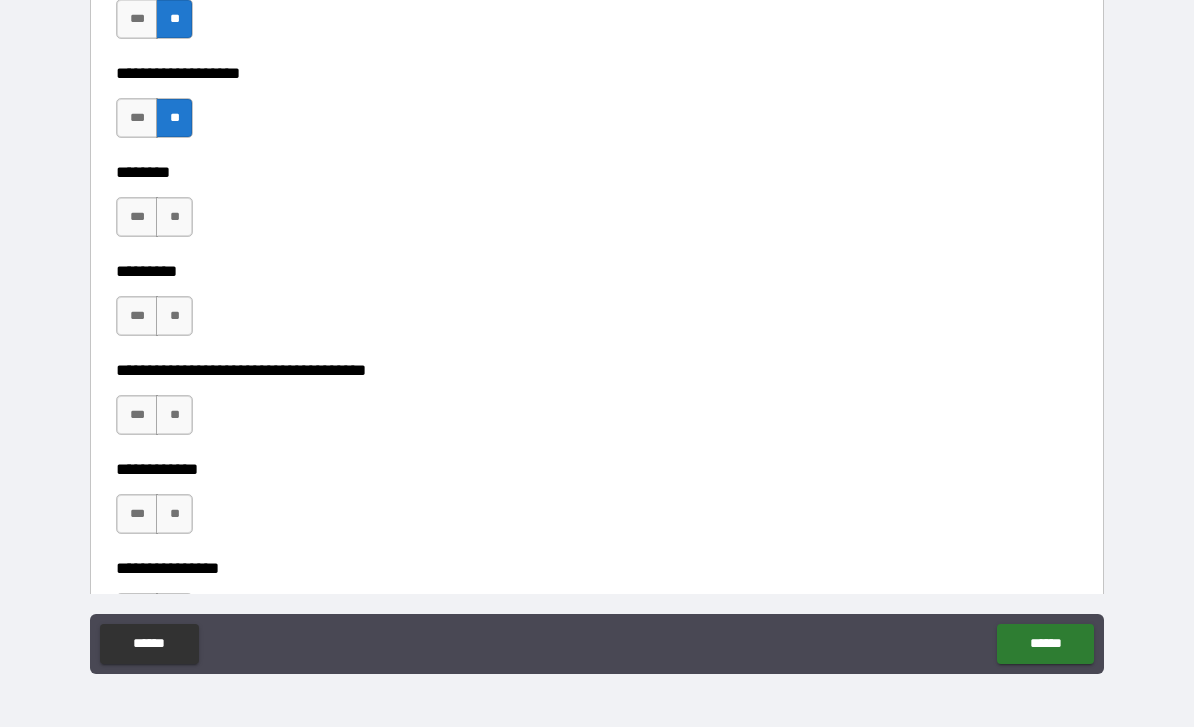 click on "**" at bounding box center (174, 316) 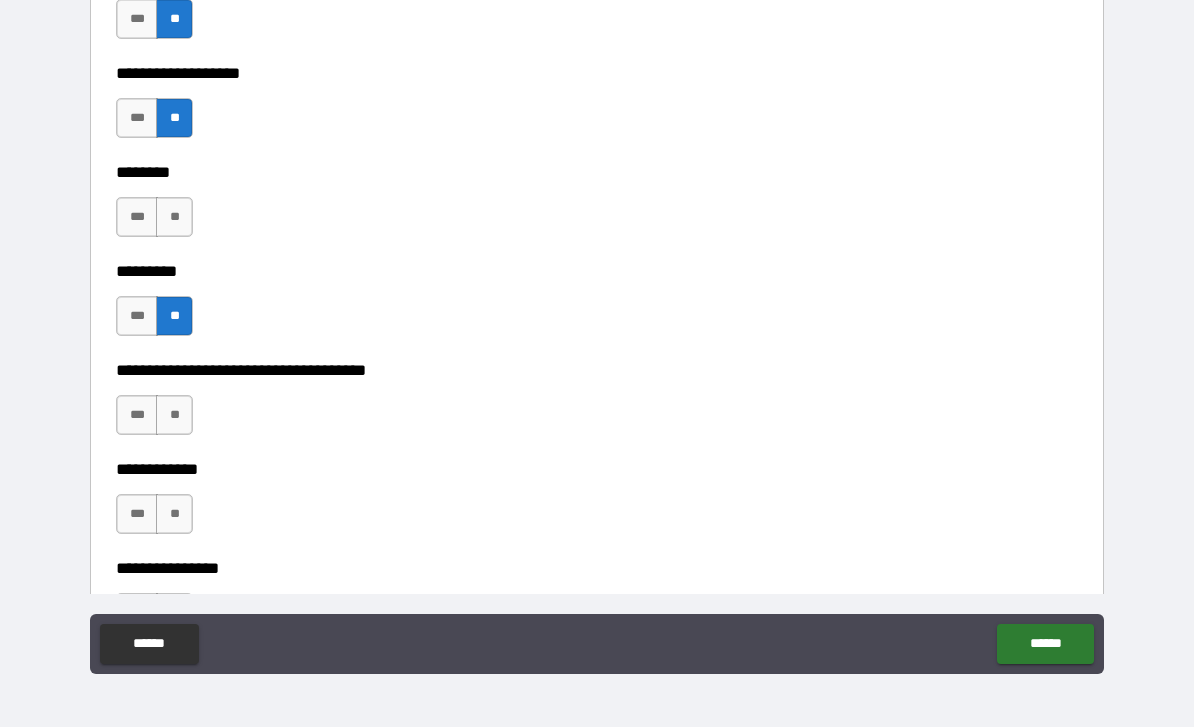 click on "**" at bounding box center [174, 217] 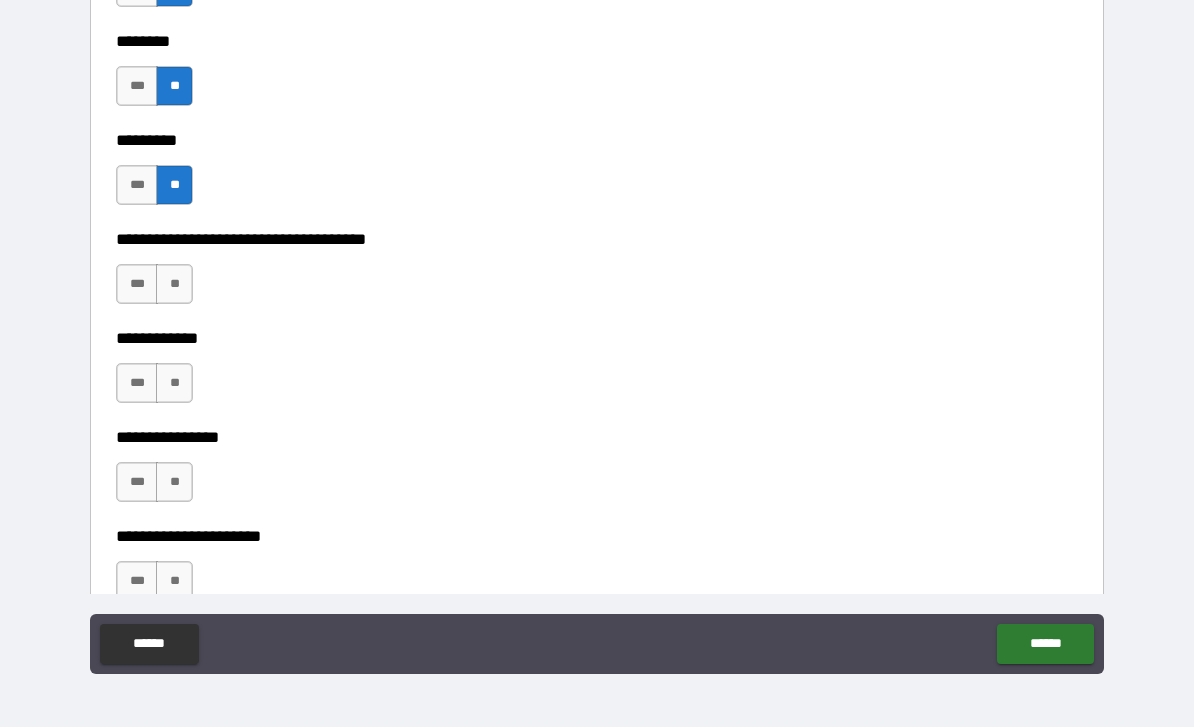 click on "**" at bounding box center (174, 284) 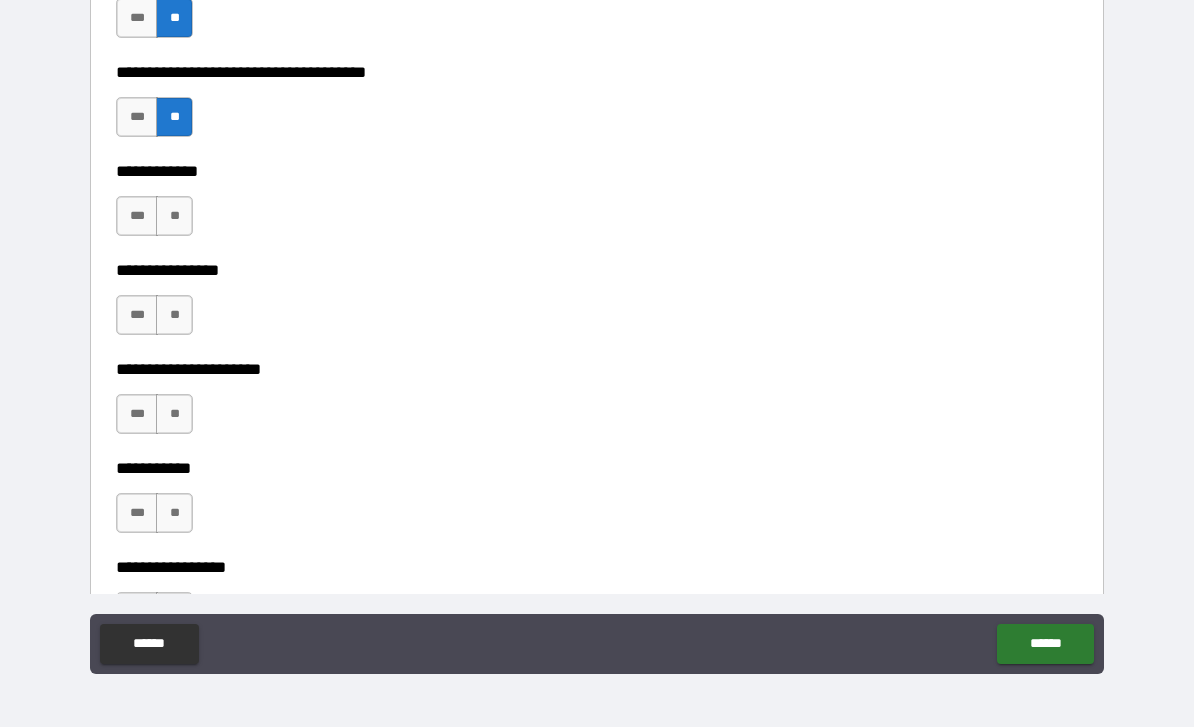 scroll, scrollTop: 6653, scrollLeft: 0, axis: vertical 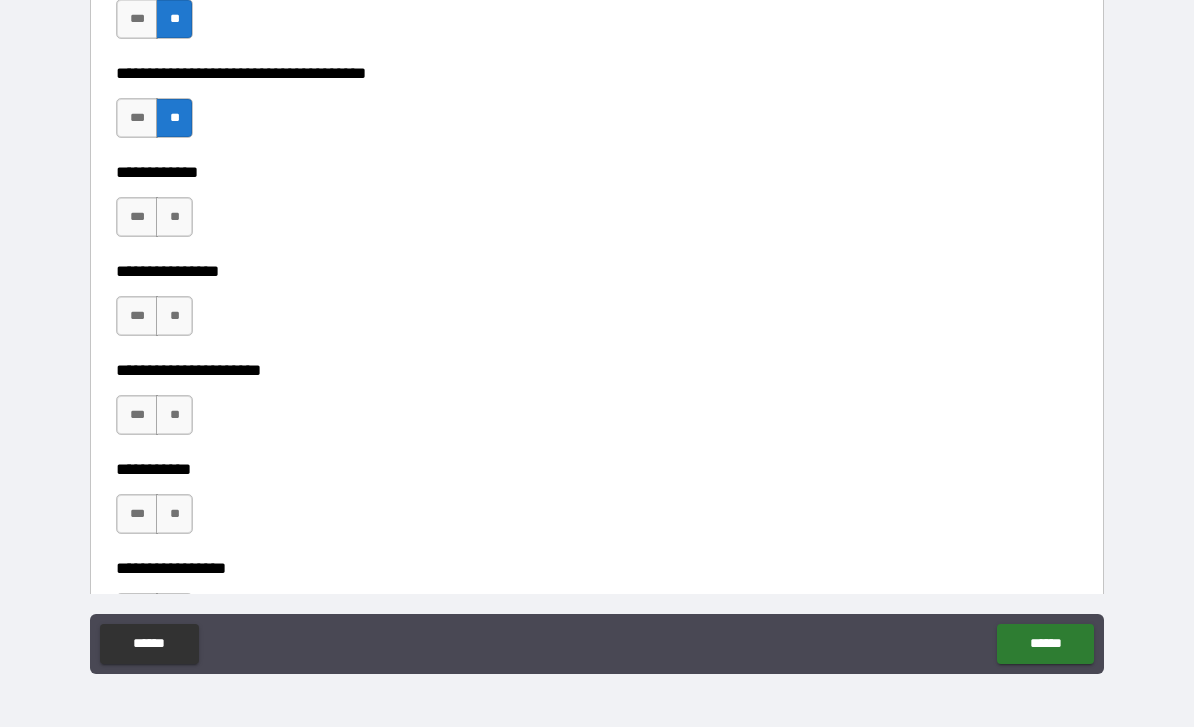 click on "**" at bounding box center [174, 217] 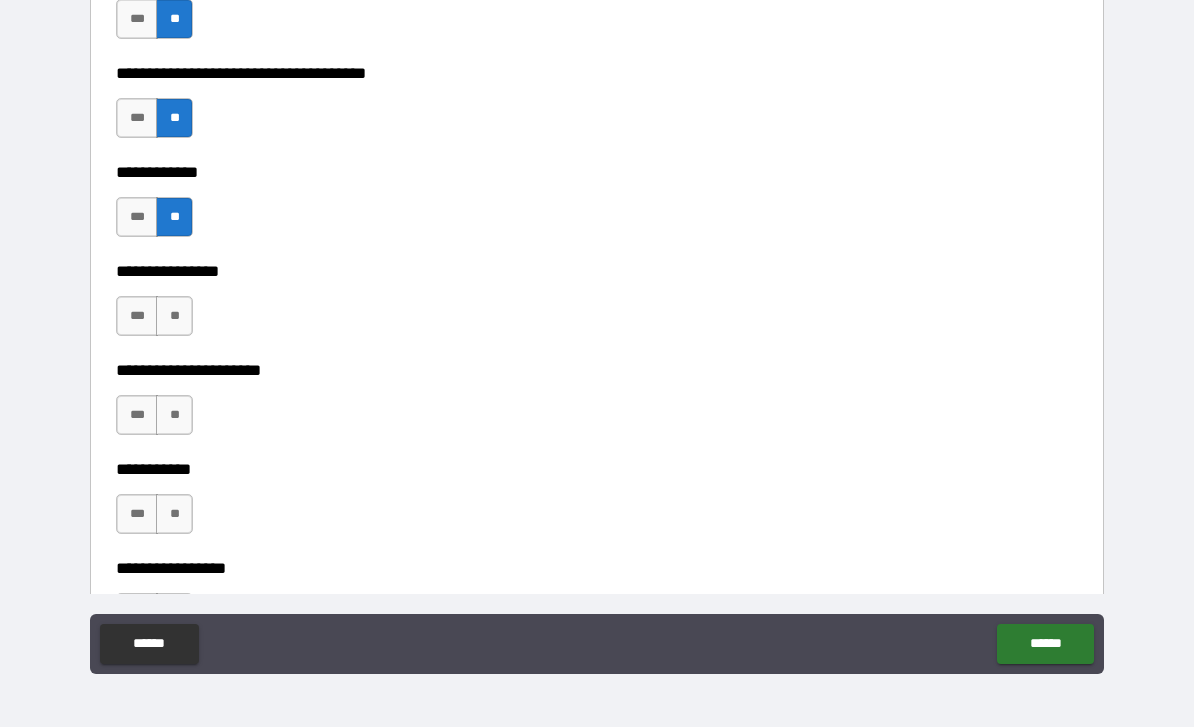 click on "**" at bounding box center [174, 316] 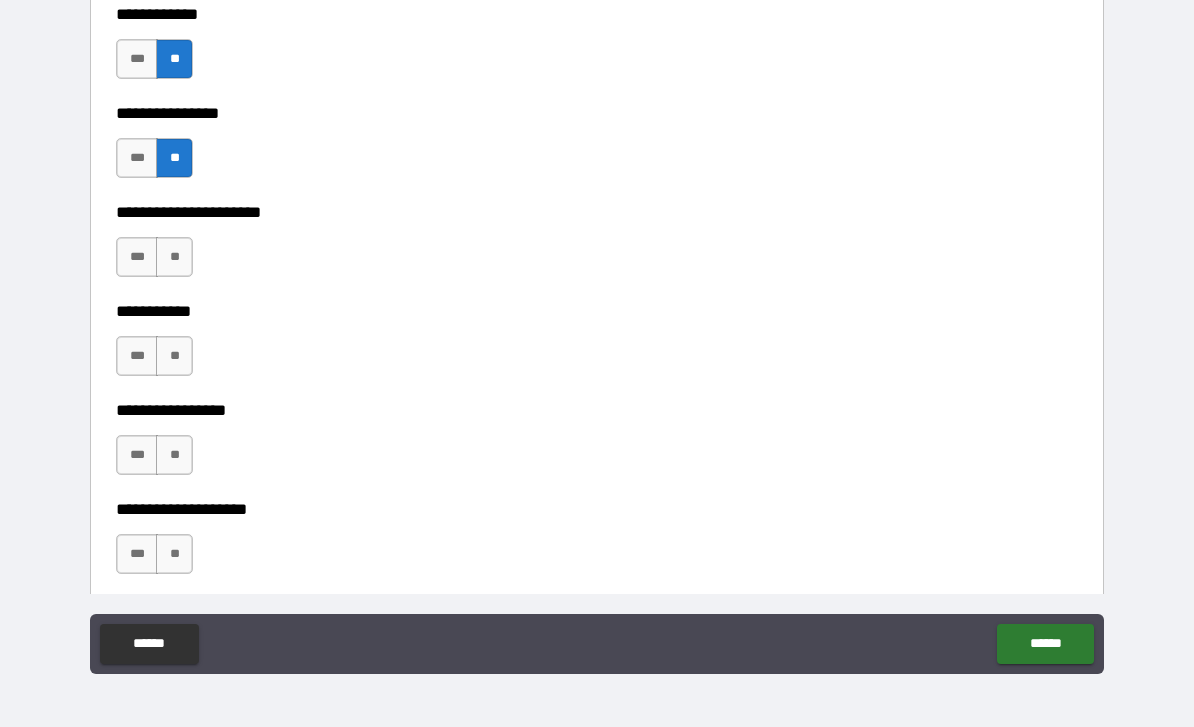 scroll, scrollTop: 6810, scrollLeft: 0, axis: vertical 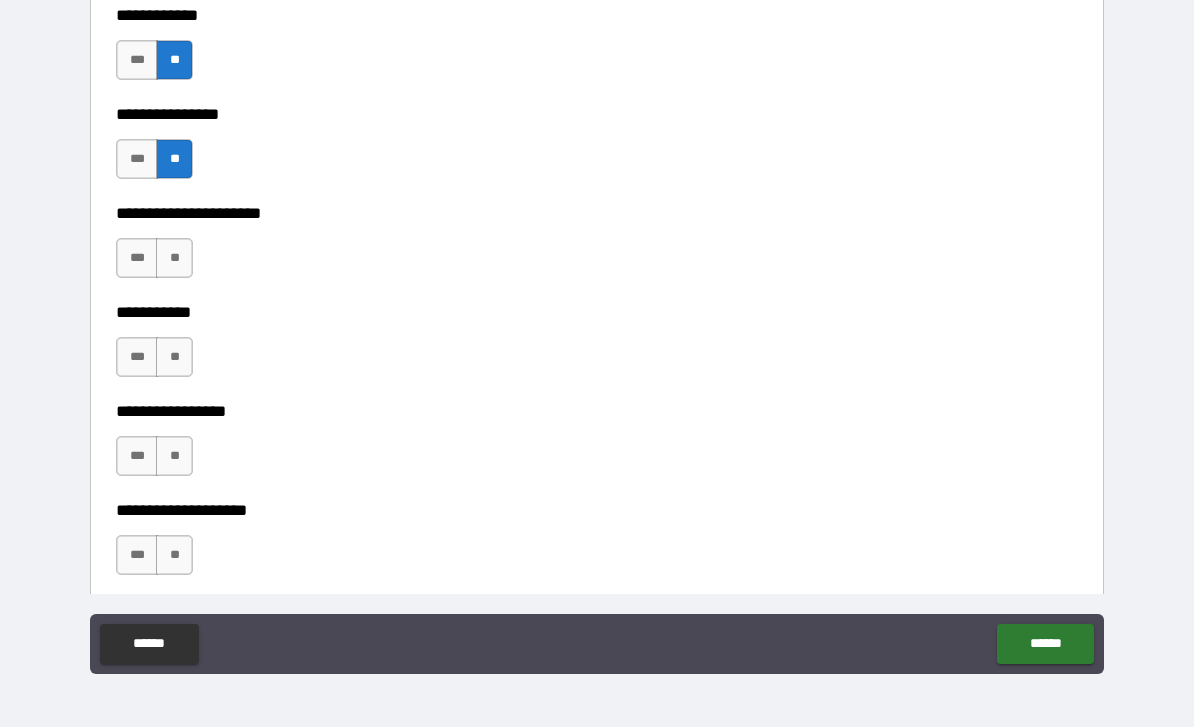 click on "**" at bounding box center (174, 258) 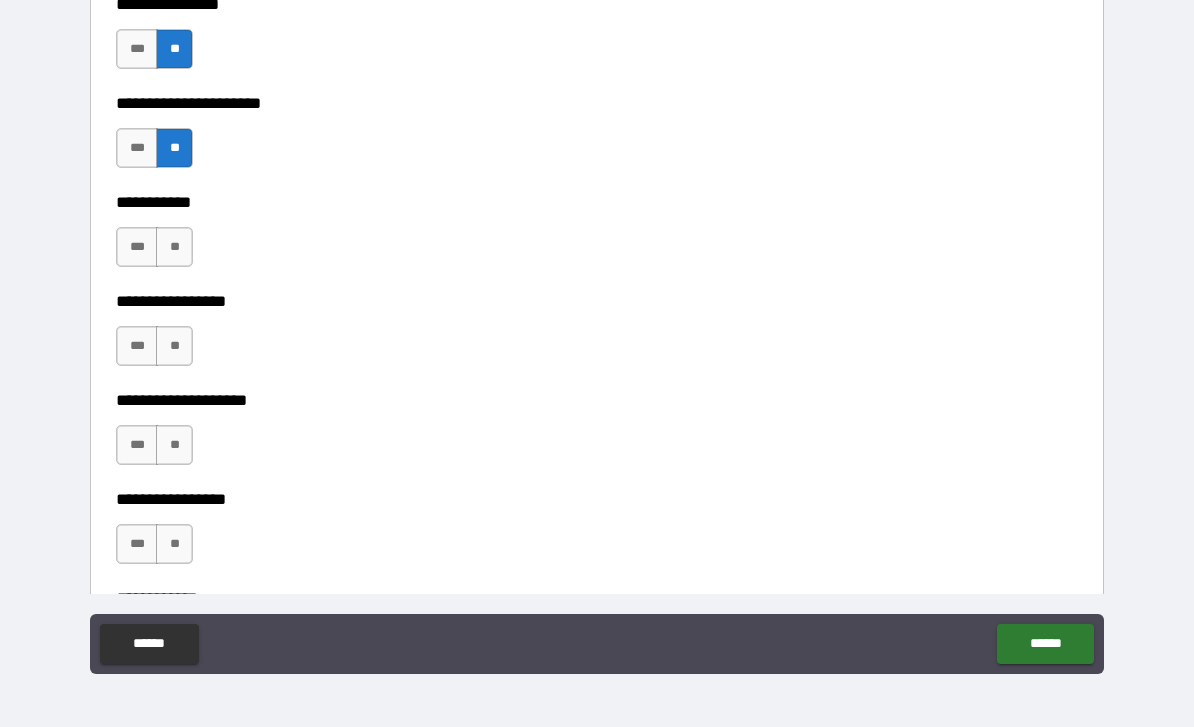scroll, scrollTop: 6919, scrollLeft: 0, axis: vertical 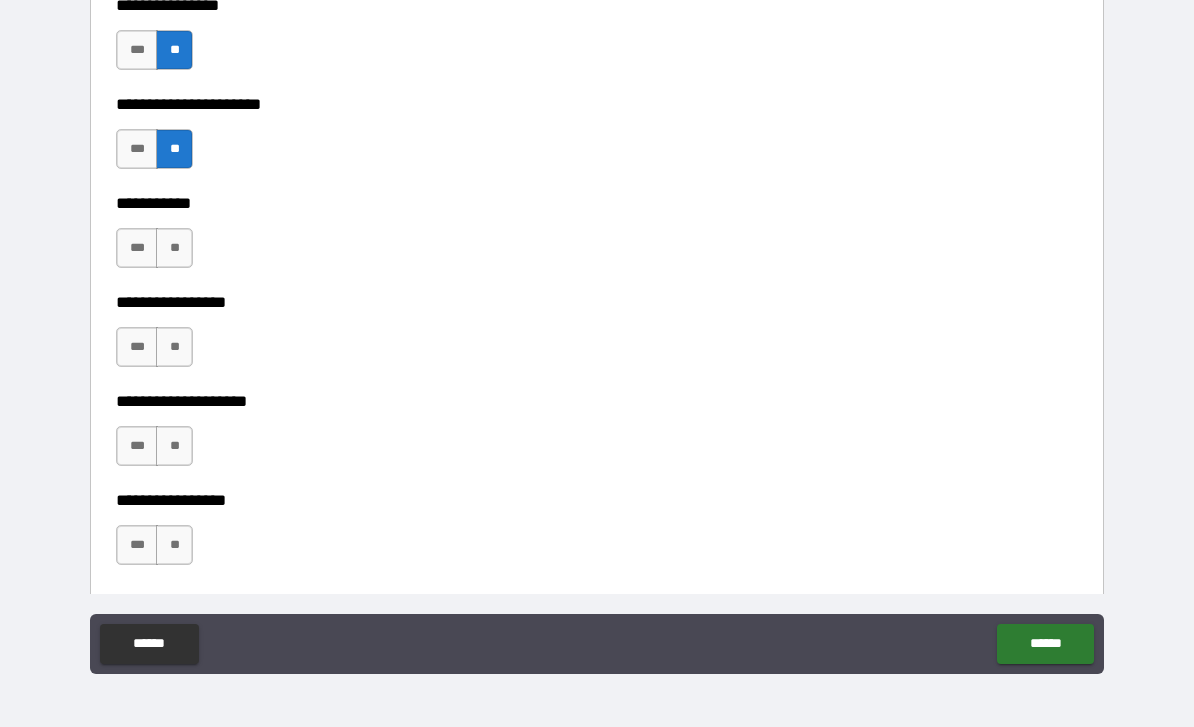 click on "***" at bounding box center (137, 248) 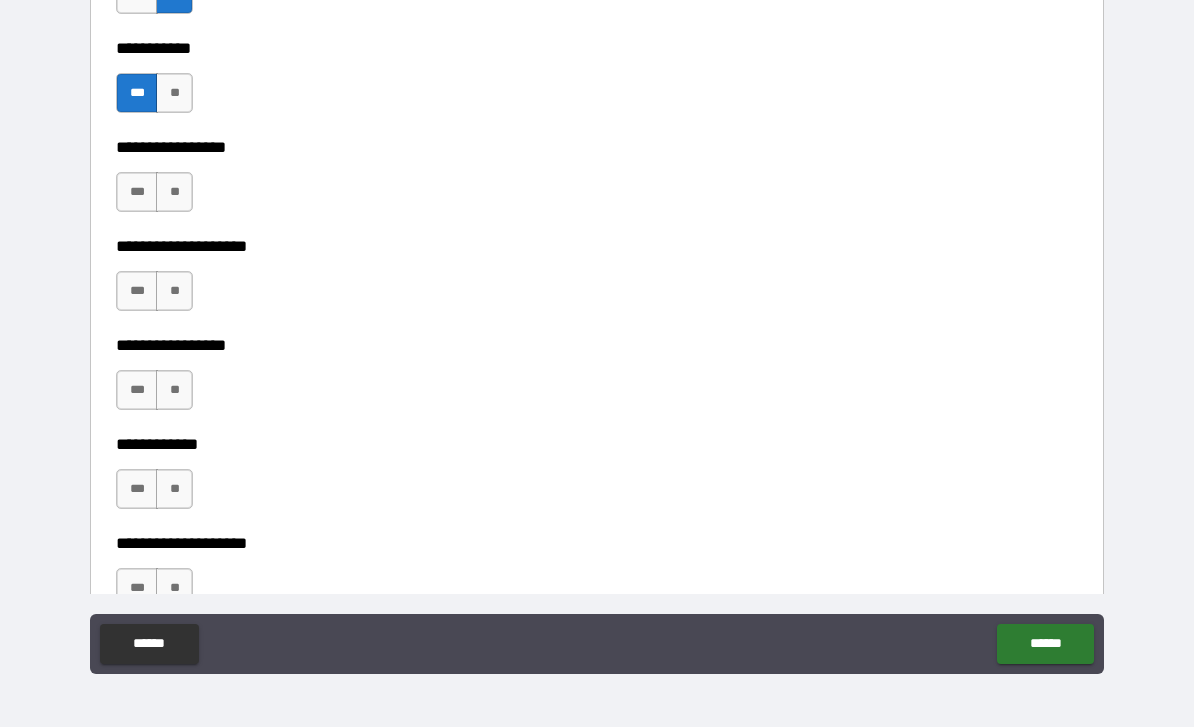 scroll, scrollTop: 7064, scrollLeft: 0, axis: vertical 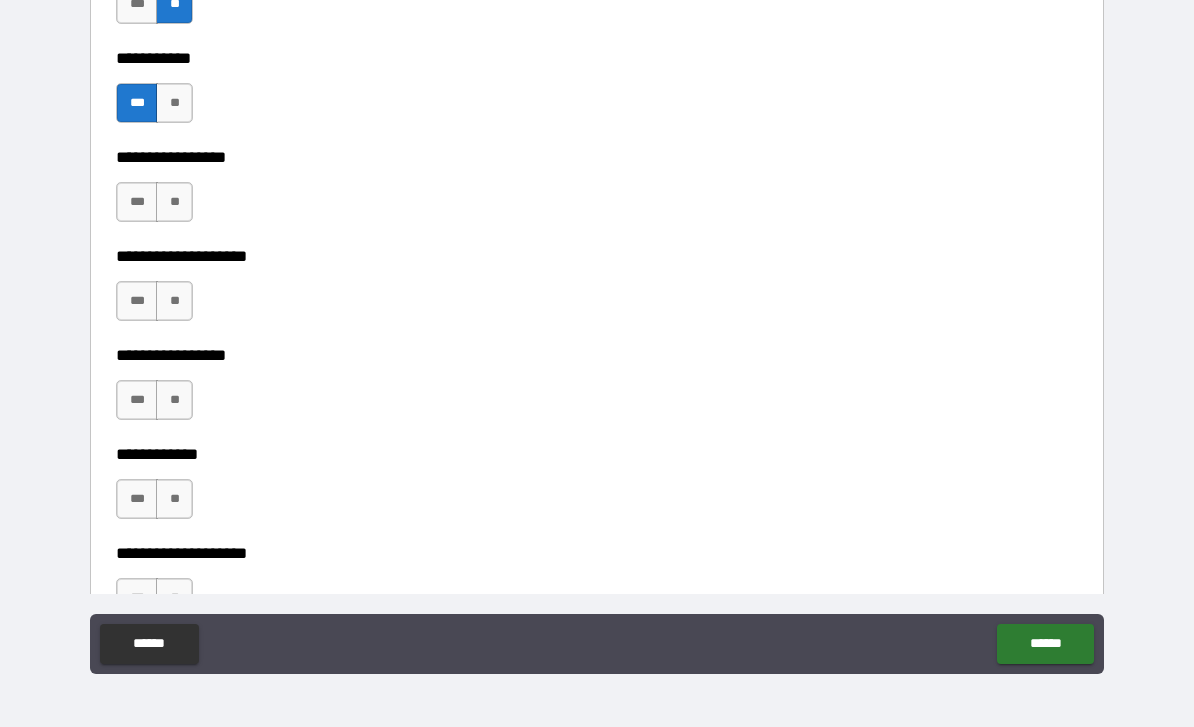 click on "**" at bounding box center (174, 202) 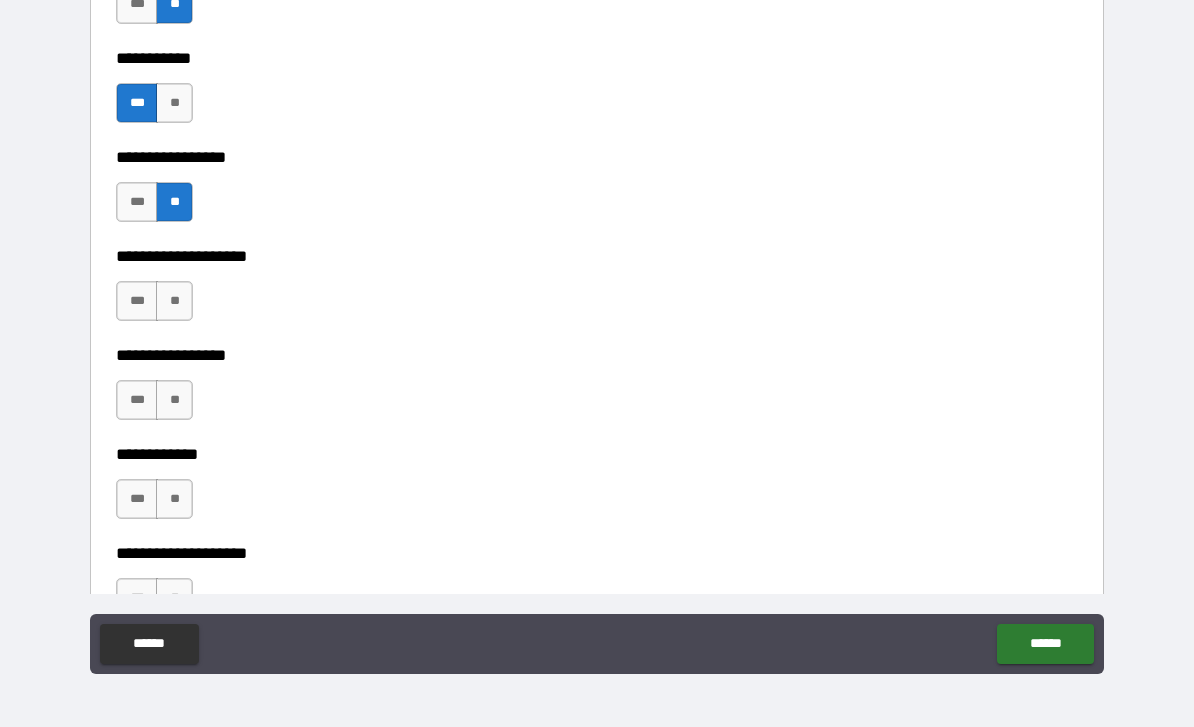 click on "***" at bounding box center (137, 301) 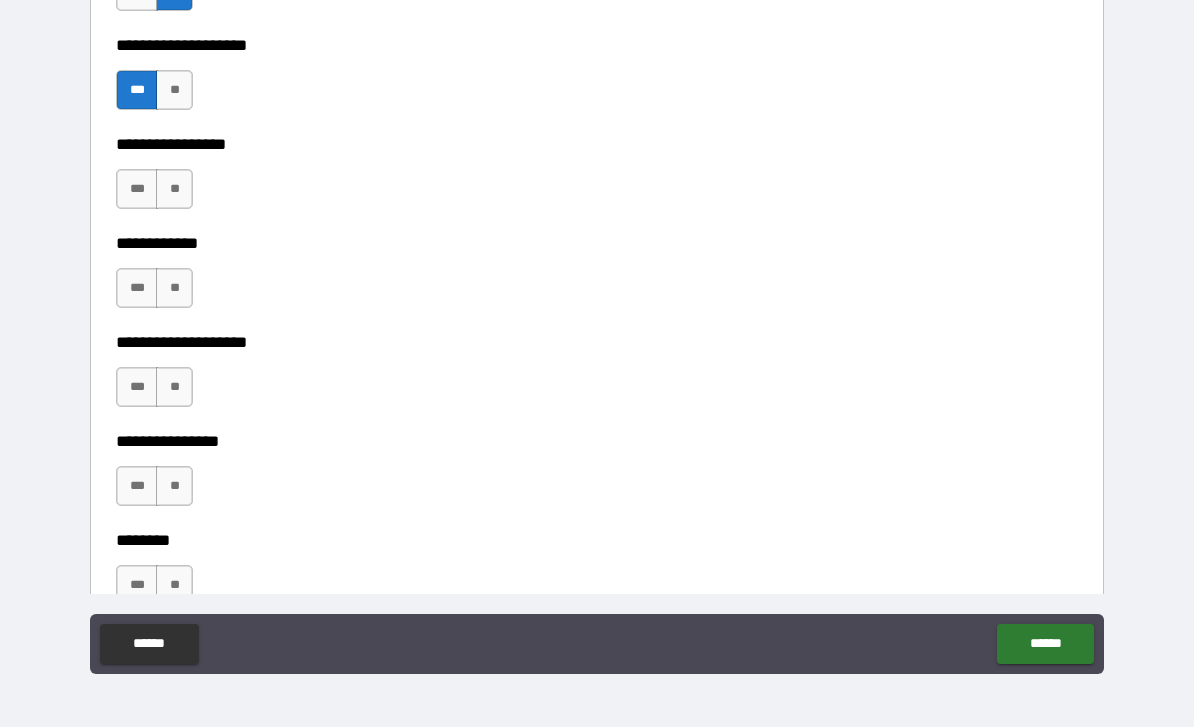 scroll, scrollTop: 7273, scrollLeft: 0, axis: vertical 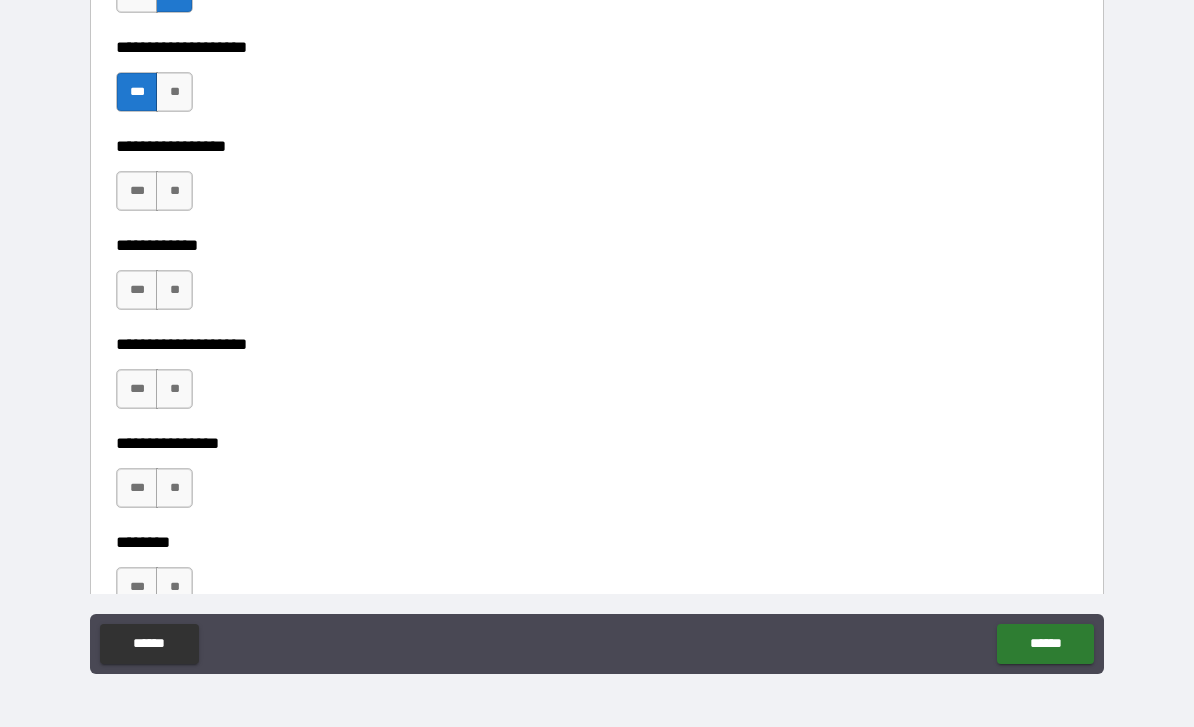 click on "***" at bounding box center [137, 191] 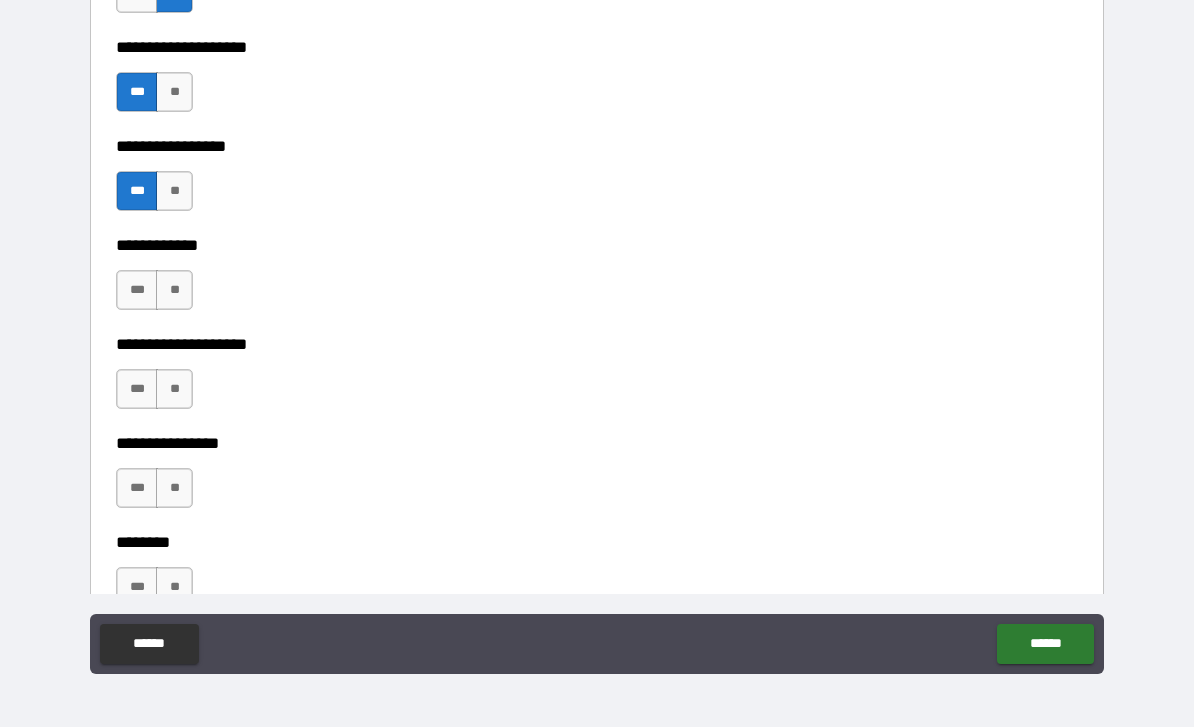 click on "**" at bounding box center (174, 290) 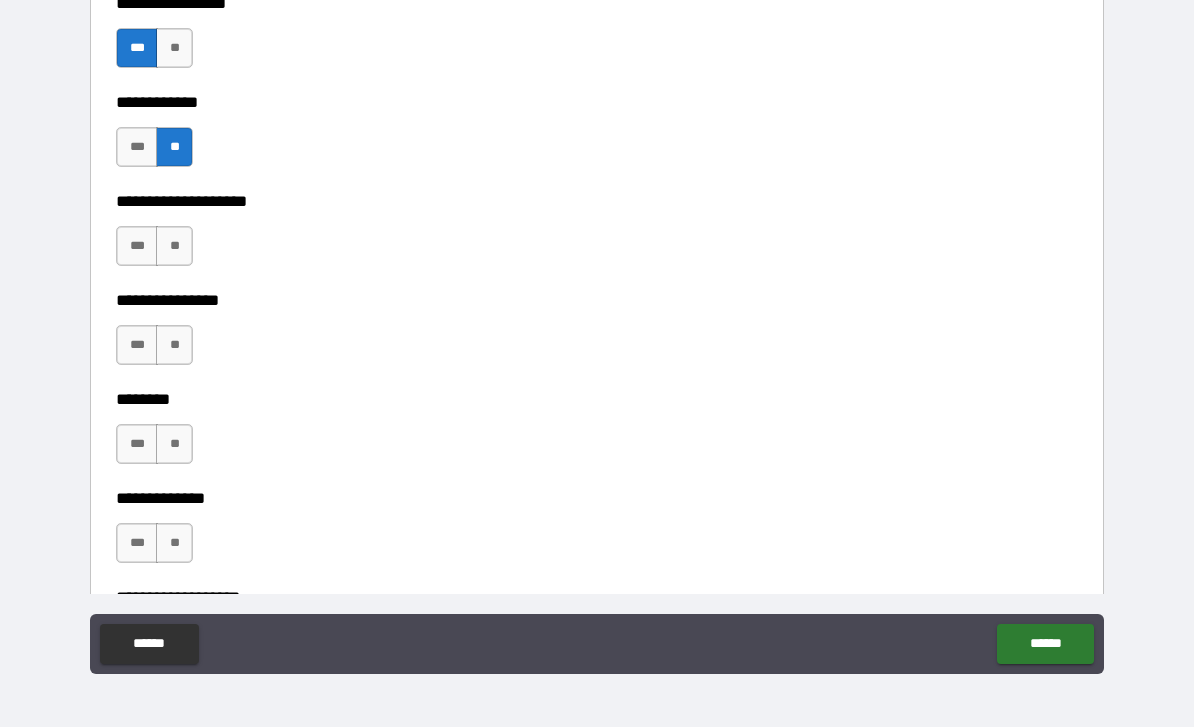 scroll, scrollTop: 7462, scrollLeft: 0, axis: vertical 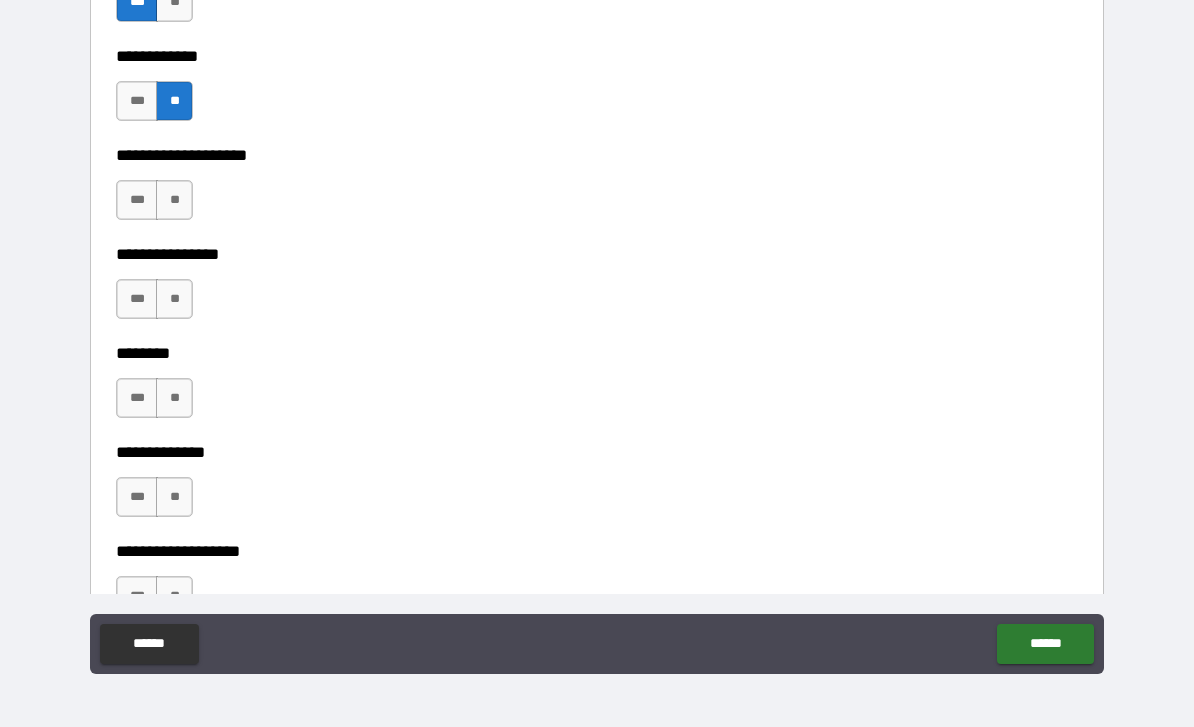 click on "**" at bounding box center (174, 200) 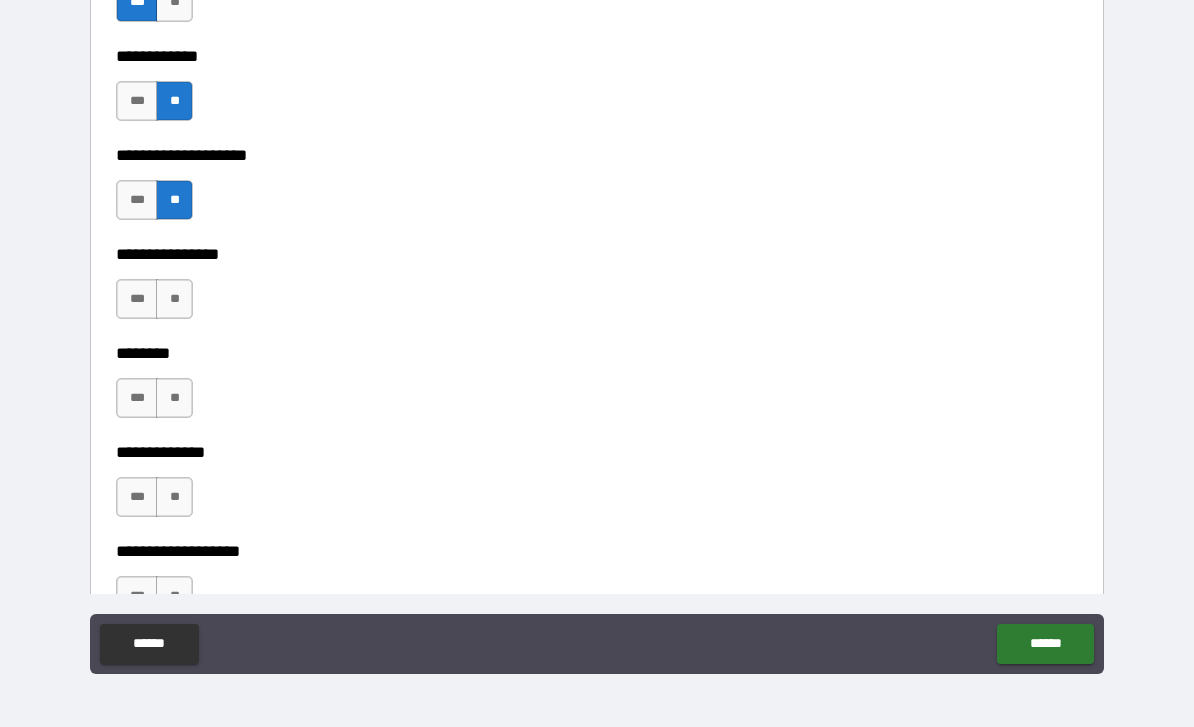 click on "**" at bounding box center [174, 299] 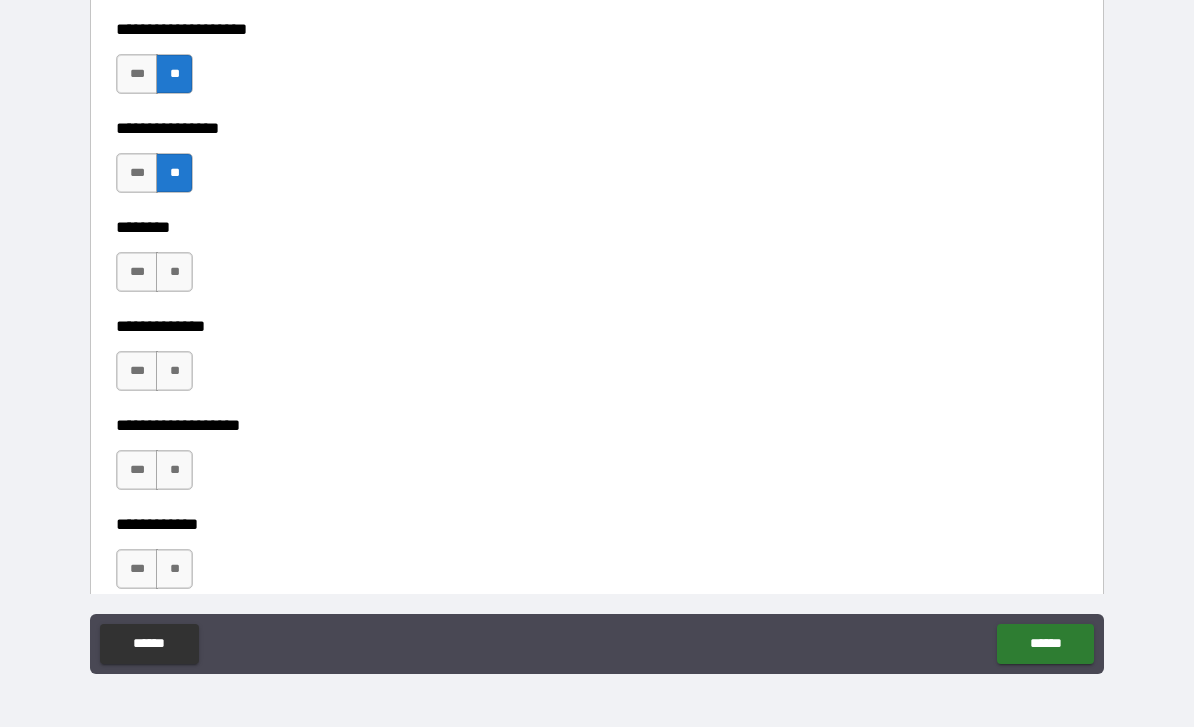 click on "**" at bounding box center (174, 272) 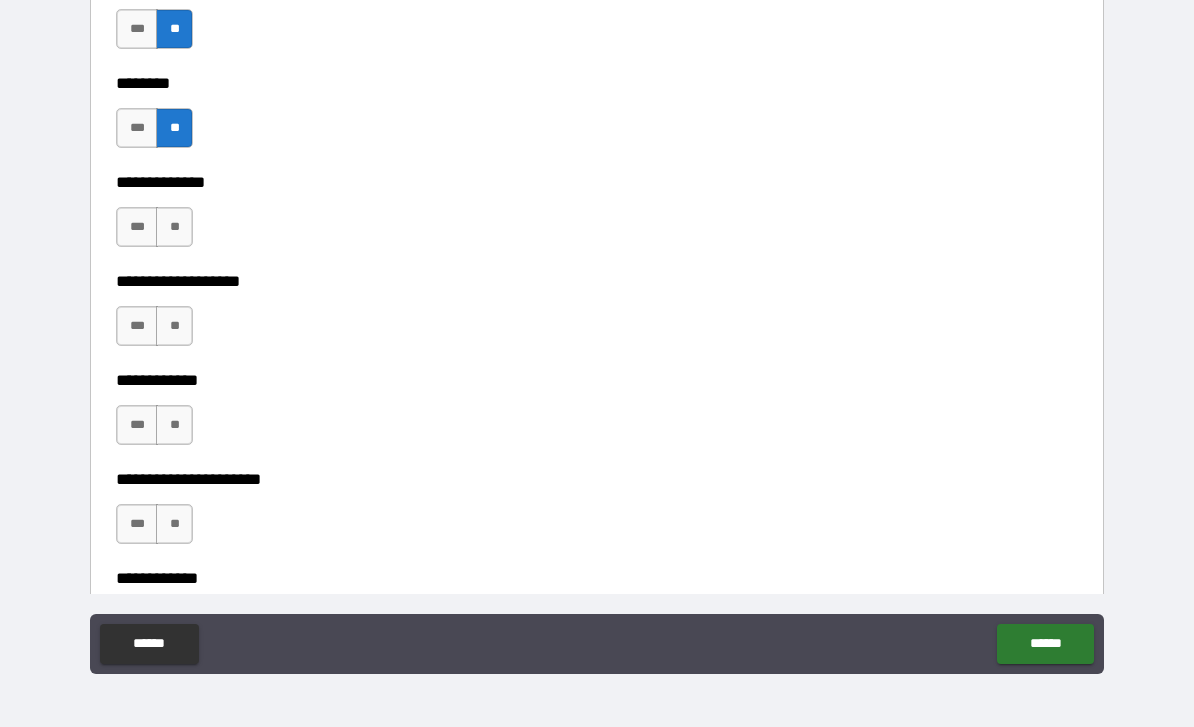 scroll, scrollTop: 7731, scrollLeft: 0, axis: vertical 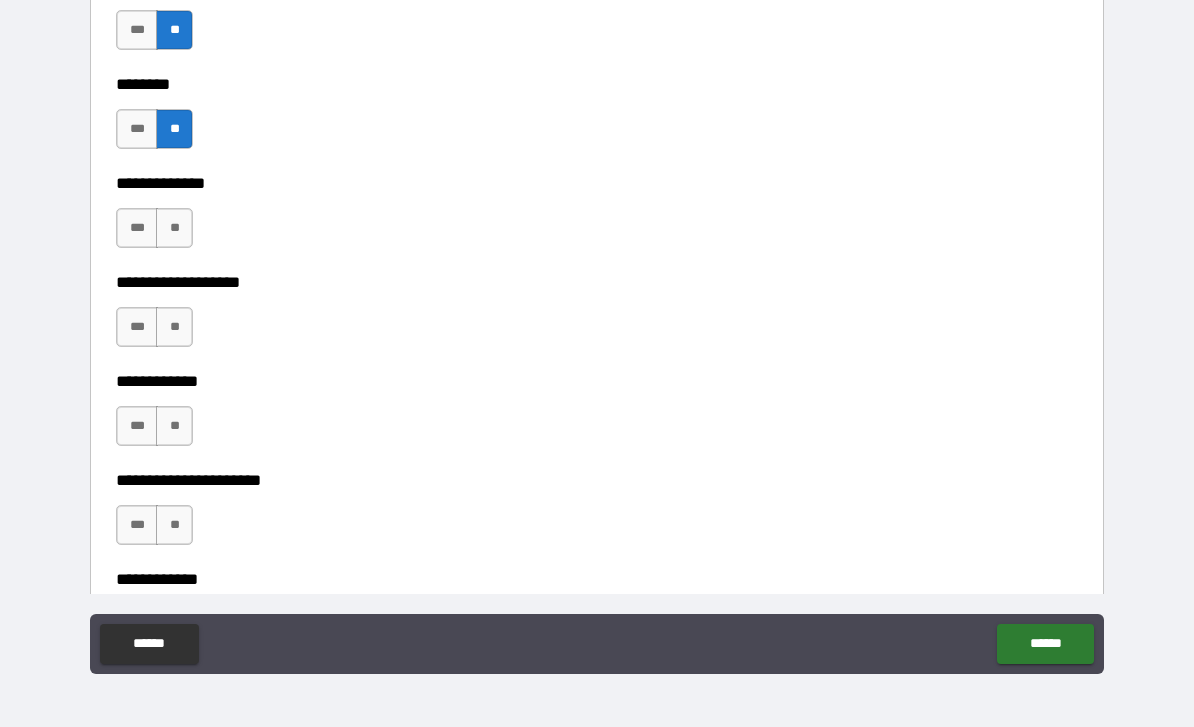 click on "**" at bounding box center [174, 327] 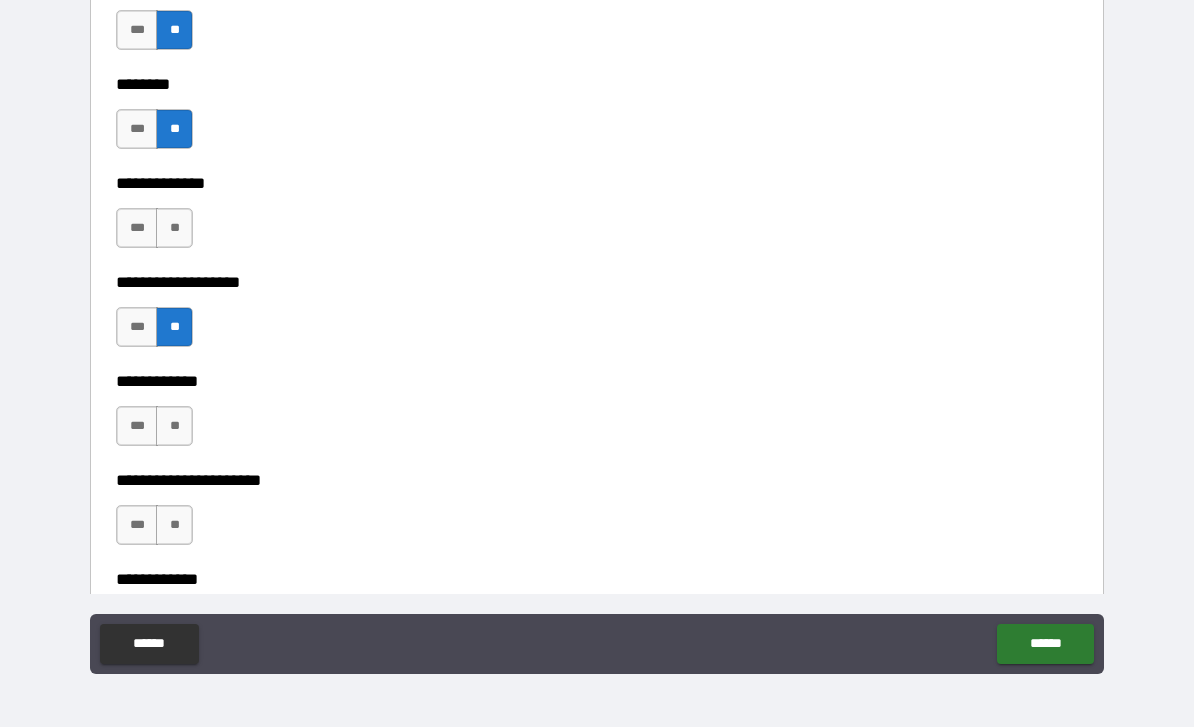 click on "**" at bounding box center (174, 228) 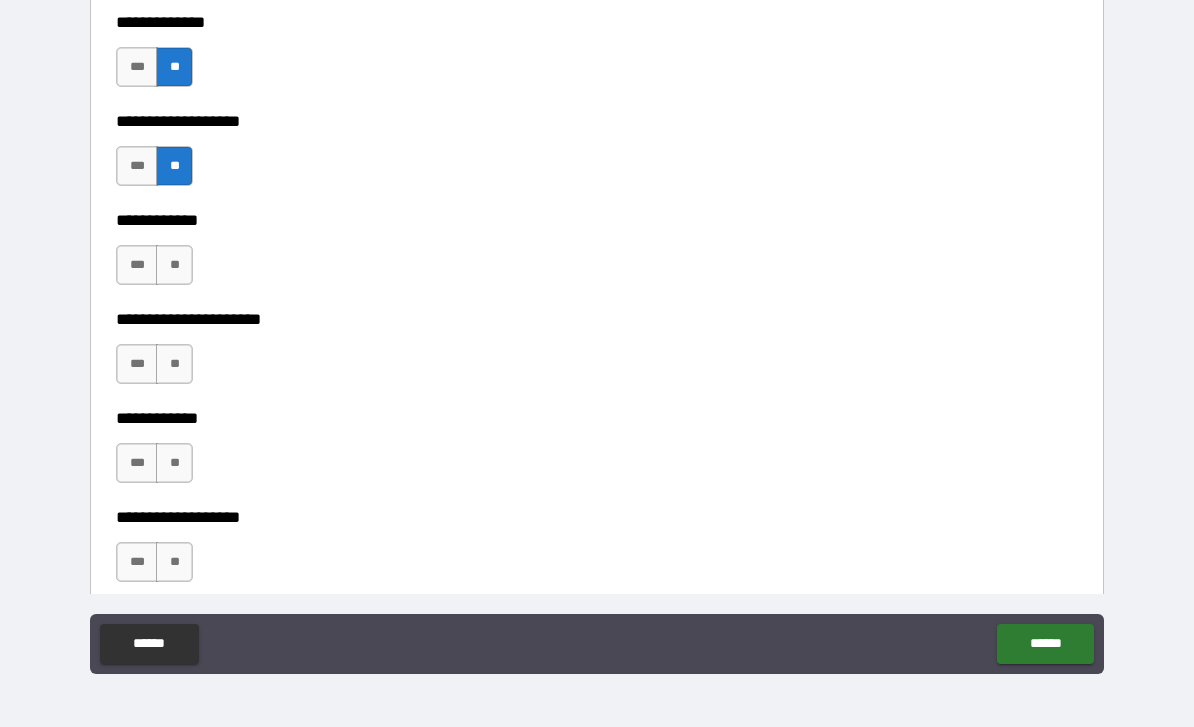 scroll, scrollTop: 7900, scrollLeft: 0, axis: vertical 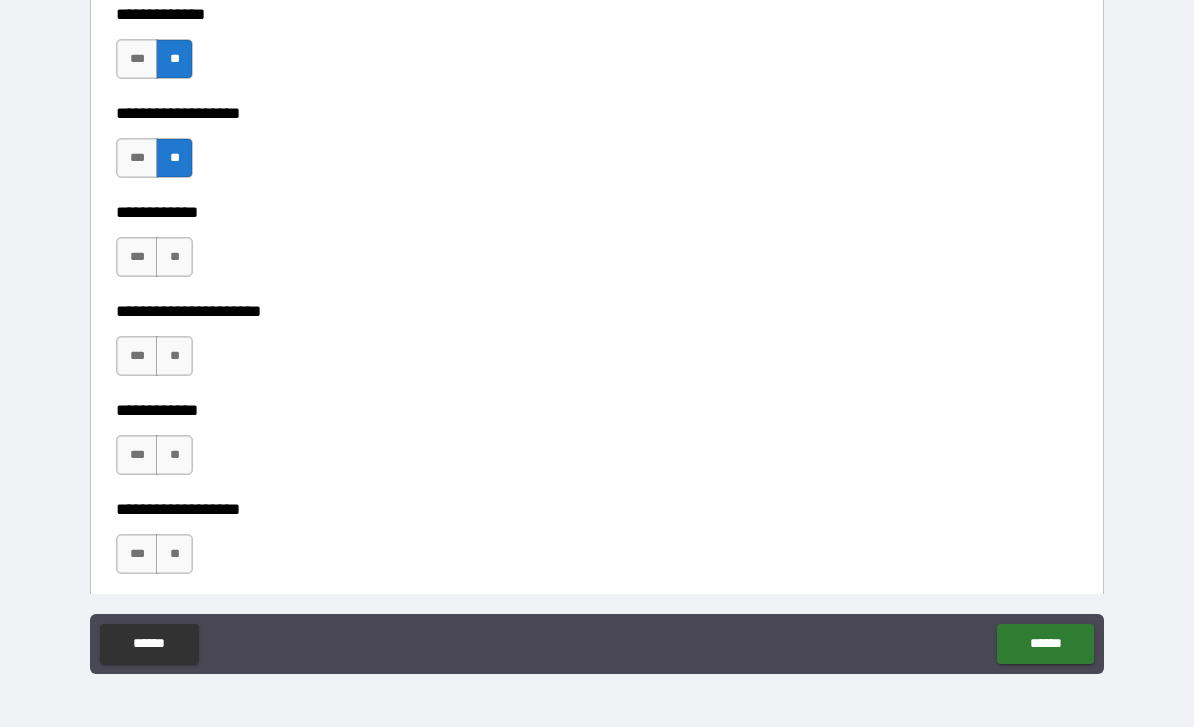 click on "**" at bounding box center (174, 257) 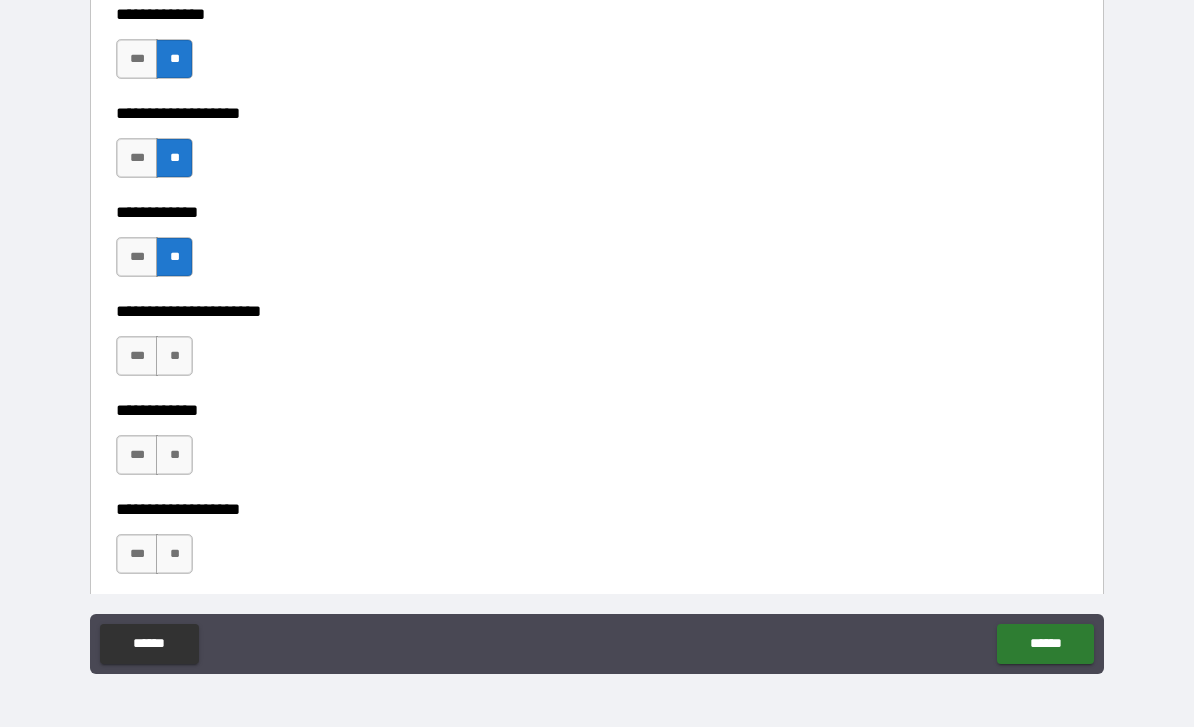 click on "**" at bounding box center [174, 356] 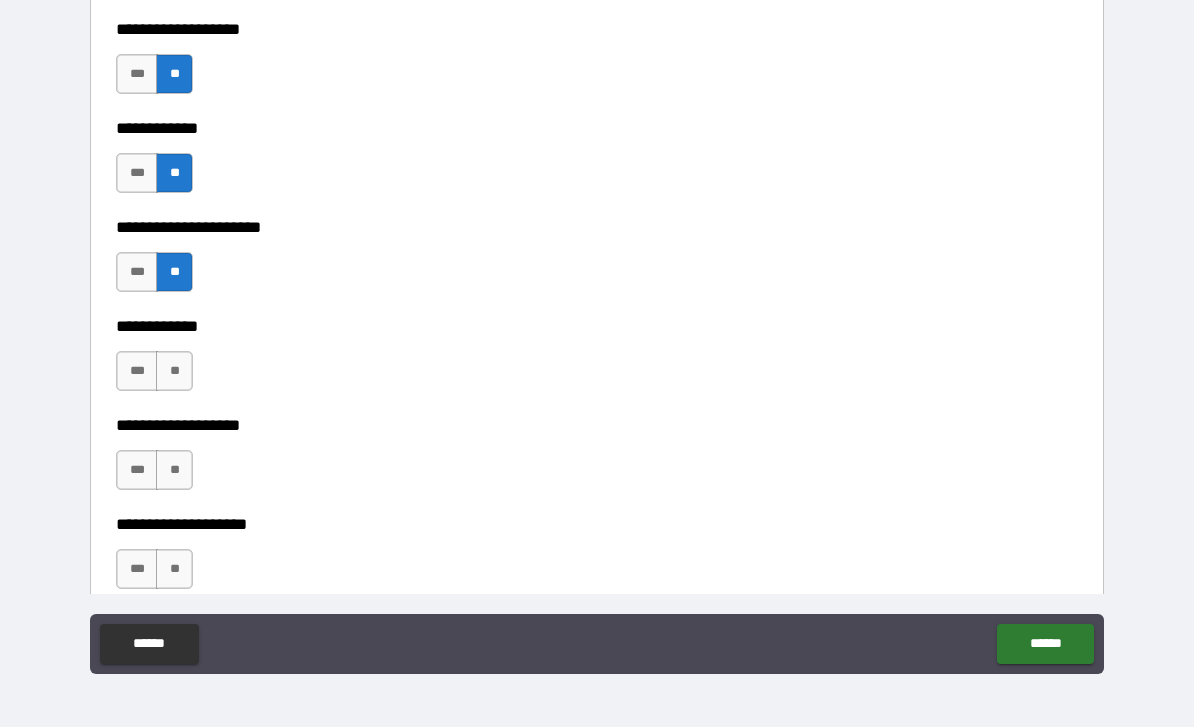 scroll, scrollTop: 8073, scrollLeft: 0, axis: vertical 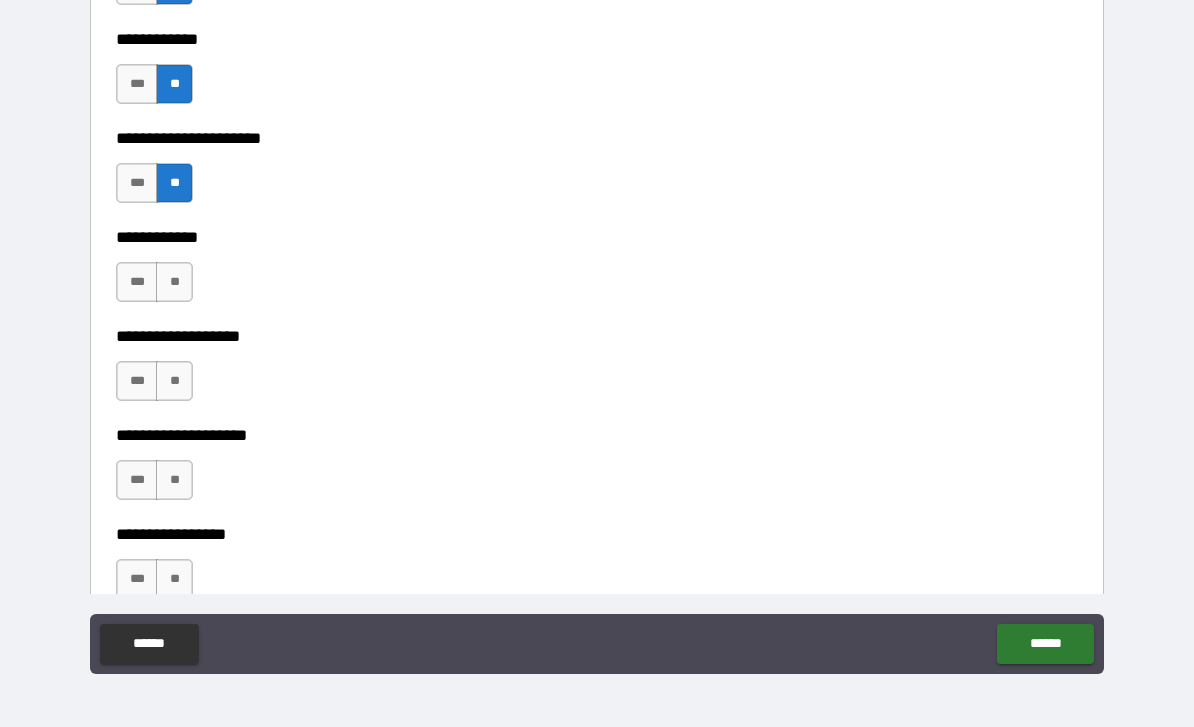 click on "**" at bounding box center [174, 282] 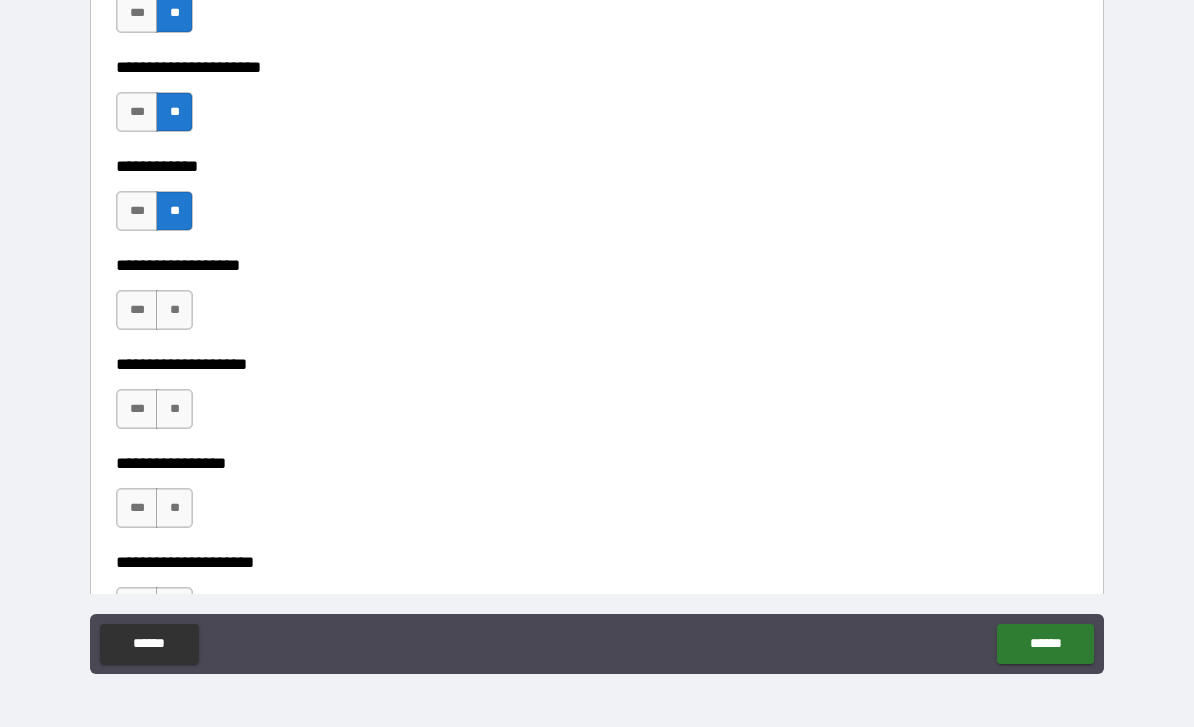 scroll, scrollTop: 8248, scrollLeft: 0, axis: vertical 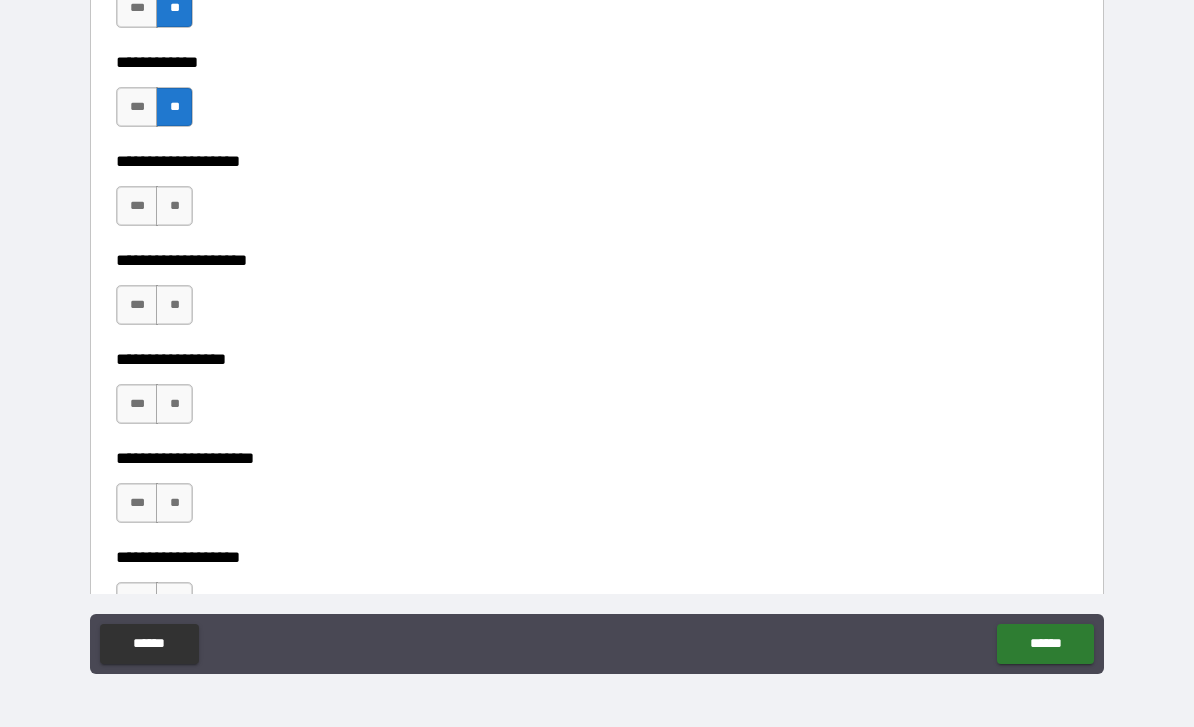 click on "**" at bounding box center [174, 206] 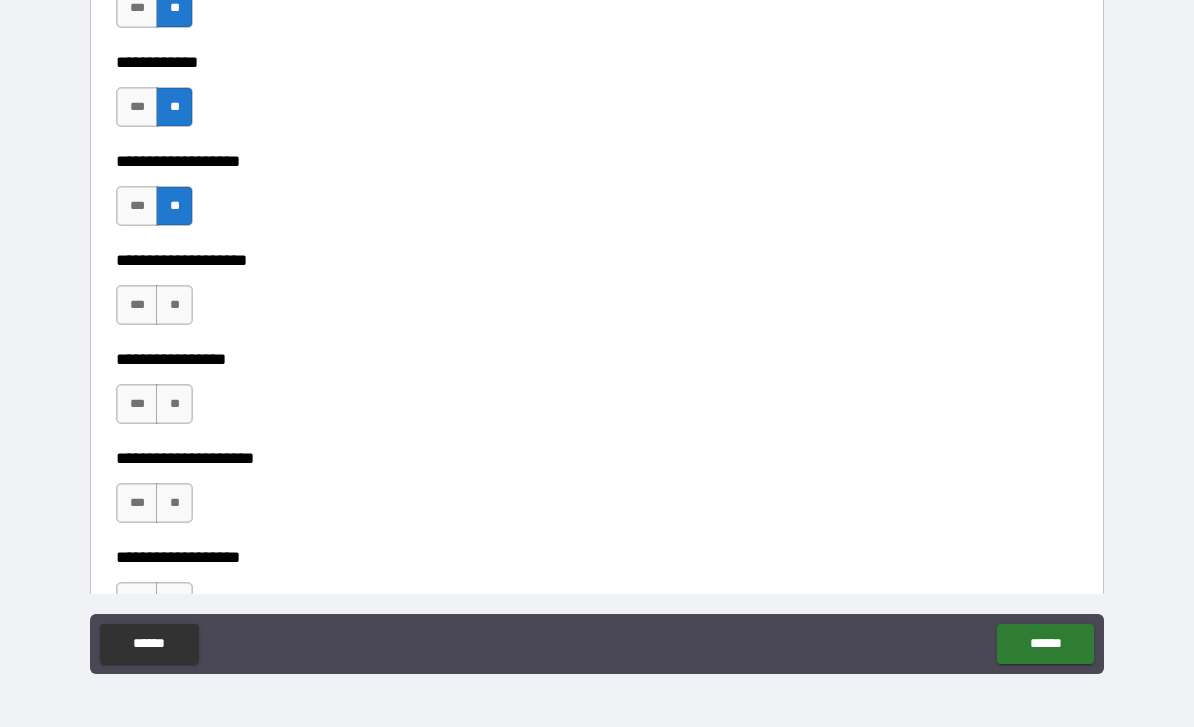 click on "**" at bounding box center (174, 305) 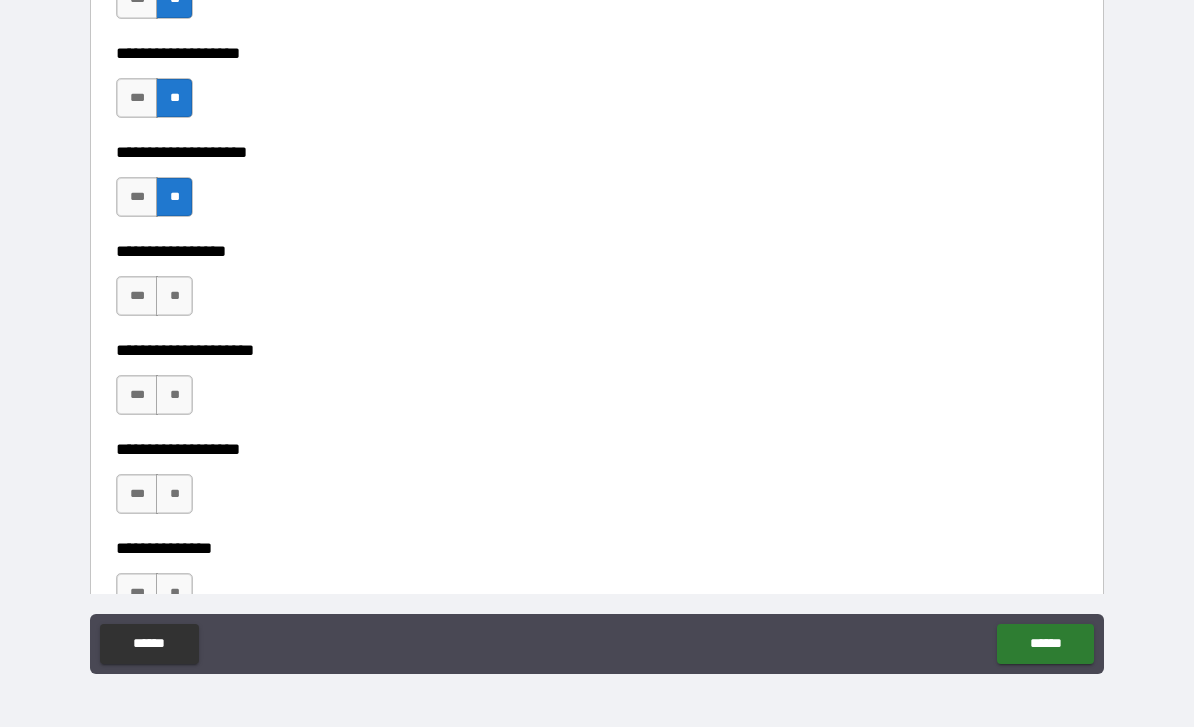 scroll, scrollTop: 8405, scrollLeft: 0, axis: vertical 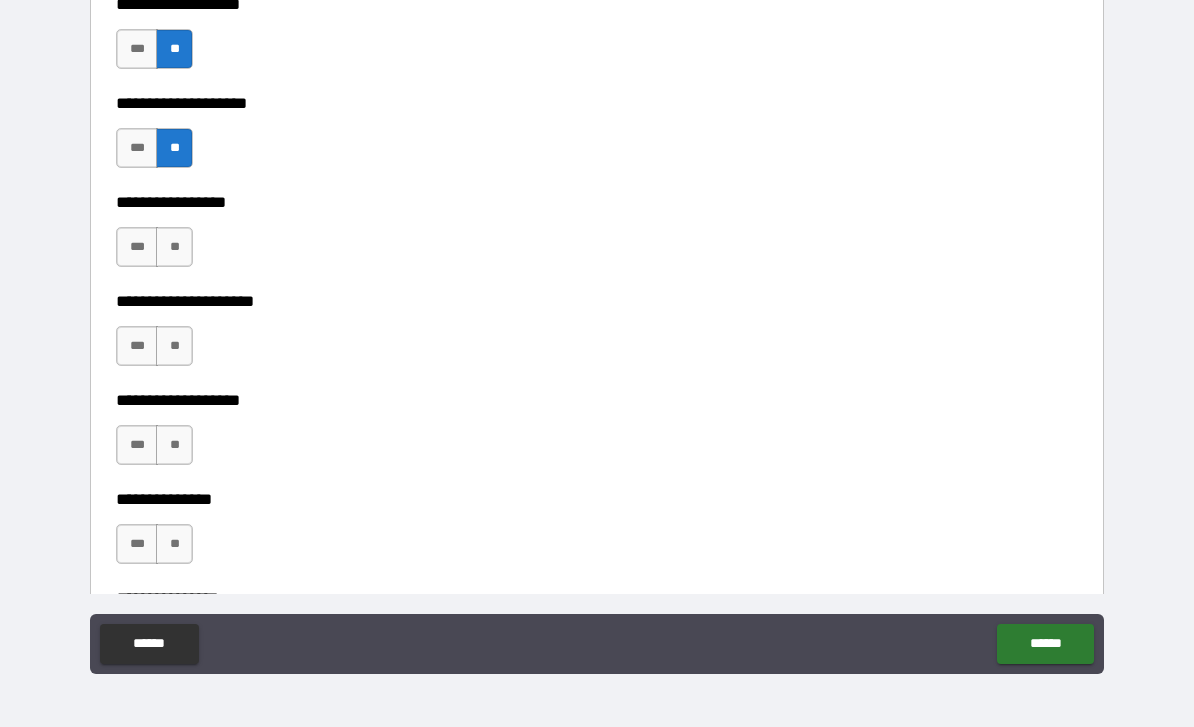 click on "**" at bounding box center [174, 247] 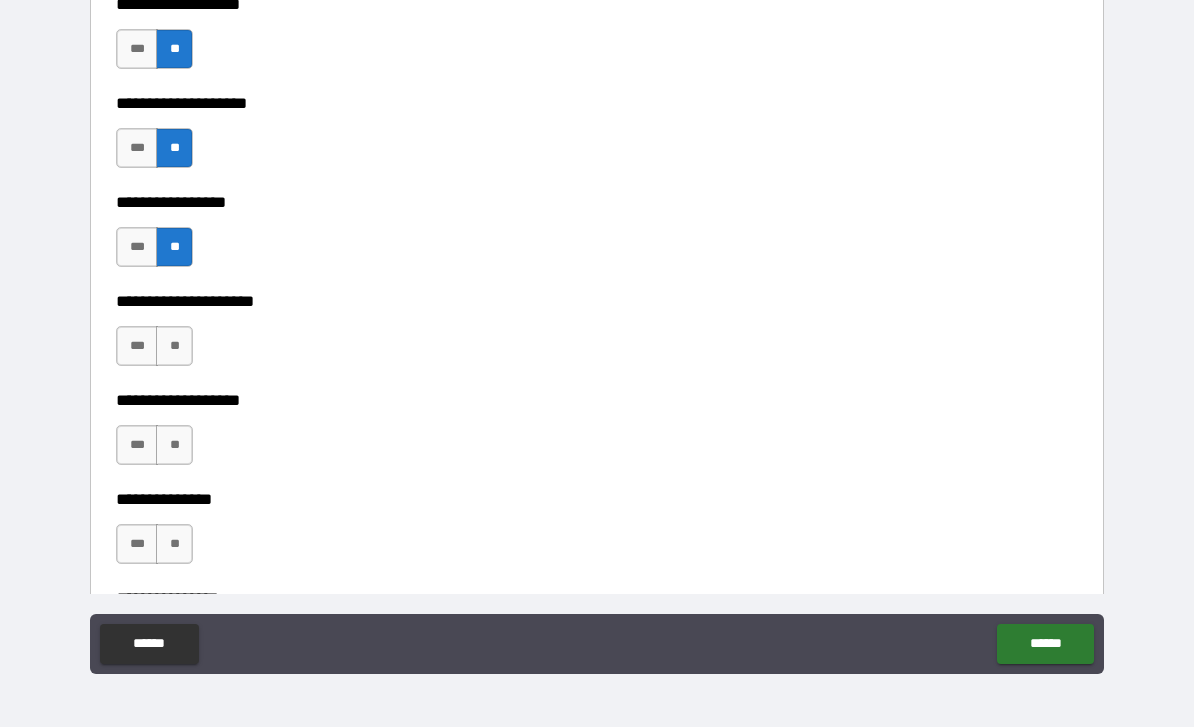click on "**" at bounding box center (174, 346) 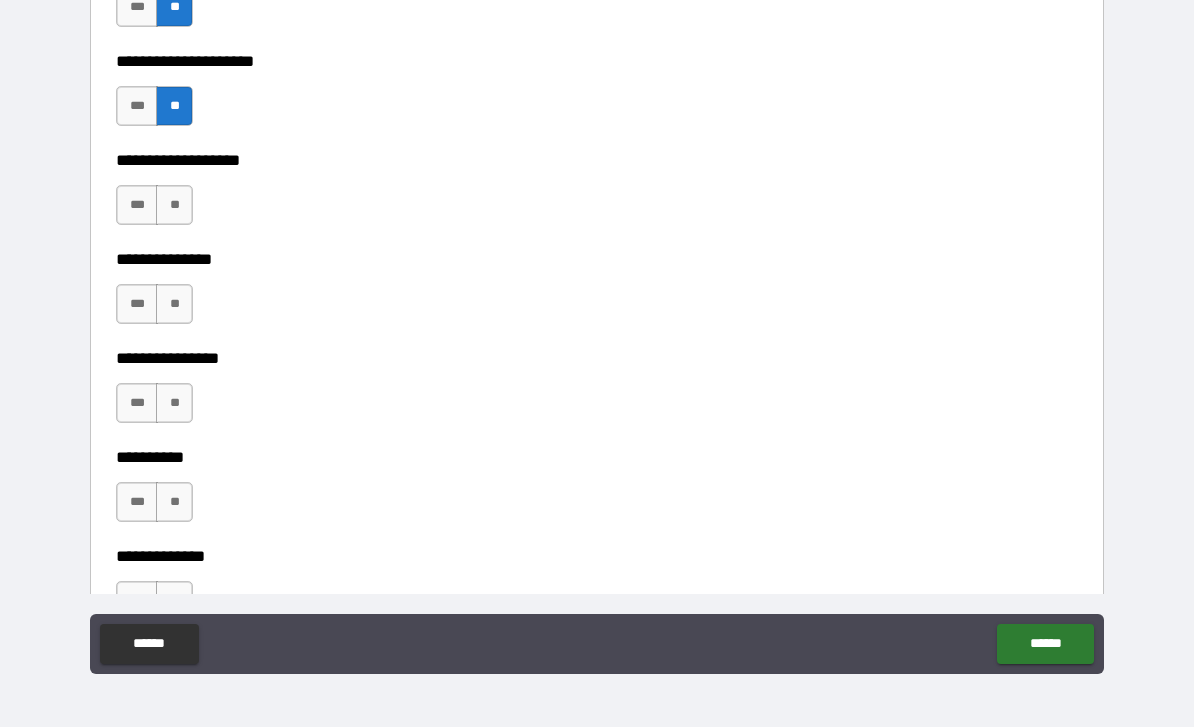 scroll, scrollTop: 8646, scrollLeft: 0, axis: vertical 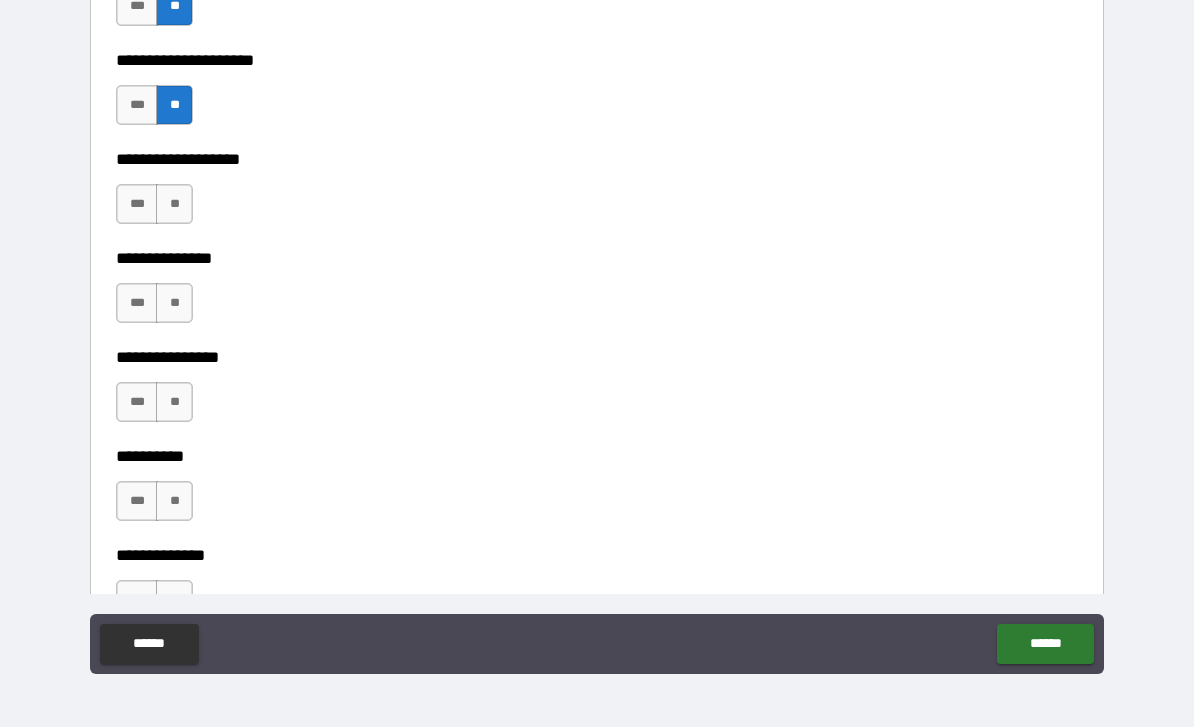 click on "**" at bounding box center (174, 204) 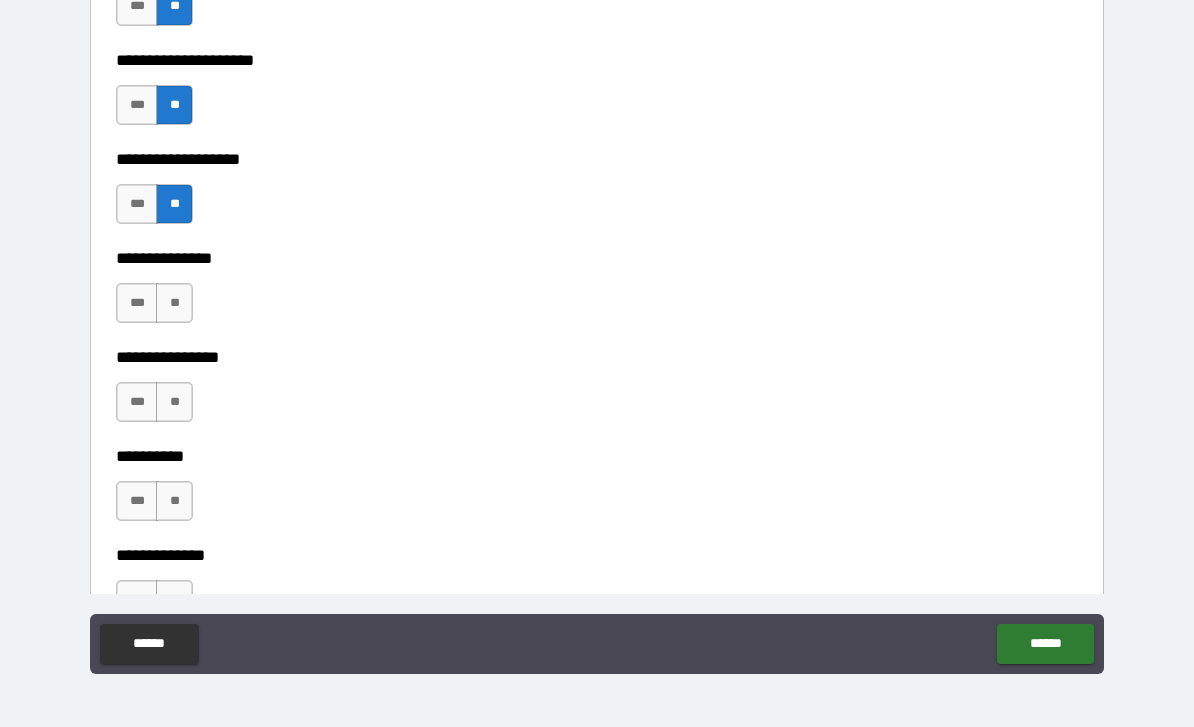 click on "**" at bounding box center (174, 303) 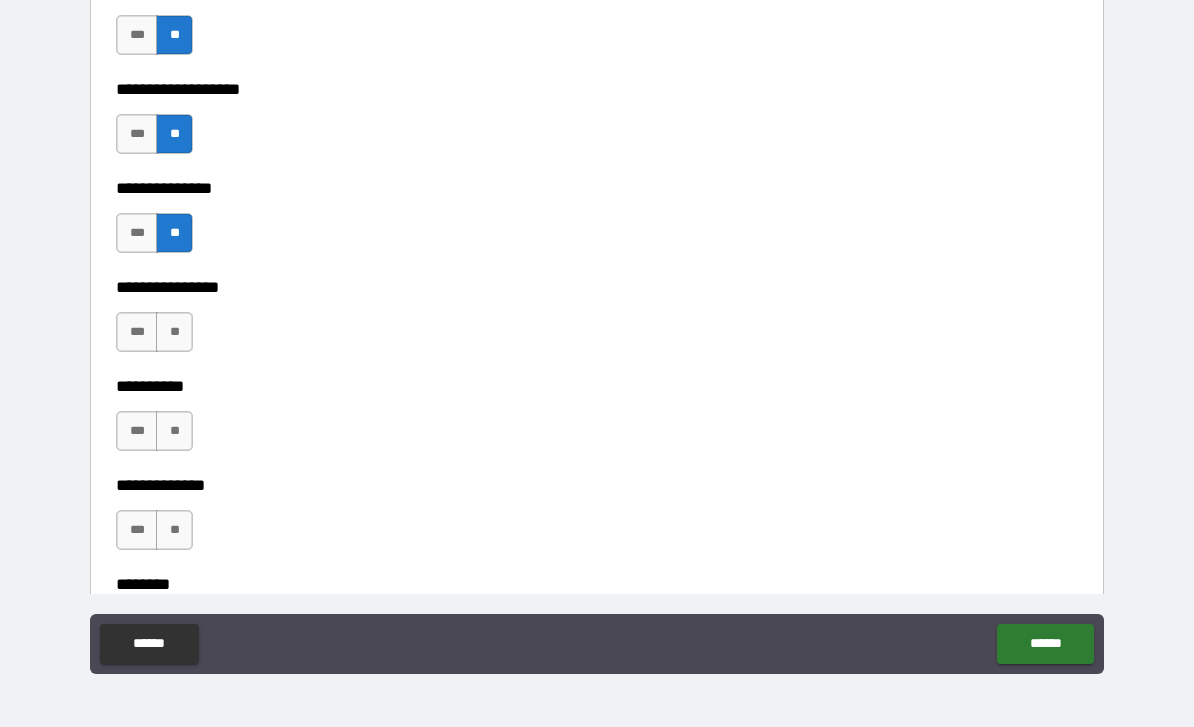 scroll, scrollTop: 8792, scrollLeft: 0, axis: vertical 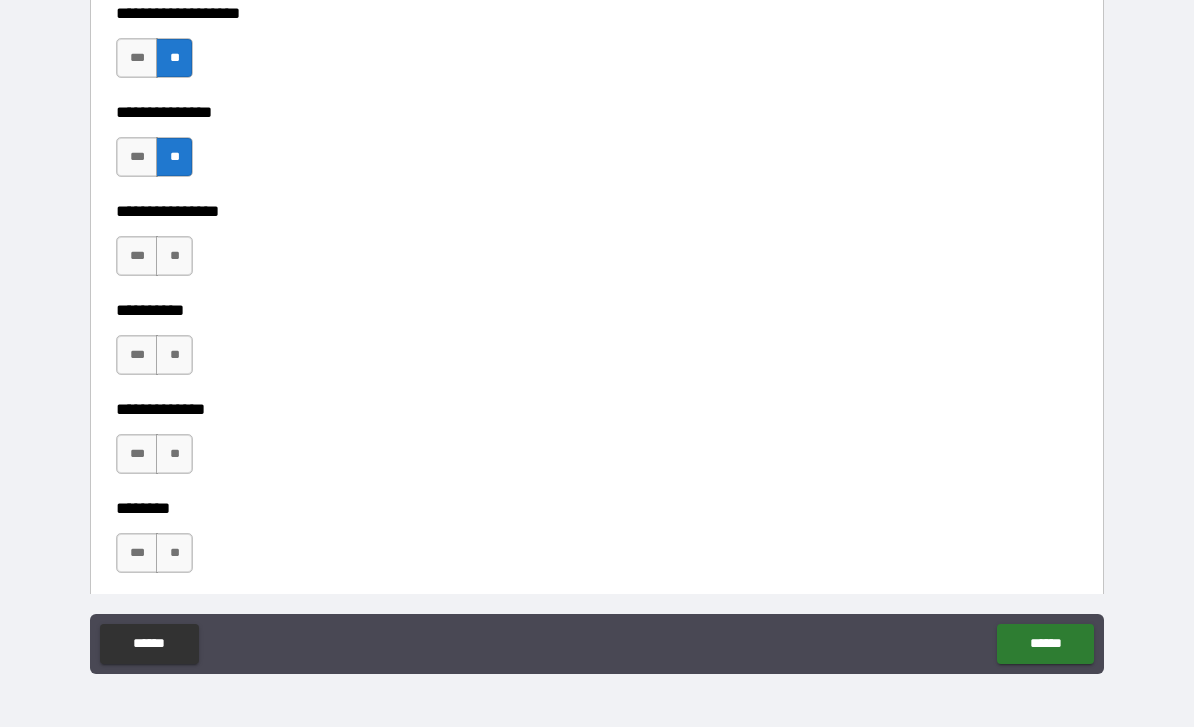 click on "**" at bounding box center (174, 256) 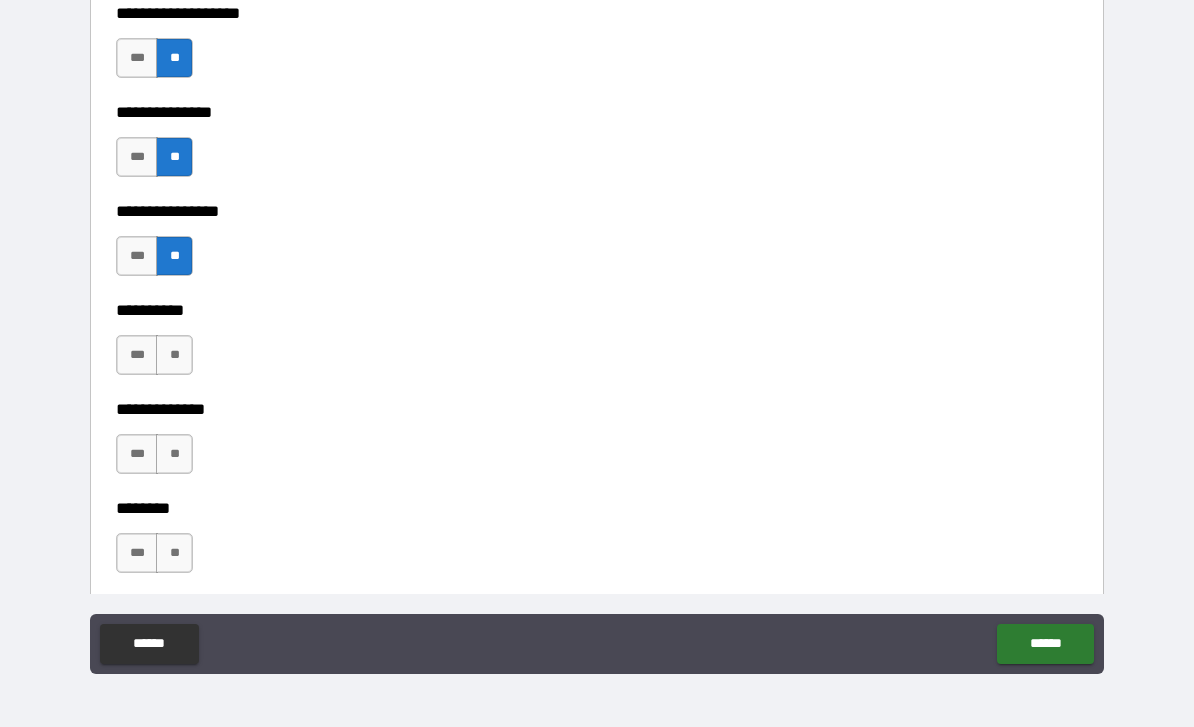 click on "**" at bounding box center [174, 355] 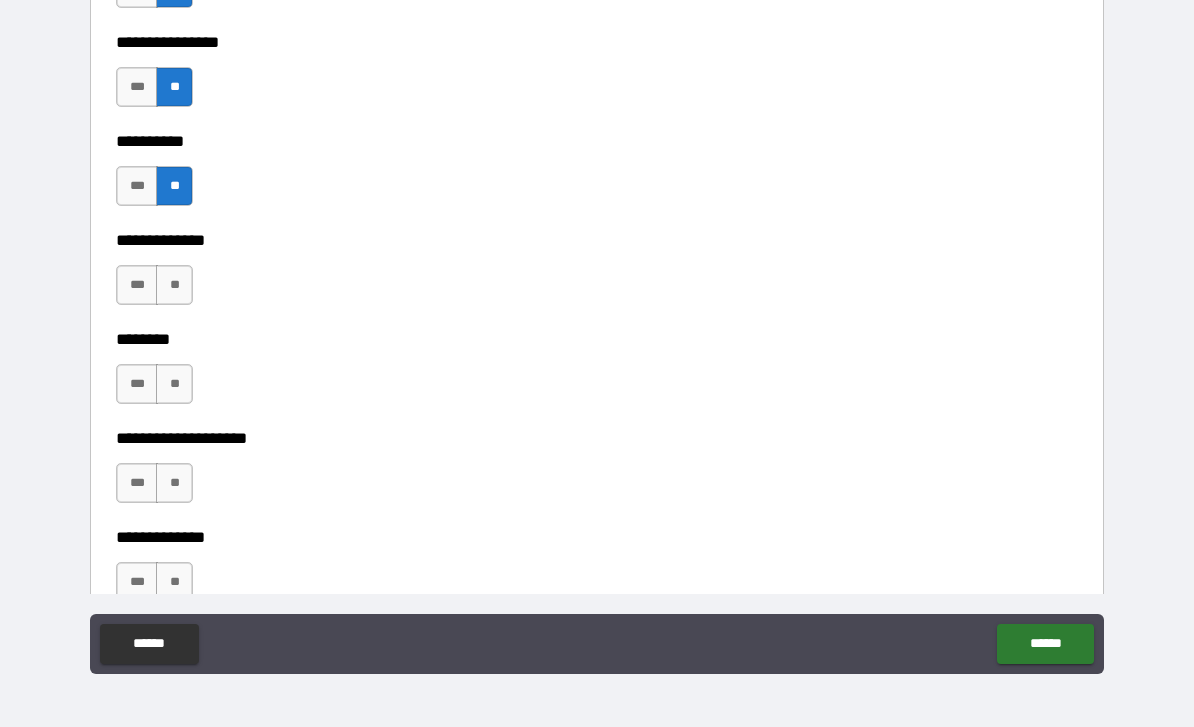 click on "**" at bounding box center [174, 285] 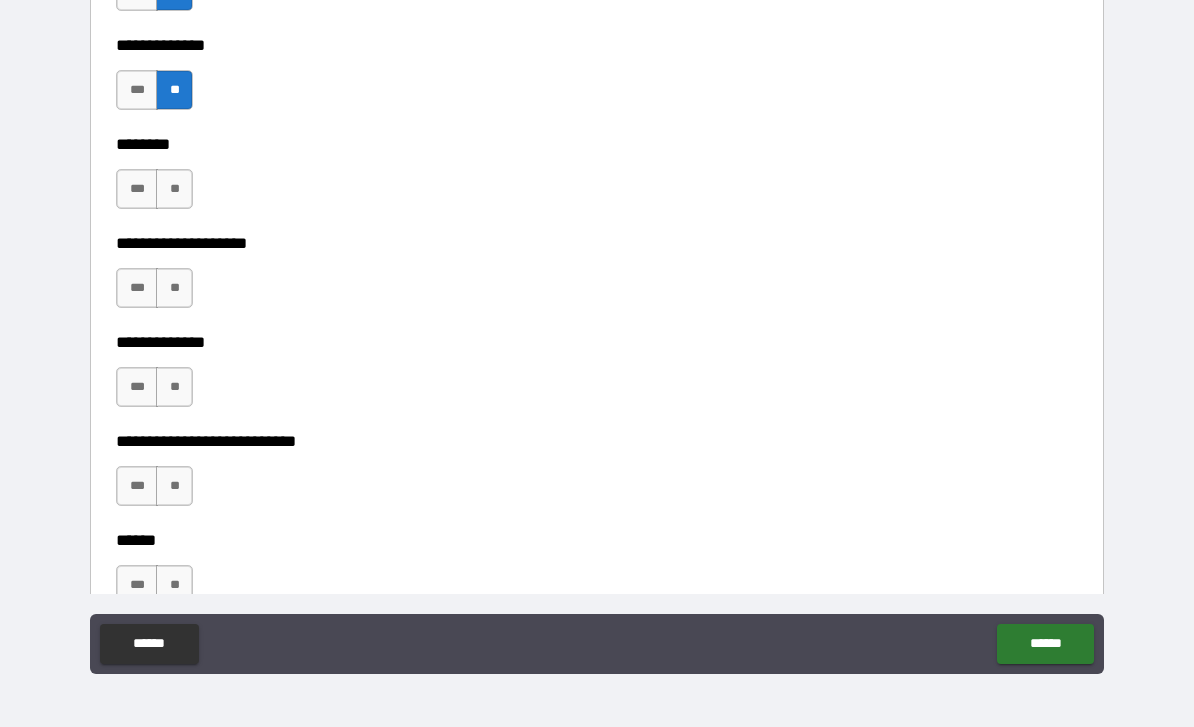 scroll, scrollTop: 9157, scrollLeft: 0, axis: vertical 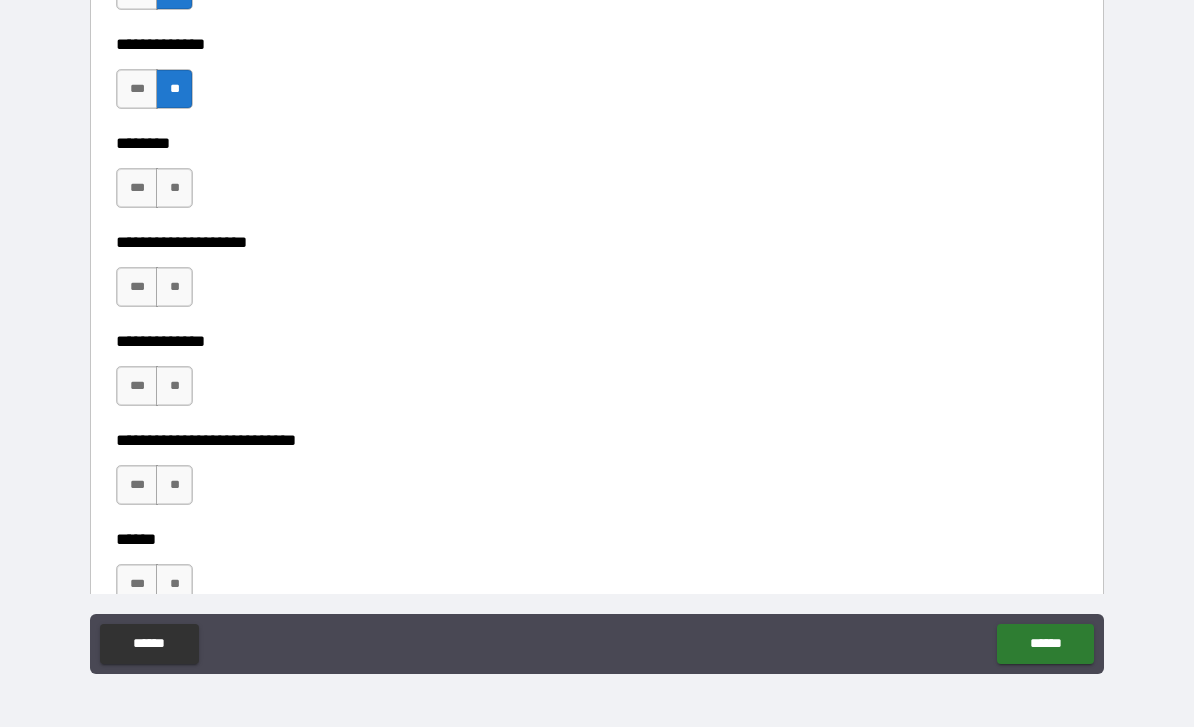 click on "**" at bounding box center (174, 188) 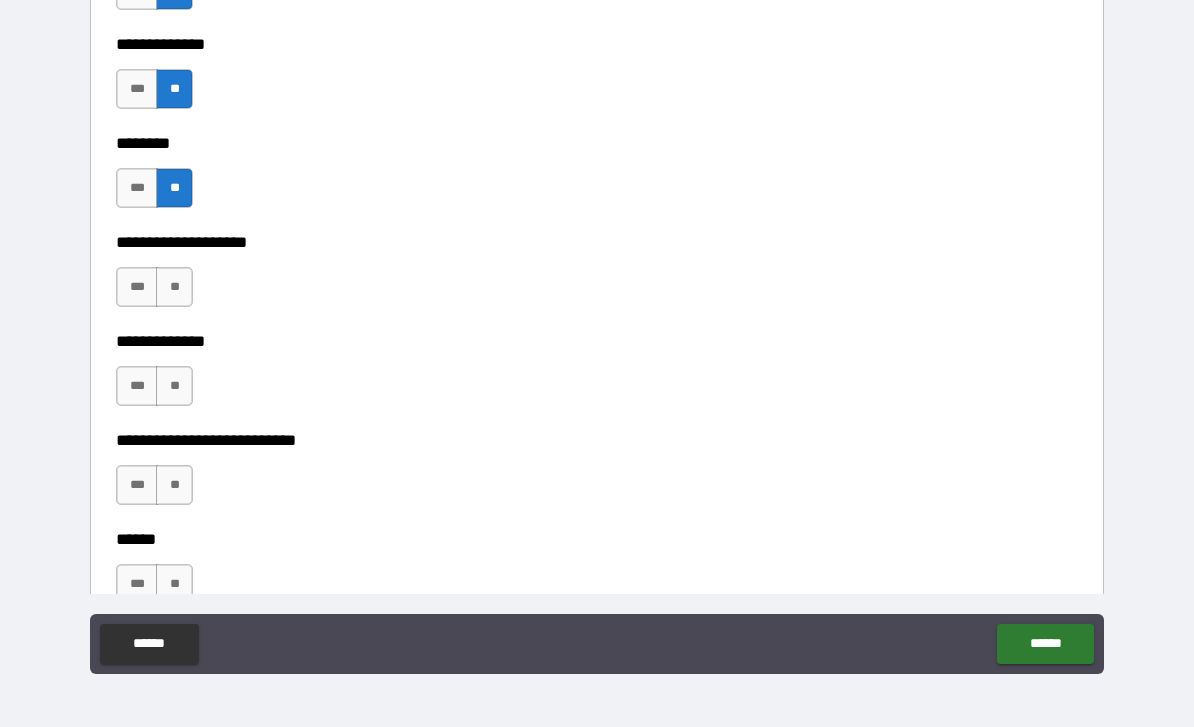 click on "**" at bounding box center (174, 287) 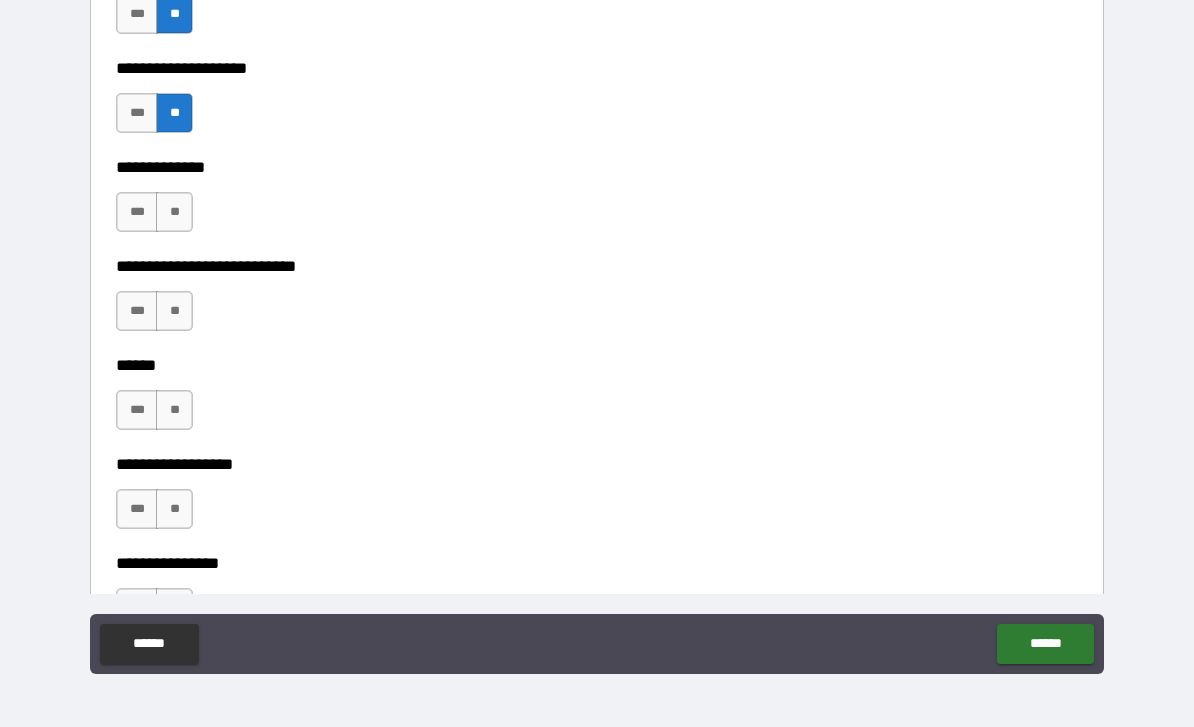 scroll, scrollTop: 9338, scrollLeft: 0, axis: vertical 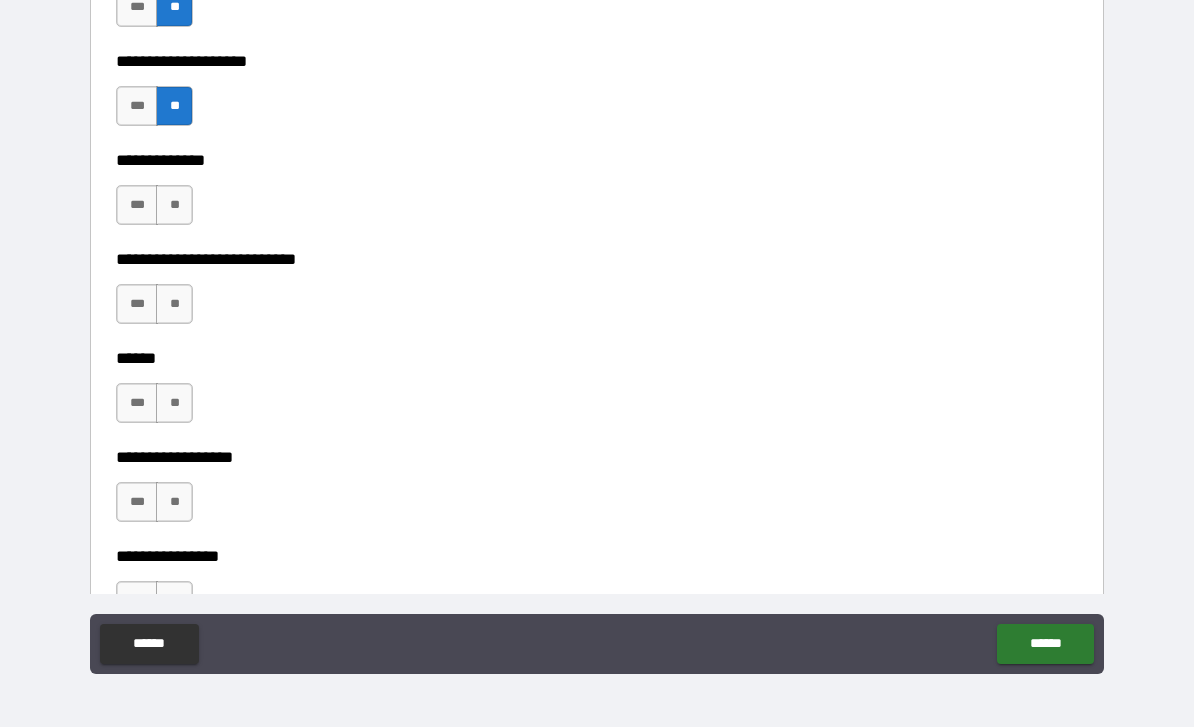 click on "**" at bounding box center [174, 205] 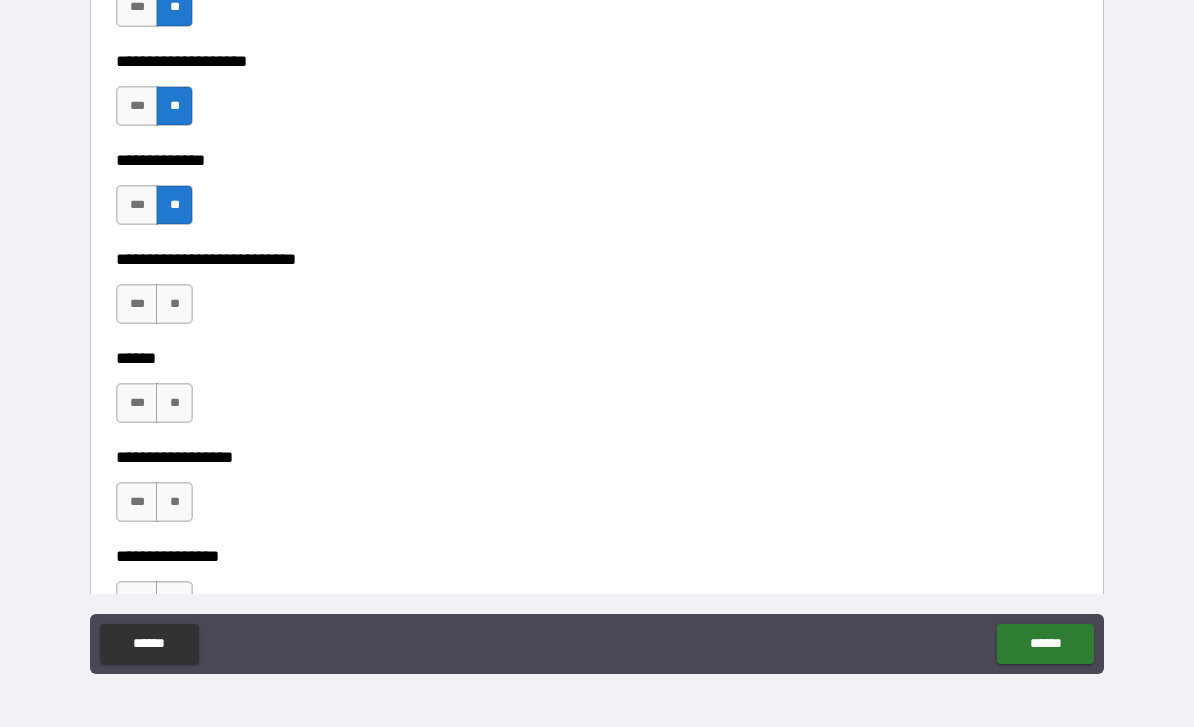 click on "**" at bounding box center [174, 304] 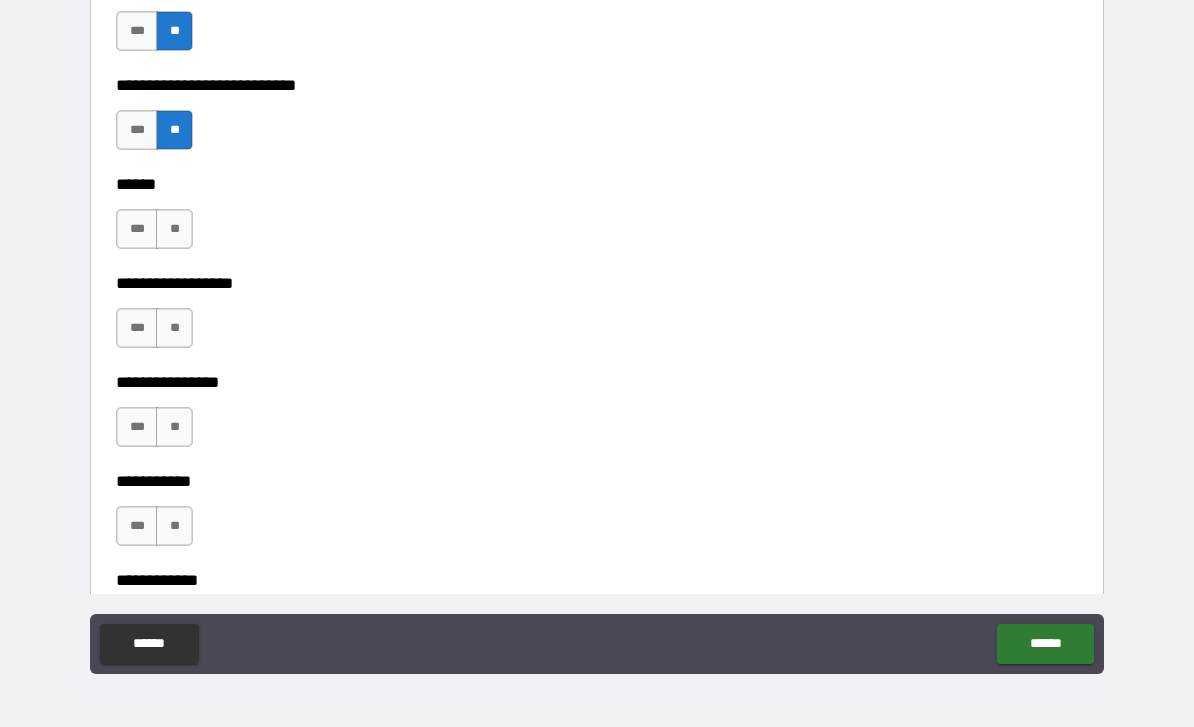 scroll, scrollTop: 9533, scrollLeft: 0, axis: vertical 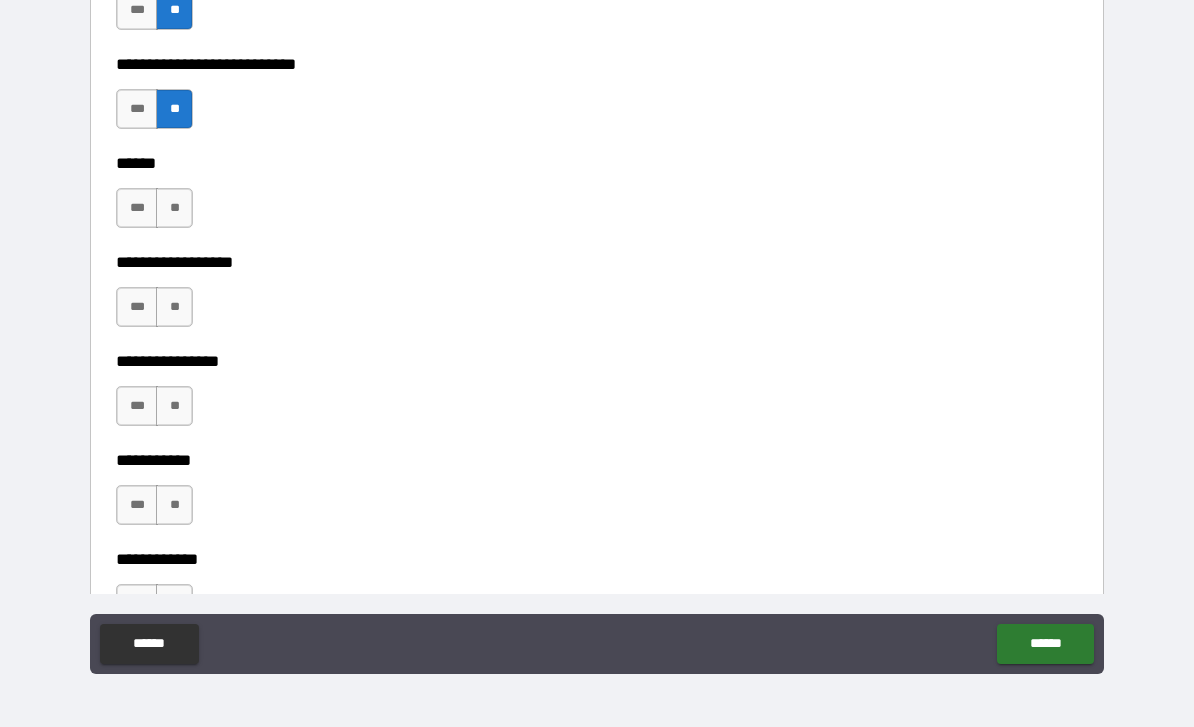 click on "**" at bounding box center [174, 208] 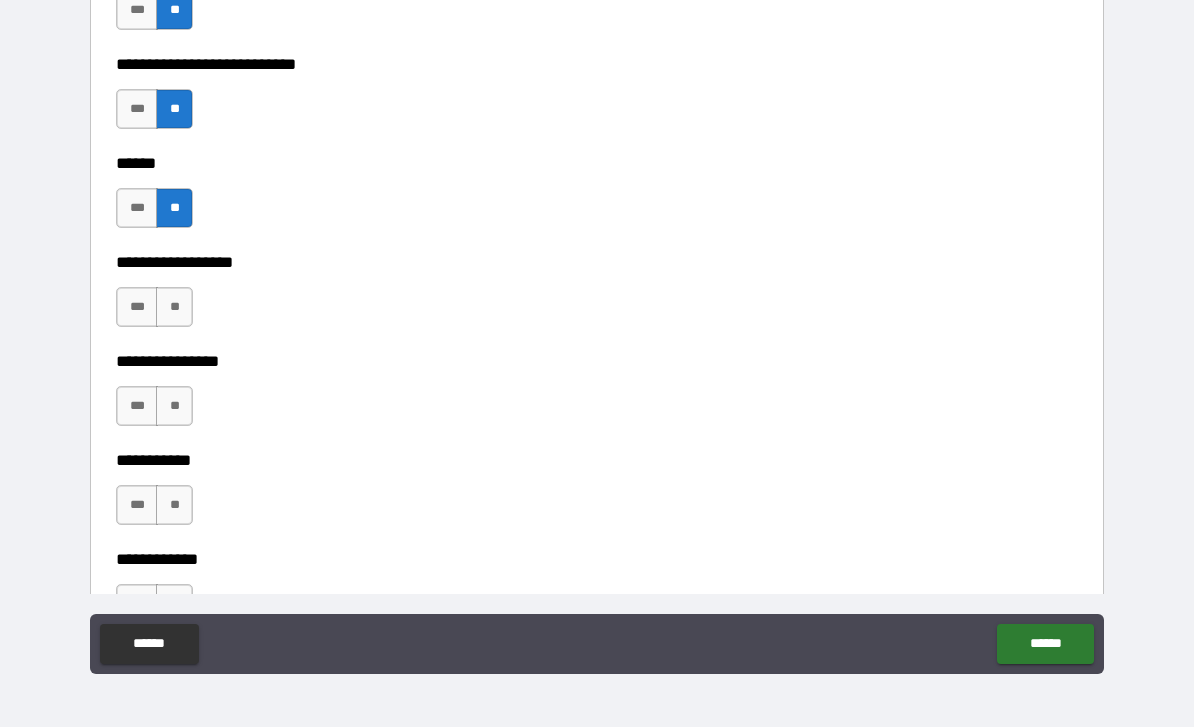 click on "**" at bounding box center (174, 307) 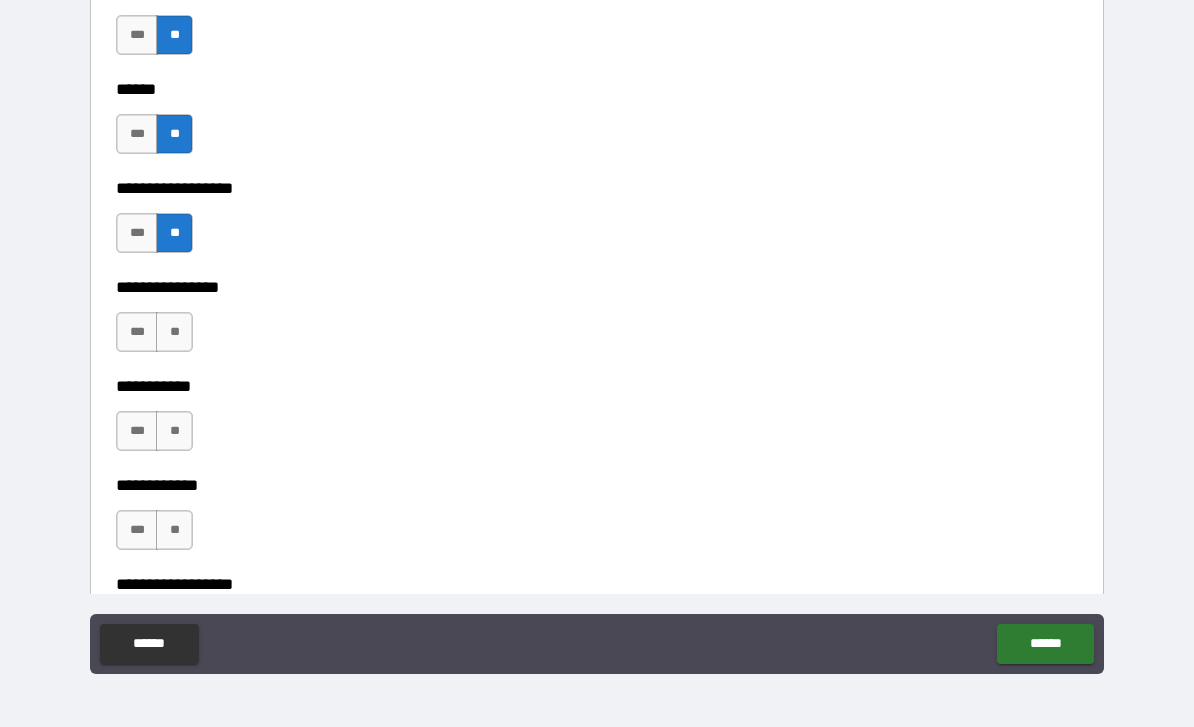 scroll, scrollTop: 9691, scrollLeft: 0, axis: vertical 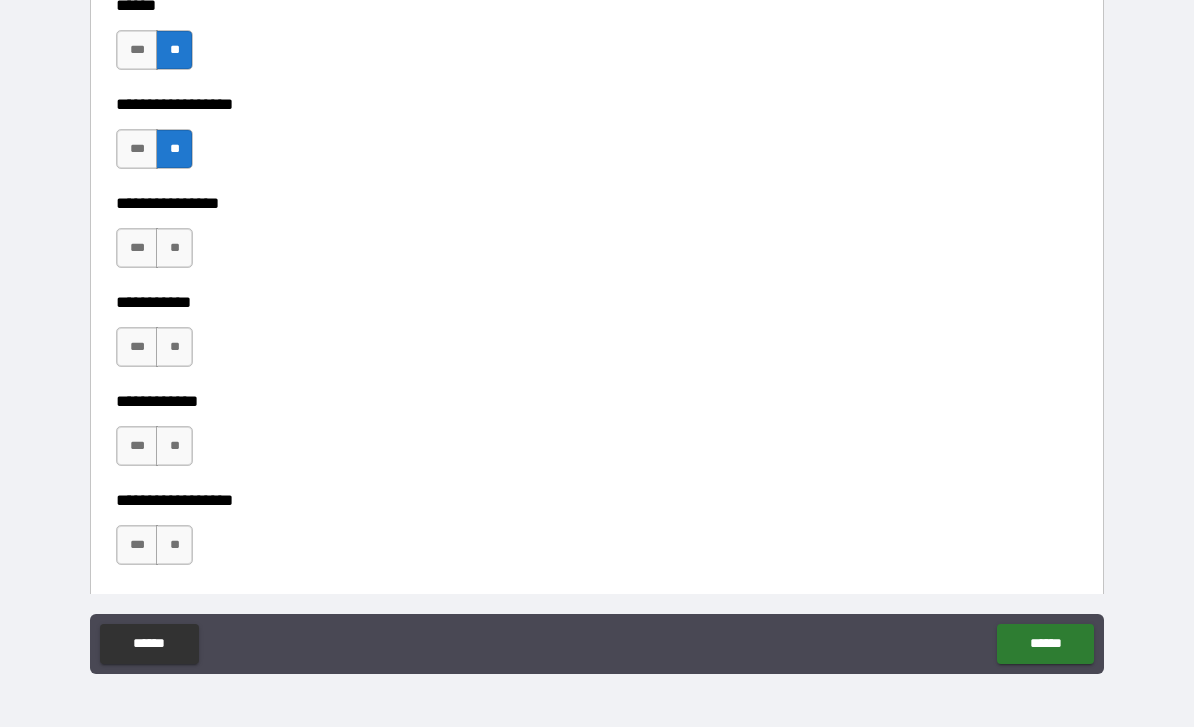 click on "**" at bounding box center (174, 248) 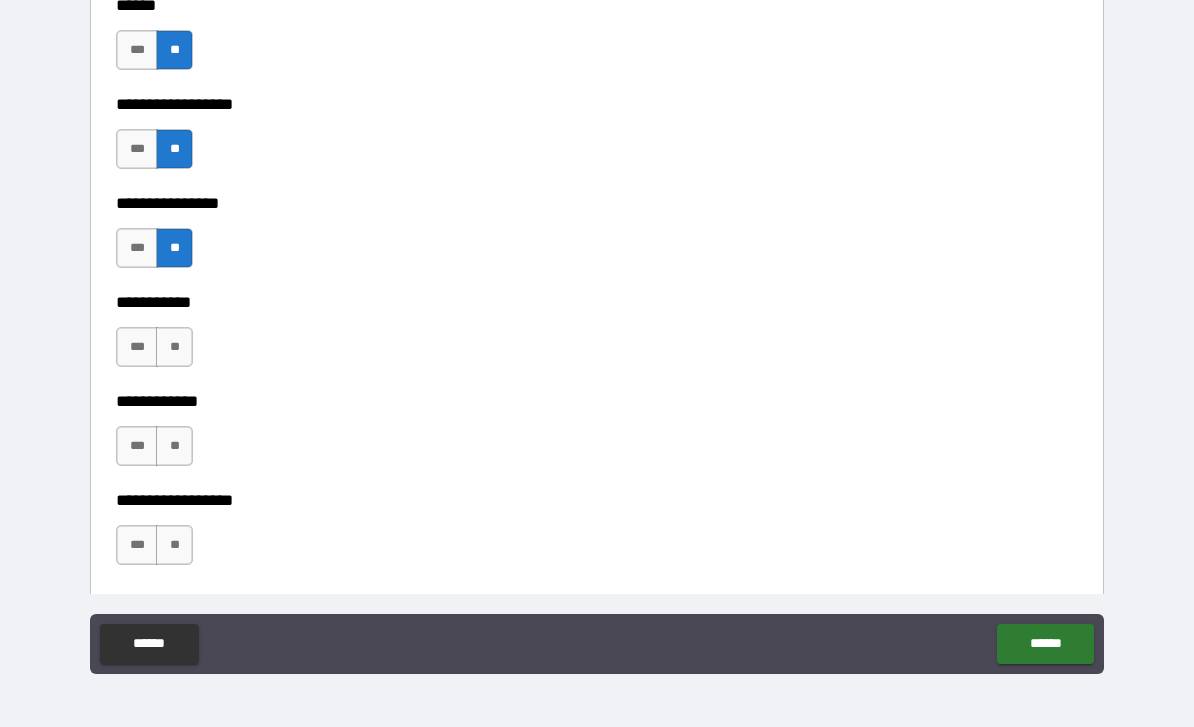 click on "**" at bounding box center (174, 347) 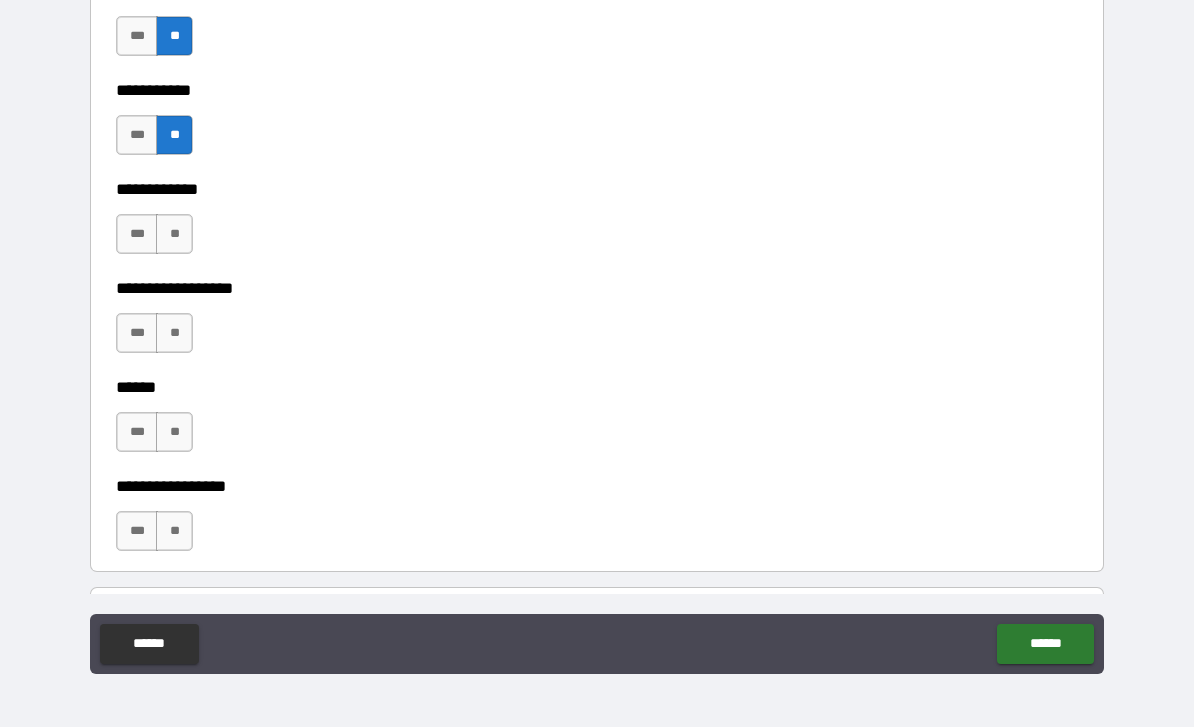 scroll, scrollTop: 9910, scrollLeft: 0, axis: vertical 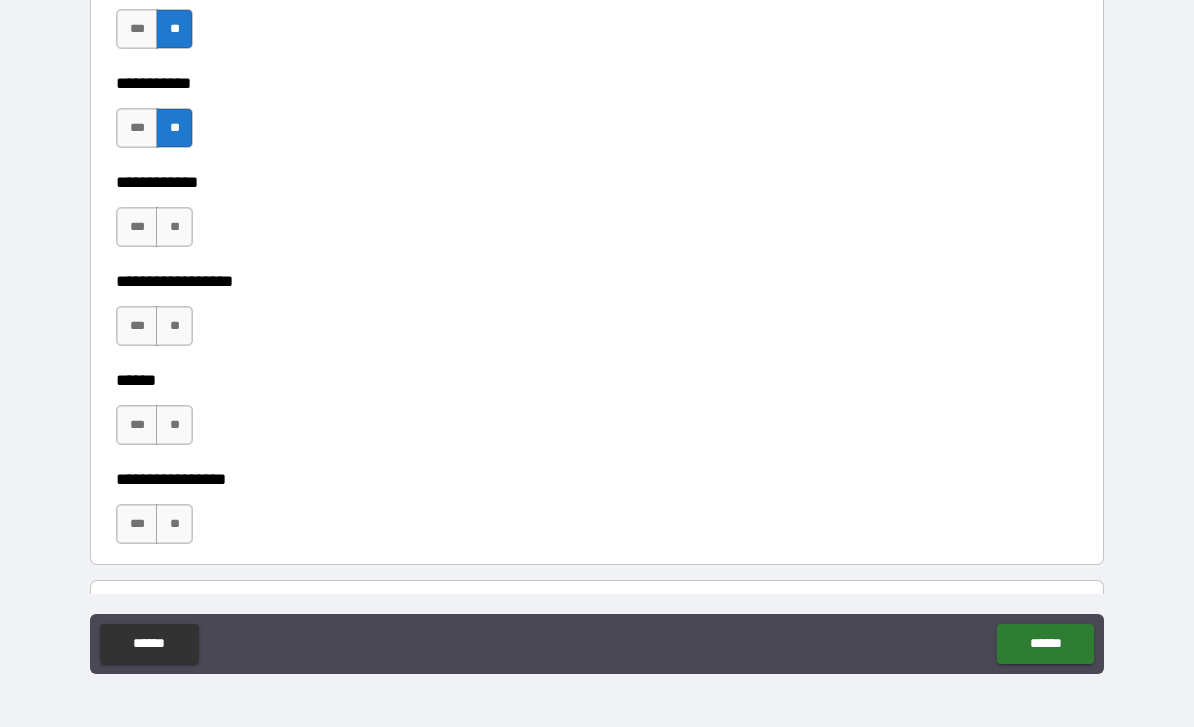 click on "**" at bounding box center (174, 227) 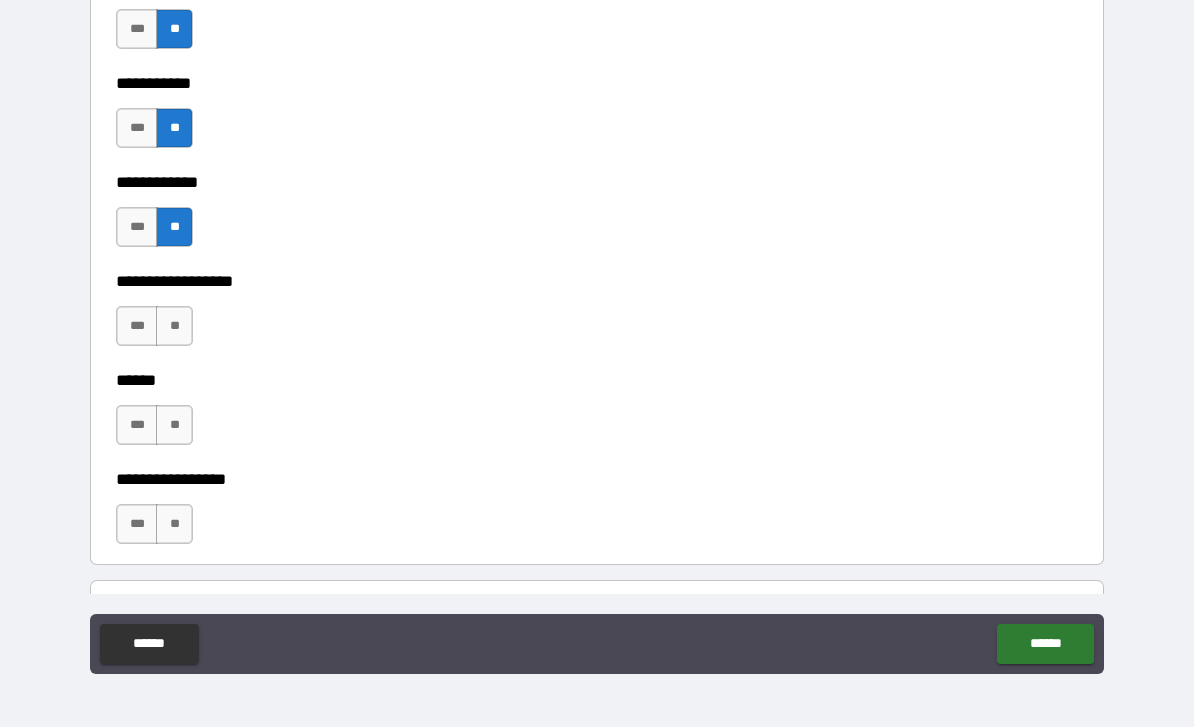 click on "**" at bounding box center [174, 326] 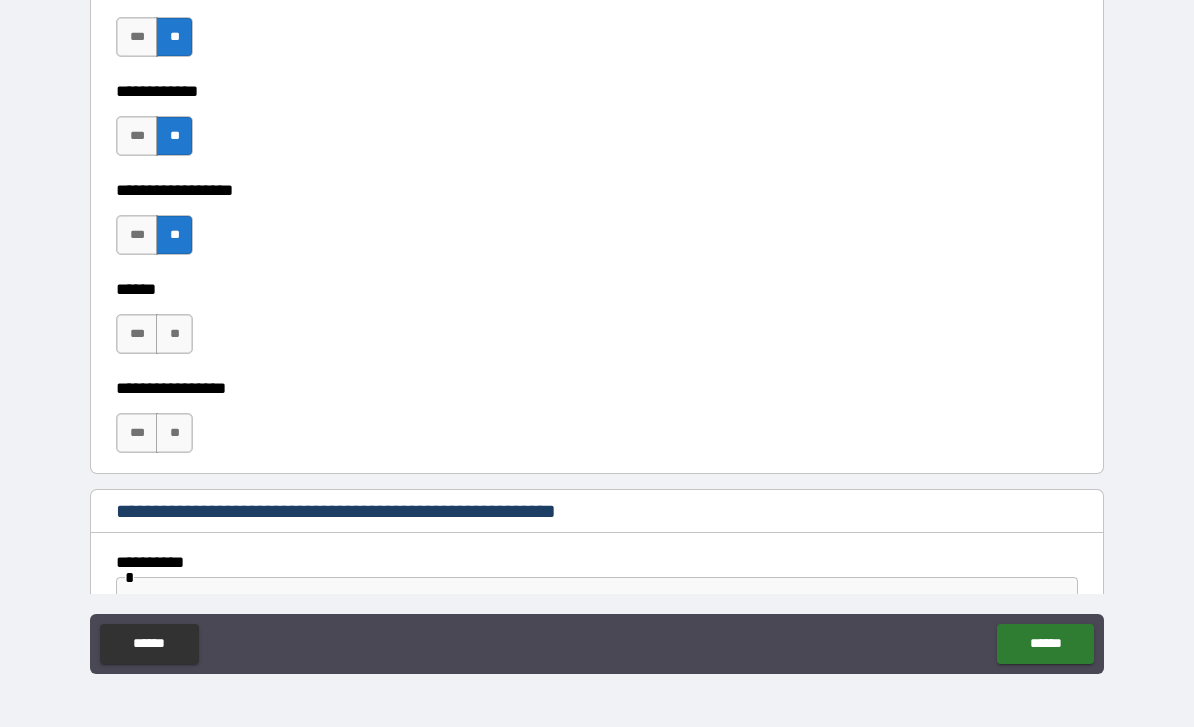 scroll, scrollTop: 10109, scrollLeft: 0, axis: vertical 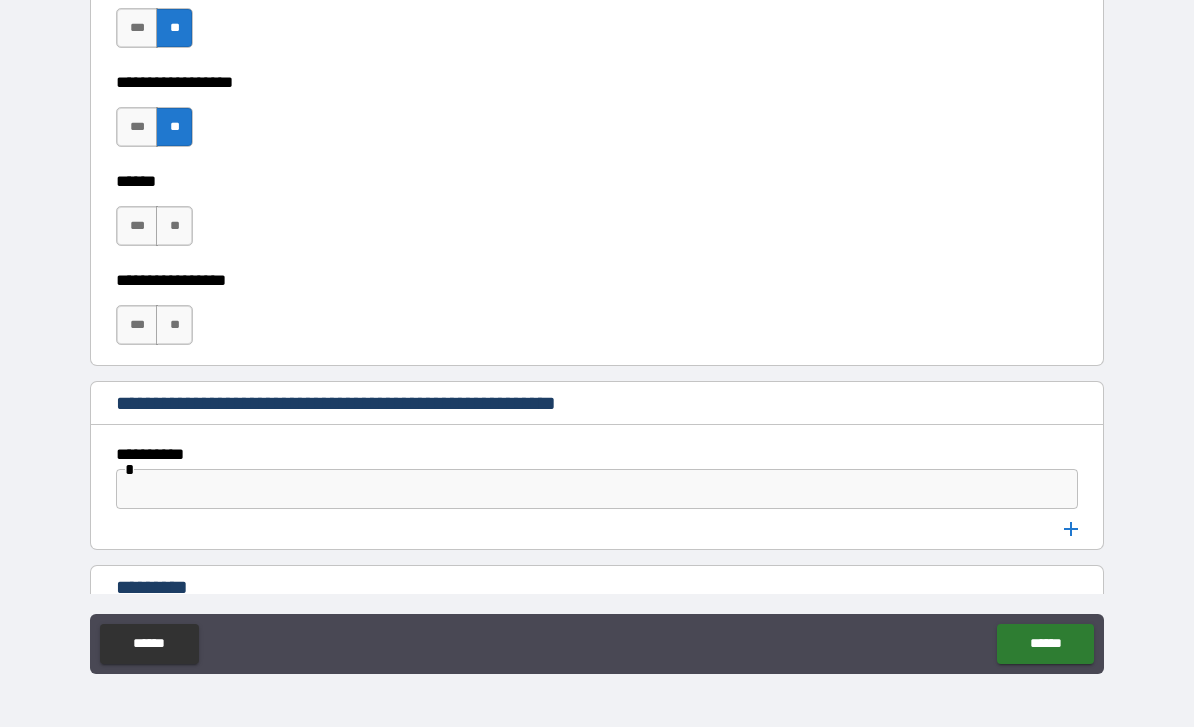 click on "**" at bounding box center (174, 226) 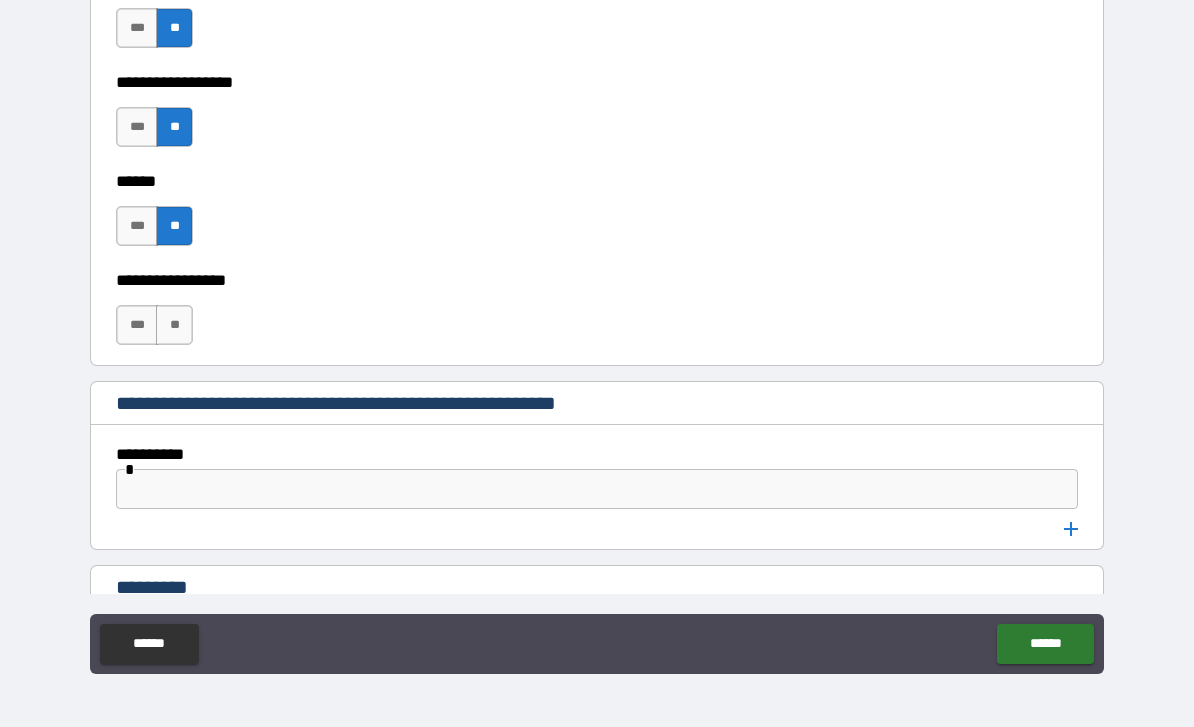 click on "**" at bounding box center (174, 325) 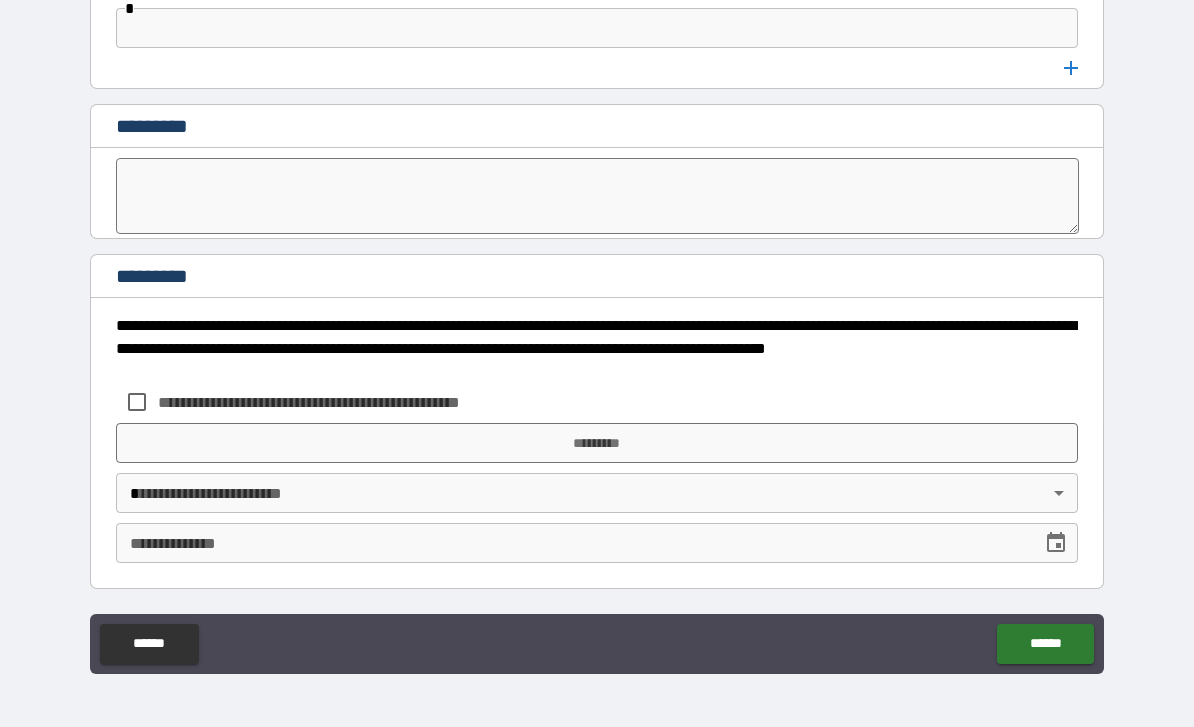 scroll, scrollTop: 10550, scrollLeft: 0, axis: vertical 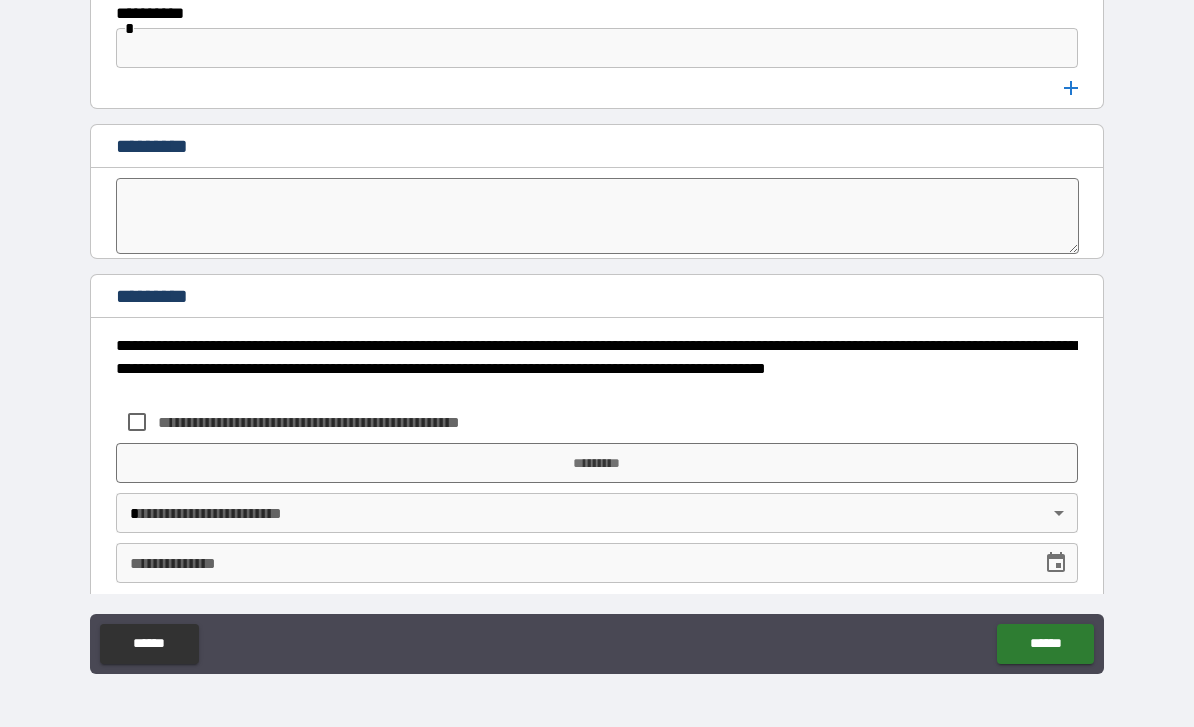 click on "*********" at bounding box center (597, 463) 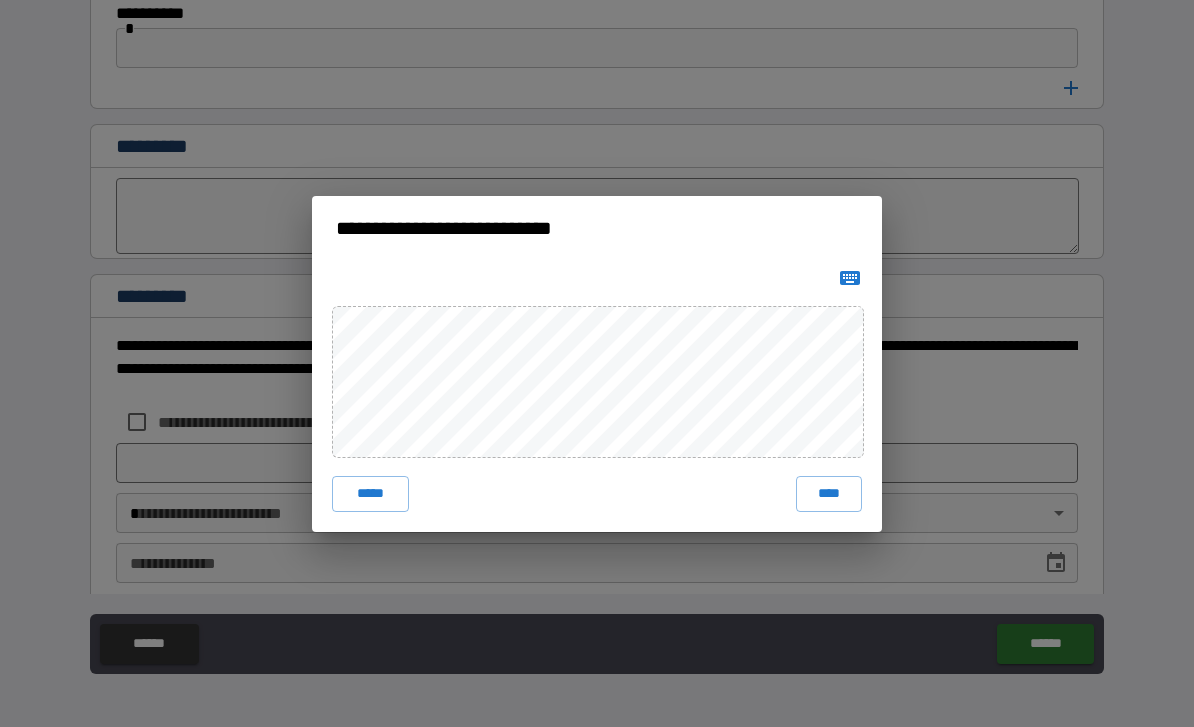 click on "****" at bounding box center (829, 494) 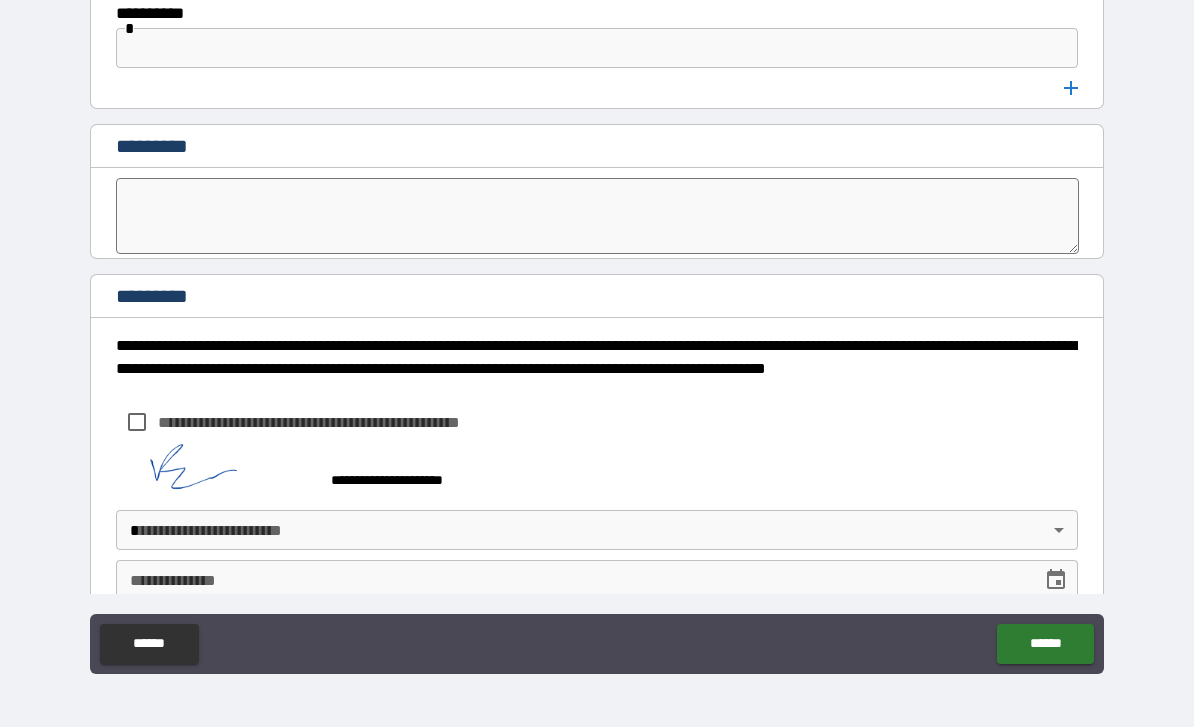 click on "**********" at bounding box center (597, 331) 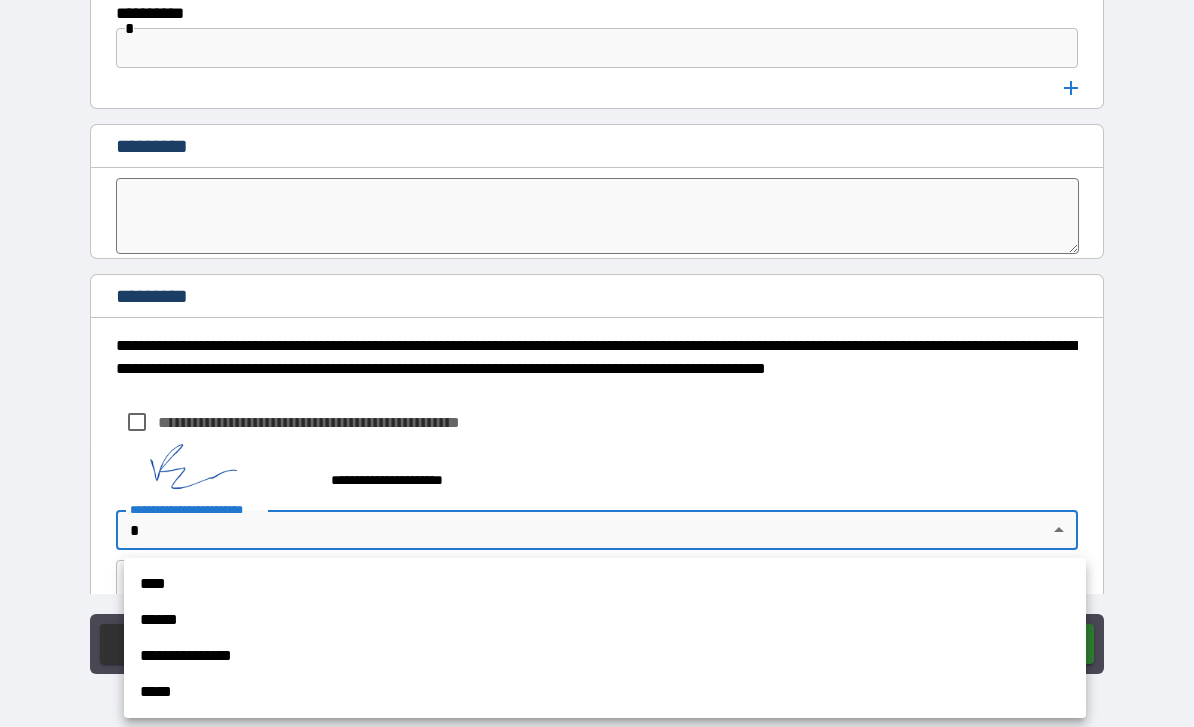 click on "****" at bounding box center (605, 584) 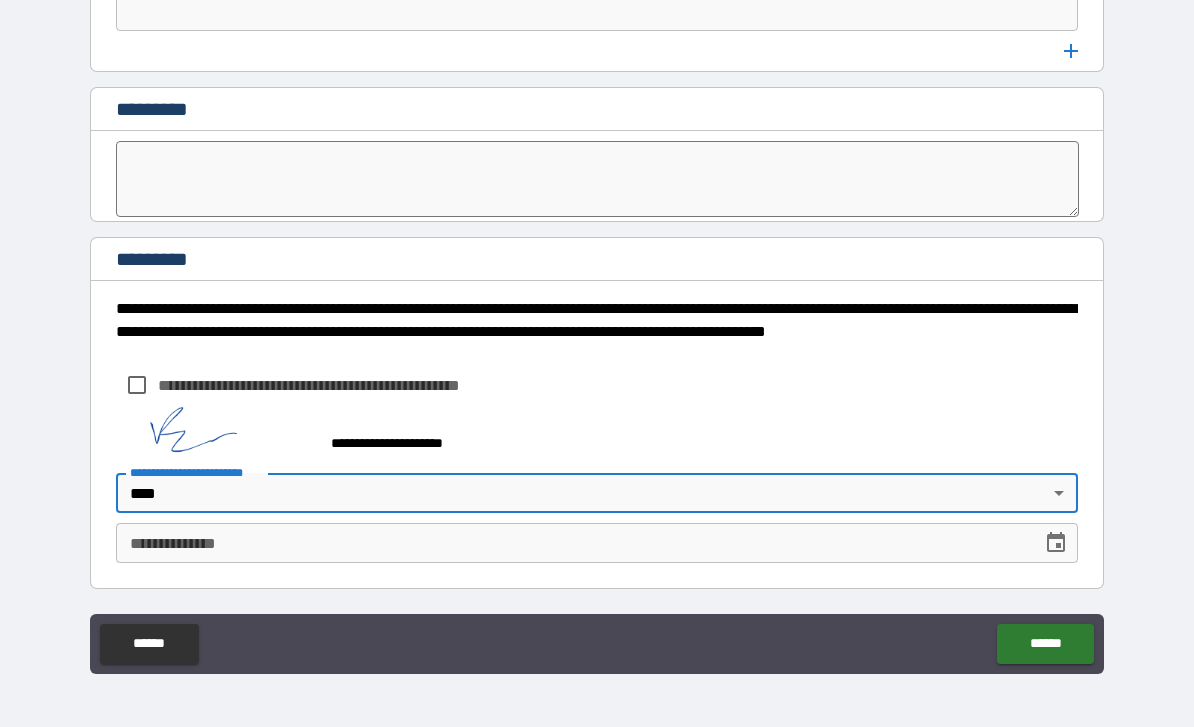 scroll, scrollTop: 10587, scrollLeft: 0, axis: vertical 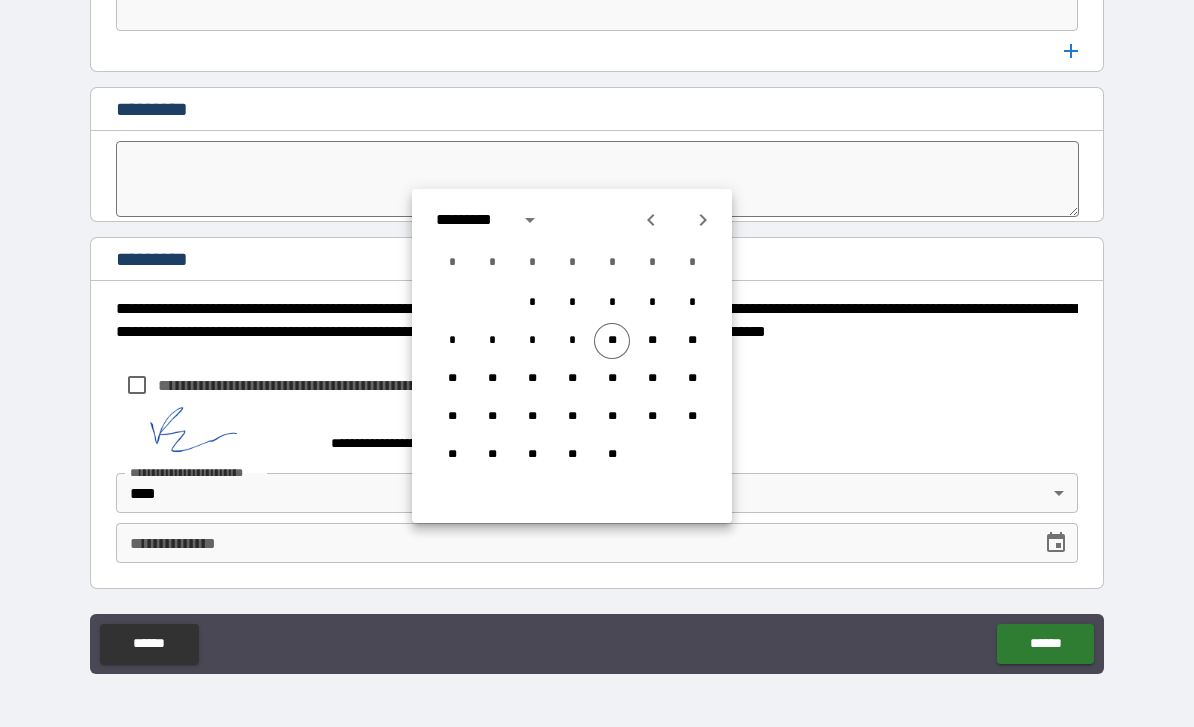 click on "**" at bounding box center (612, 341) 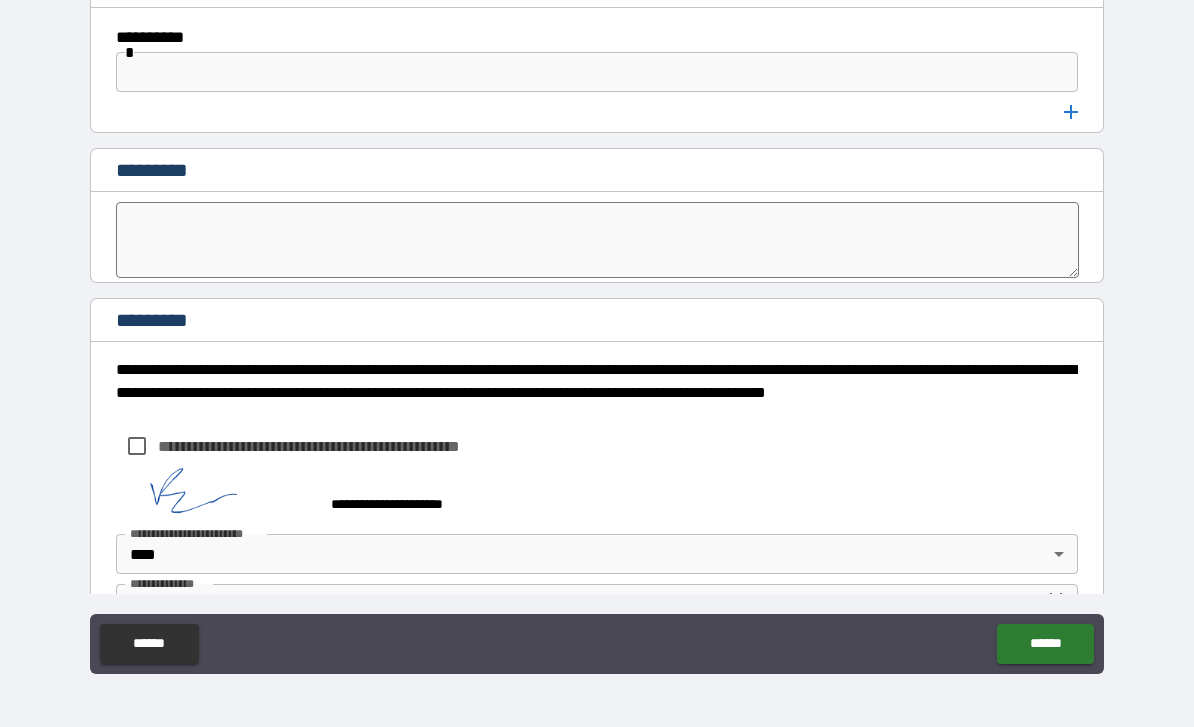 scroll, scrollTop: 10507, scrollLeft: 0, axis: vertical 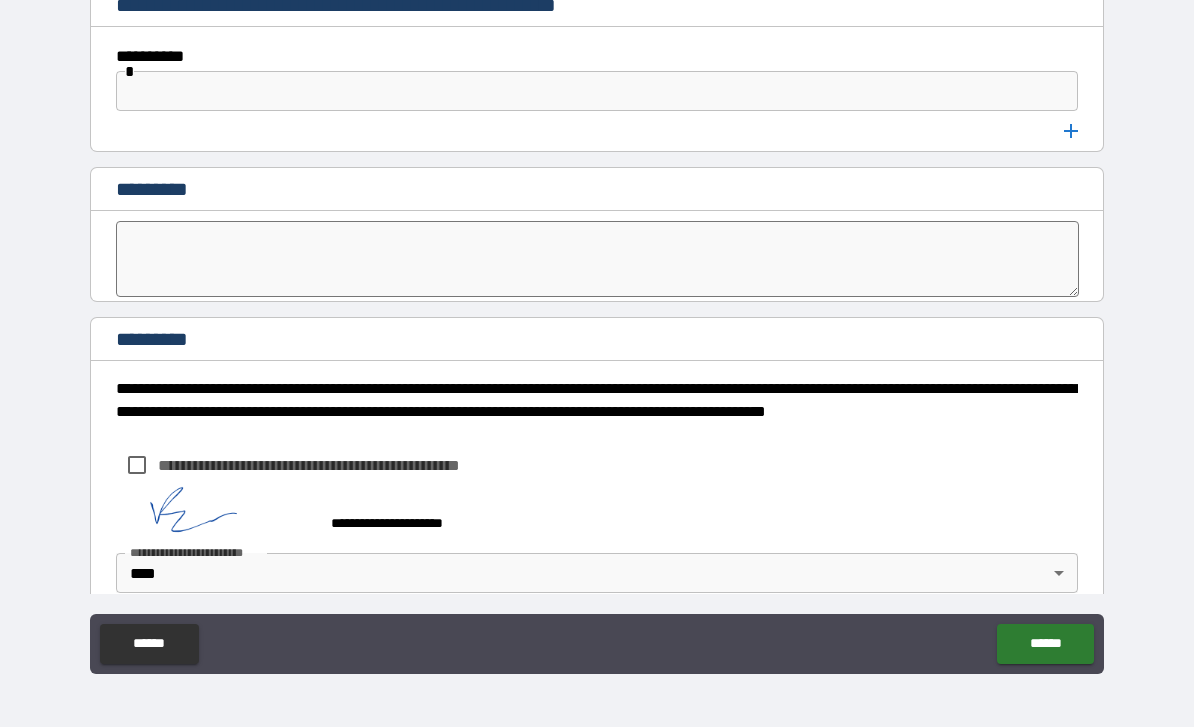 click at bounding box center (597, 259) 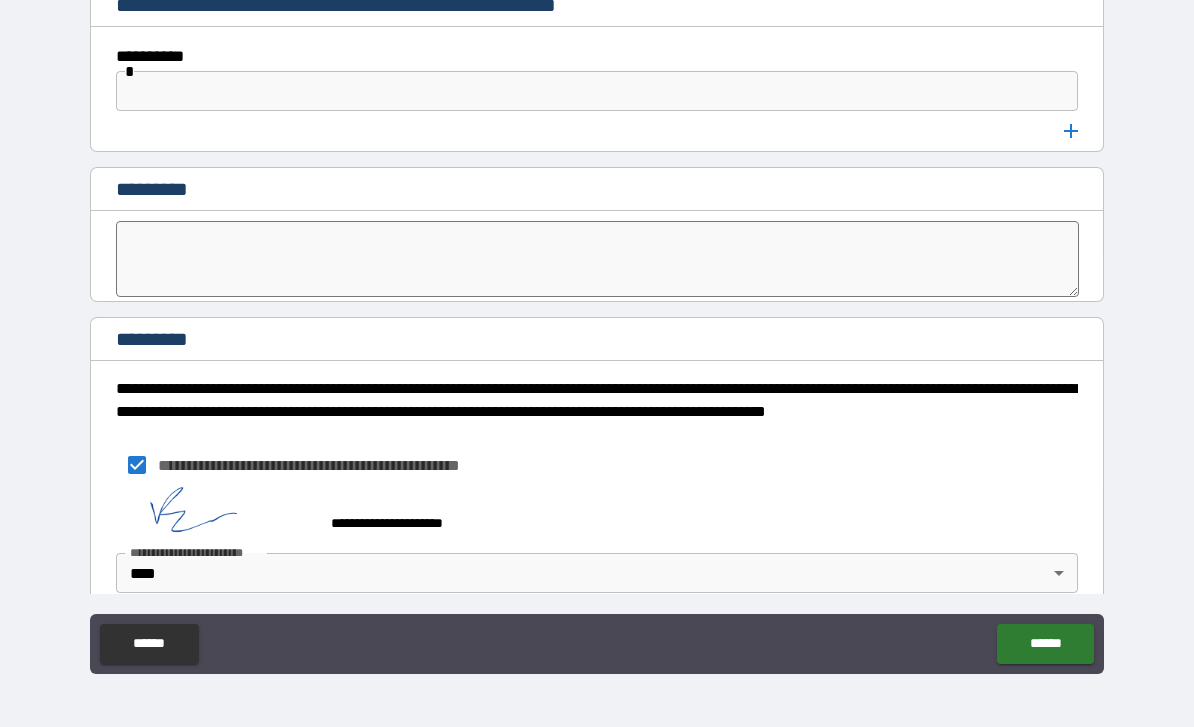 click on "******" at bounding box center [1045, 644] 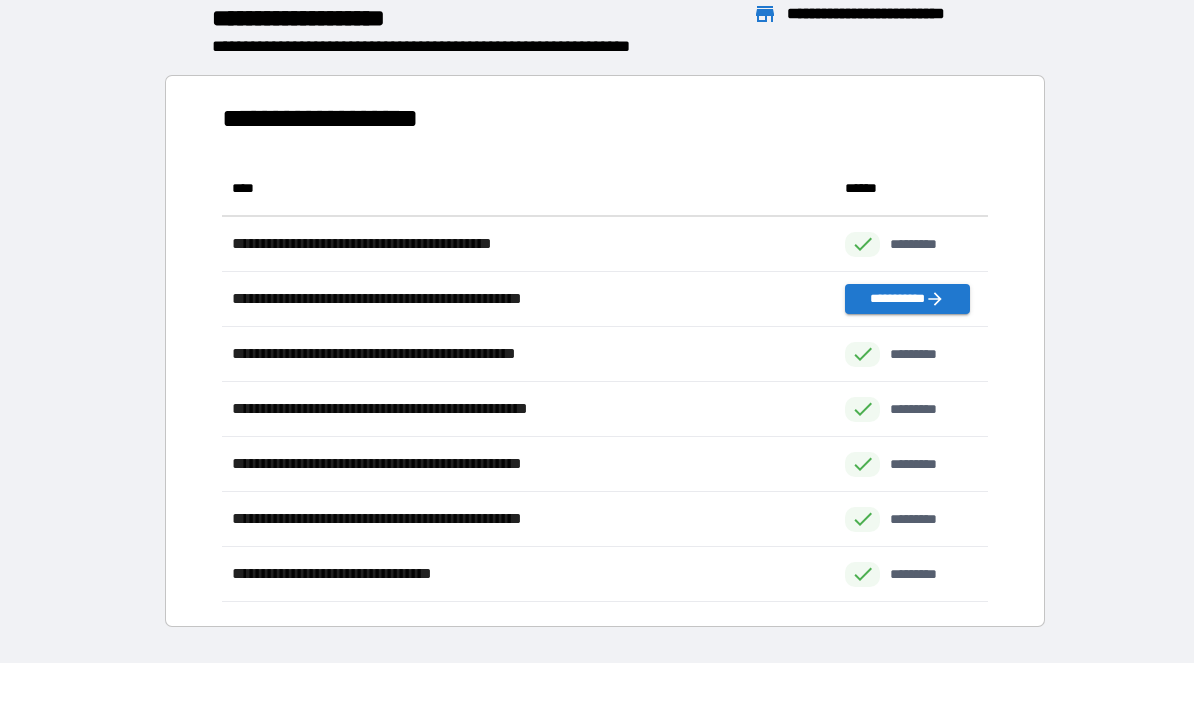 scroll, scrollTop: 1, scrollLeft: 1, axis: both 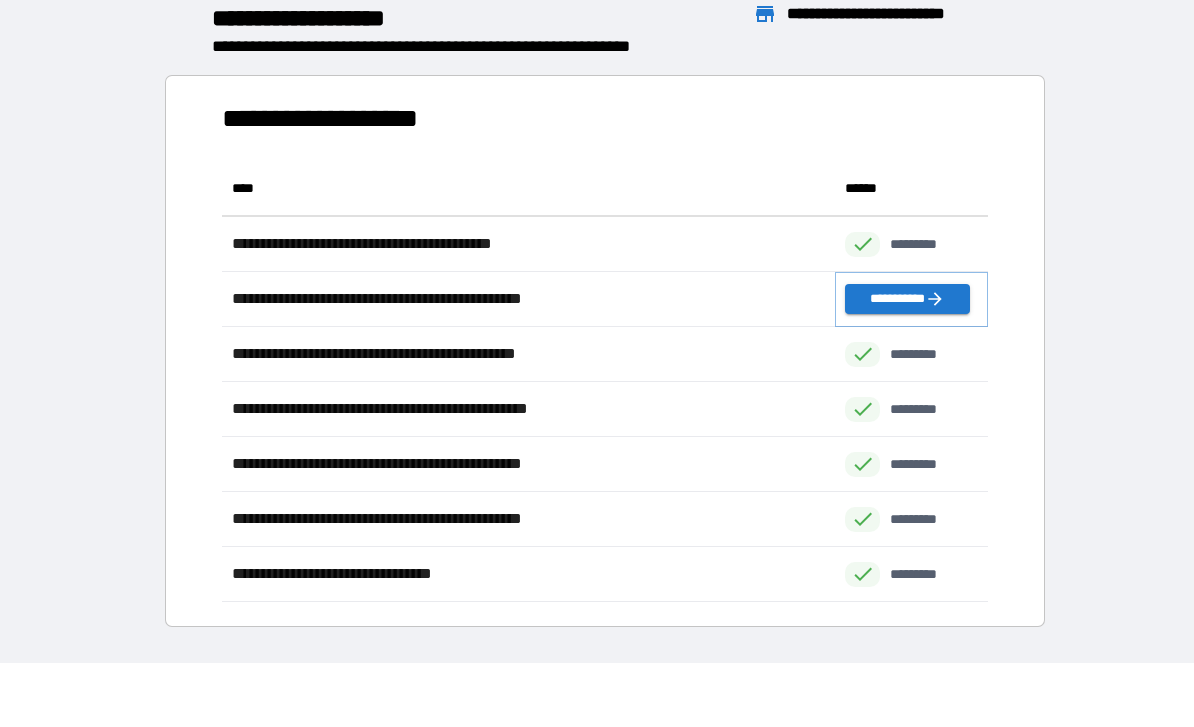 click on "**********" at bounding box center [907, 299] 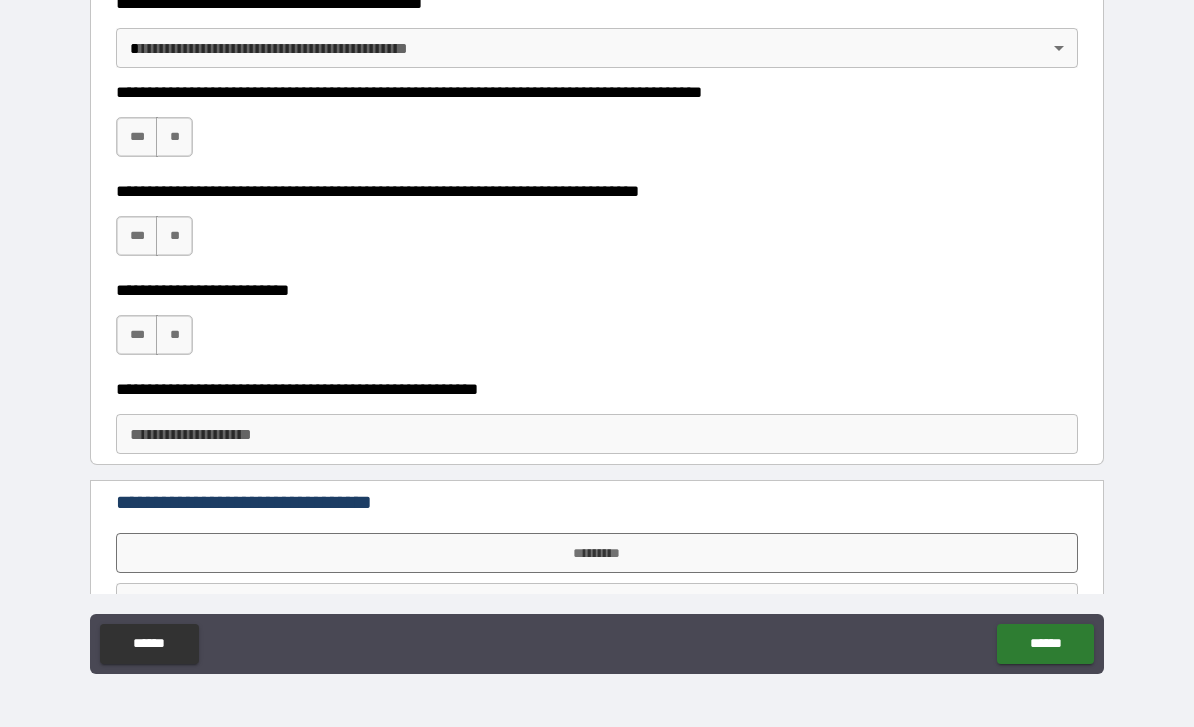 scroll, scrollTop: 0, scrollLeft: 0, axis: both 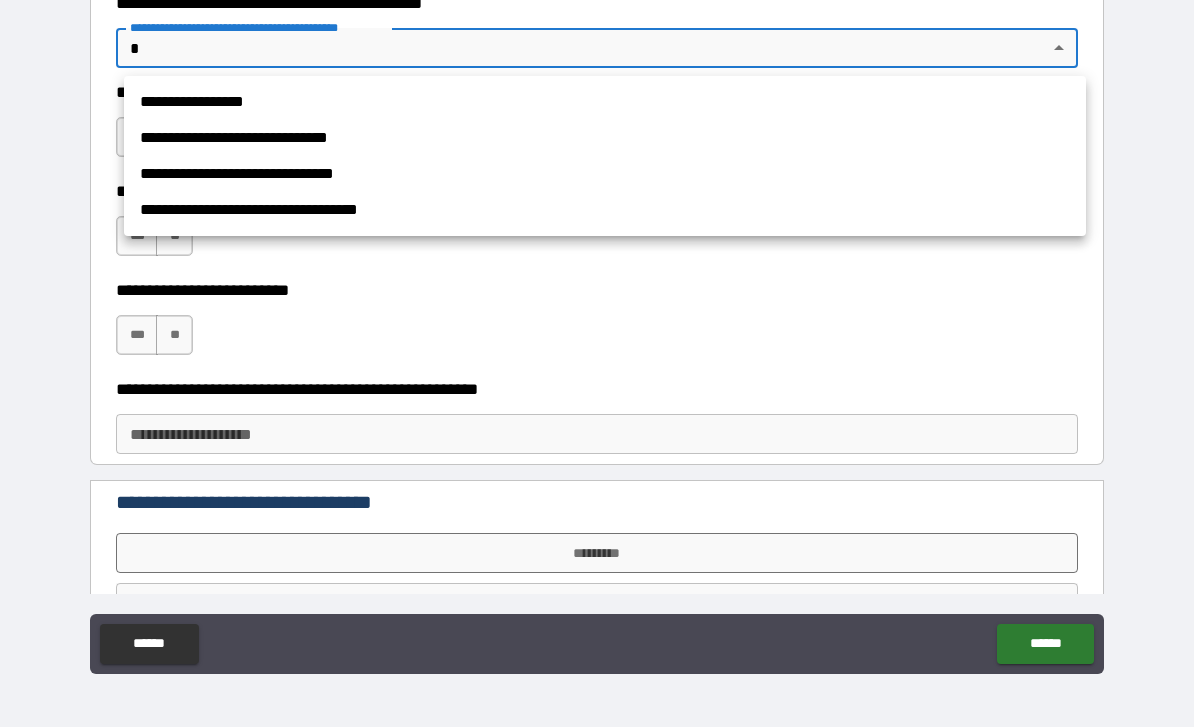 click on "**********" at bounding box center [605, 102] 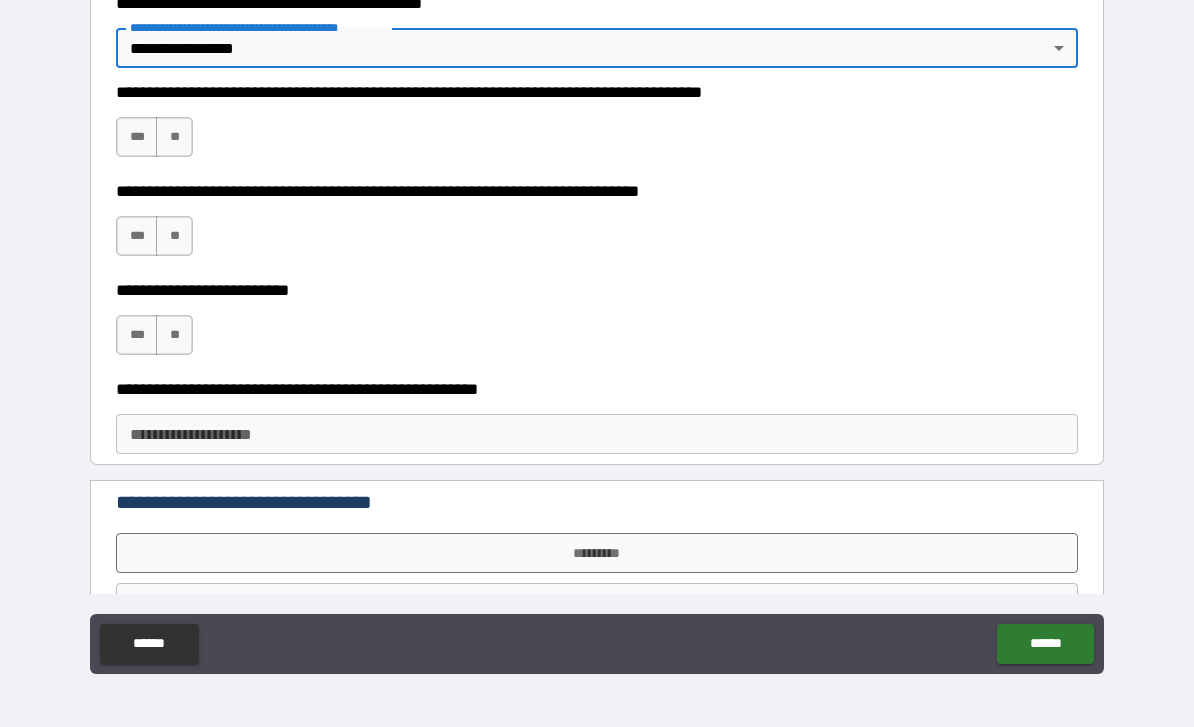 click on "**" at bounding box center [174, 137] 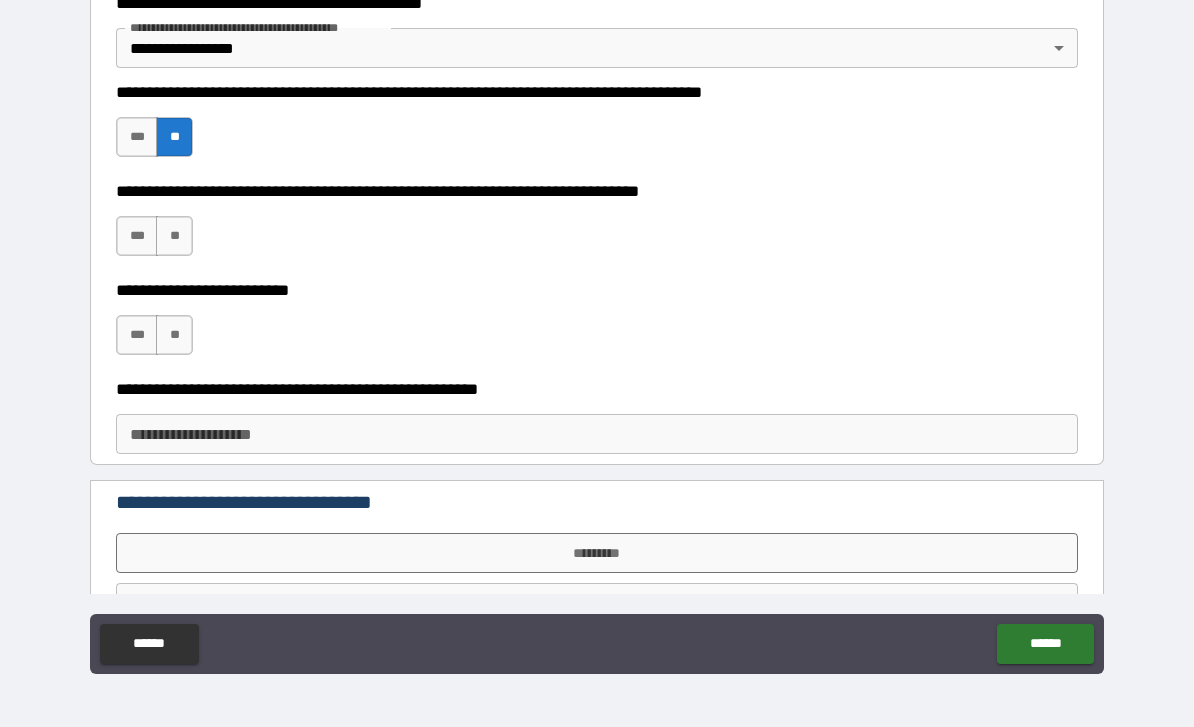 click on "**" at bounding box center [174, 236] 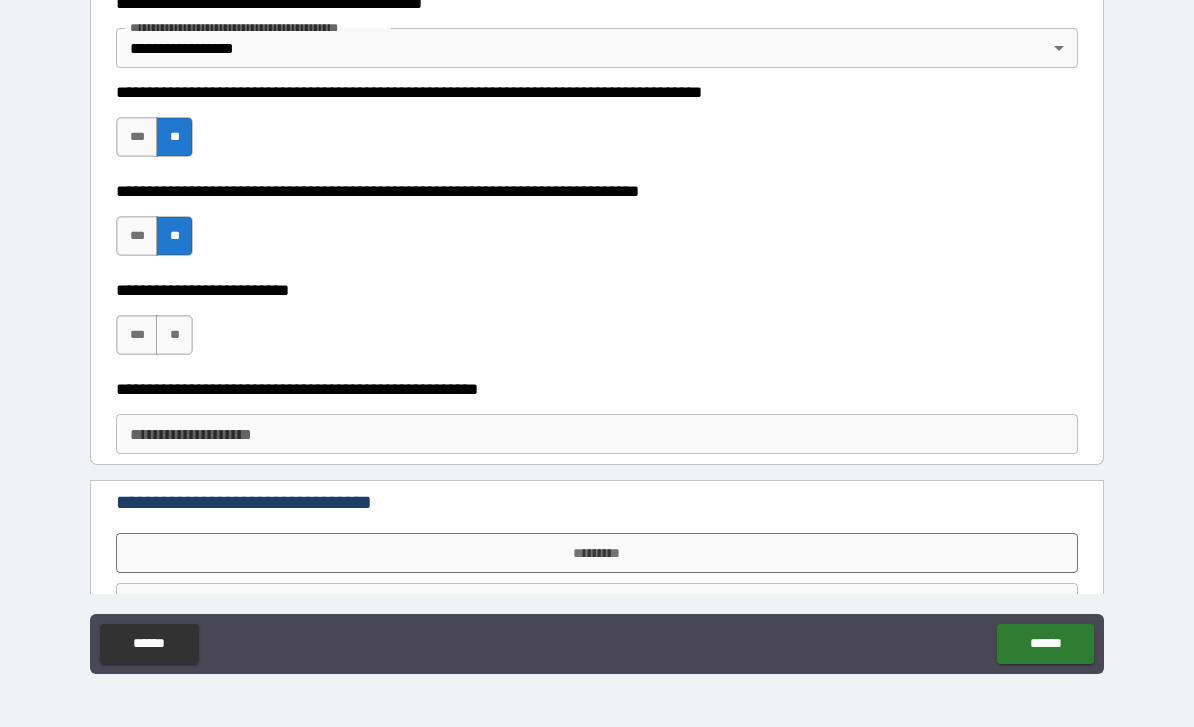 click on "**" at bounding box center (174, 335) 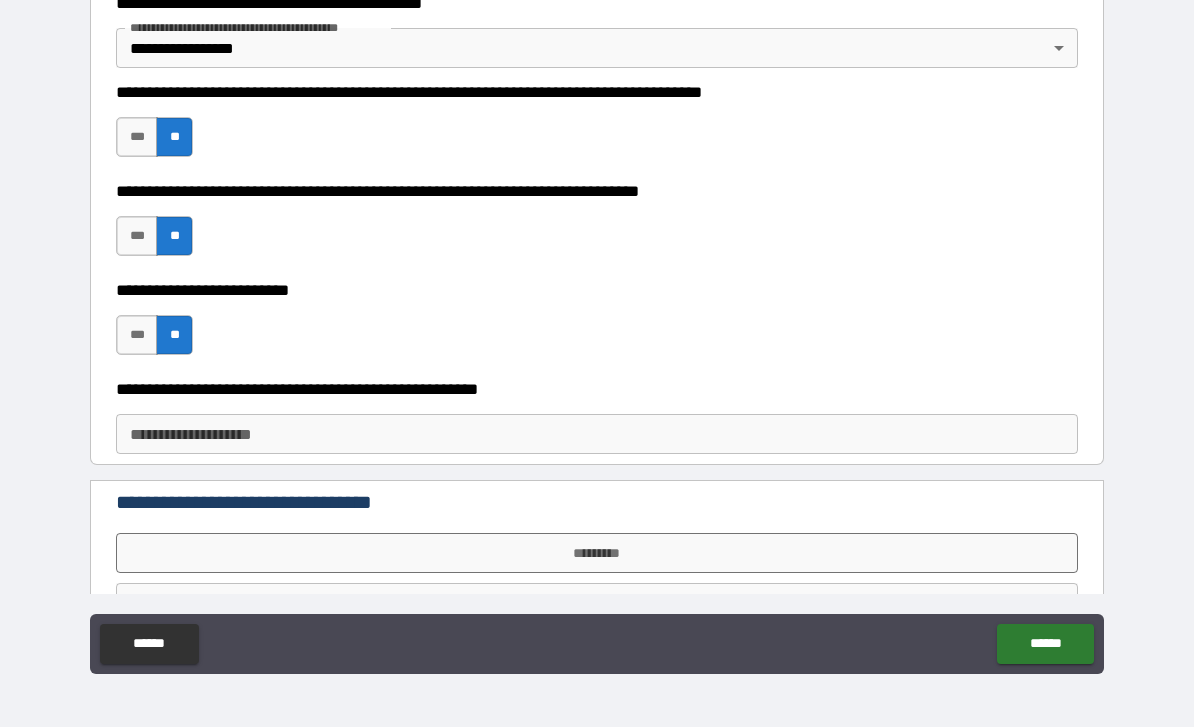 click on "**********" at bounding box center (597, 434) 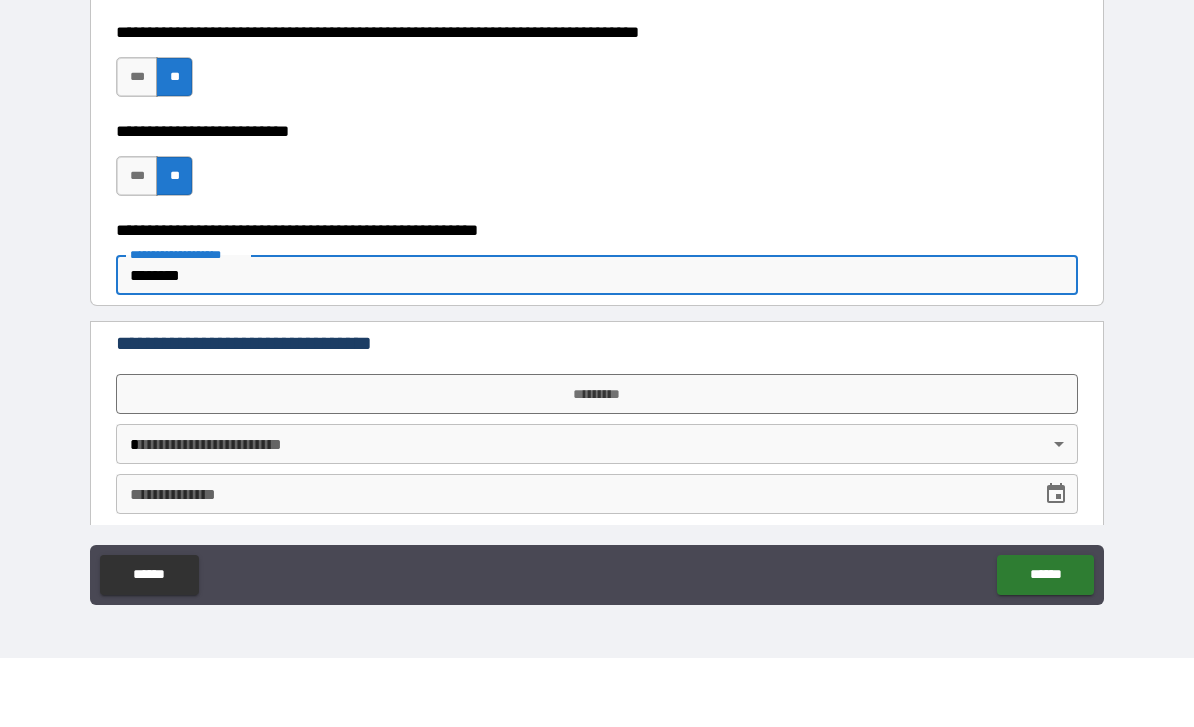 scroll, scrollTop: 101, scrollLeft: 0, axis: vertical 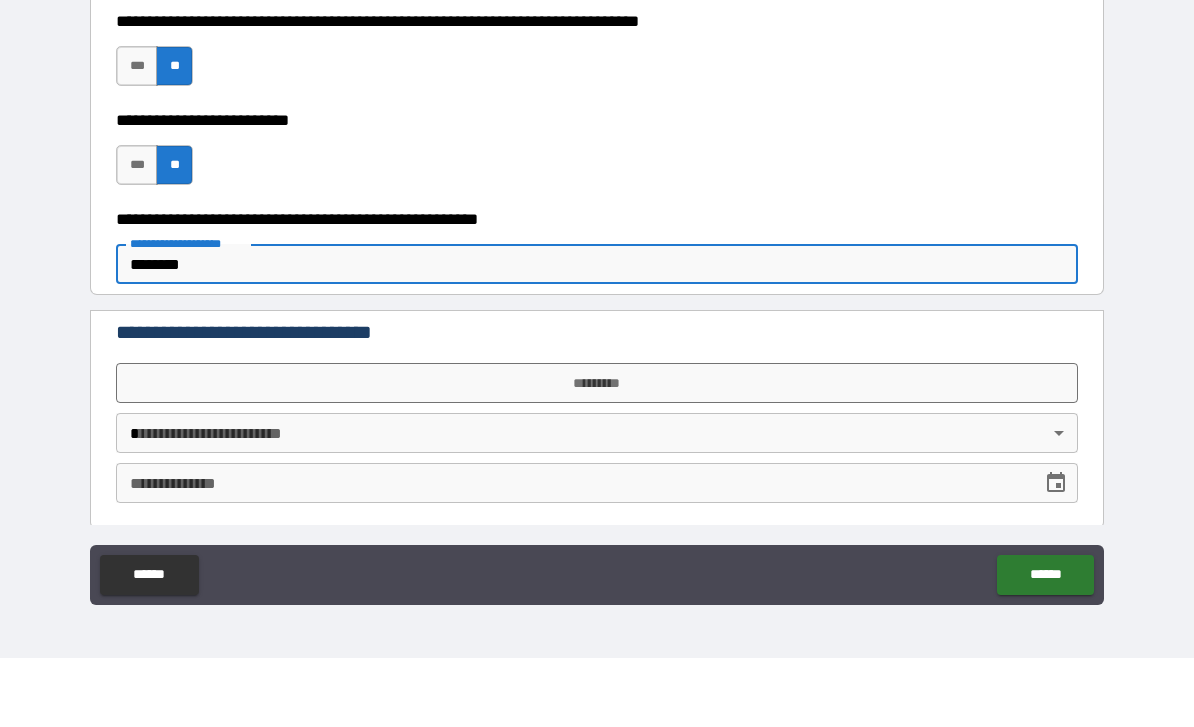 type on "********" 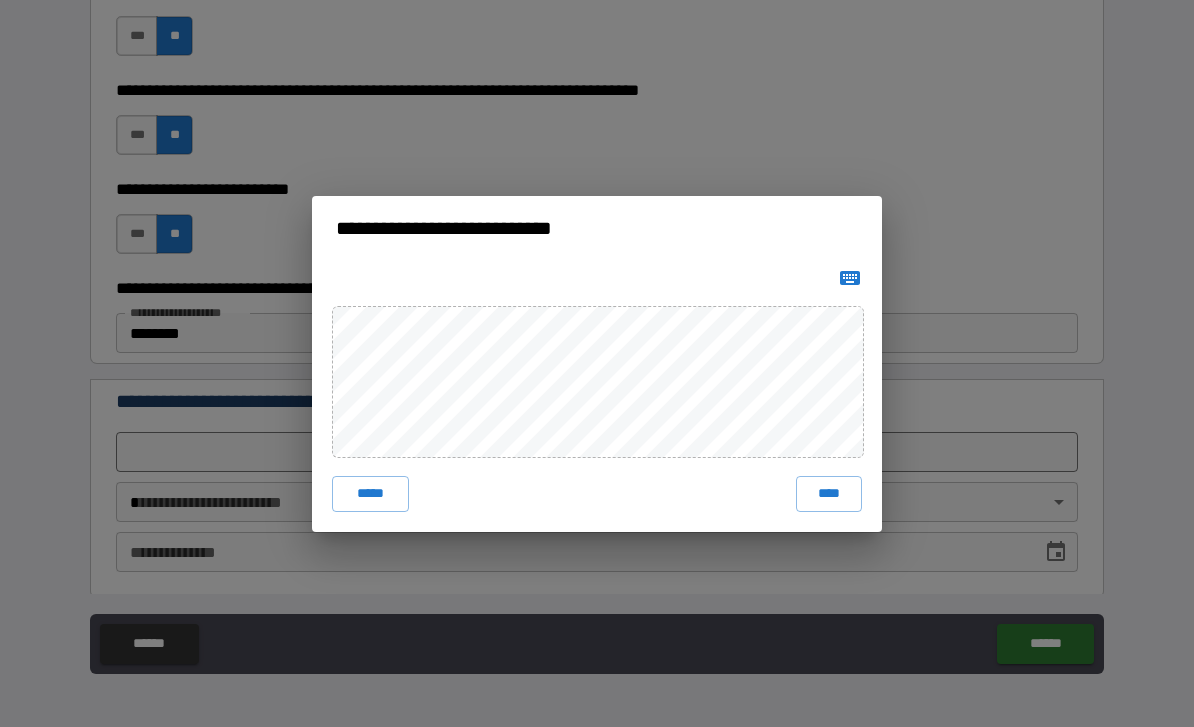 click on "****" at bounding box center (829, 494) 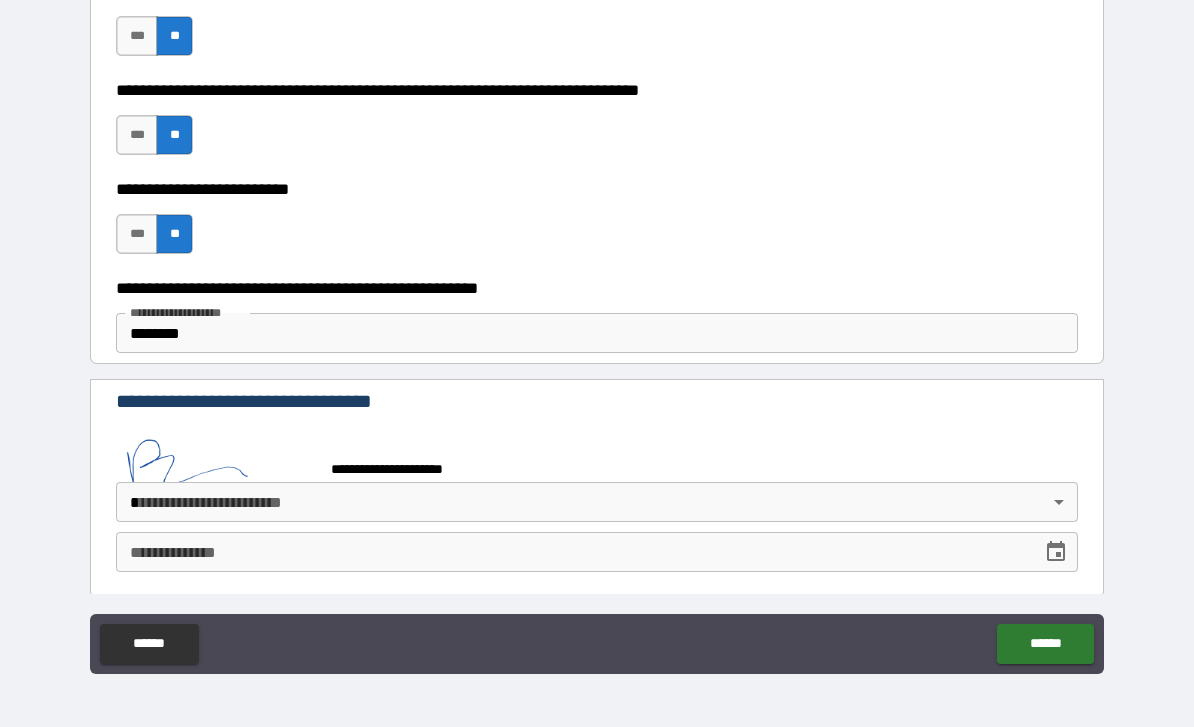 scroll, scrollTop: 100, scrollLeft: 0, axis: vertical 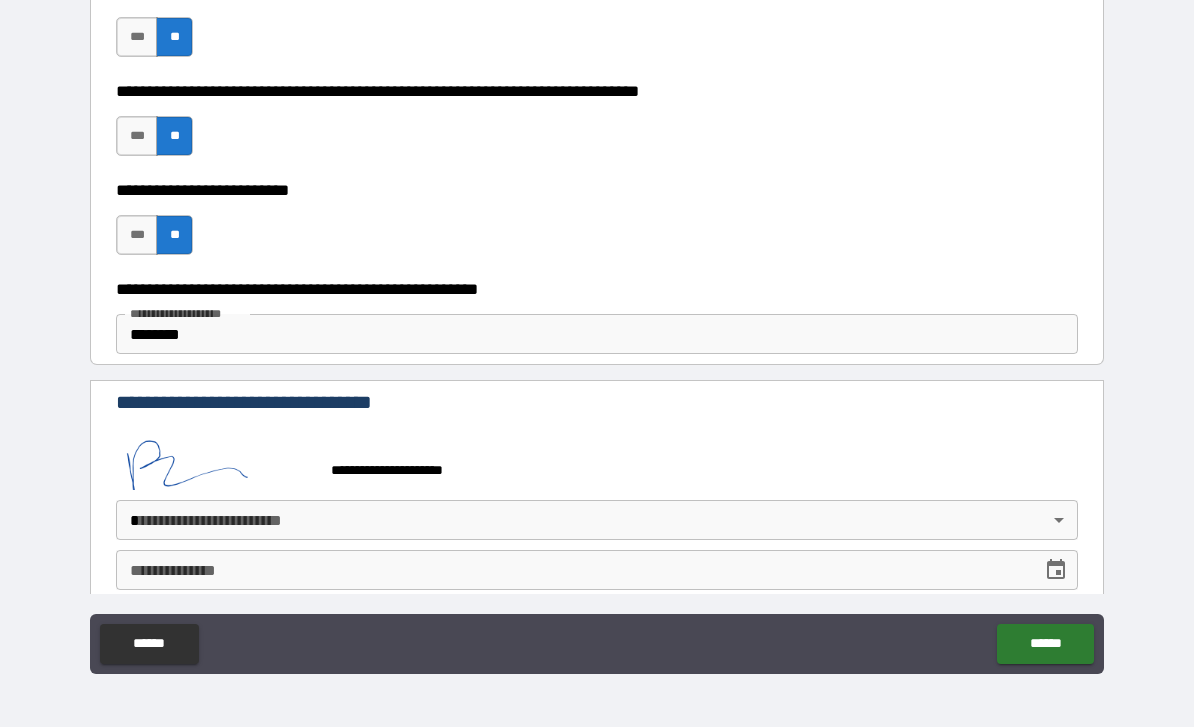 click on "**********" at bounding box center [597, 331] 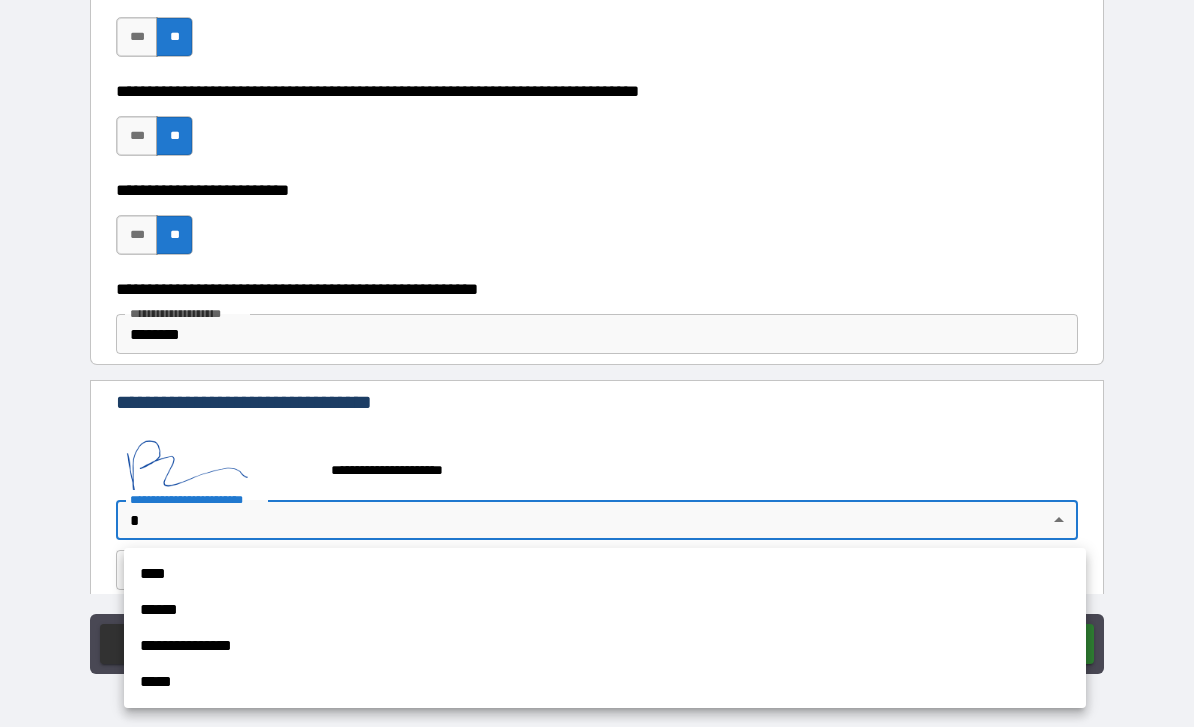click on "****" at bounding box center (605, 574) 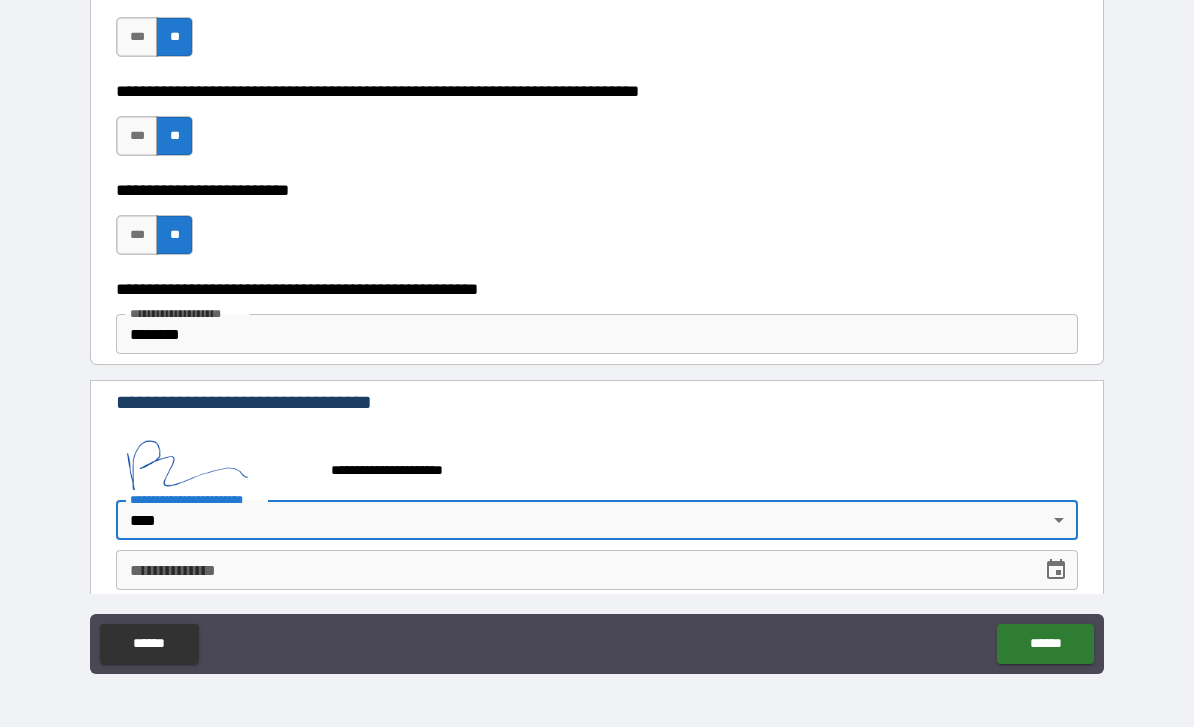 type on "*********" 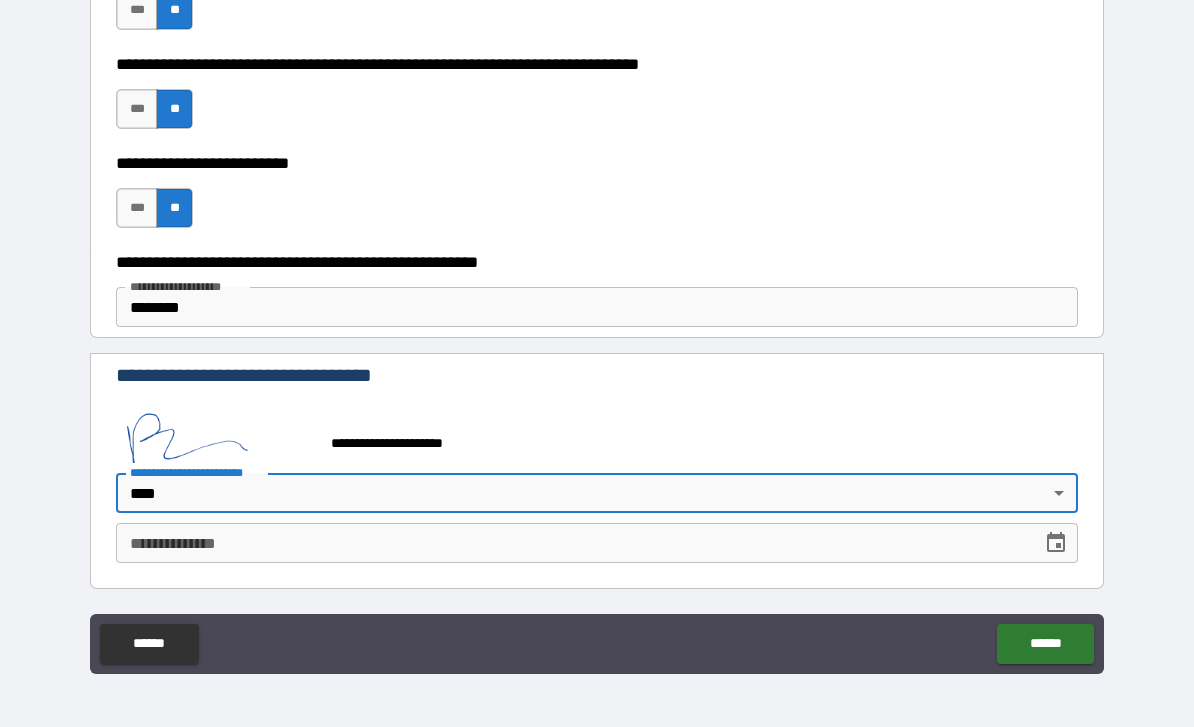 scroll, scrollTop: 127, scrollLeft: 0, axis: vertical 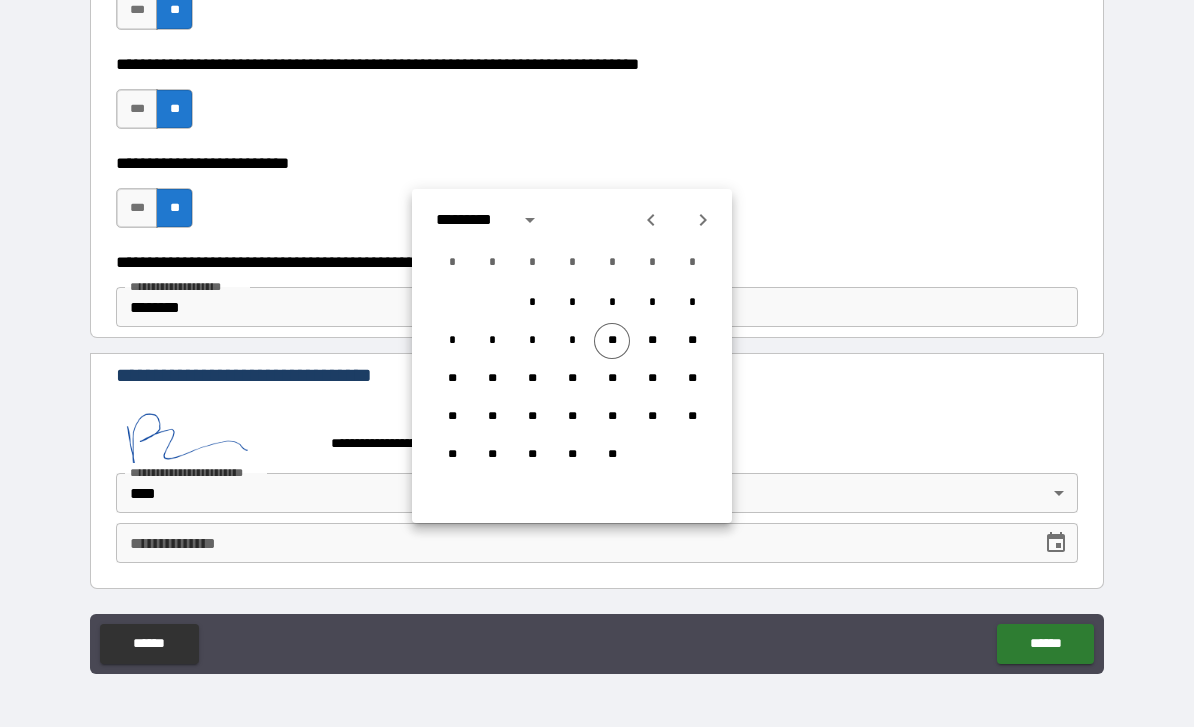 click on "**" at bounding box center [612, 341] 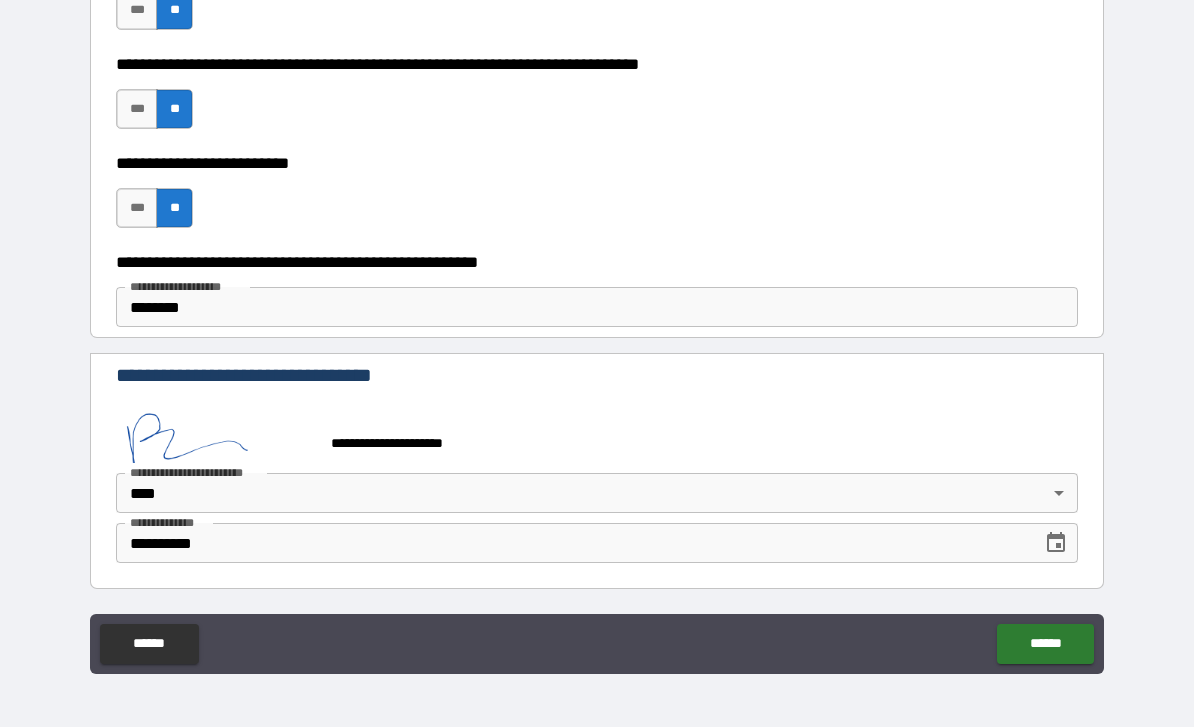 type on "**********" 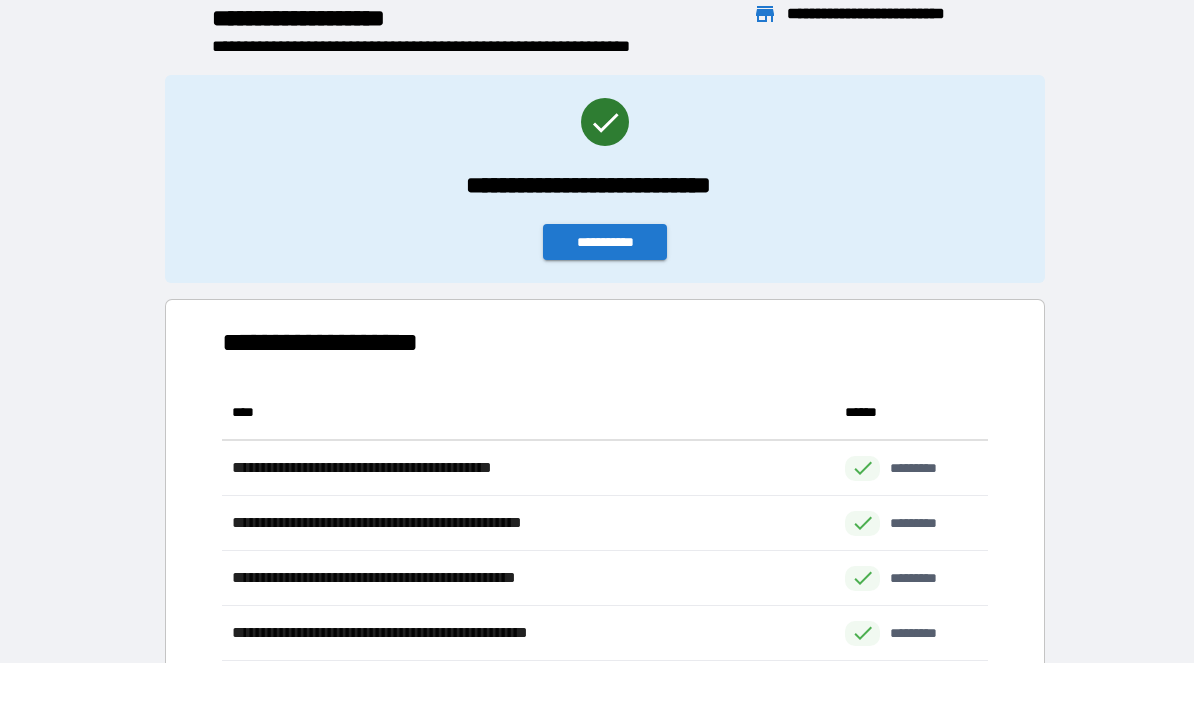 scroll, scrollTop: 1, scrollLeft: 1, axis: both 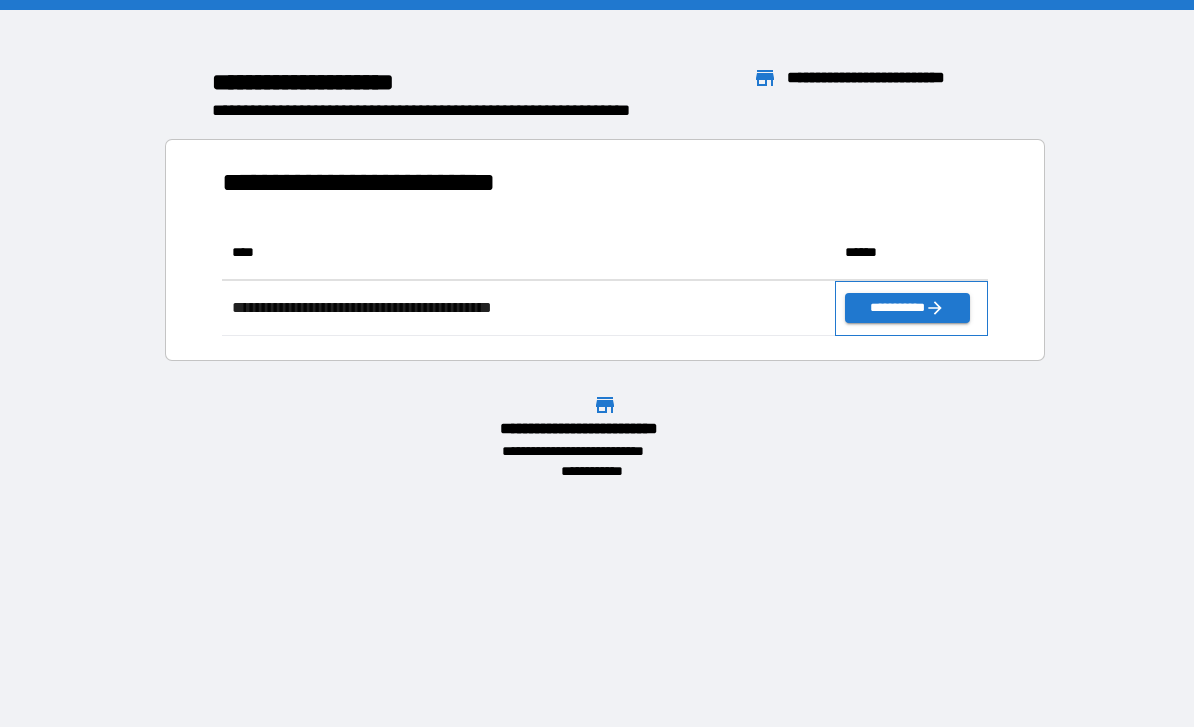 click on "**********" at bounding box center [911, 308] 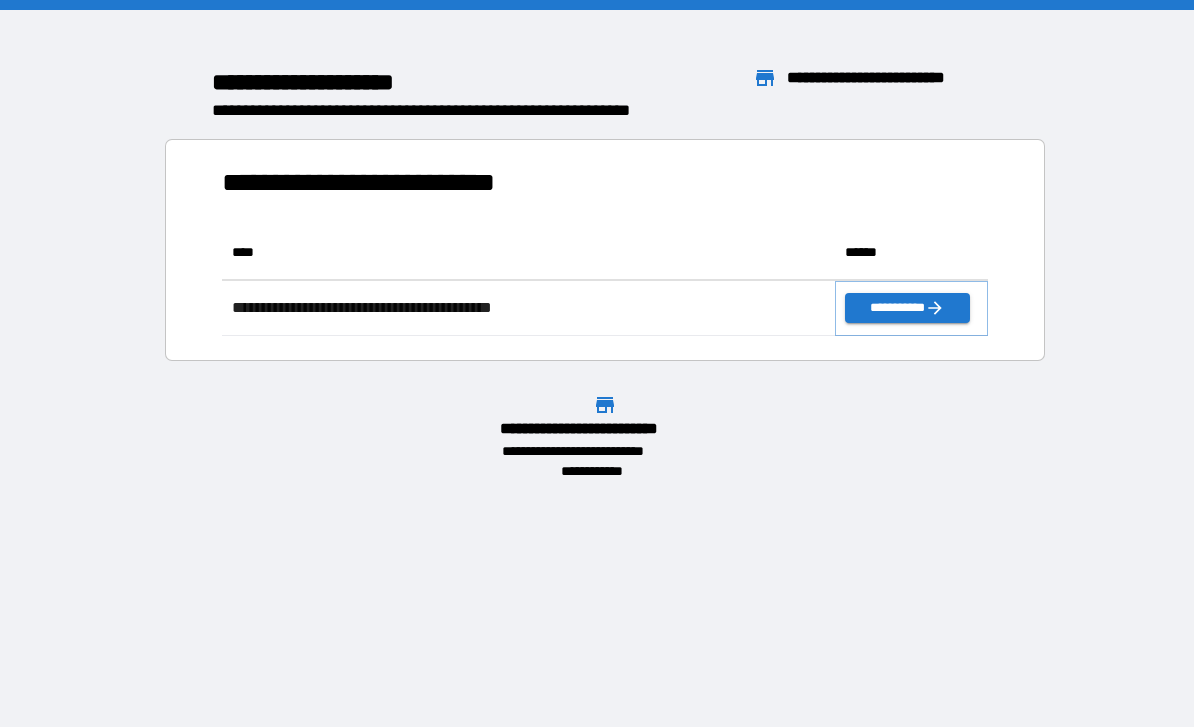 click on "**********" at bounding box center (907, 308) 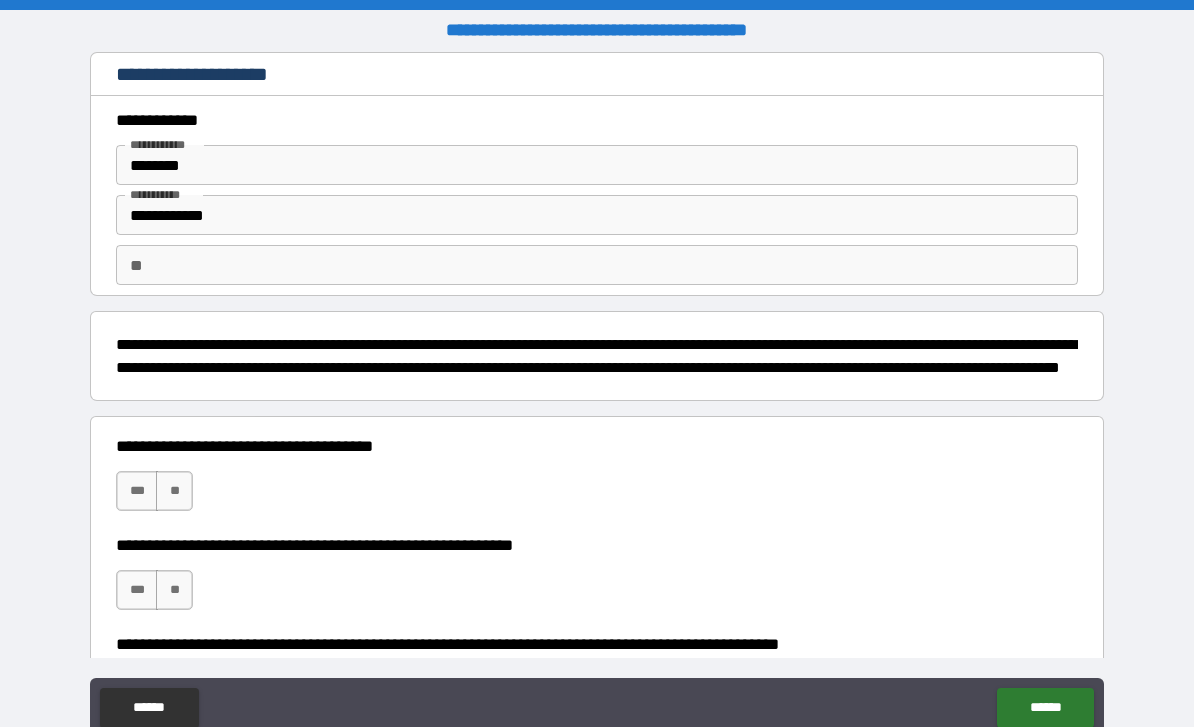click on "**" at bounding box center (174, 491) 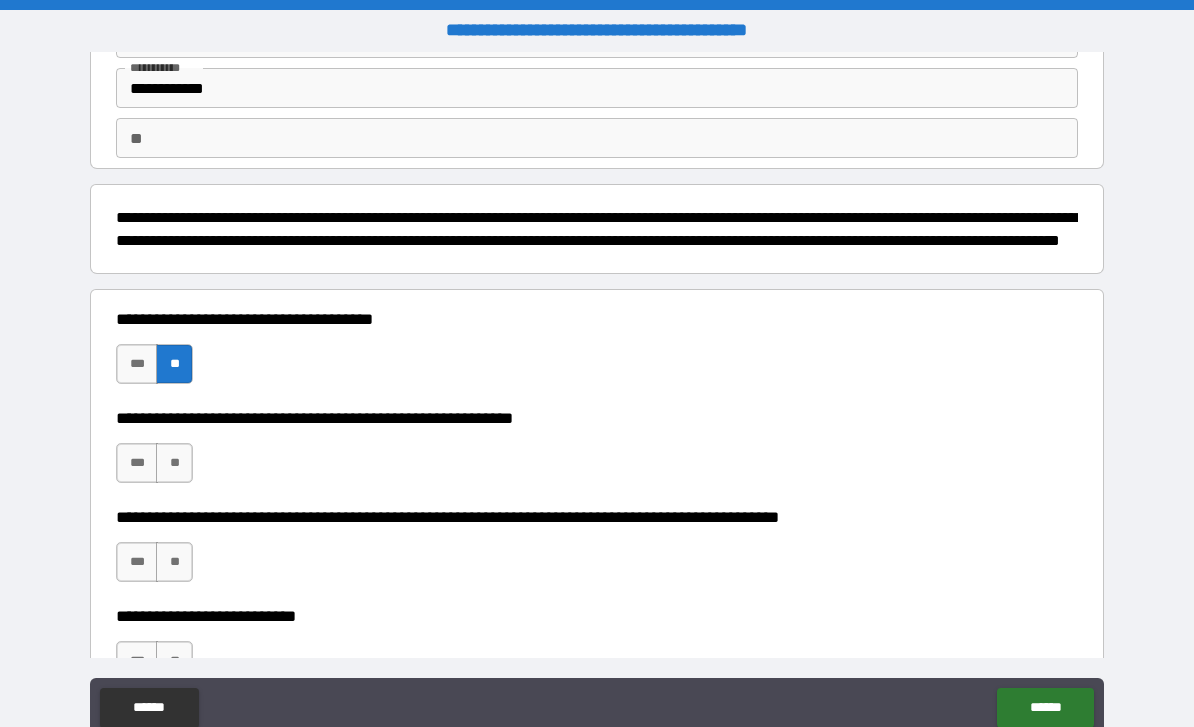 scroll, scrollTop: 137, scrollLeft: 0, axis: vertical 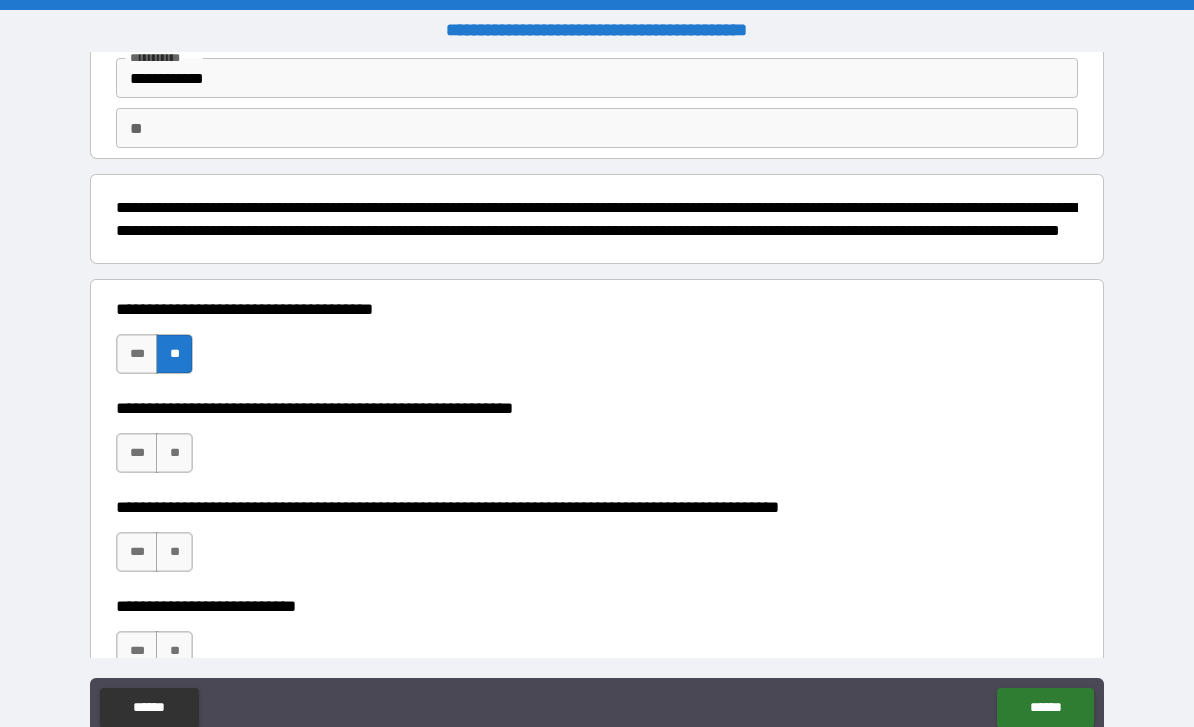 click on "**********" at bounding box center [597, 398] 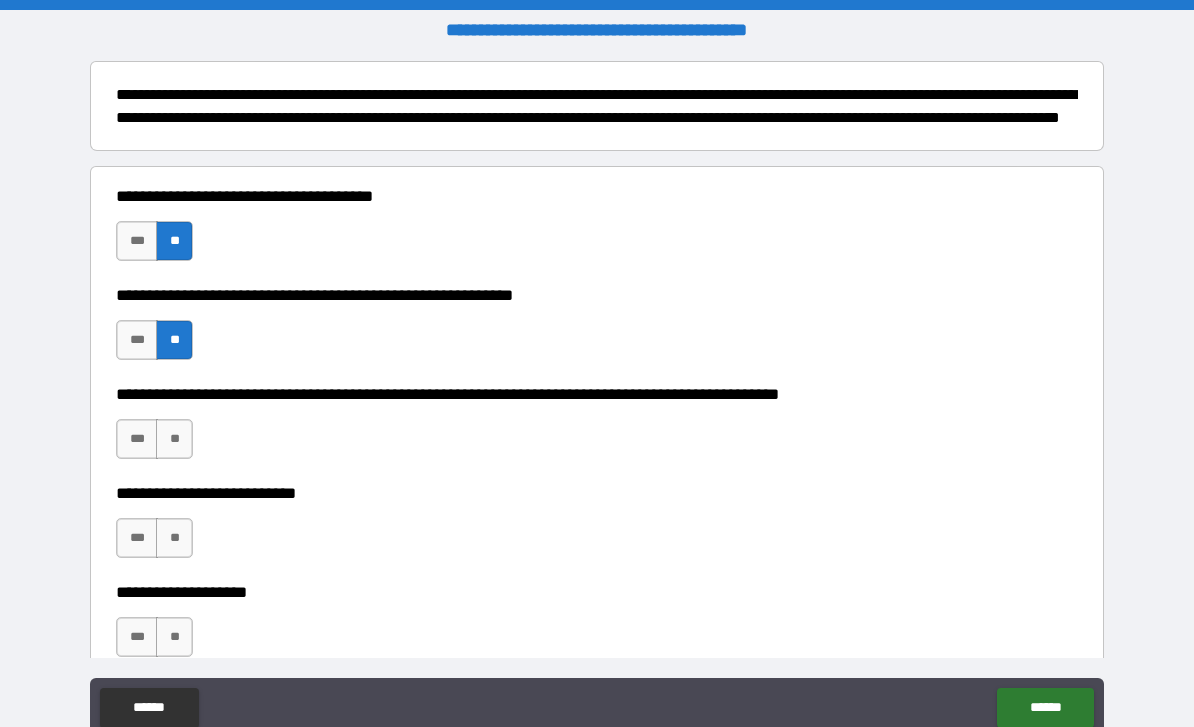 scroll, scrollTop: 251, scrollLeft: 0, axis: vertical 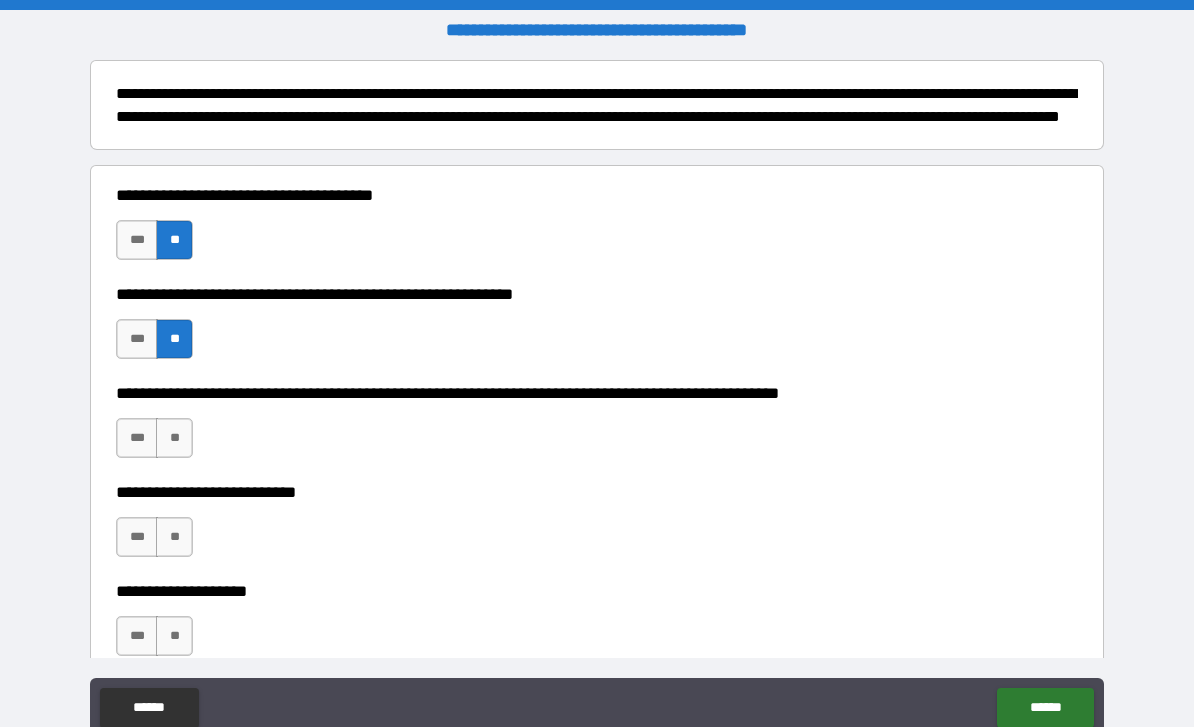 click on "**" at bounding box center [174, 438] 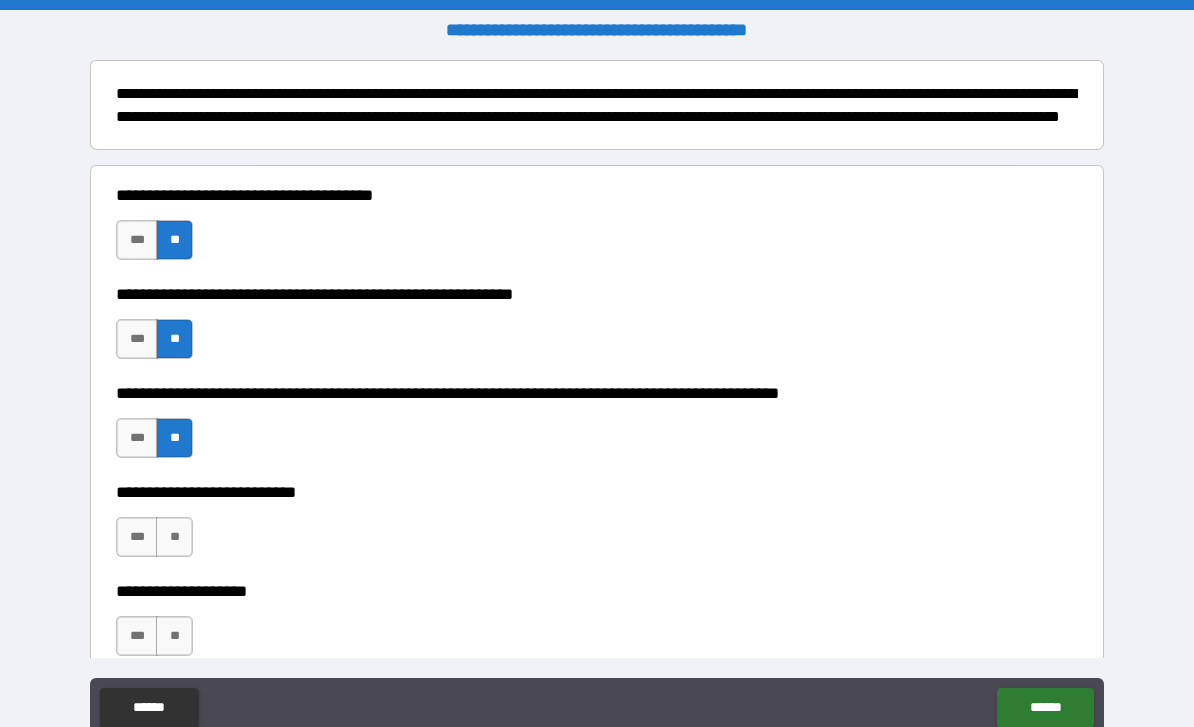 click on "***" at bounding box center (137, 339) 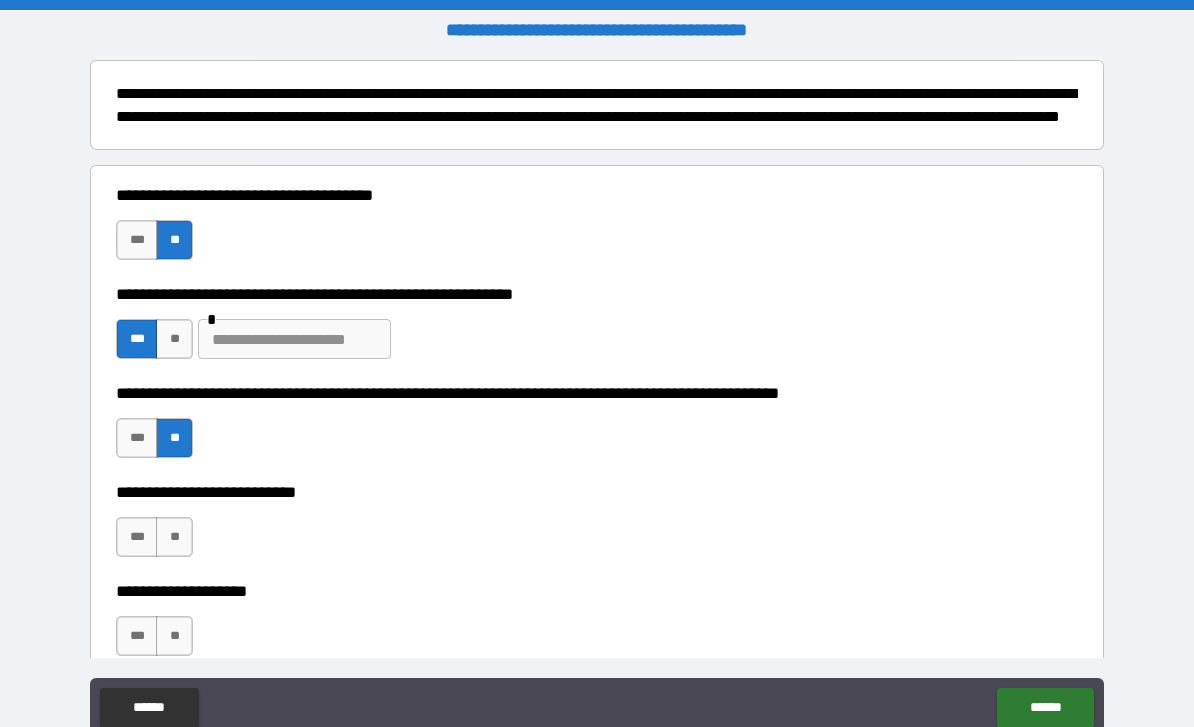 click at bounding box center [294, 339] 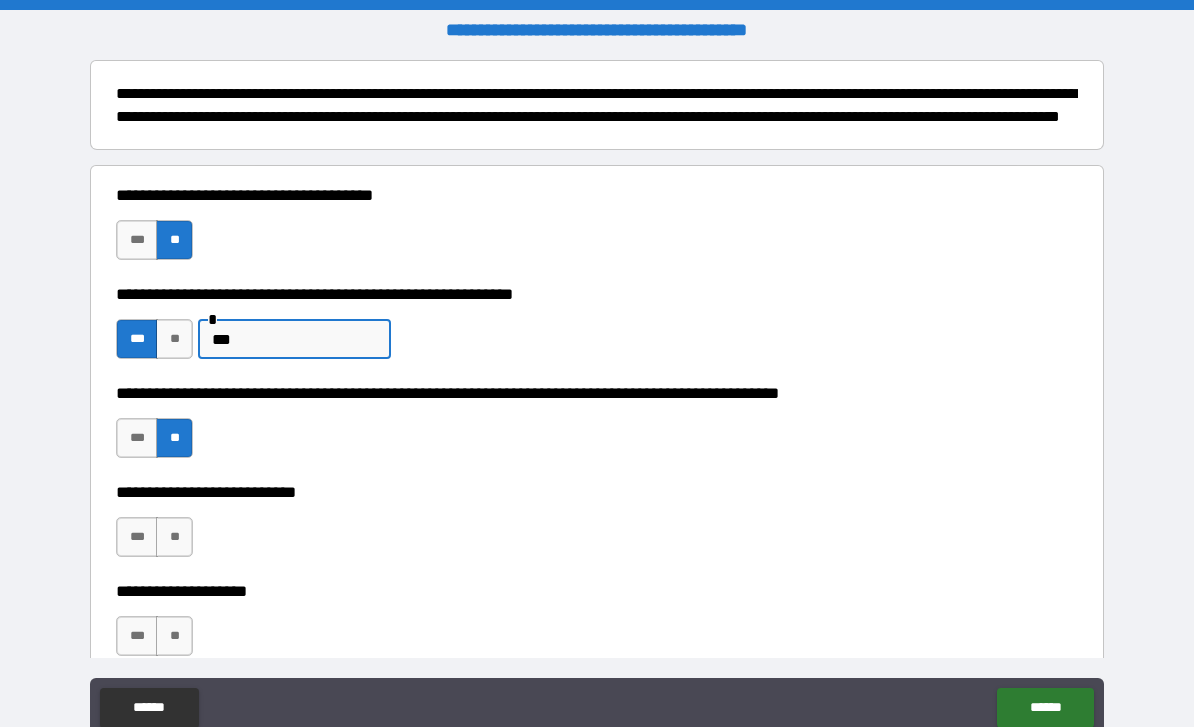 type on "***" 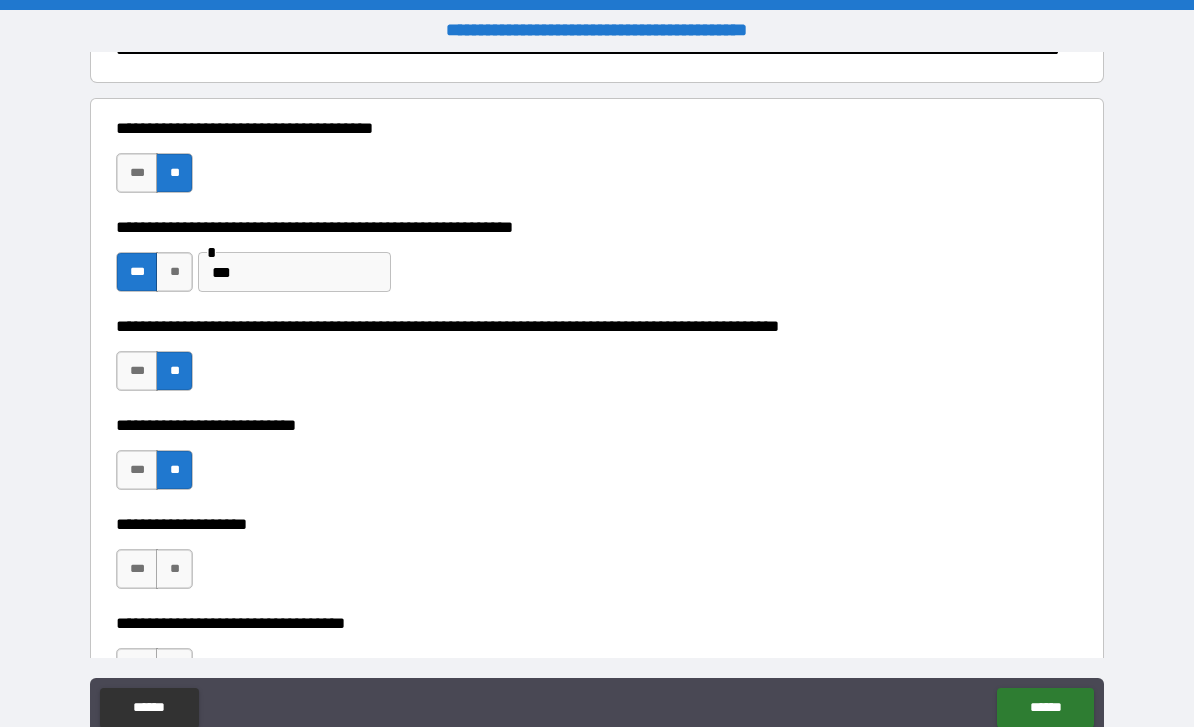 scroll, scrollTop: 328, scrollLeft: 0, axis: vertical 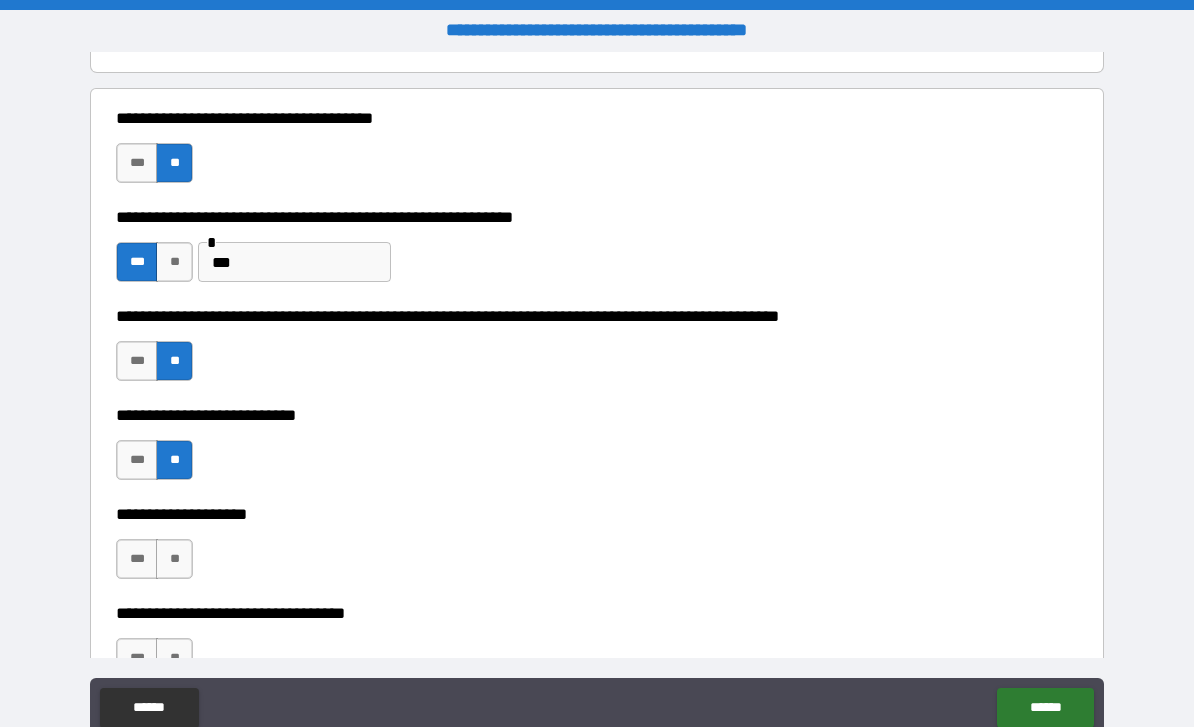 click on "**" at bounding box center [174, 559] 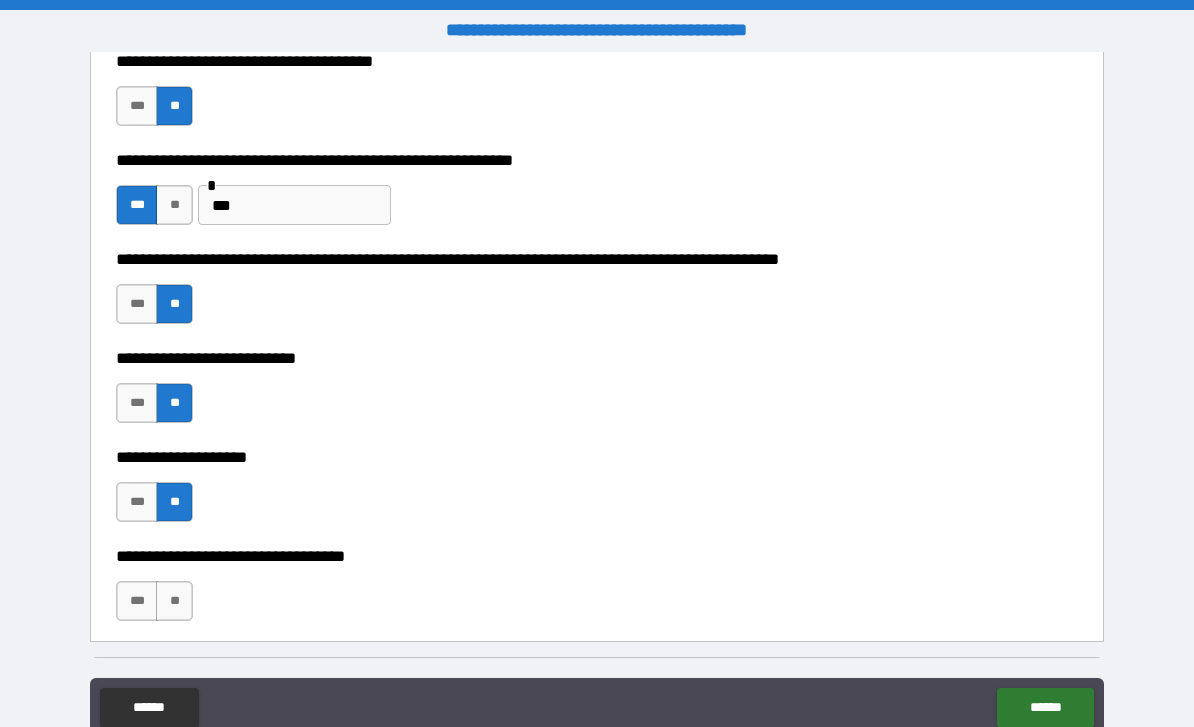 scroll, scrollTop: 406, scrollLeft: 0, axis: vertical 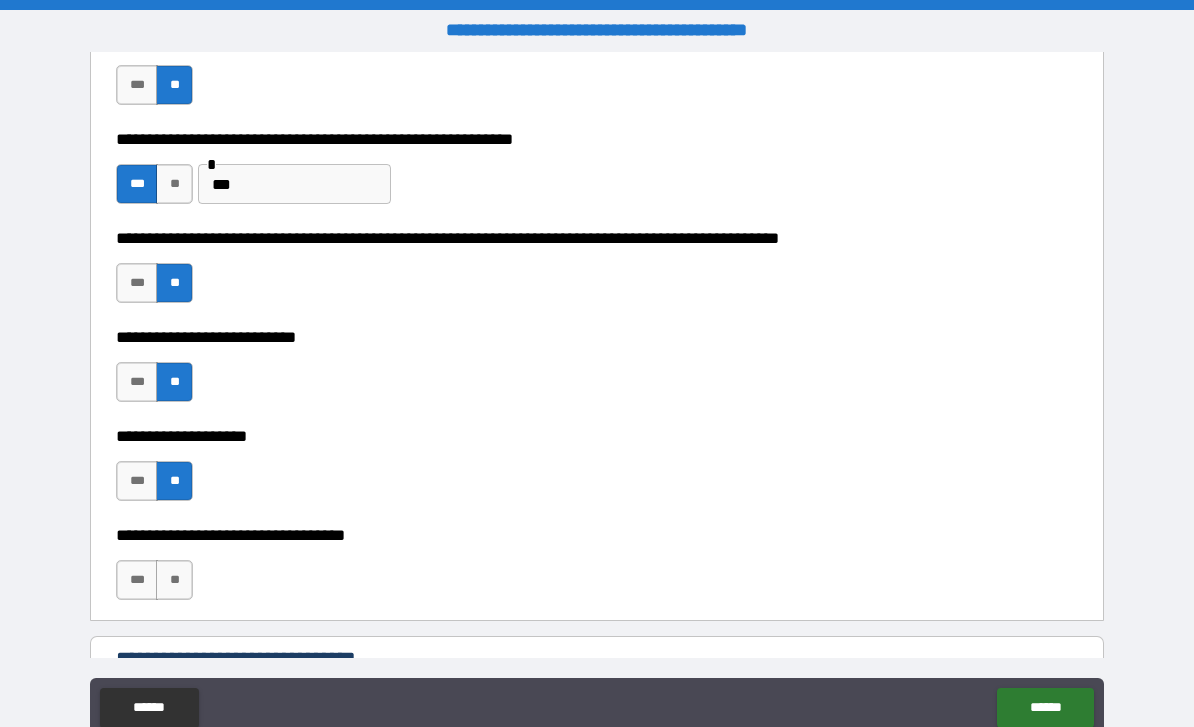 click on "**" at bounding box center [174, 580] 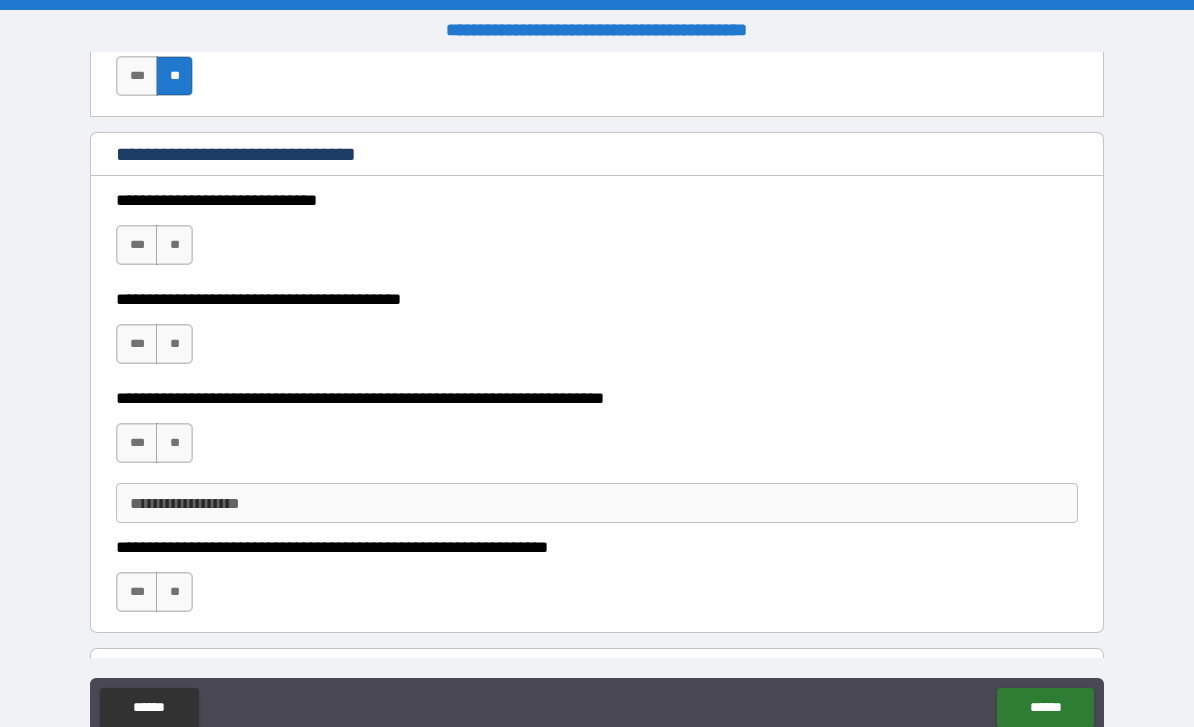 scroll, scrollTop: 911, scrollLeft: 0, axis: vertical 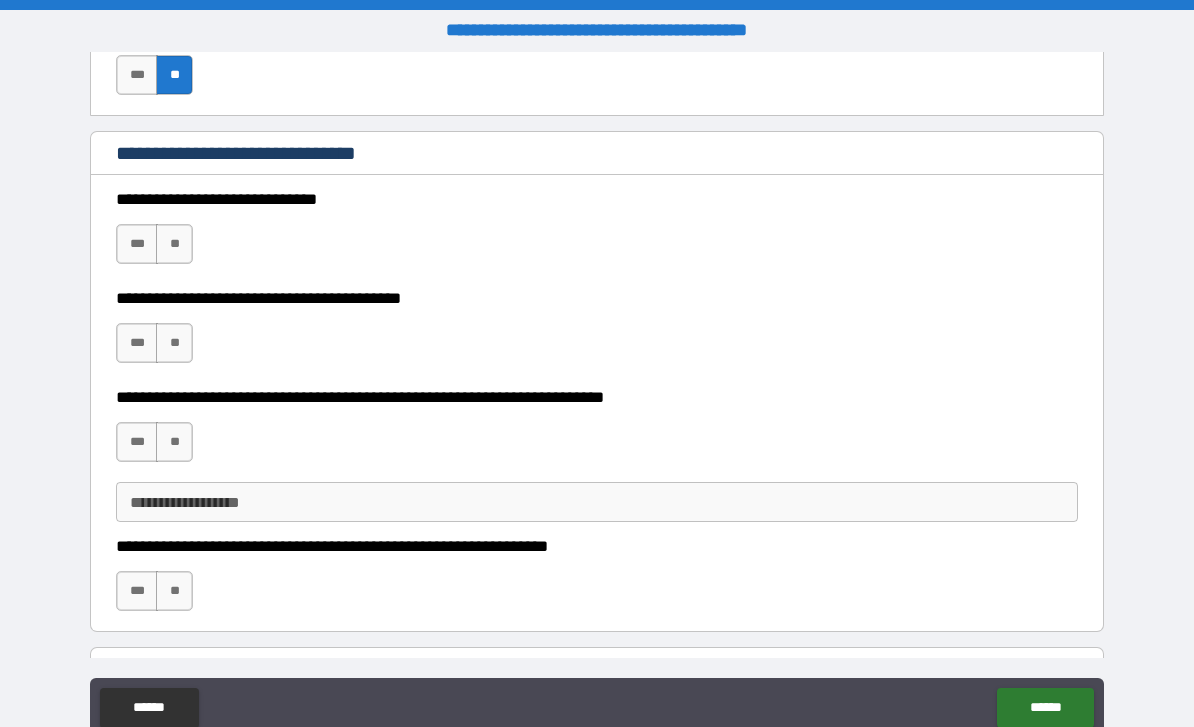 click on "**" at bounding box center (174, 244) 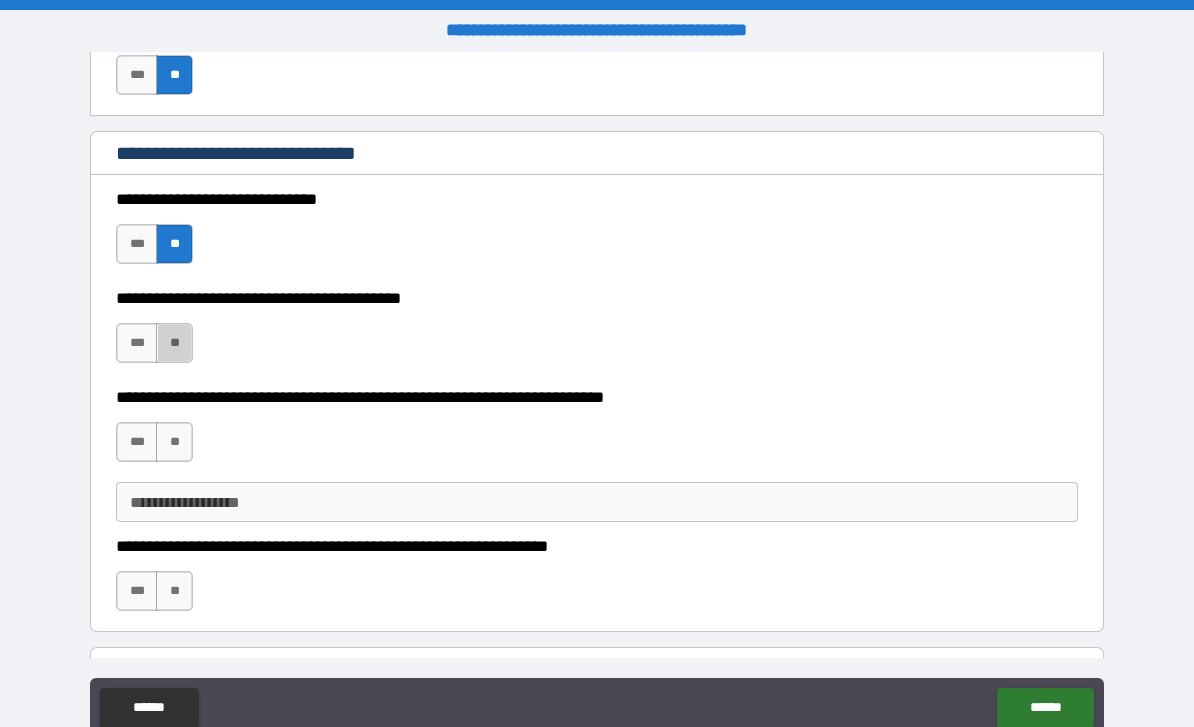 click on "**" at bounding box center [174, 343] 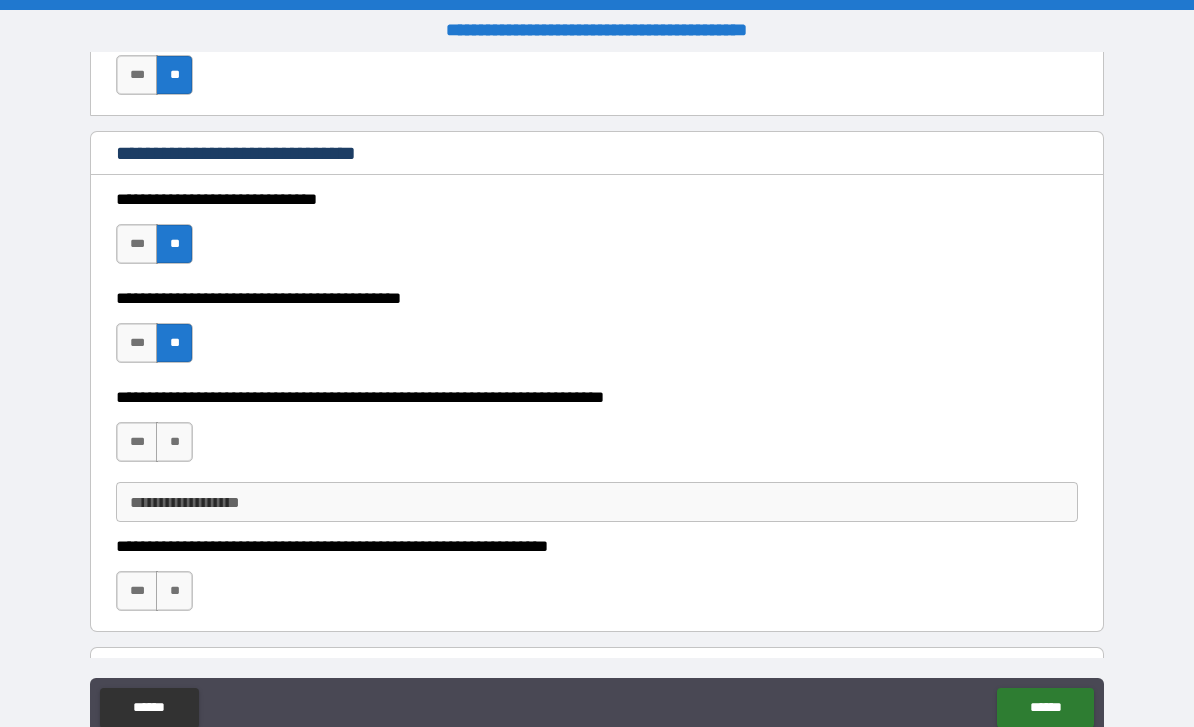 click on "**" at bounding box center (174, 442) 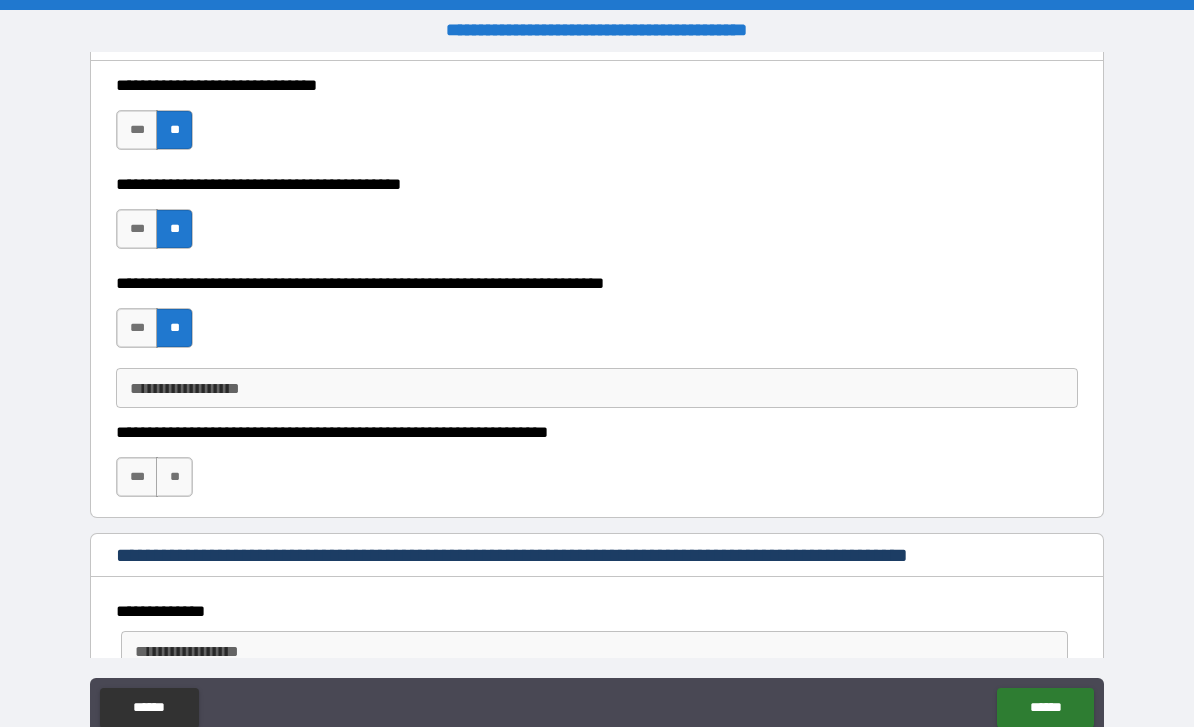 scroll, scrollTop: 1059, scrollLeft: 0, axis: vertical 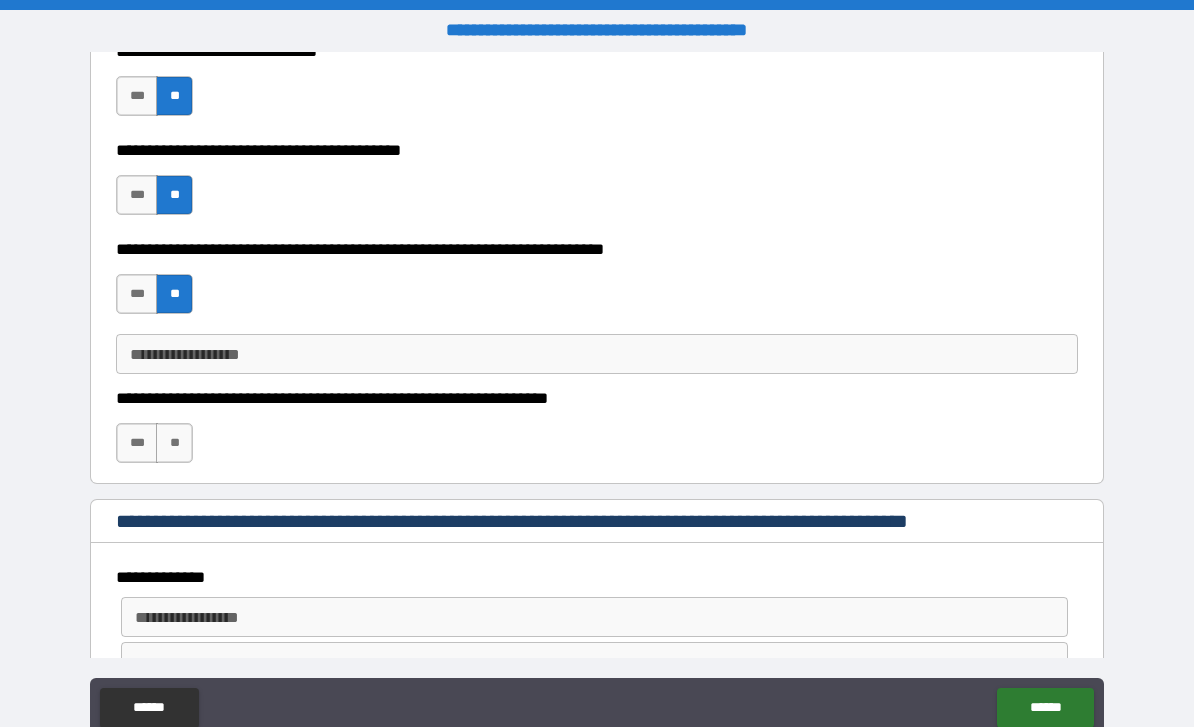 click on "**" at bounding box center [174, 443] 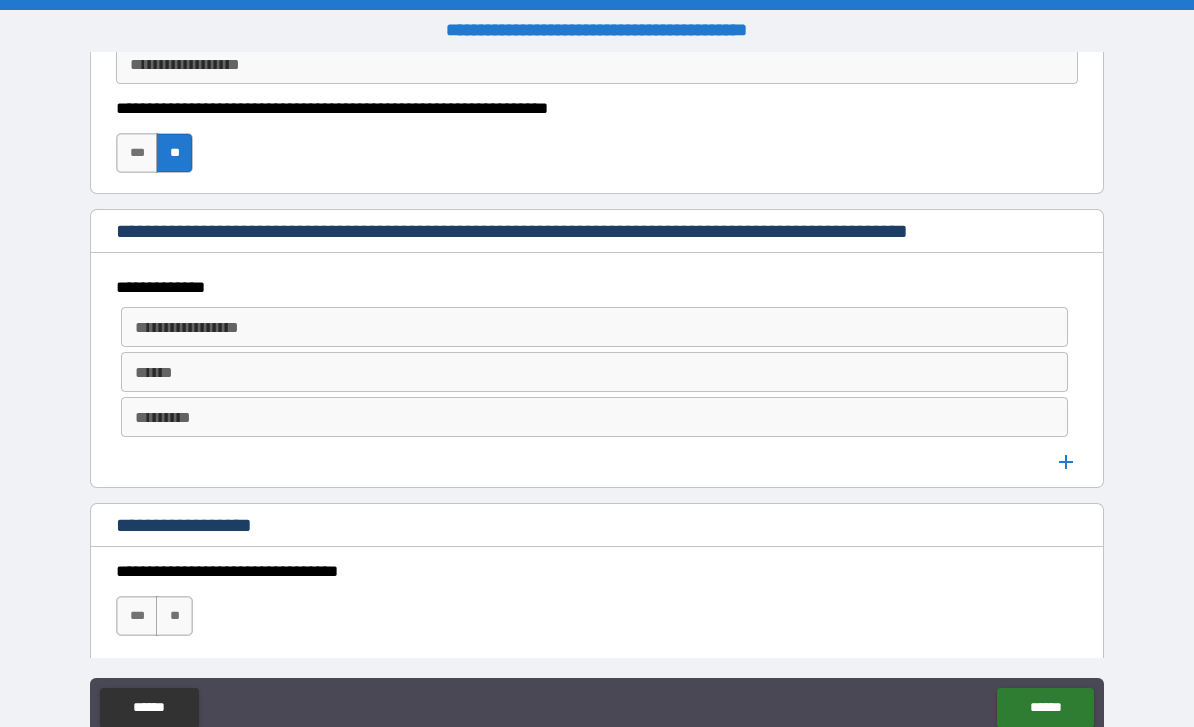 scroll, scrollTop: 1350, scrollLeft: 0, axis: vertical 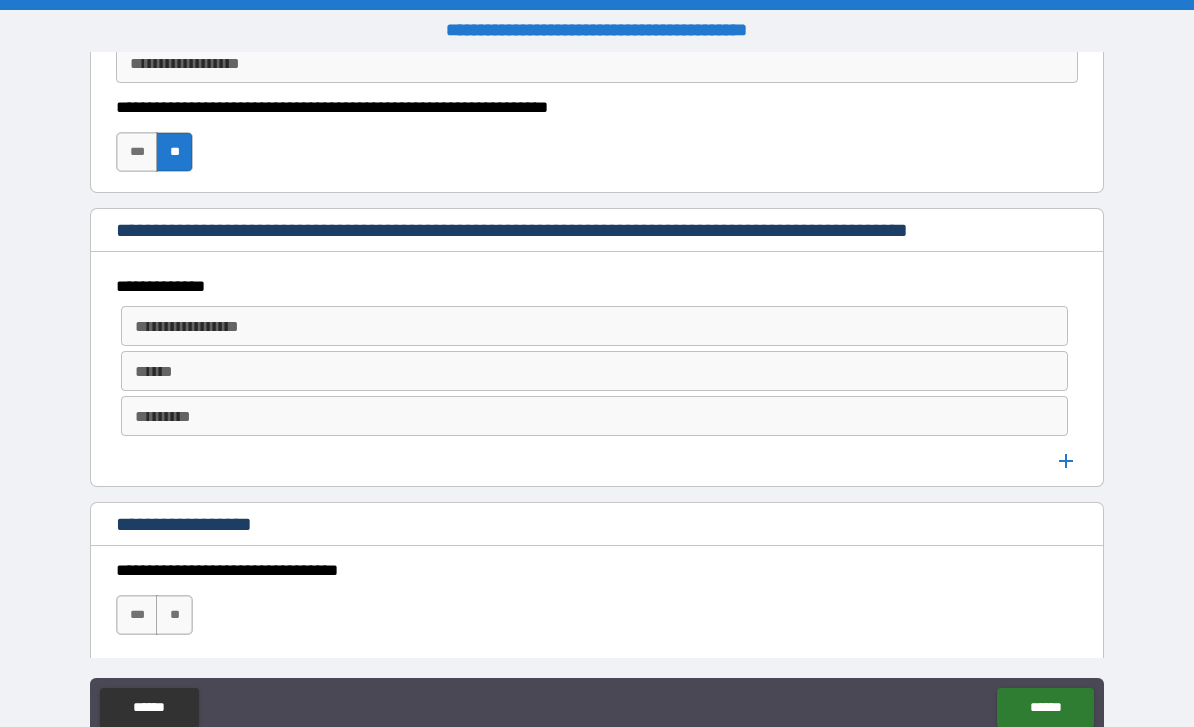click on "******" at bounding box center [1045, 708] 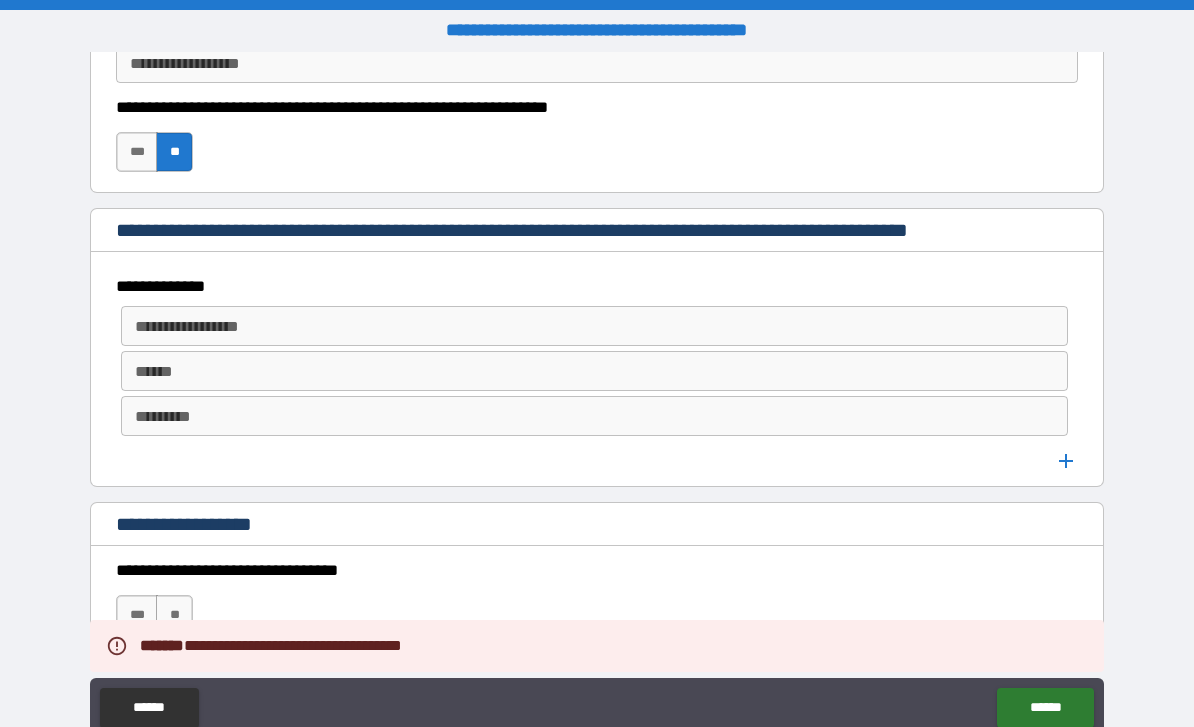 click on "******" at bounding box center (149, 708) 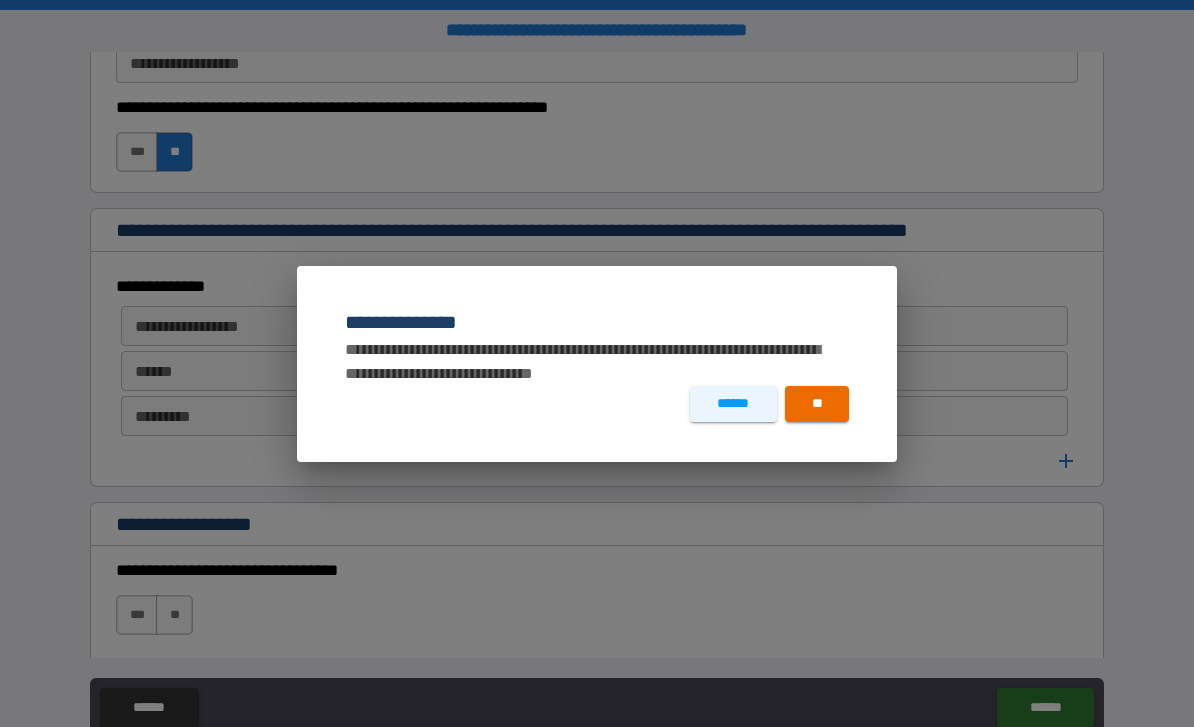 click on "**" at bounding box center (817, 404) 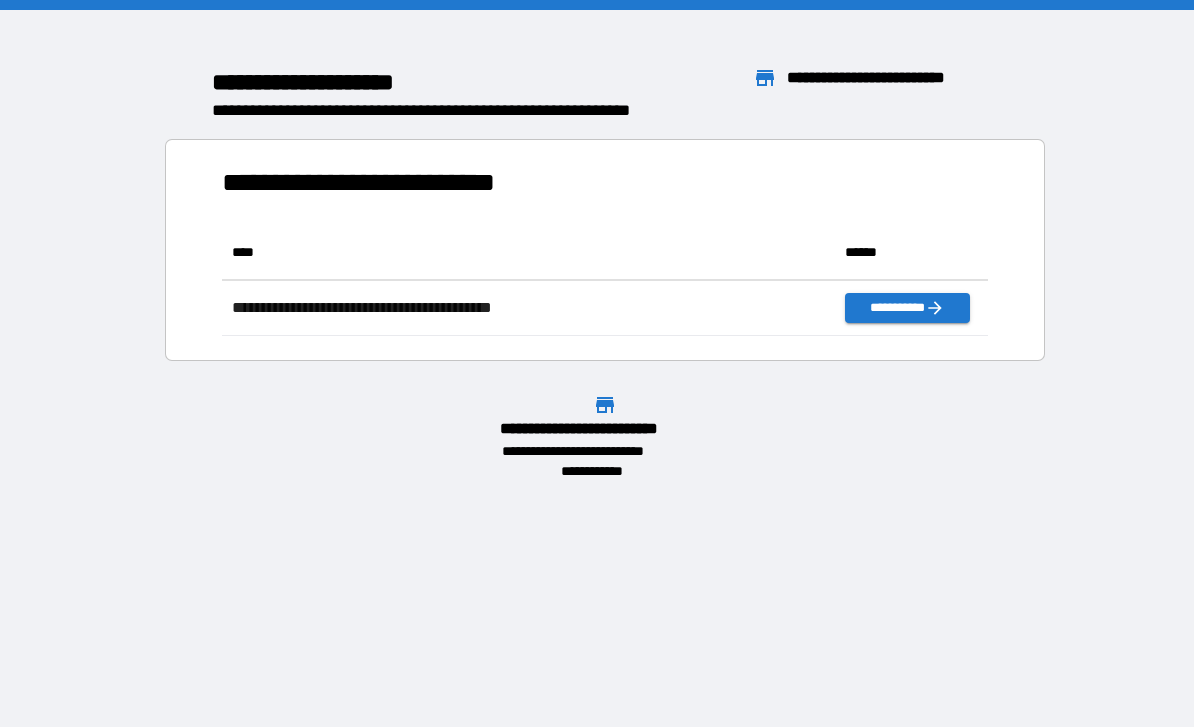 scroll, scrollTop: 1, scrollLeft: 1, axis: both 